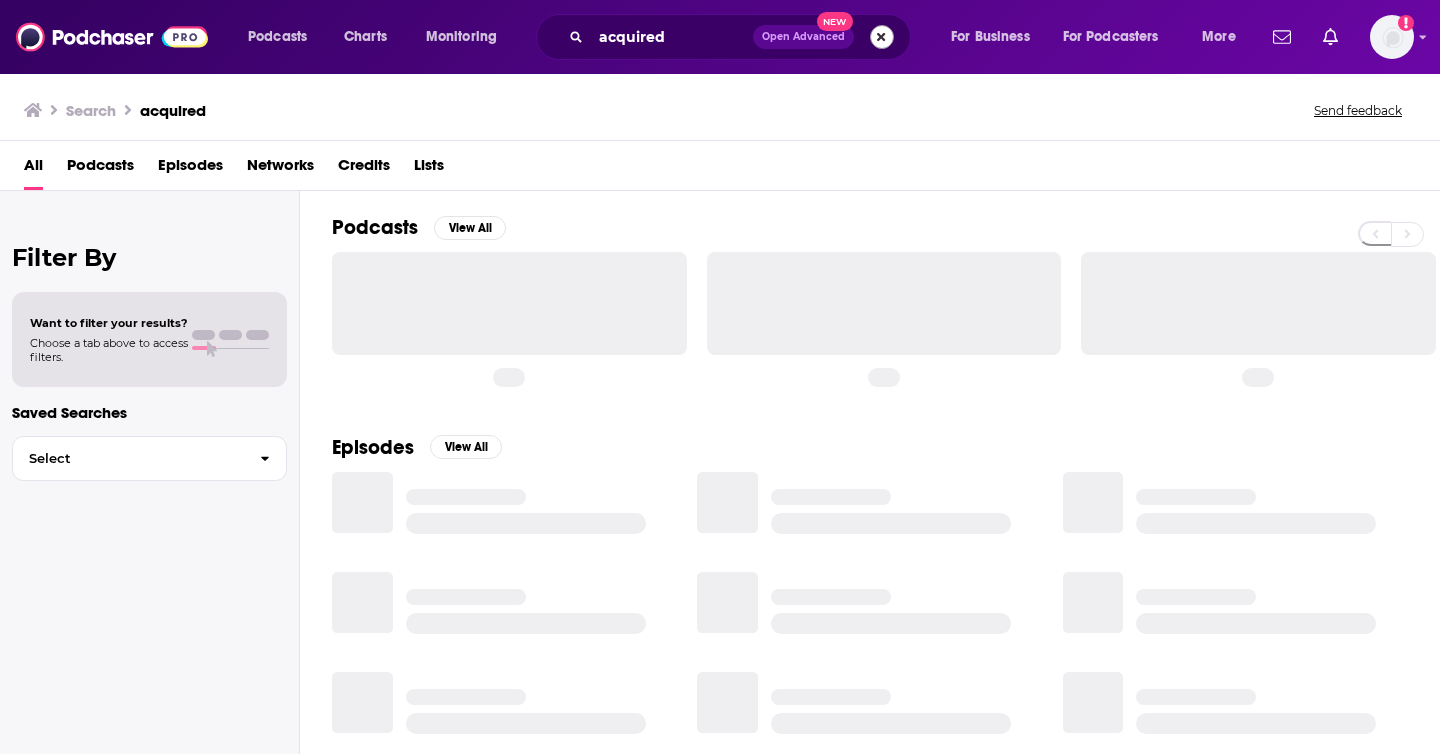 scroll, scrollTop: 0, scrollLeft: 0, axis: both 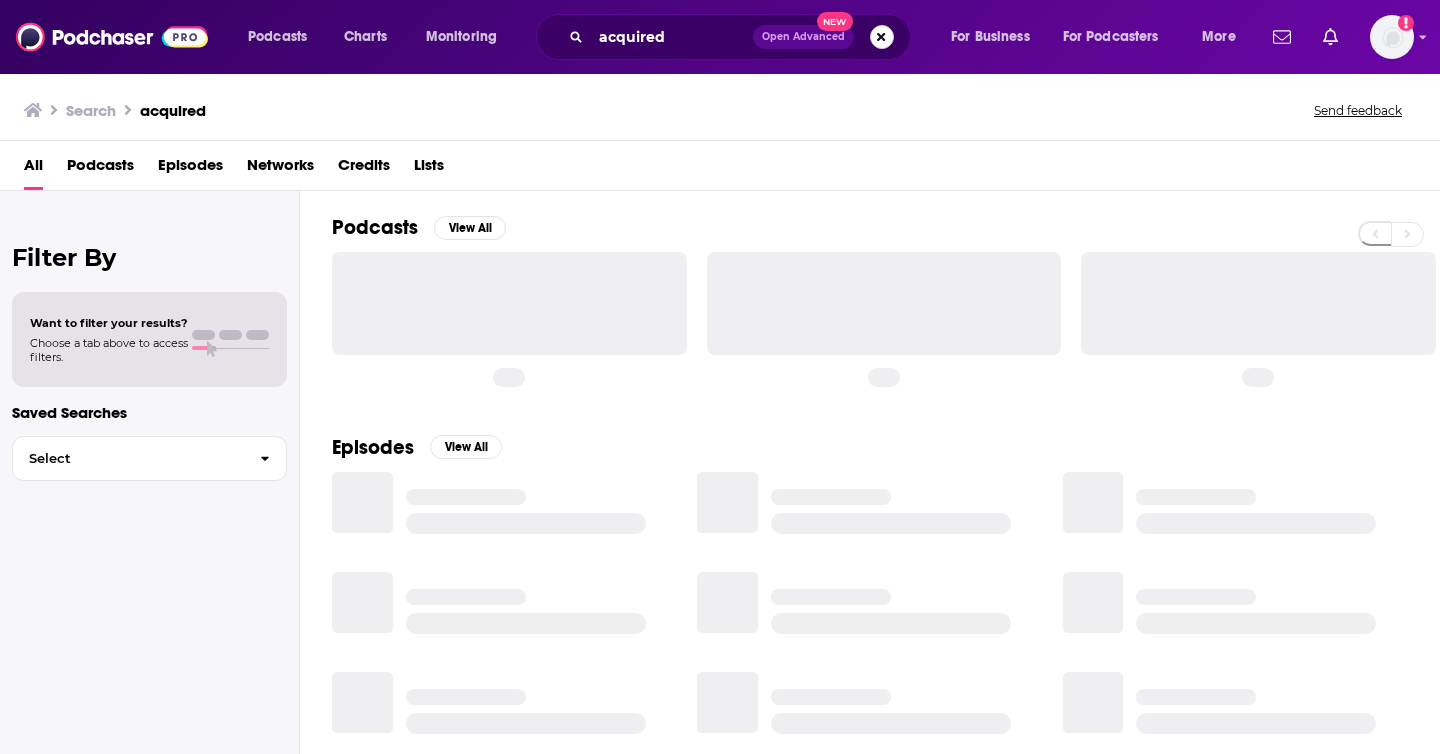 click at bounding box center (882, 37) 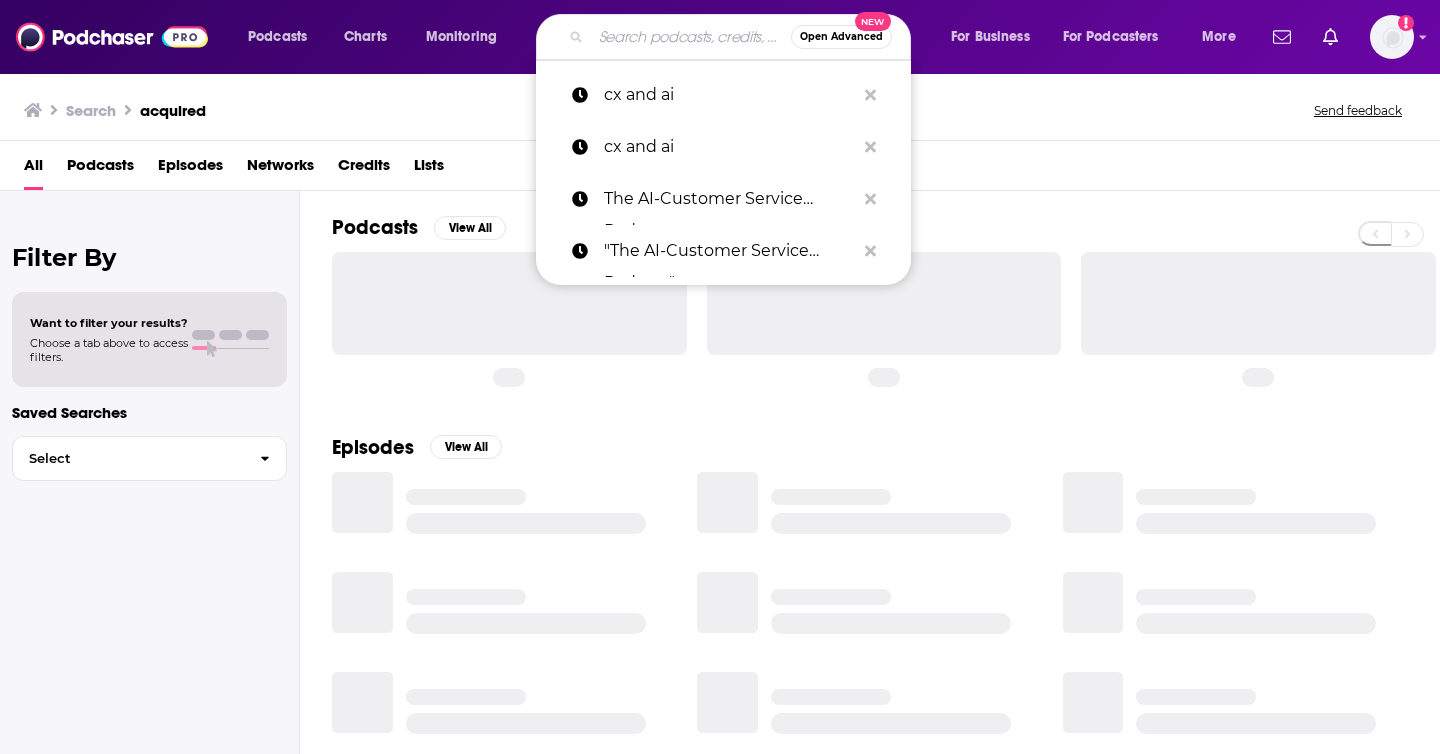 click at bounding box center [691, 37] 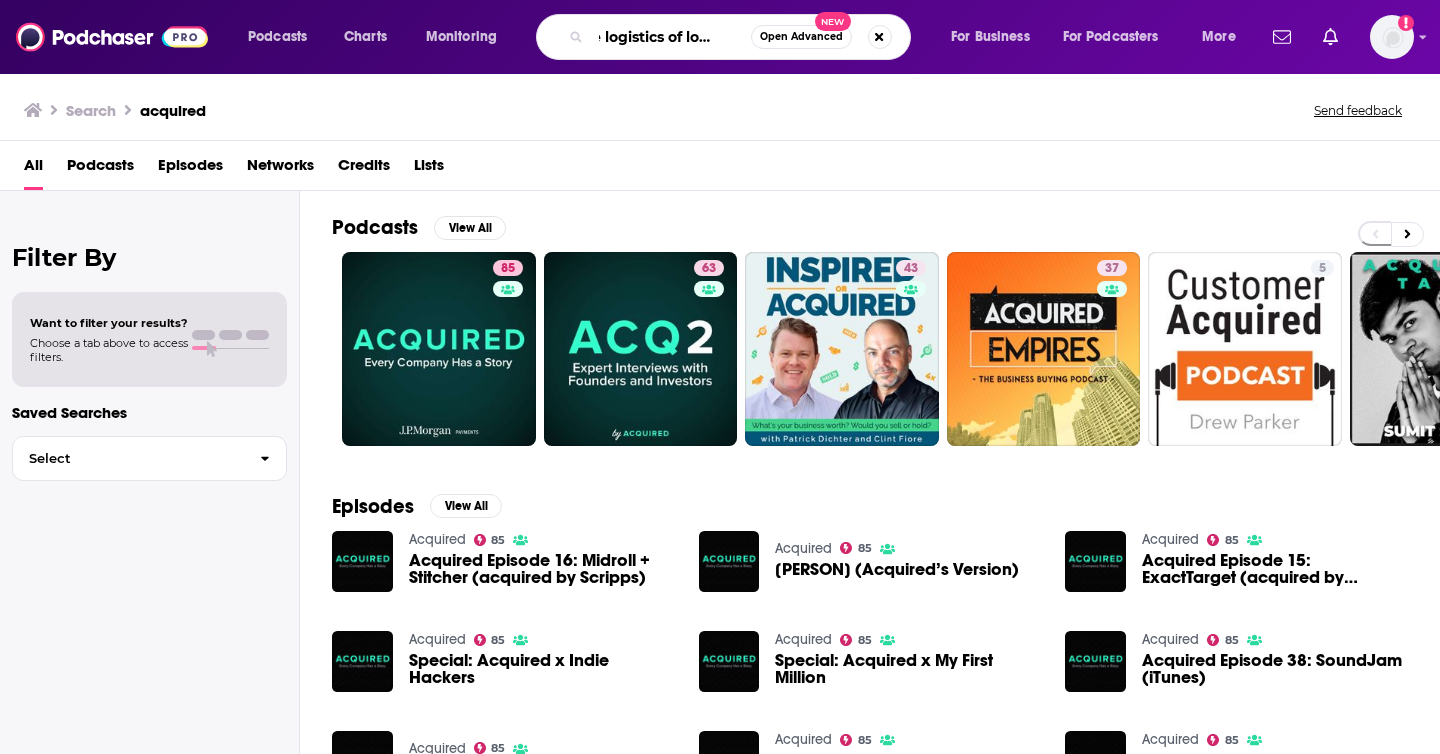 scroll, scrollTop: 0, scrollLeft: 31, axis: horizontal 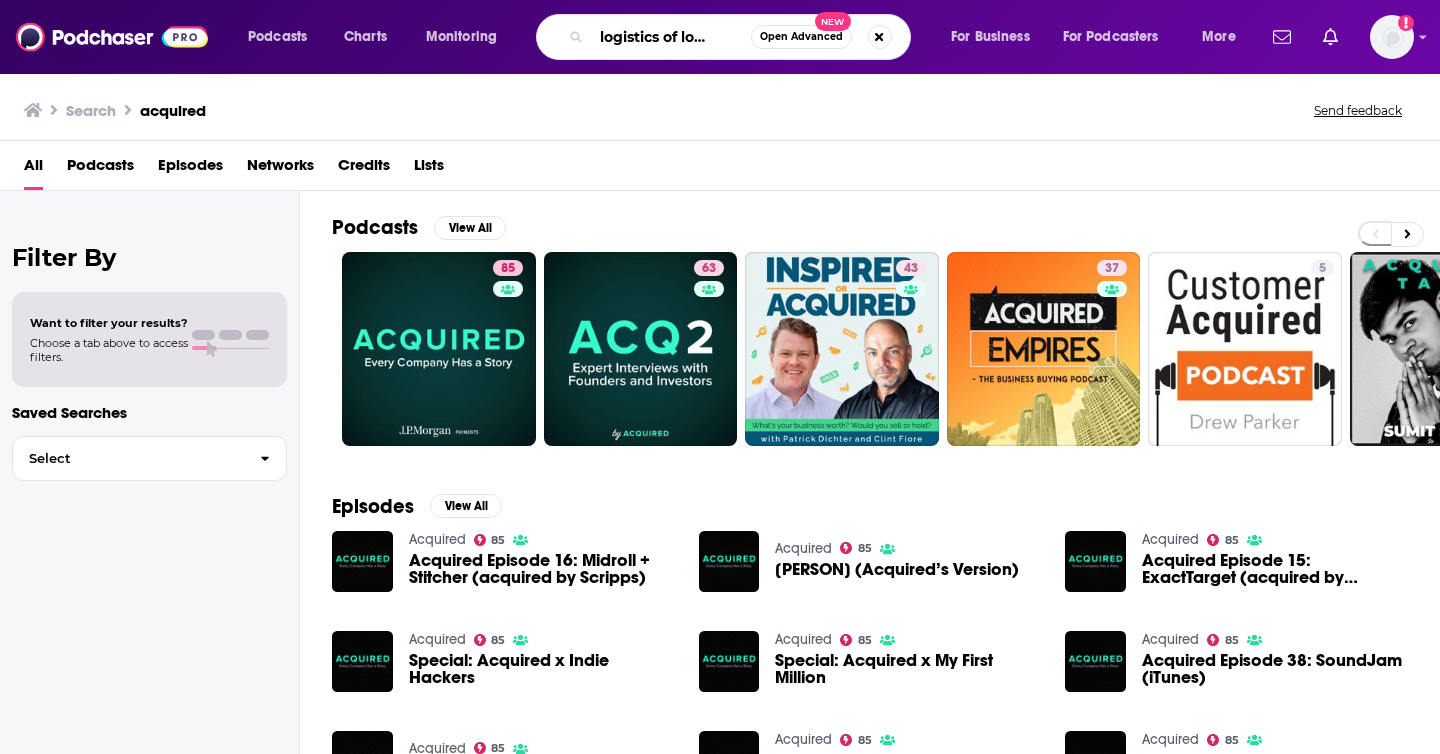 type on "the logistics of logistics" 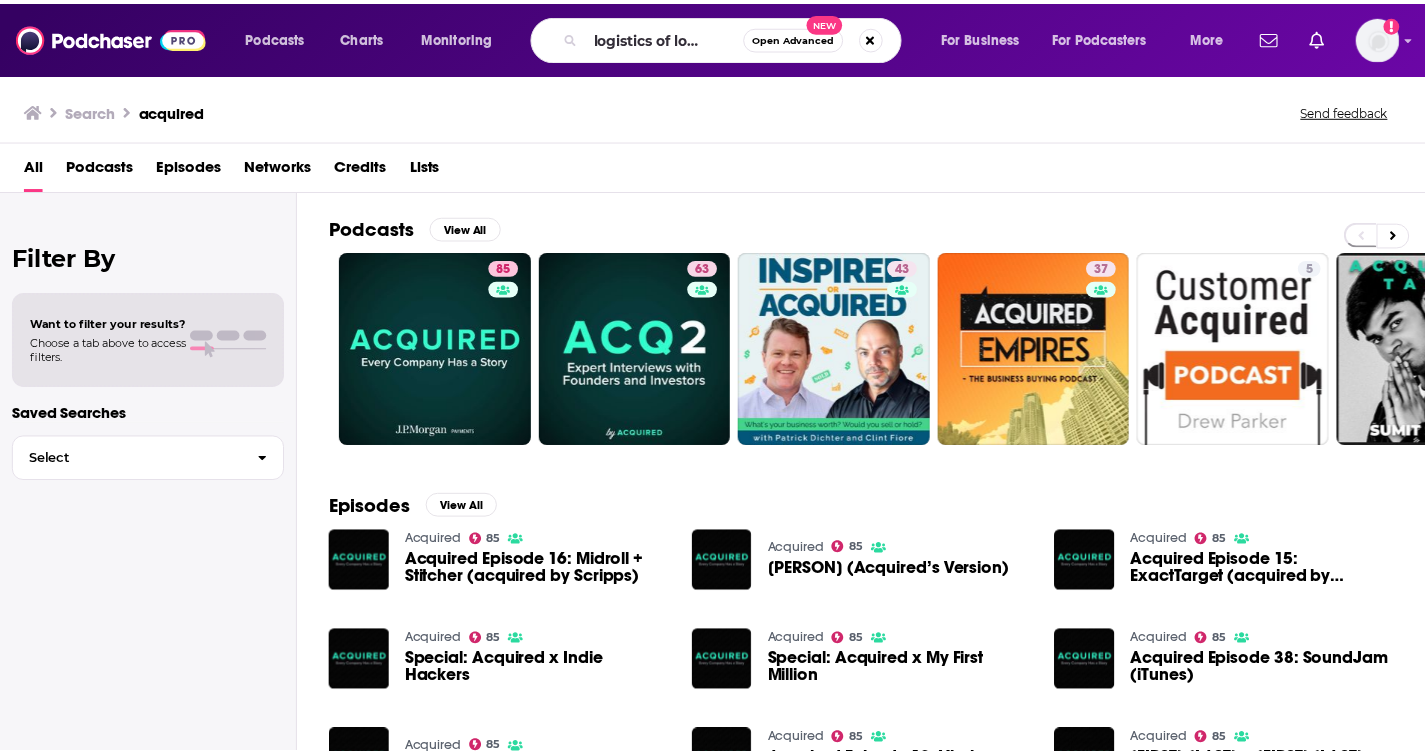 scroll, scrollTop: 0, scrollLeft: 0, axis: both 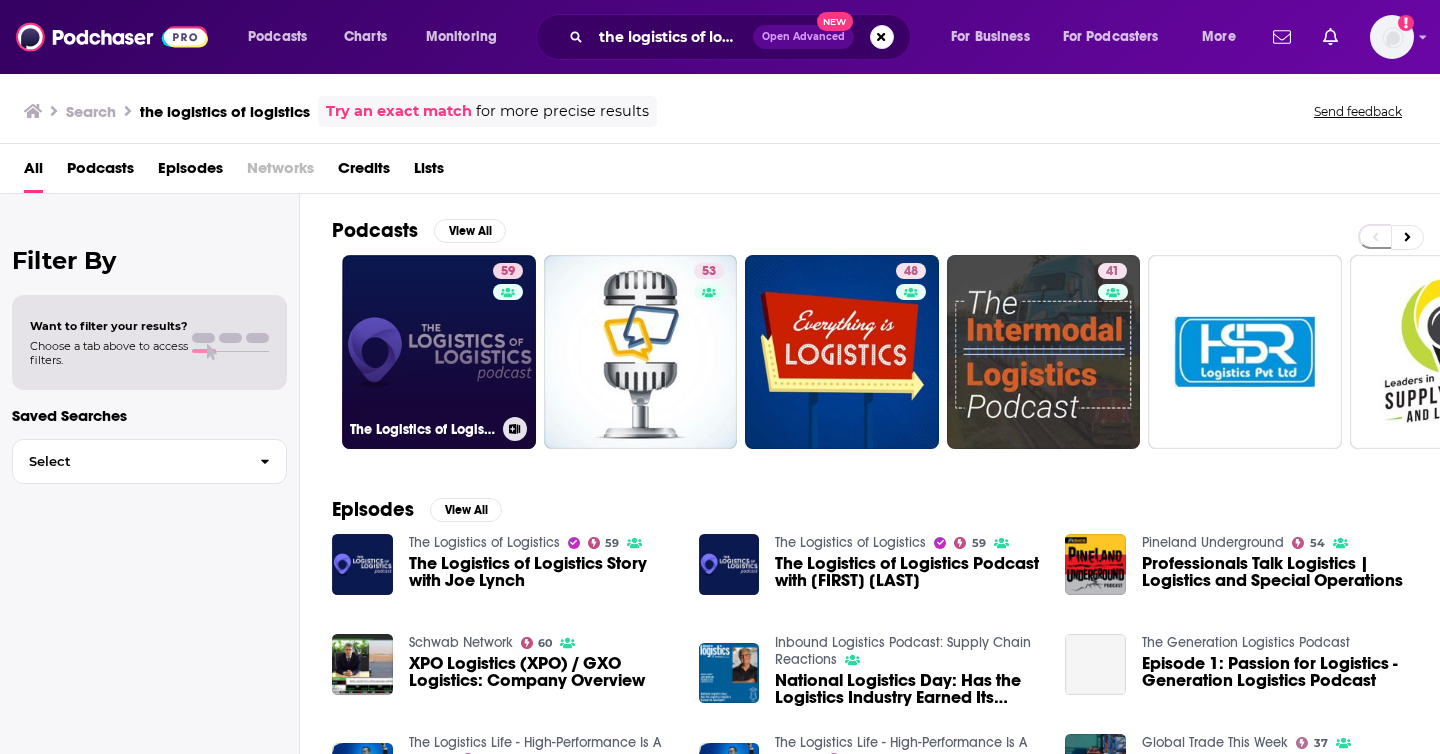click on "59 The Logistics of Logistics" at bounding box center [439, 352] 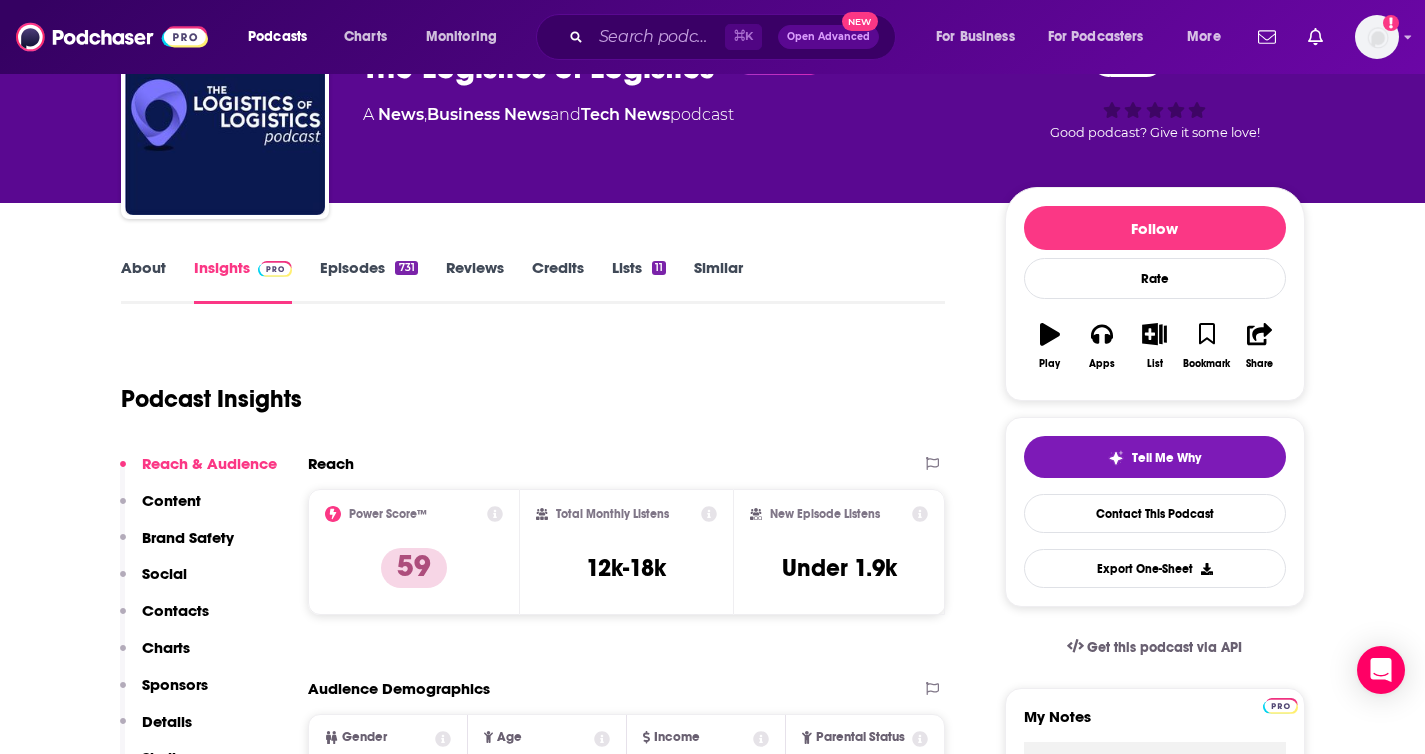 scroll, scrollTop: 137, scrollLeft: 0, axis: vertical 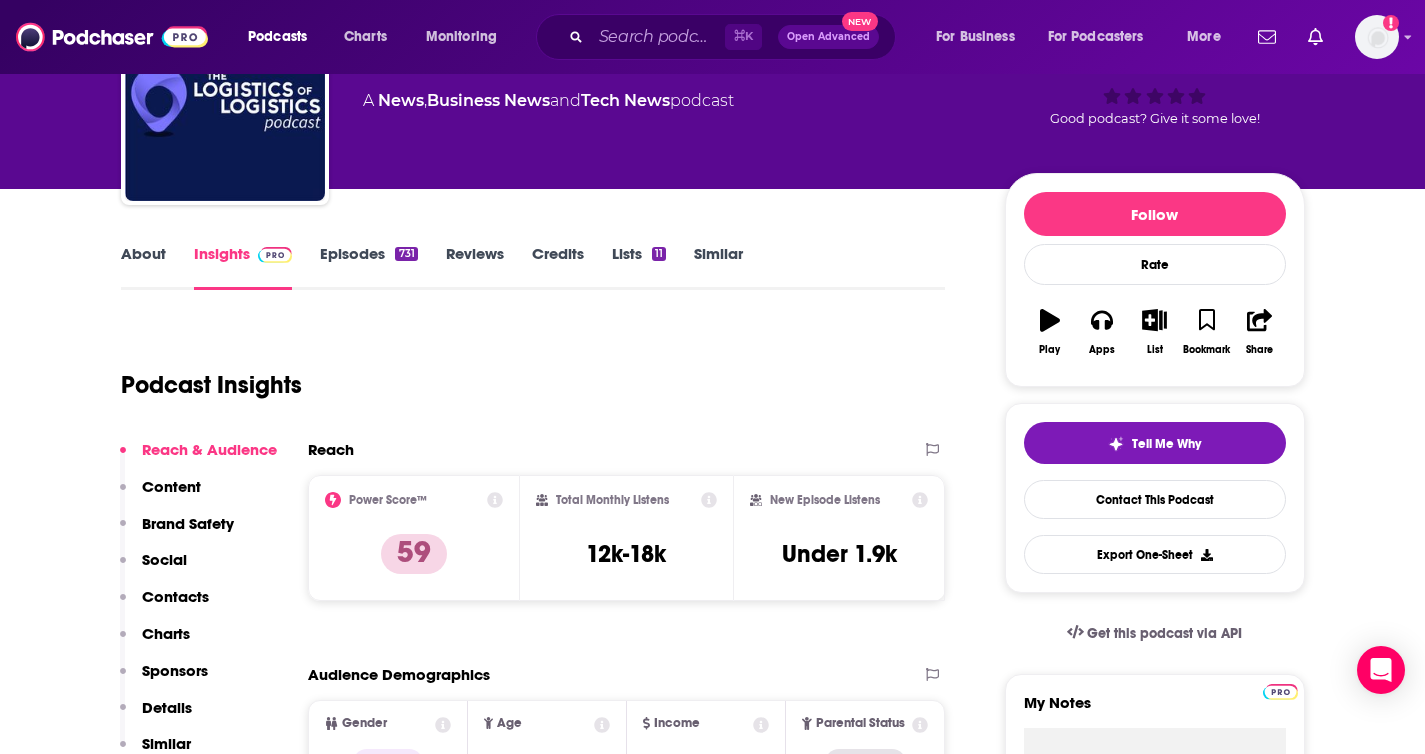 click on "About" at bounding box center [143, 267] 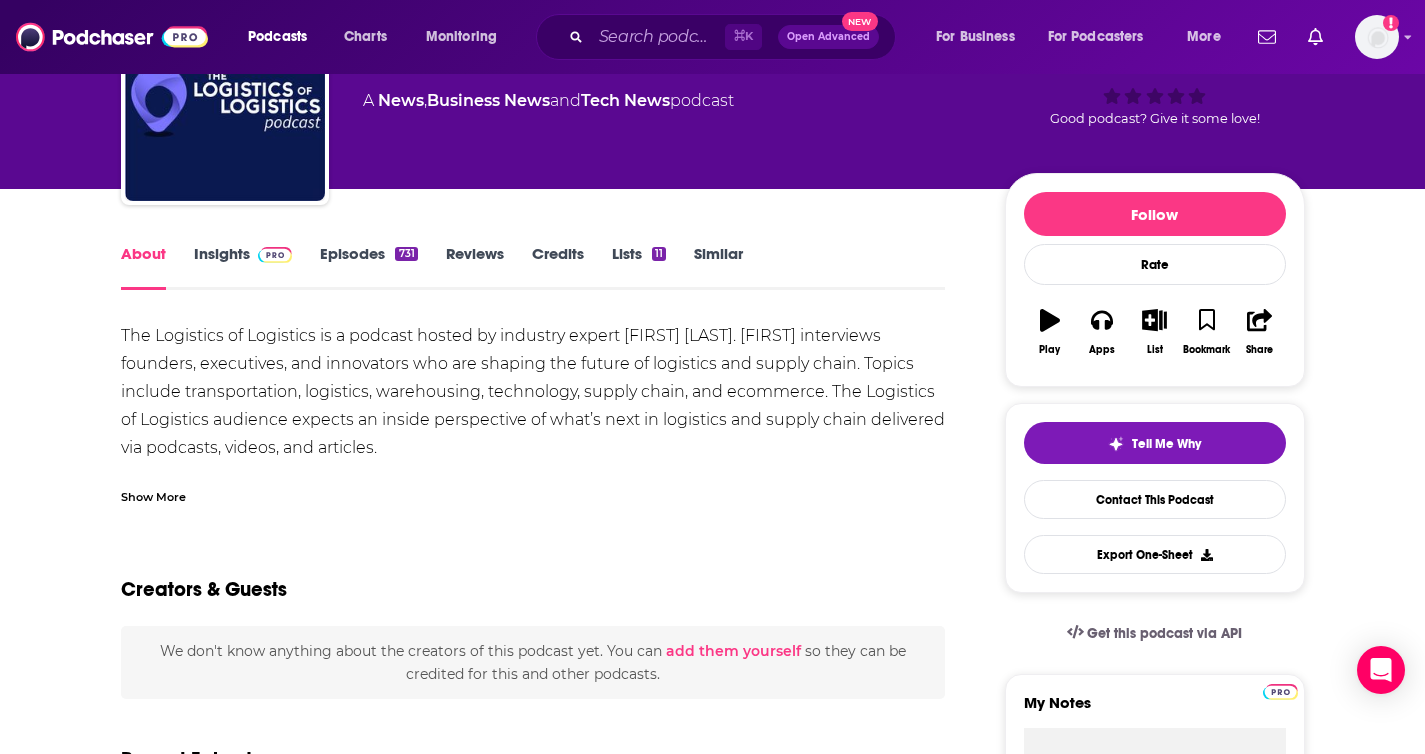 scroll, scrollTop: 0, scrollLeft: 0, axis: both 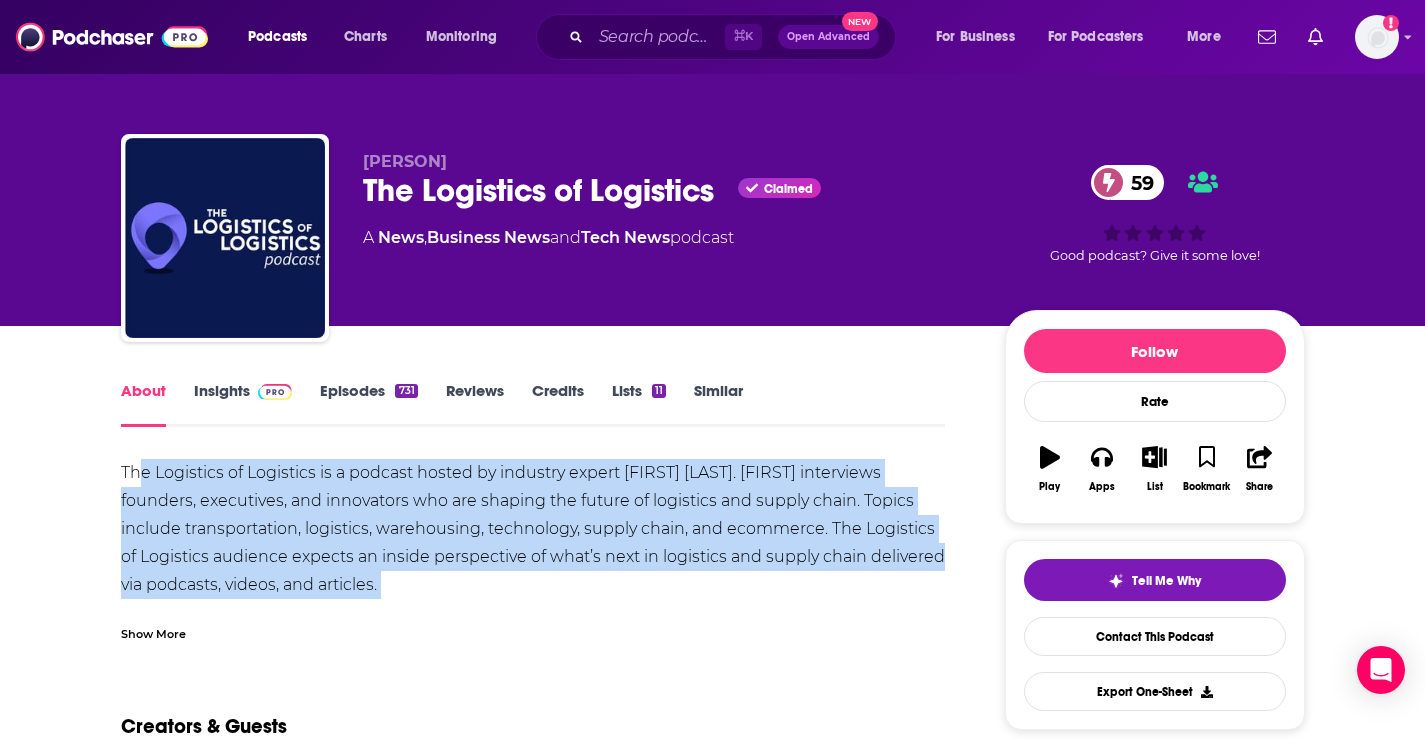 drag, startPoint x: 137, startPoint y: 476, endPoint x: 378, endPoint y: 618, distance: 279.72308 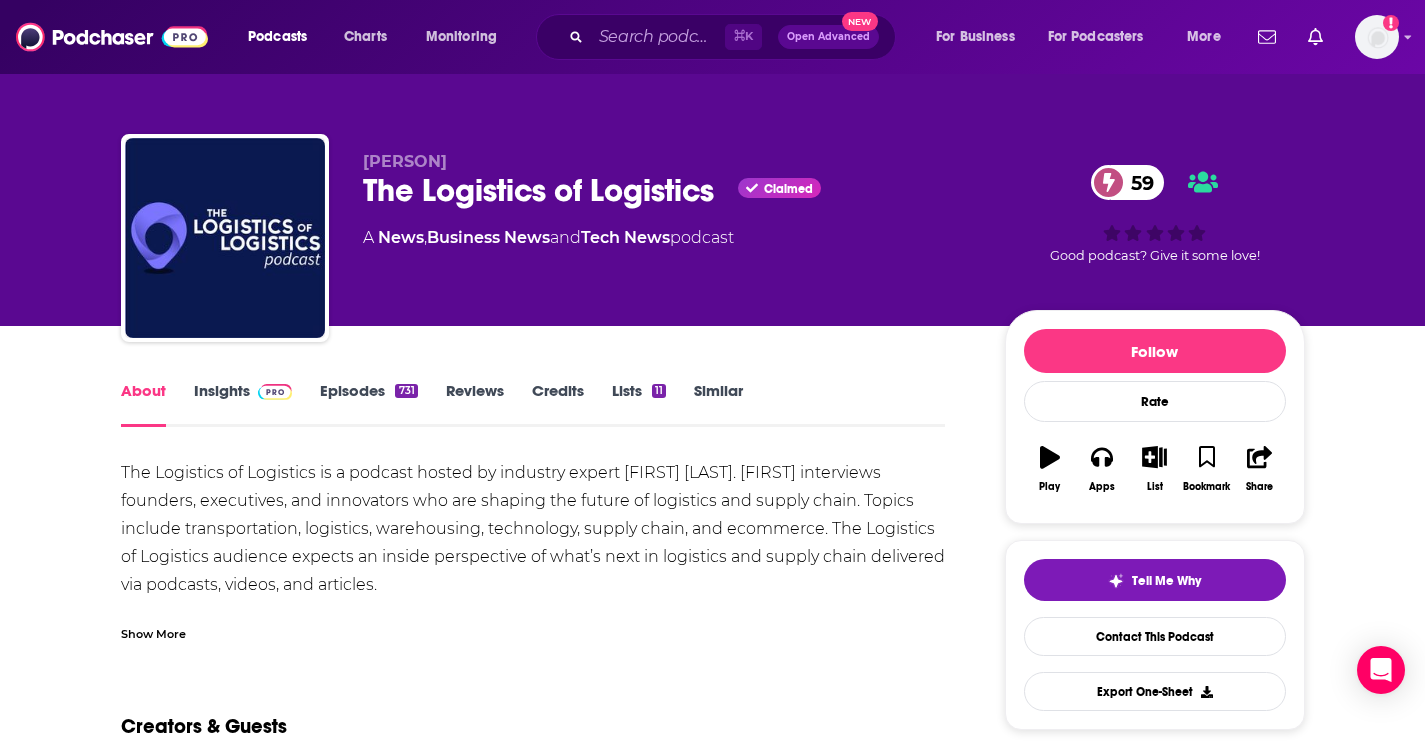 click on "The Logistics of Logistics is a podcast hosted by industry expert Joe Lynch. Joe interviews founders, executives, and innovators who are shaping the future of logistics and supply chain. Topics include transportation, logistics, warehousing, technology, supply chain, and ecommerce. The Logistics of Logistics audience expects an inside perspective of what’s next in logistics and supply chain delivered via podcasts, videos, and articles.
Topics include:
Transportation Topics
Small package, Small parcel, Air Cargo, Ocean Shipping, Ocean freight, Bulk carriers, Cargo ships, Container ships, Tankers (ocean tankers), Refrigerated ships (reefers), Roll-on/roll-off ships, Multi-purpose ship, General cargo ship, Break bulk cargo, General cargo, Less Than Truckload, LTL, Tractor, Trailers, Tractor-trailers, 48-foot trailer, 53-foot trailer, Truck lift-gate, Truck terminals, Truckload (TL),
Warehousing Topics
Logistics Topics
Special Topics
Technology Topics Show More" at bounding box center [533, 550] 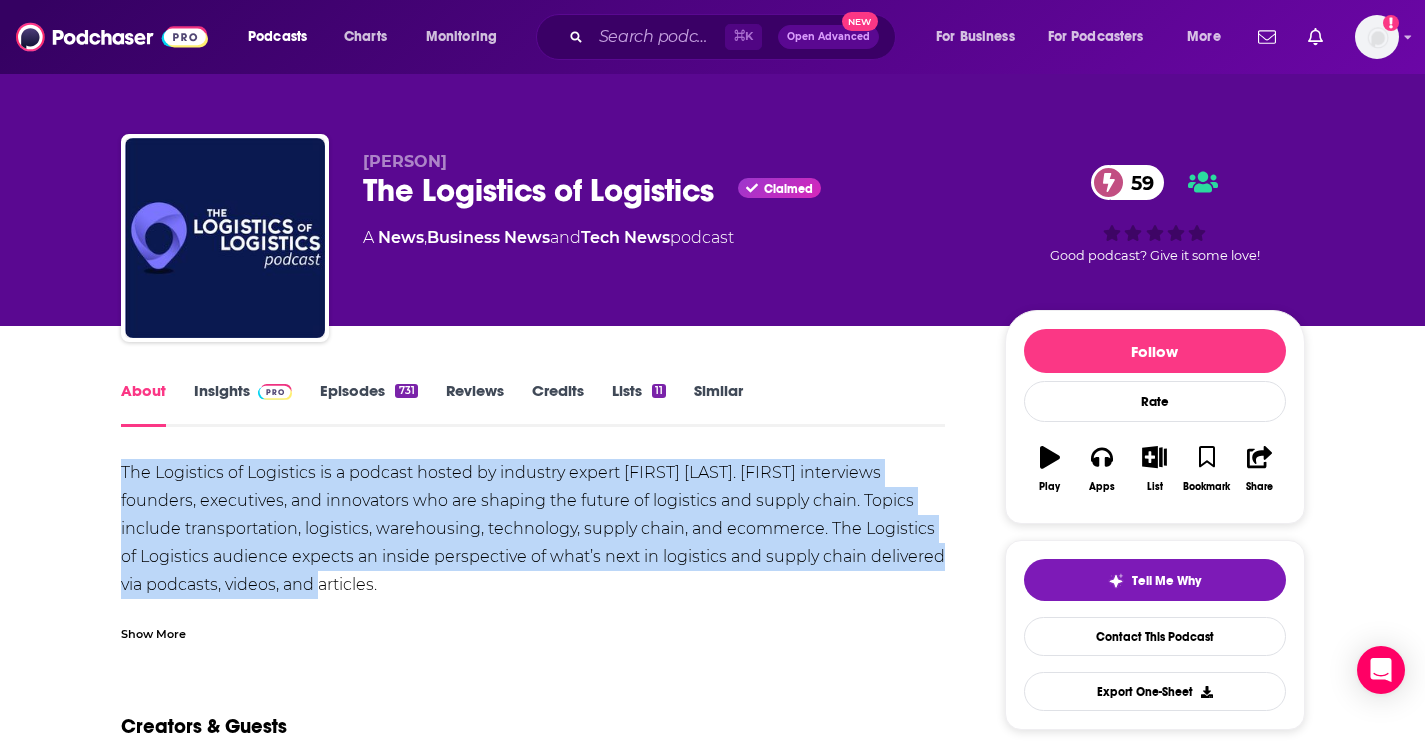 drag, startPoint x: 404, startPoint y: 594, endPoint x: 65, endPoint y: 483, distance: 356.70996 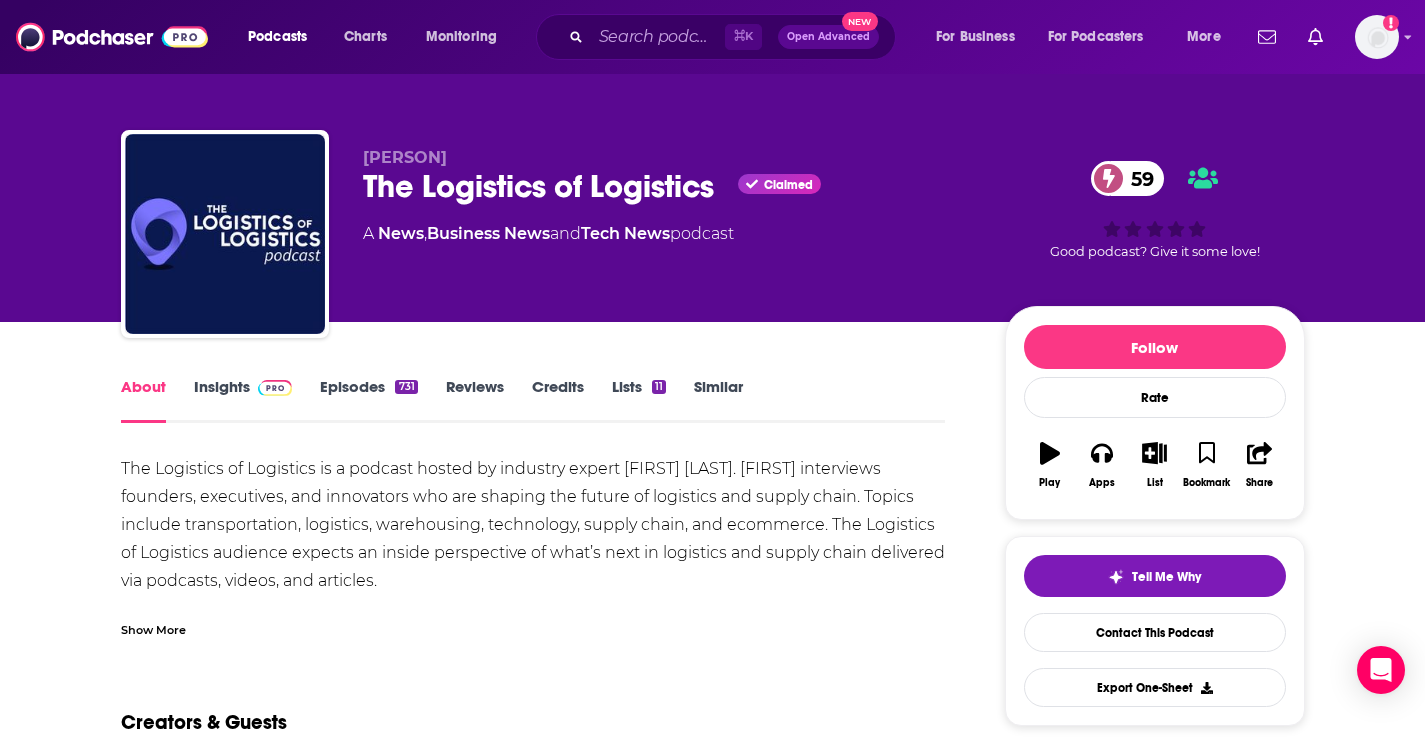 click on "About Insights Episodes [NUMBER] Reviews Credits Lists [NUMBER] Similar The Logistics of Logistics is a podcast hosted by industry expert [PERSON]. [PERSON] interviews founders, executives, and innovators who are shaping the future of logistics and supply chain. Topics include transportation, logistics, warehousing, technology, supply chain, and ecommerce. The Logistics of Logistics audience expects an inside perspective of what’s next in logistics and supply chain delivered via podcasts, videos, and articles.
Topics include:
Transportation Topics
Small package, Small parcel, Air Cargo, Ocean Shipping, Ocean freight, Bulk carriers, Cargo ships, Container ships, Tankers (ocean tankers), Refrigerated ships (reefers), Roll-on/roll-off ships, Multi-purpose ship, General cargo ship, Break bulk cargo, General cargo, Less Than Truckload, LTL, Tractor, Trailers, Tractor-trailers, 48-foot trailer, 53-foot trailer, Truck lift-gate, Truck terminals, Truckload (TL),
Warehousing Topics
Logistics Topics
Special Topics Show More" at bounding box center [713, 1355] 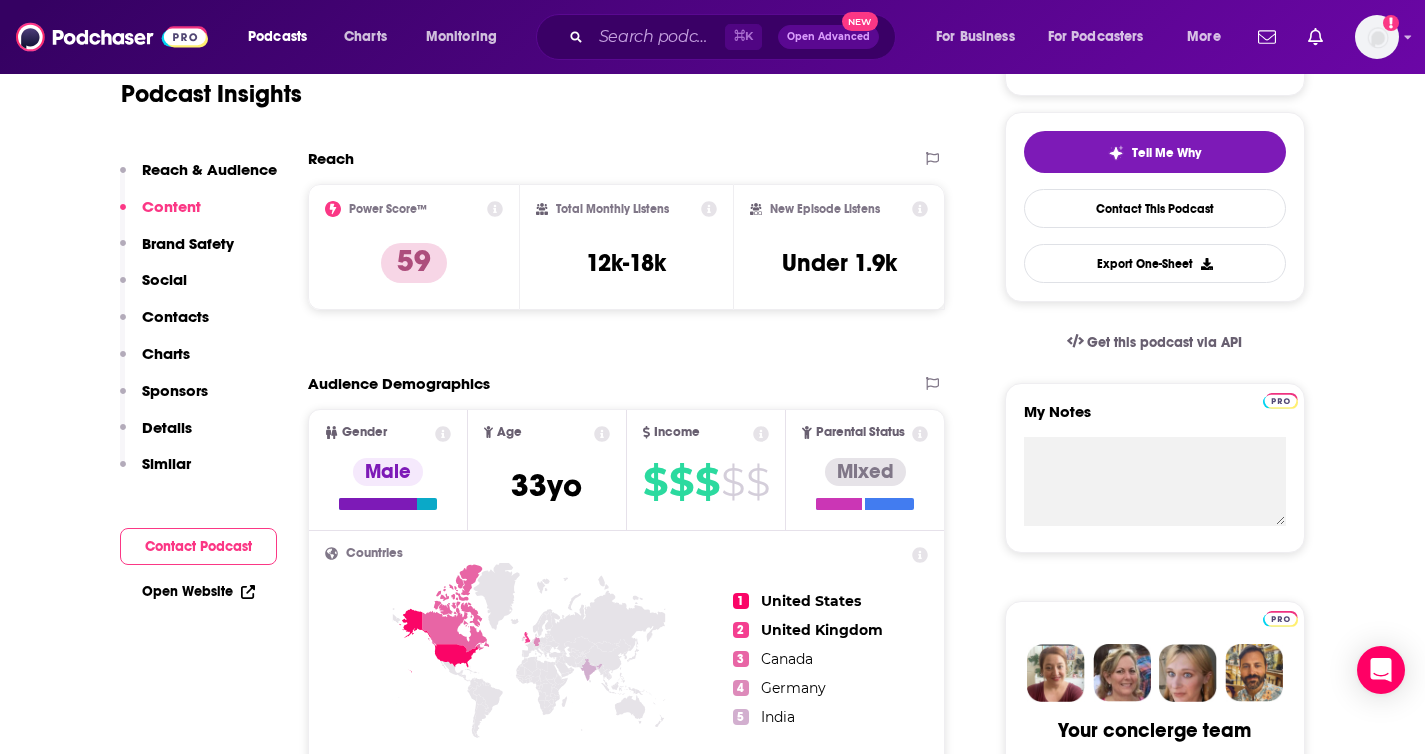 scroll, scrollTop: 423, scrollLeft: 0, axis: vertical 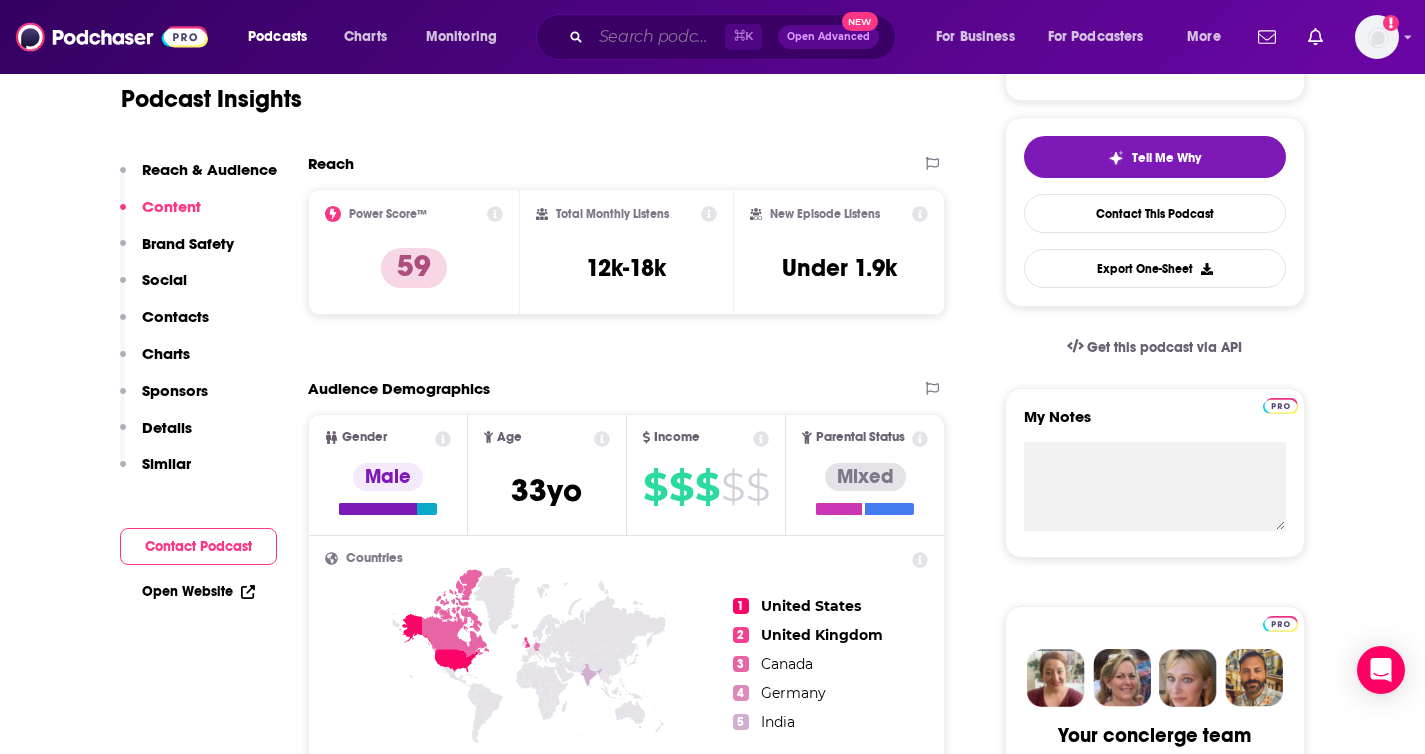 click at bounding box center [658, 37] 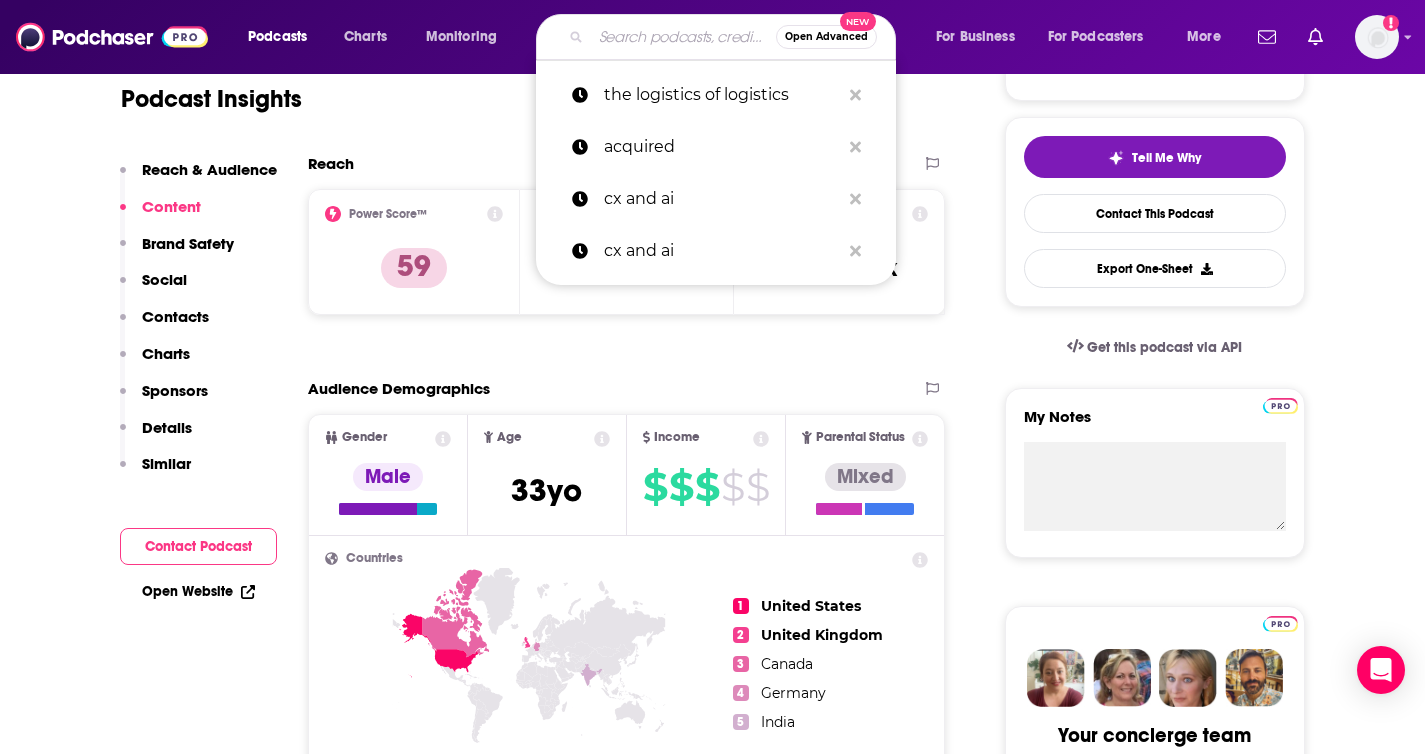paste on "Leaders in Supply Chain and Logistics Podcast" 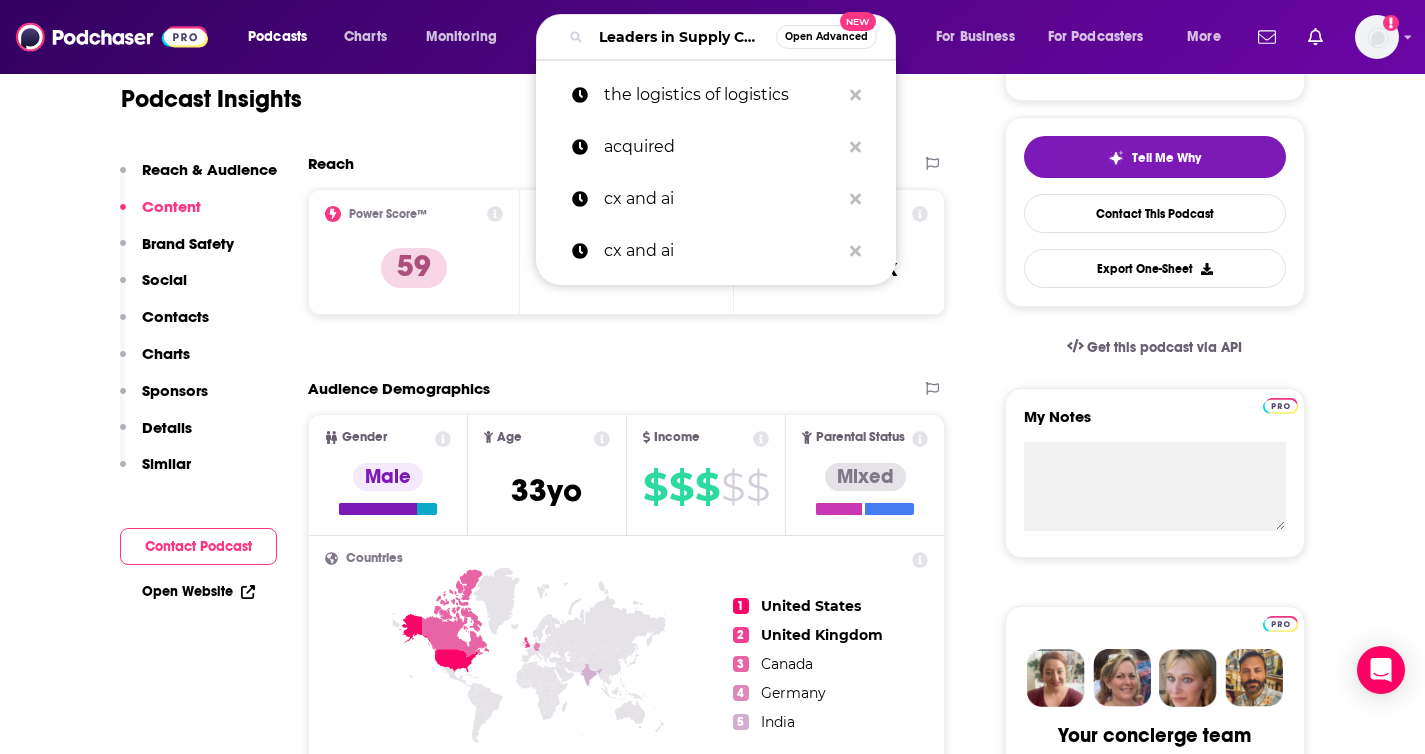 scroll, scrollTop: 0, scrollLeft: 214, axis: horizontal 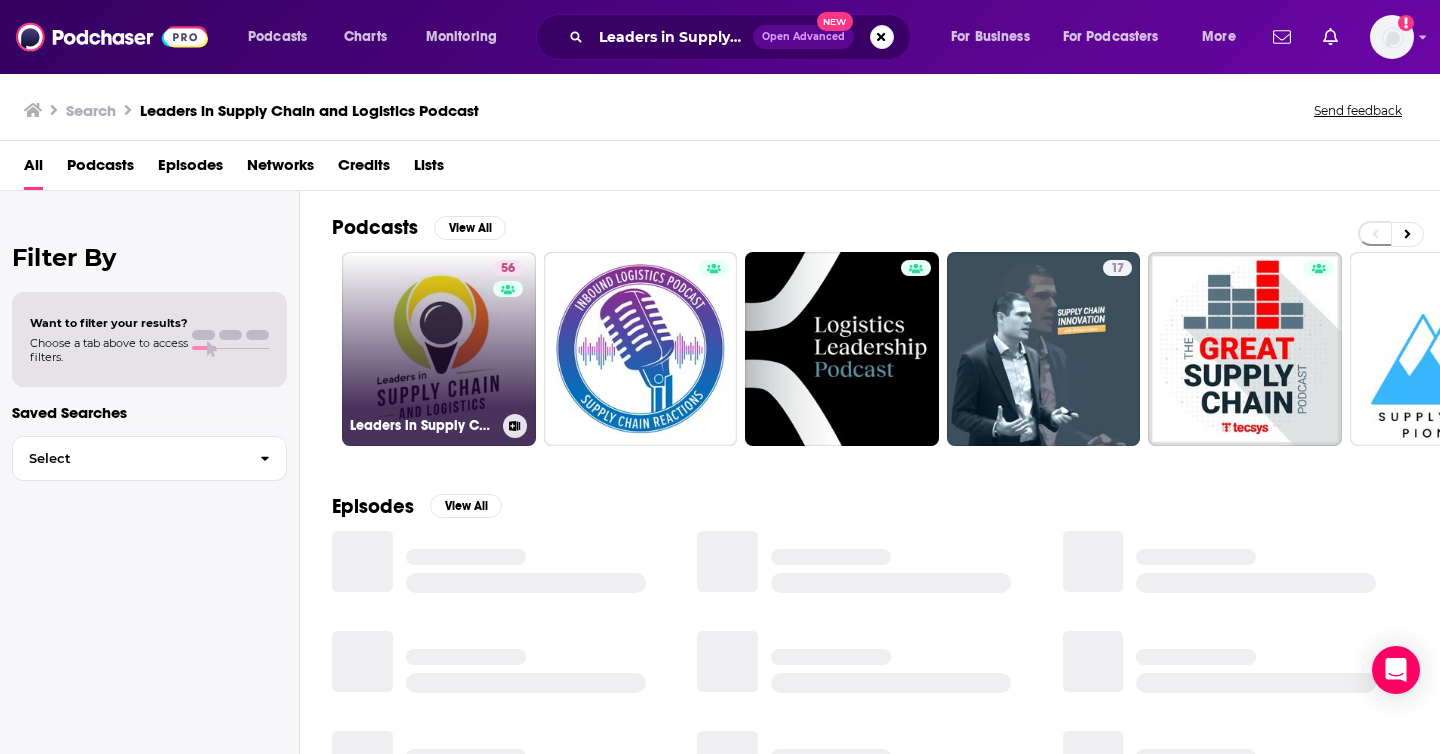 click on "[NUMBER] Leaders in Supply Chain and Logistics Podcast" at bounding box center (439, 349) 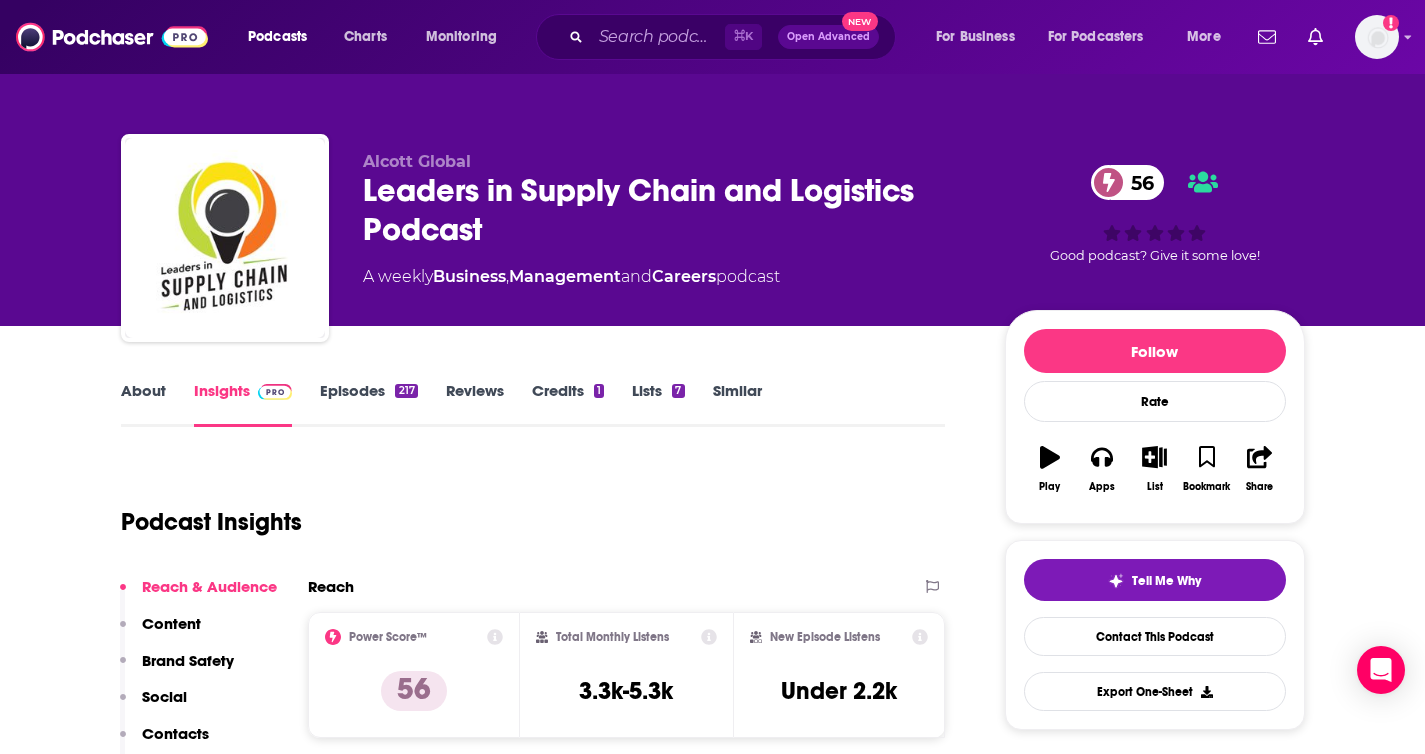 click on "About" at bounding box center (143, 404) 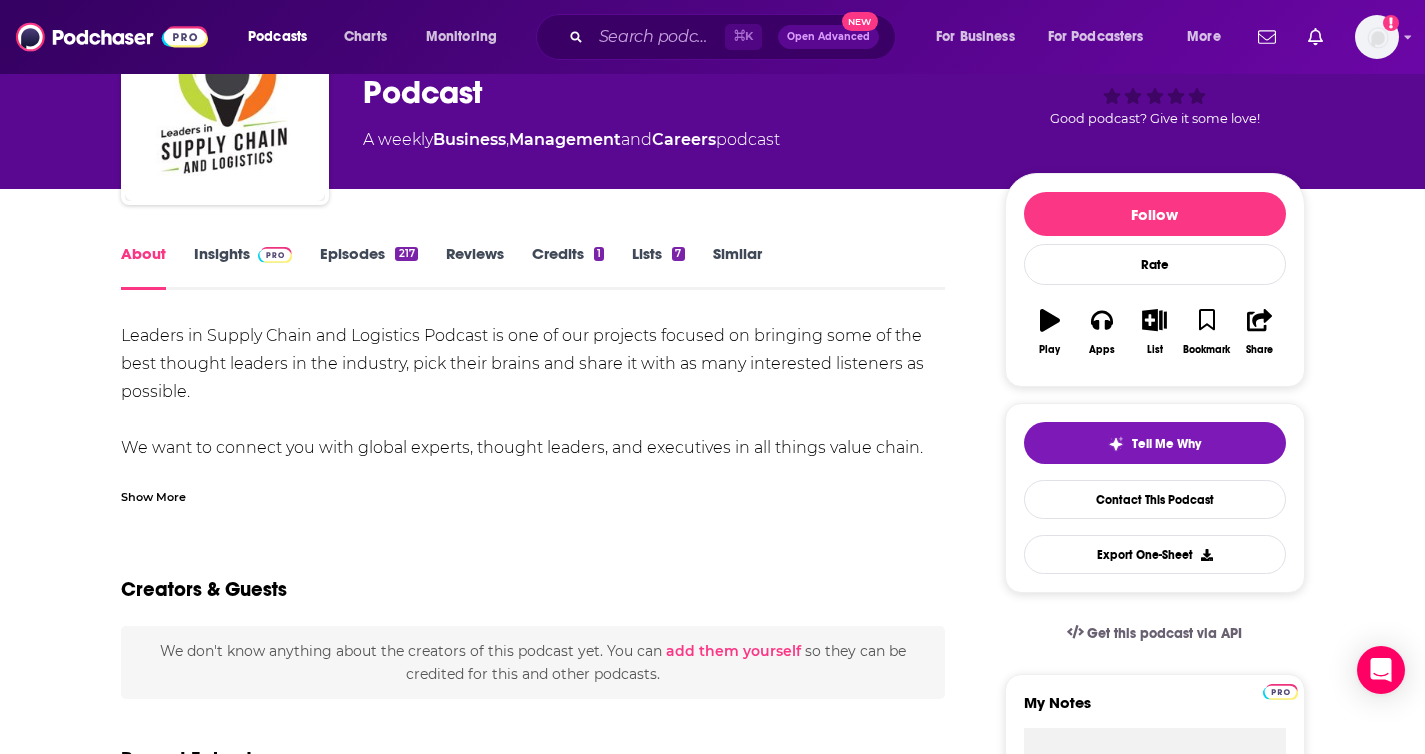 scroll, scrollTop: 153, scrollLeft: 0, axis: vertical 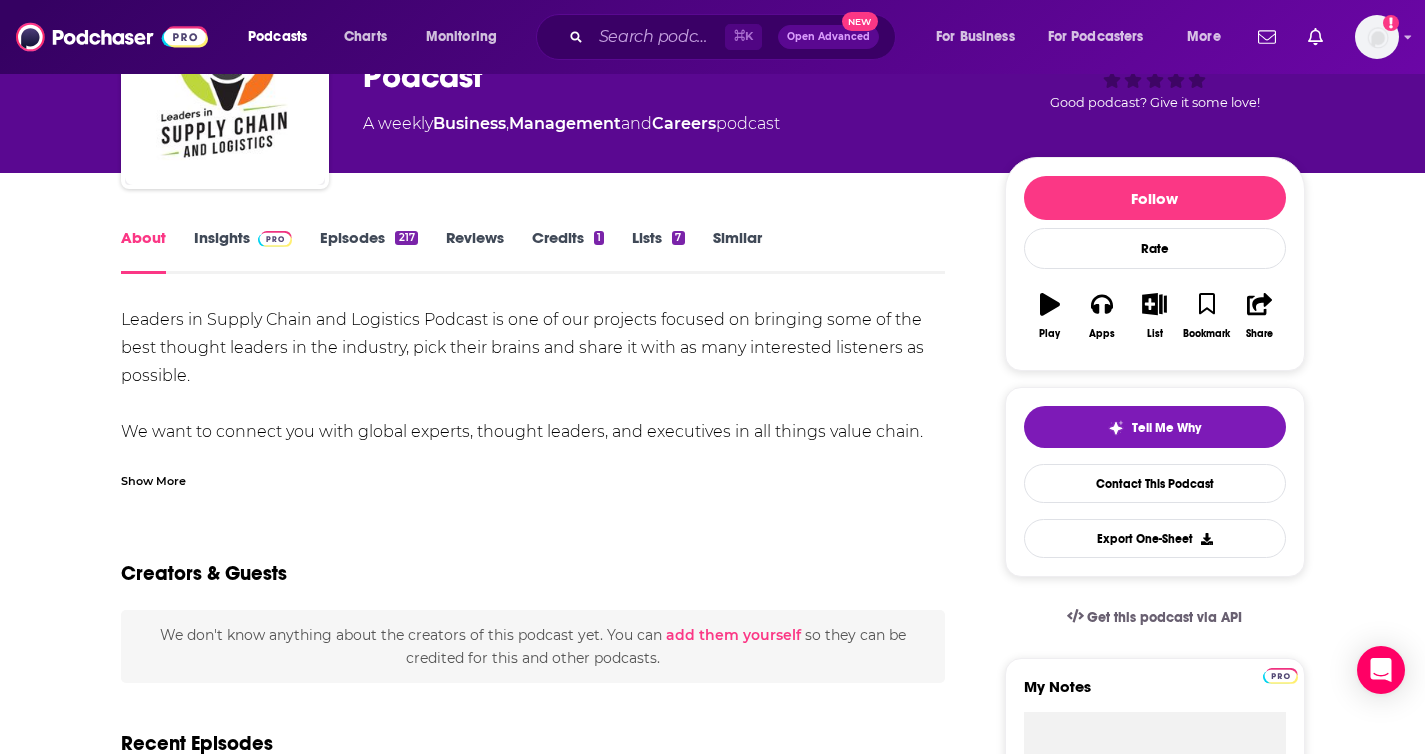 click on "Leaders in Supply Chain and Logistics Podcast is one of our projects focused on bringing some of the best thought leaders in the industry, pick their brains and share it with as many interested listeners as possible.
We want to connect you with global experts, thought leaders, and executives in all things value chain. We talk about Supply Chain's leading-edge technologies, leadership stories, and personal success habits." at bounding box center [533, 404] 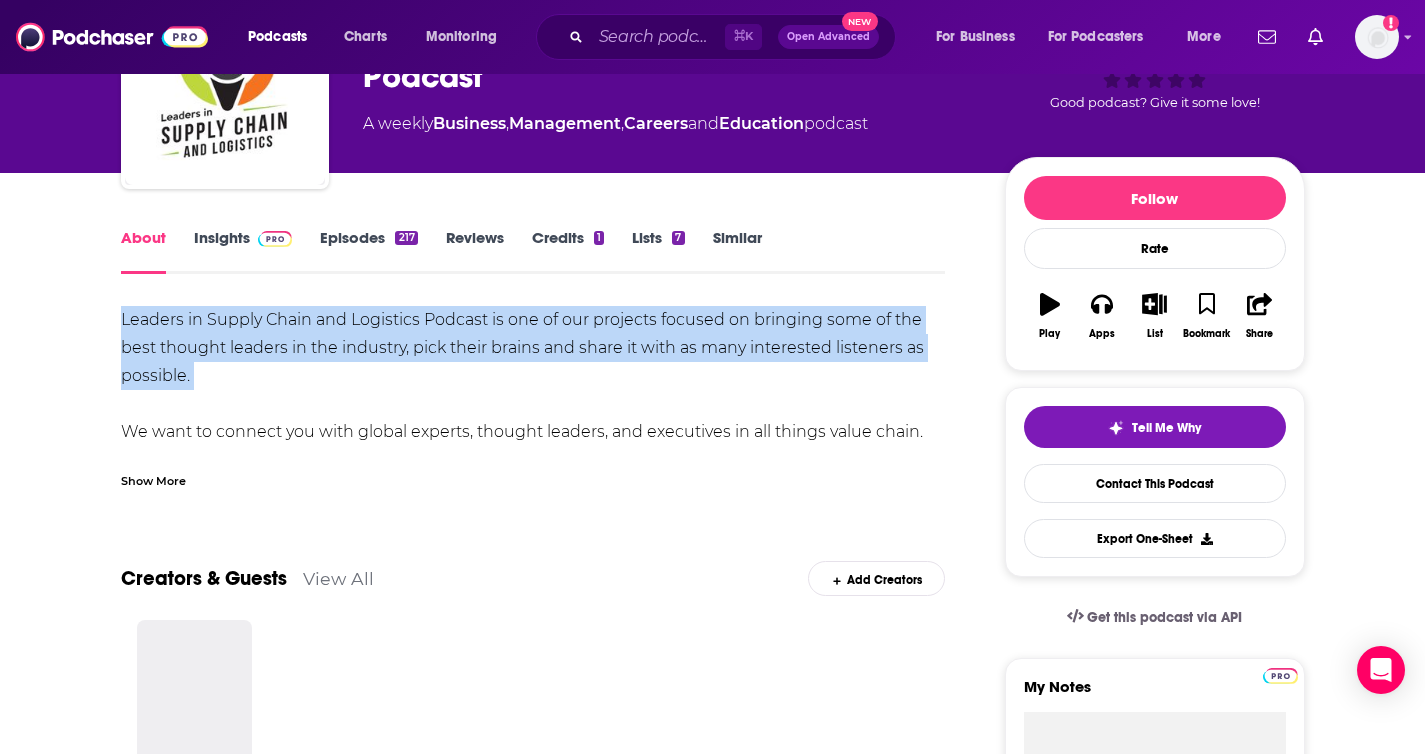 drag, startPoint x: 134, startPoint y: 320, endPoint x: 193, endPoint y: 382, distance: 85.58621 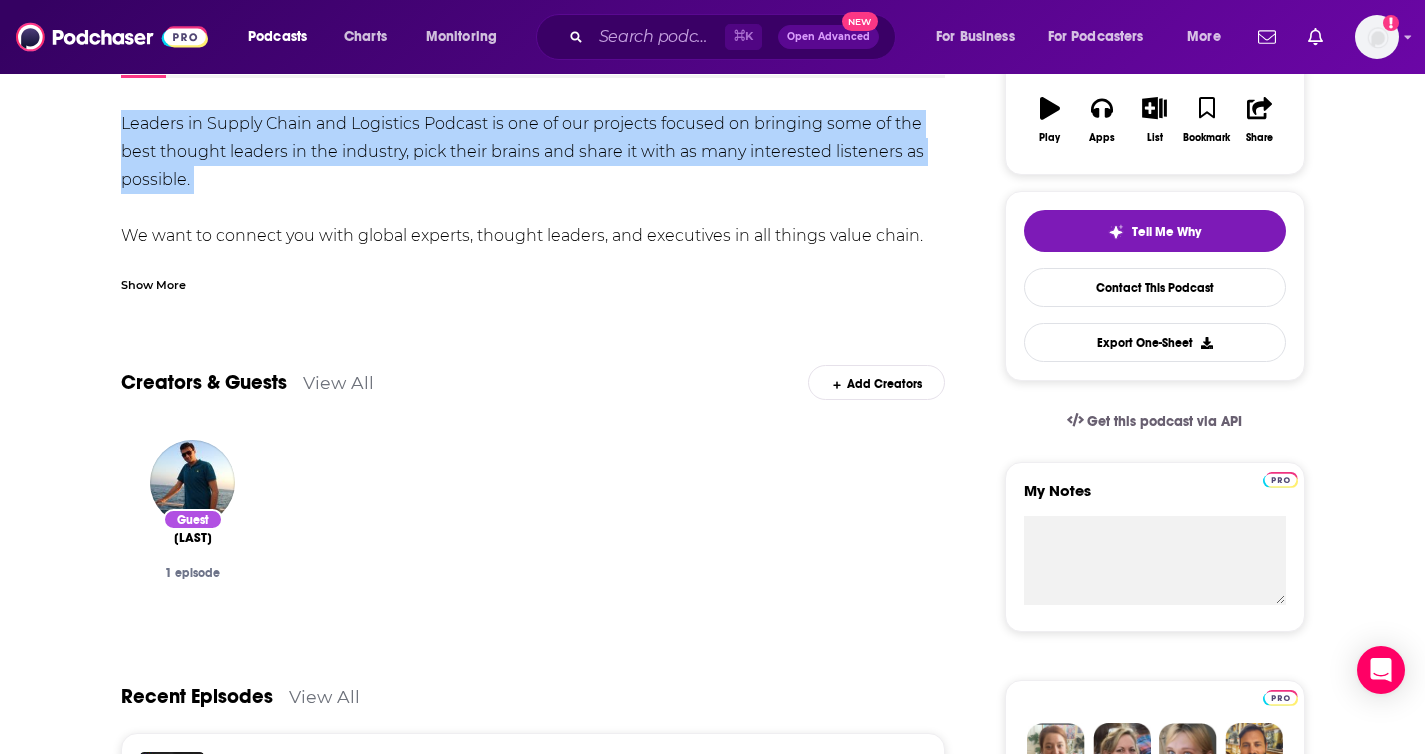 scroll, scrollTop: 54, scrollLeft: 0, axis: vertical 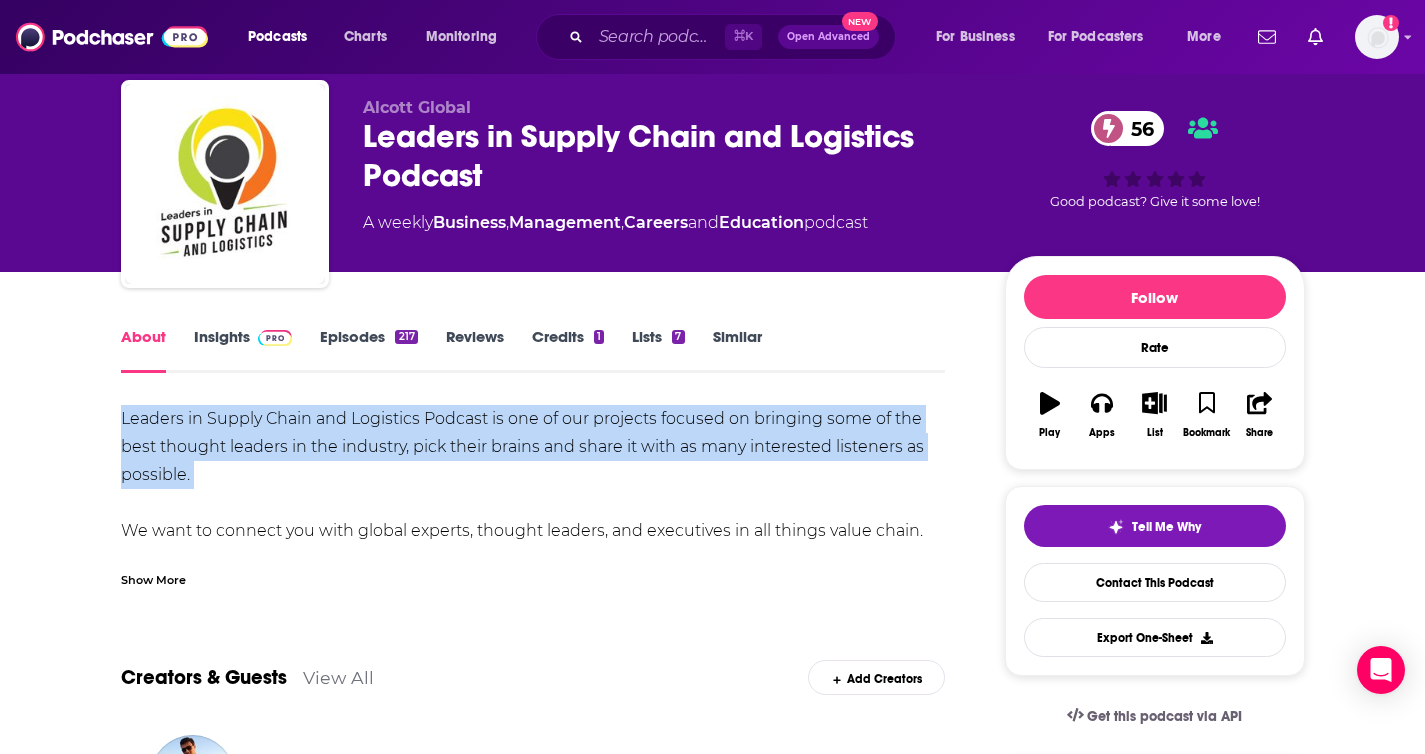 click on "Insights" at bounding box center [243, 350] 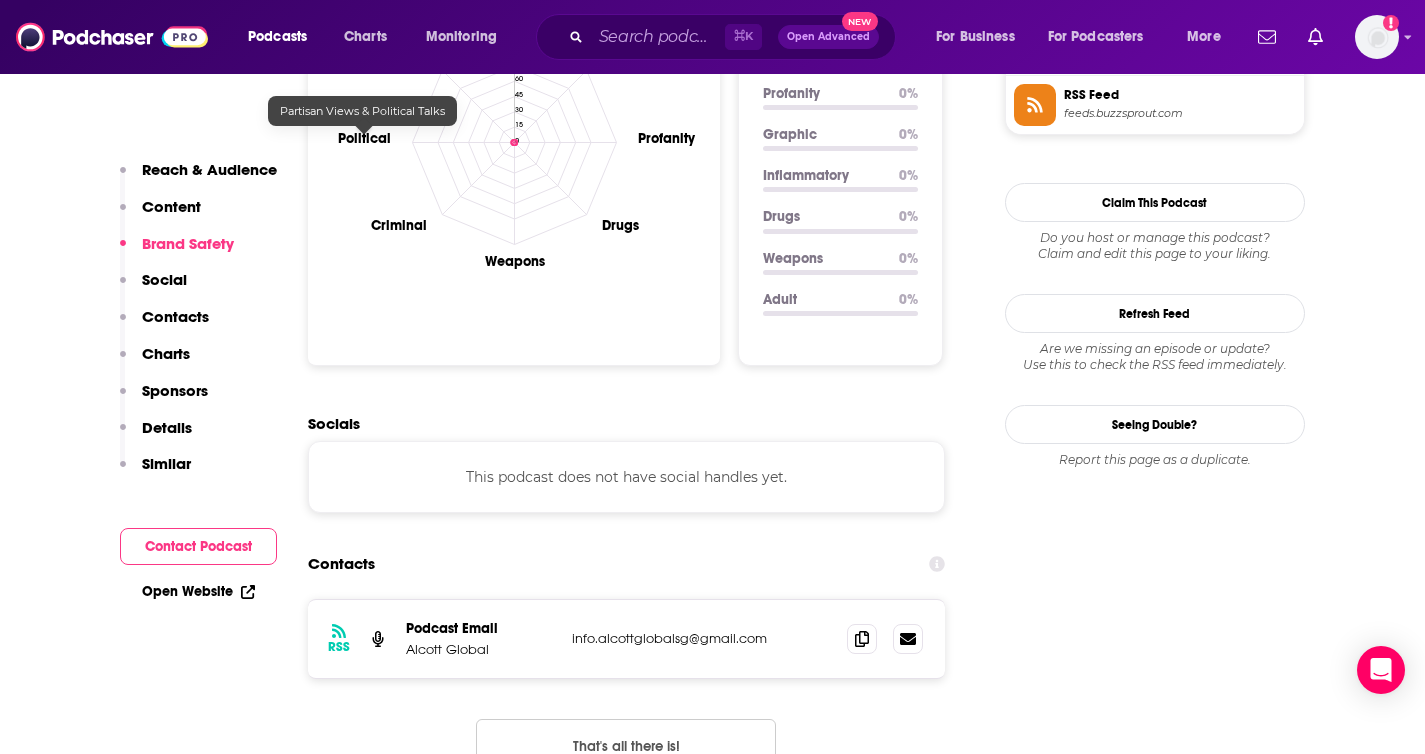 scroll, scrollTop: 2028, scrollLeft: 0, axis: vertical 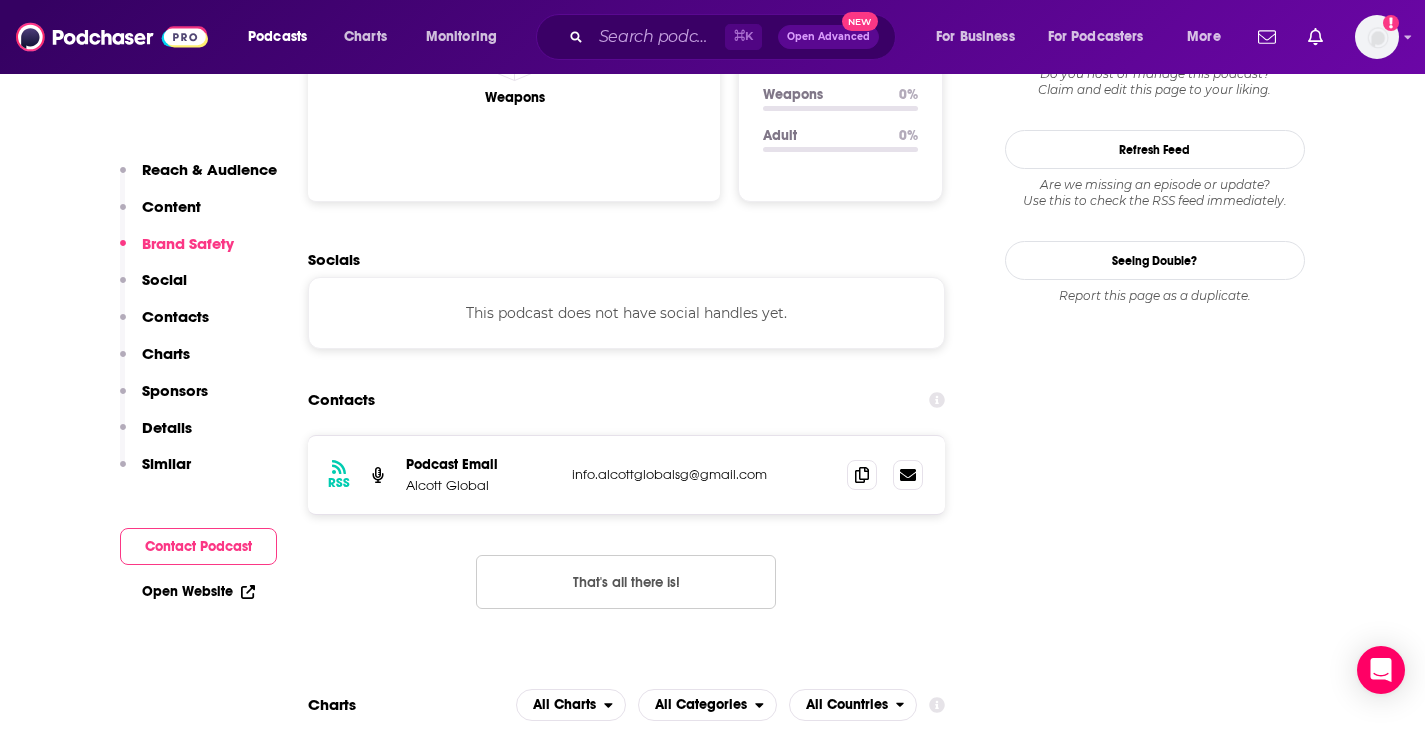 click on "Alcott Global" at bounding box center [481, 485] 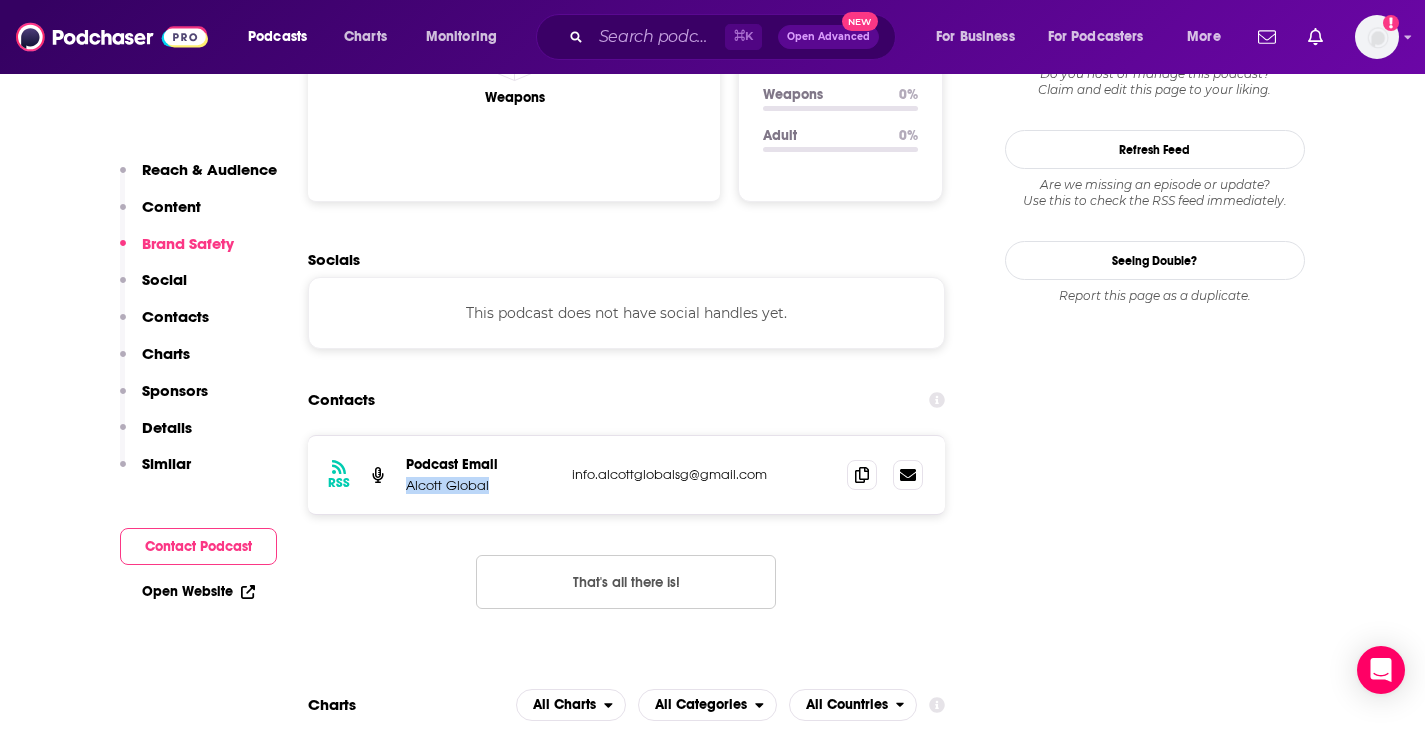 drag, startPoint x: 422, startPoint y: 488, endPoint x: 446, endPoint y: 488, distance: 24 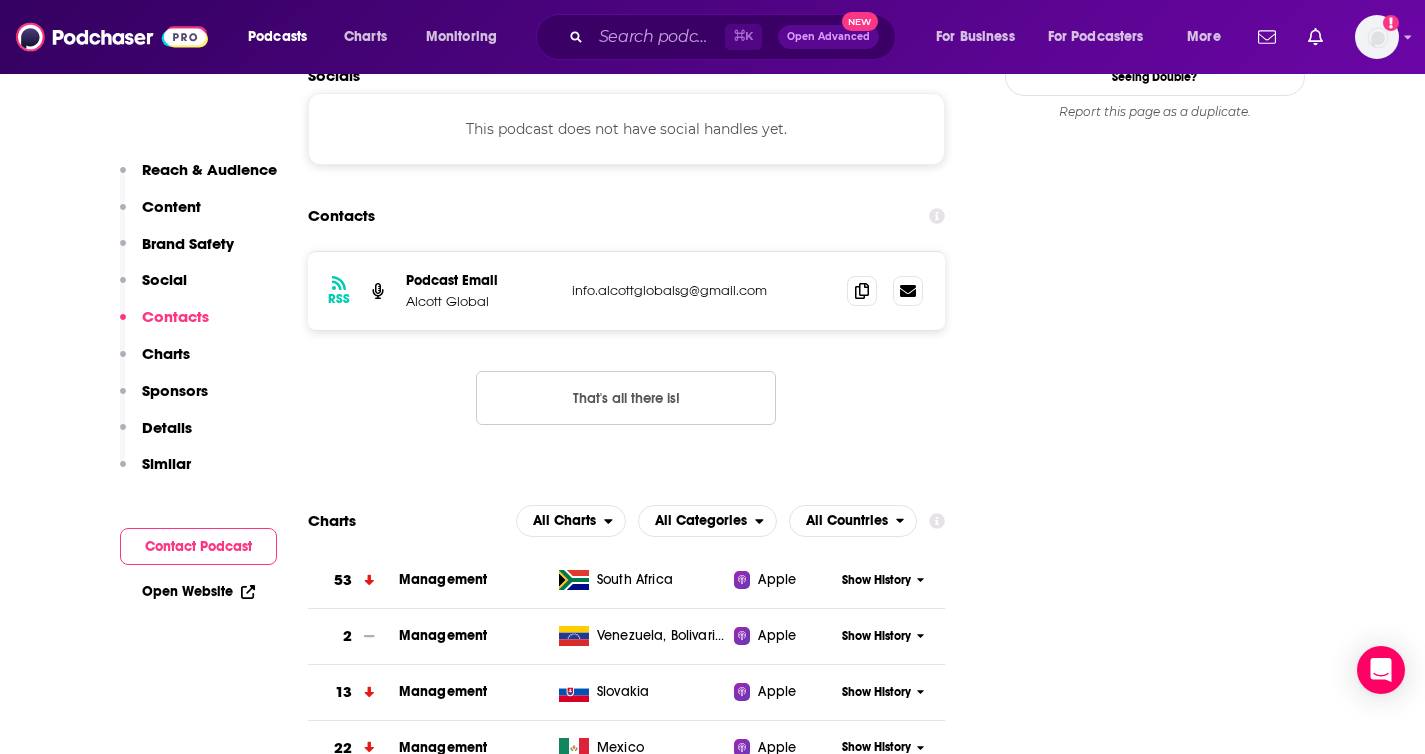 scroll, scrollTop: 2247, scrollLeft: 0, axis: vertical 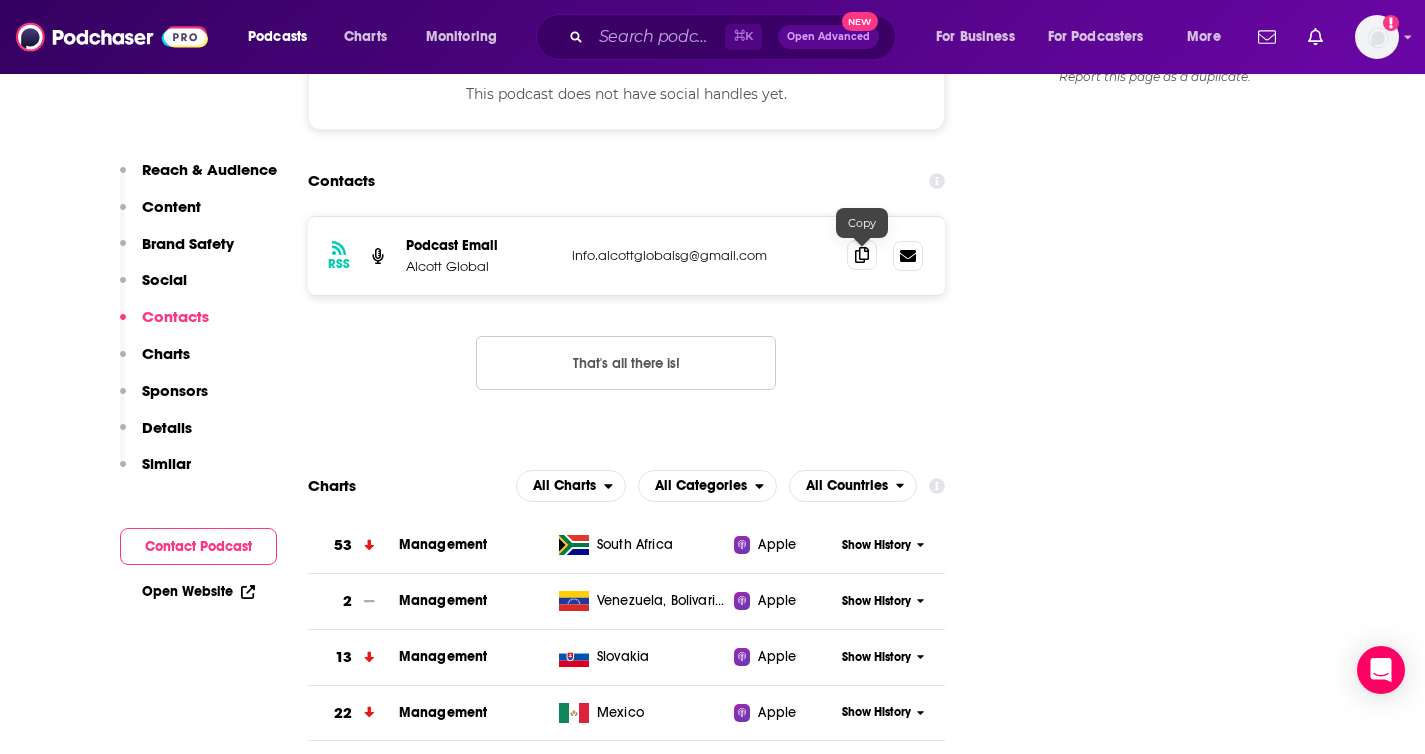click 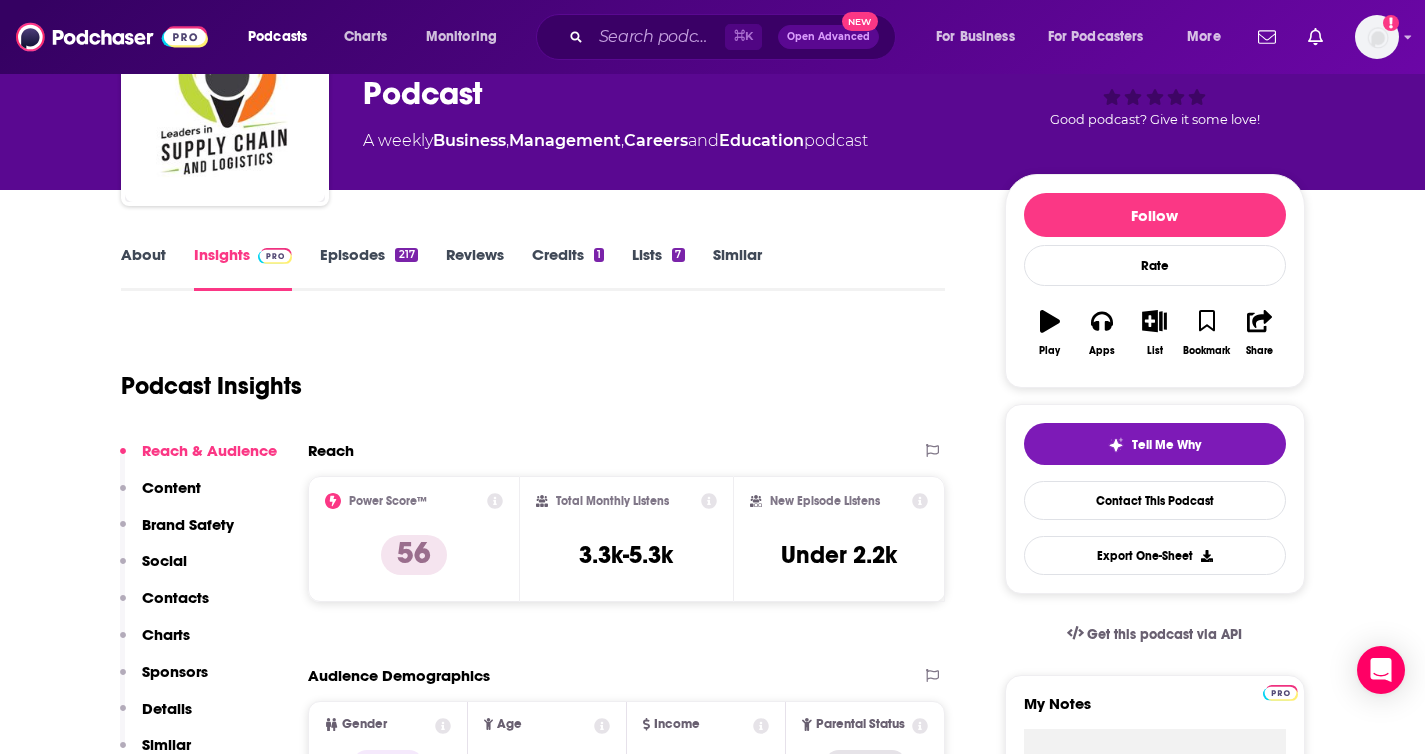 scroll, scrollTop: 0, scrollLeft: 0, axis: both 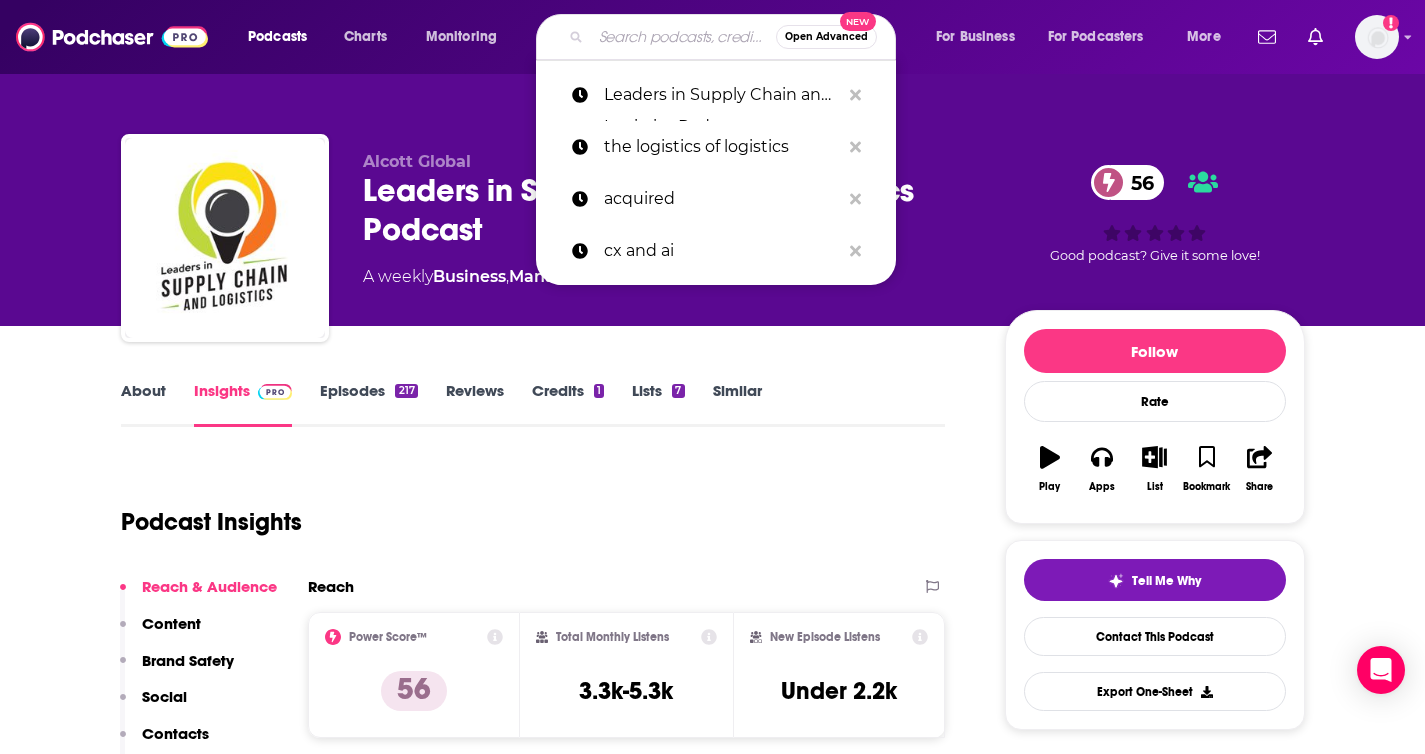 click at bounding box center (683, 37) 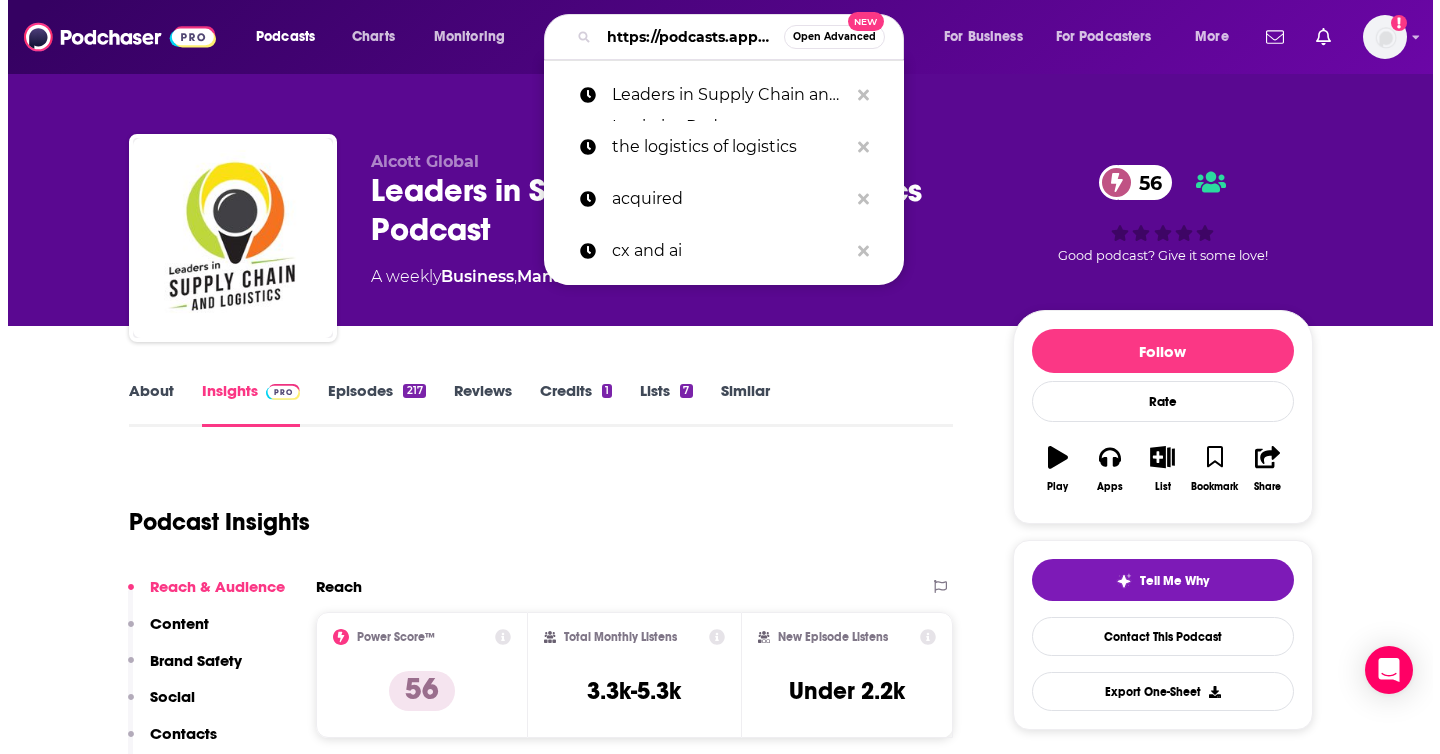 scroll, scrollTop: 0, scrollLeft: 415, axis: horizontal 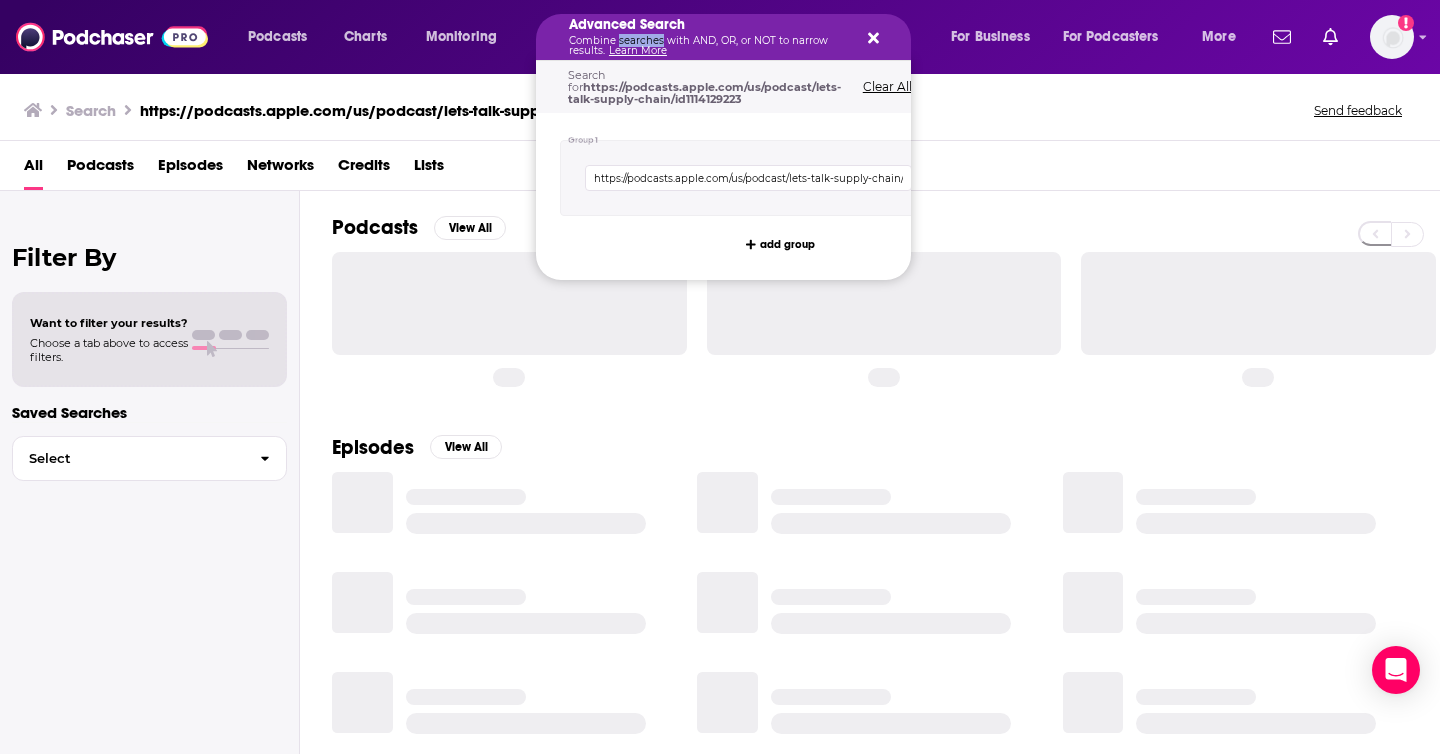 click on "Combine searches with AND, OR, or NOT to narrow results. Learn More" at bounding box center [707, 46] 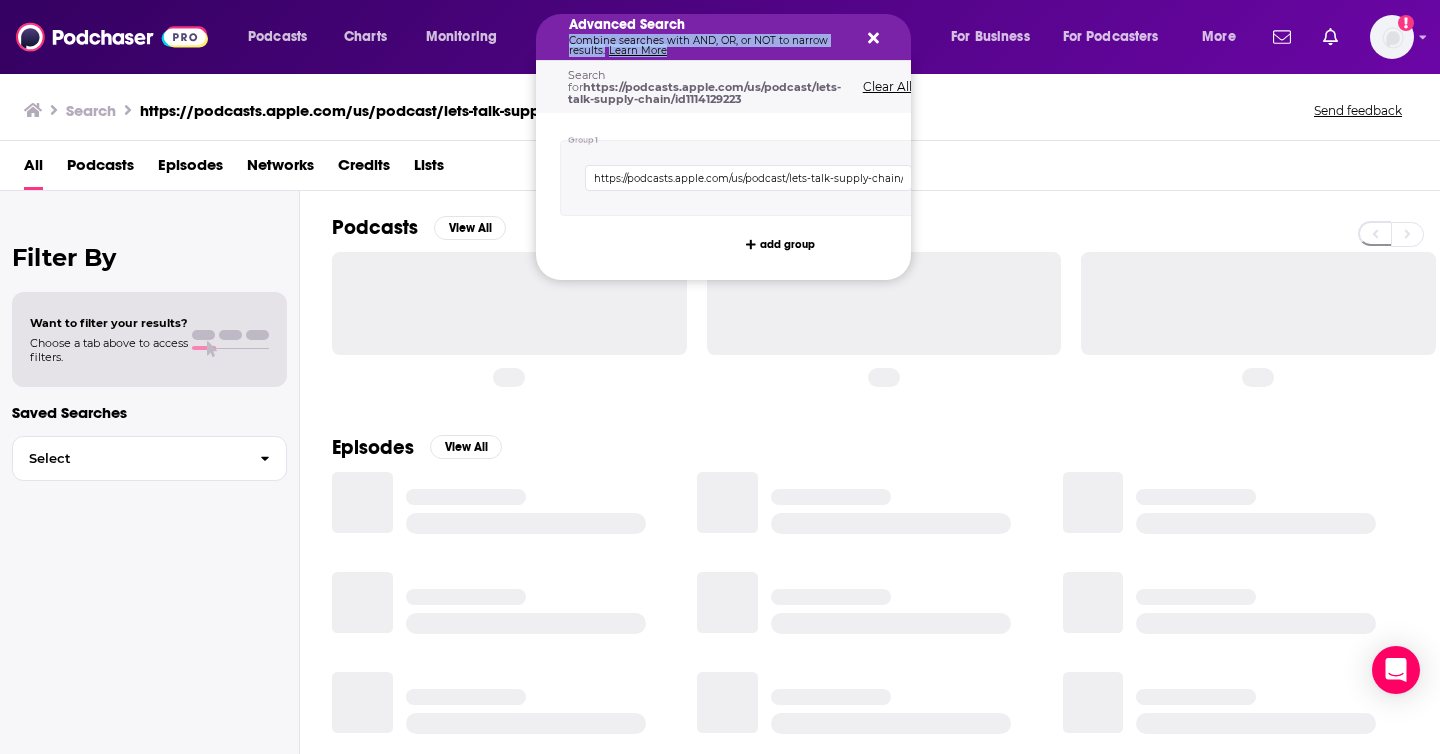 click on "Combine searches with AND, OR, or NOT to narrow results. Learn More" at bounding box center (707, 46) 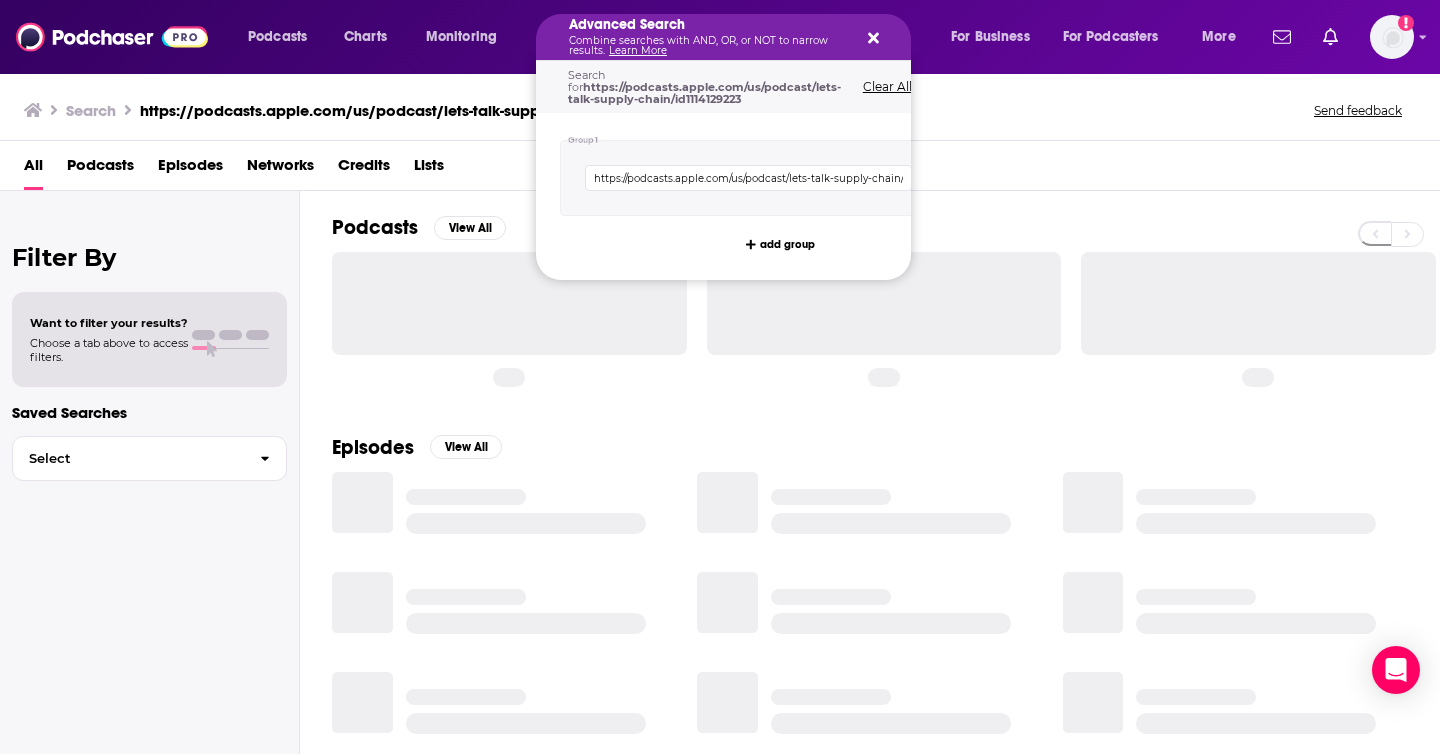 click on "Podcasts View All" at bounding box center [886, 233] 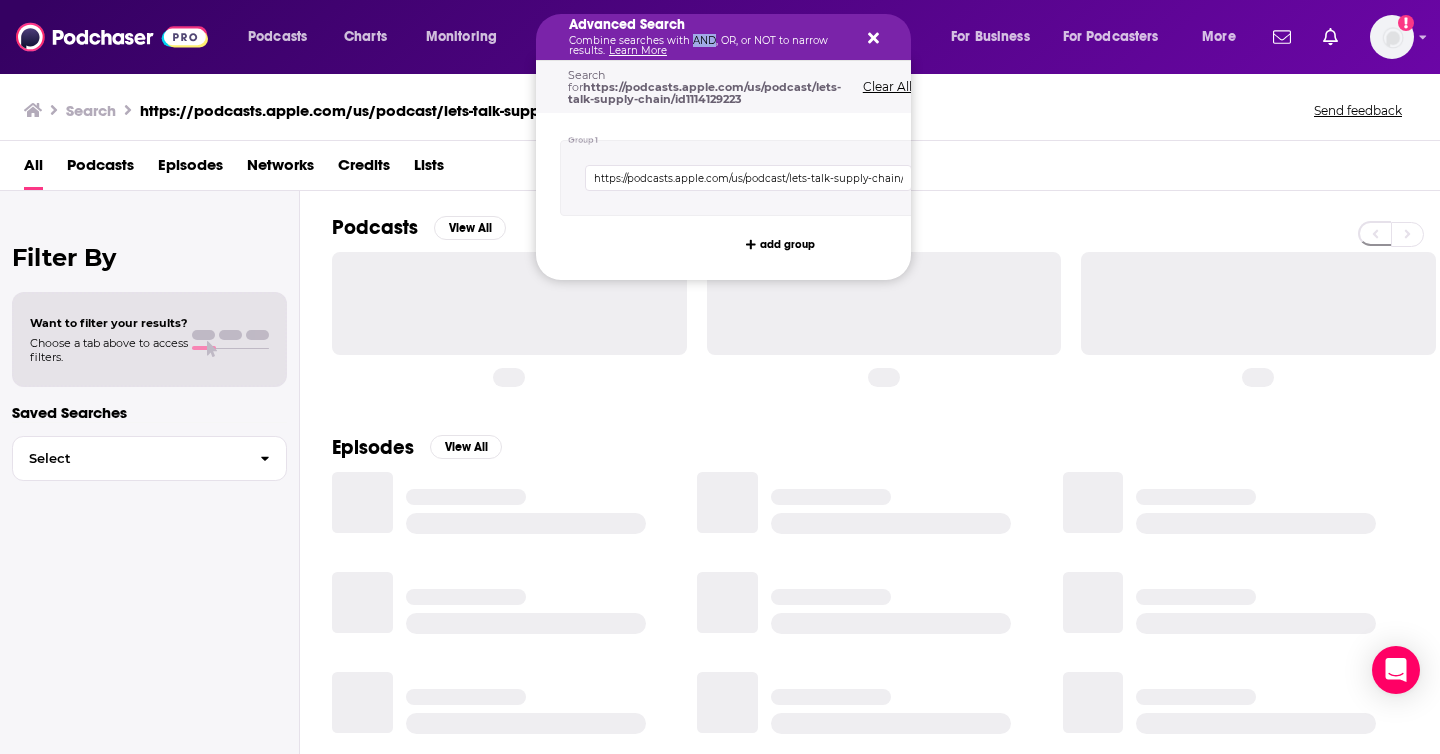 click on "Combine searches with AND, OR, or NOT to narrow results. Learn More" at bounding box center (707, 46) 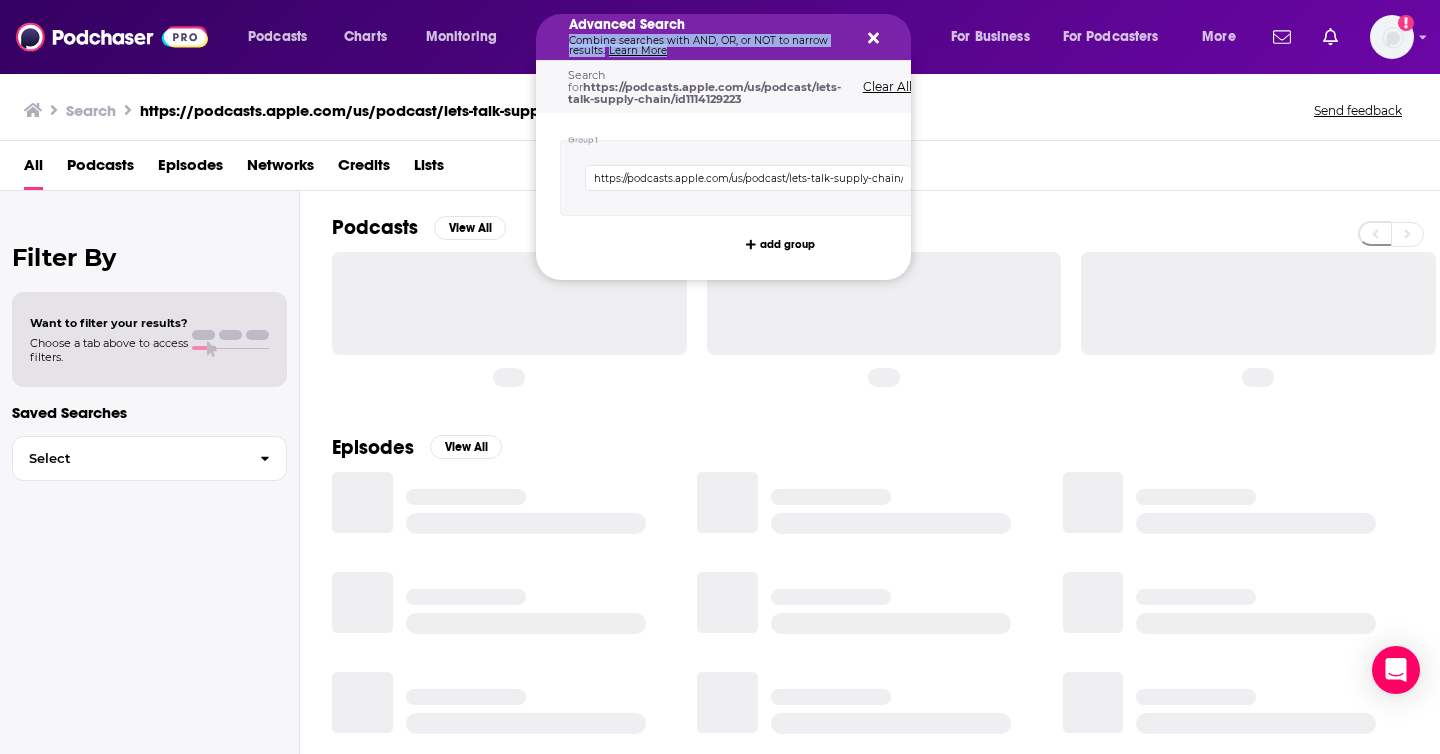 click on "Combine searches with AND, OR, or NOT to narrow results. Learn More" at bounding box center [707, 46] 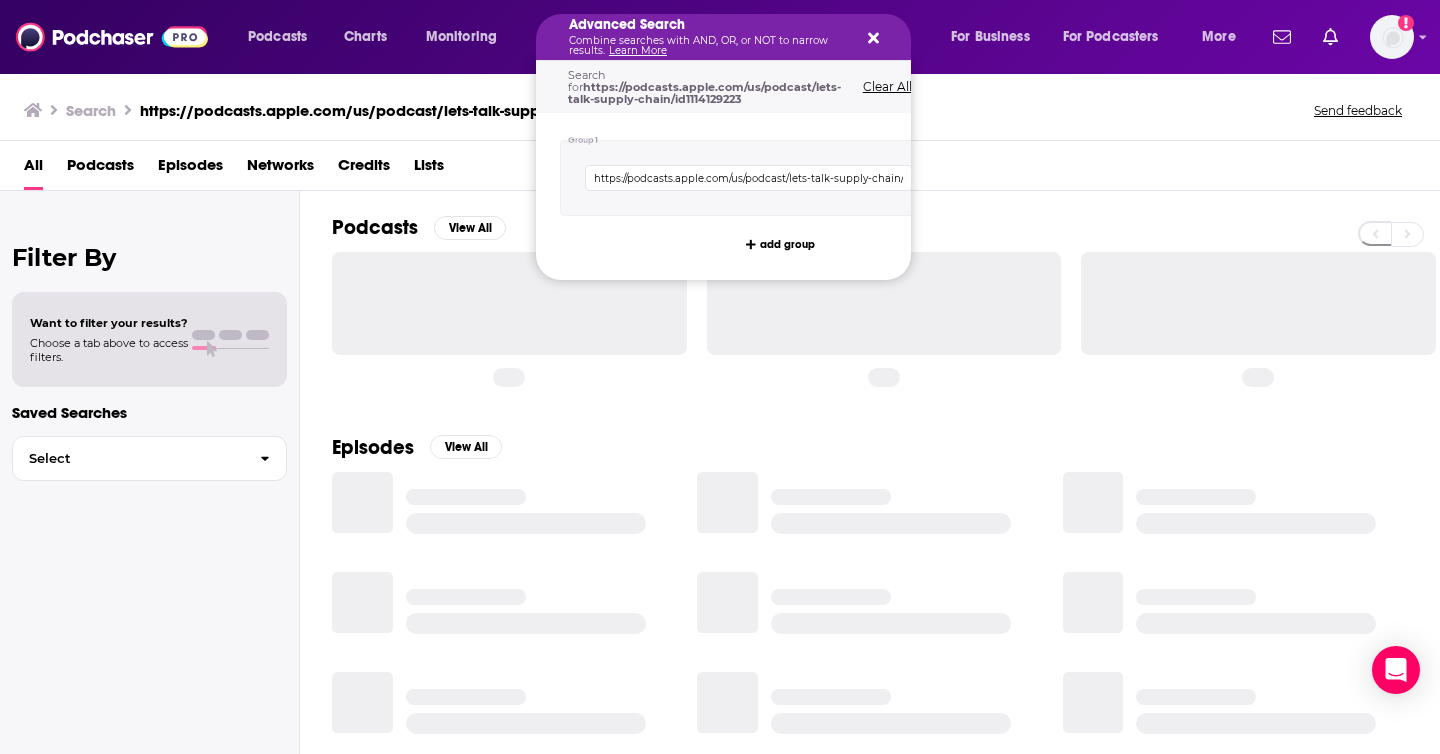 click on "Advanced Search" at bounding box center [707, 25] 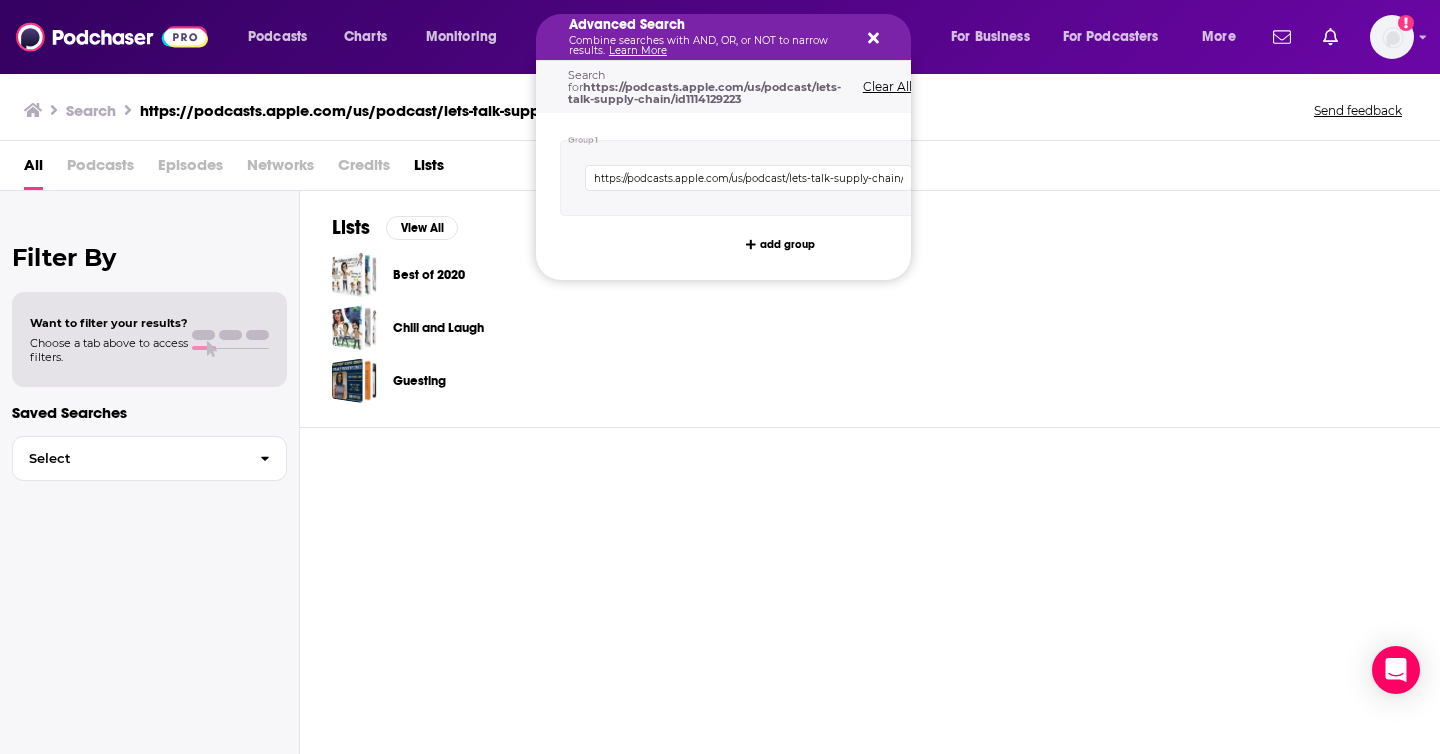 click on "Advanced Search Combine searches with AND, OR, or NOT to narrow results. Learn More" at bounding box center (723, 37) 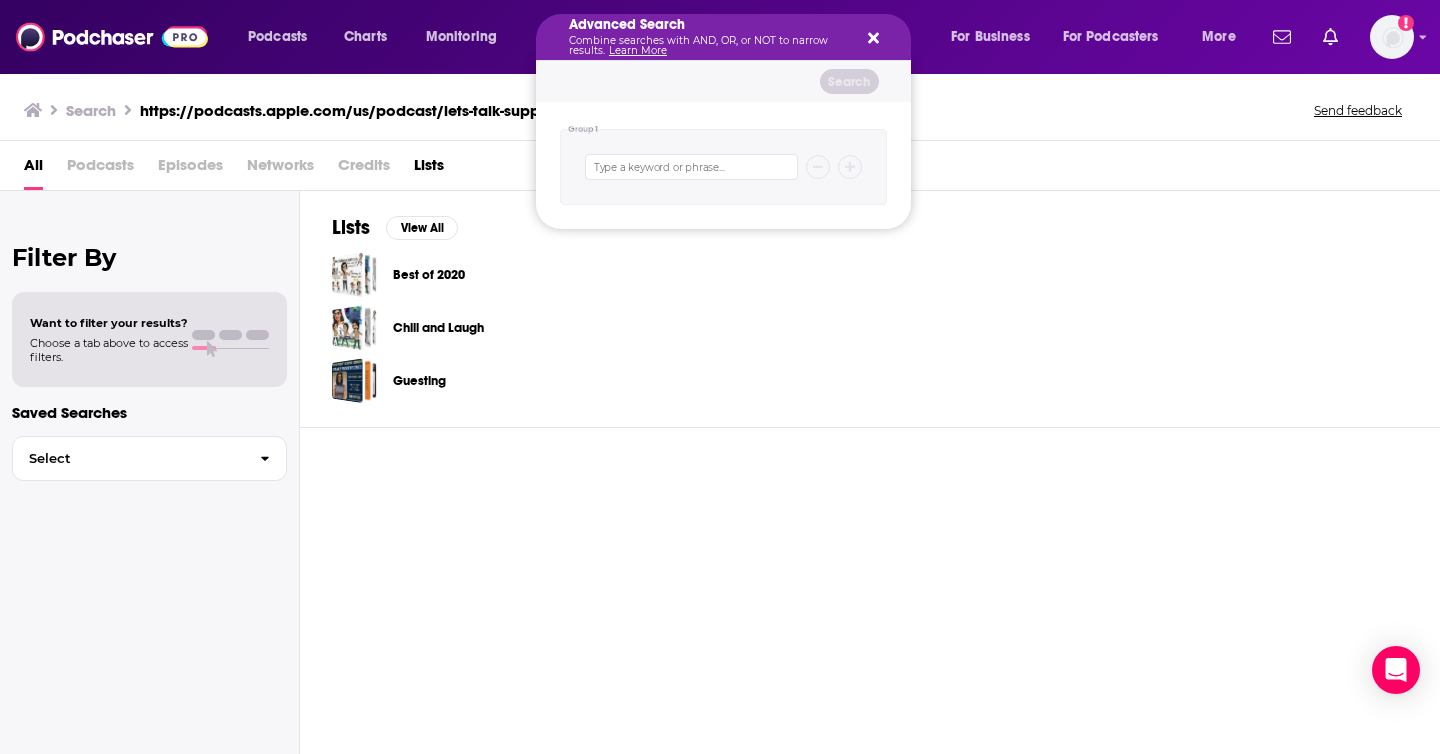 click on "Advanced Search Combine searches with AND, OR, or NOT to narrow results. Learn More" at bounding box center [723, 37] 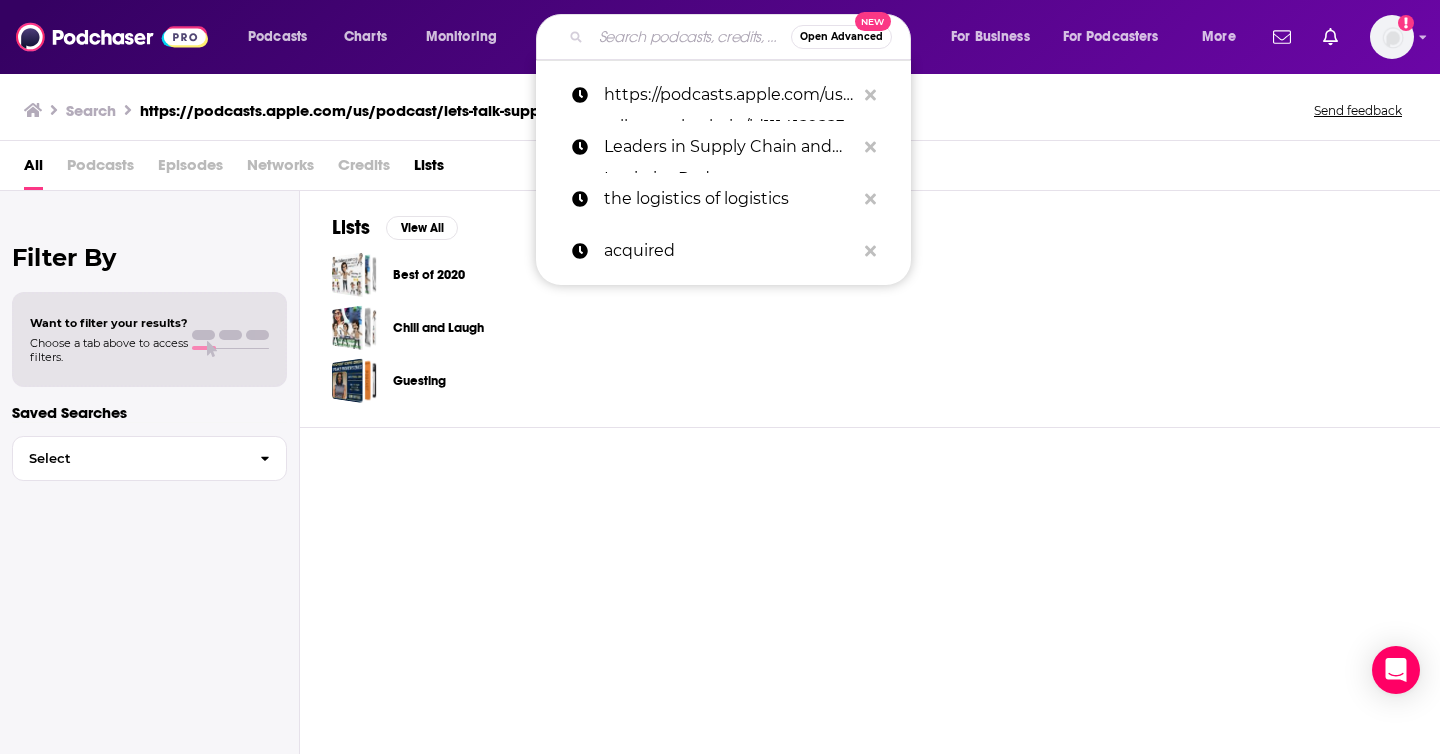 click at bounding box center (691, 37) 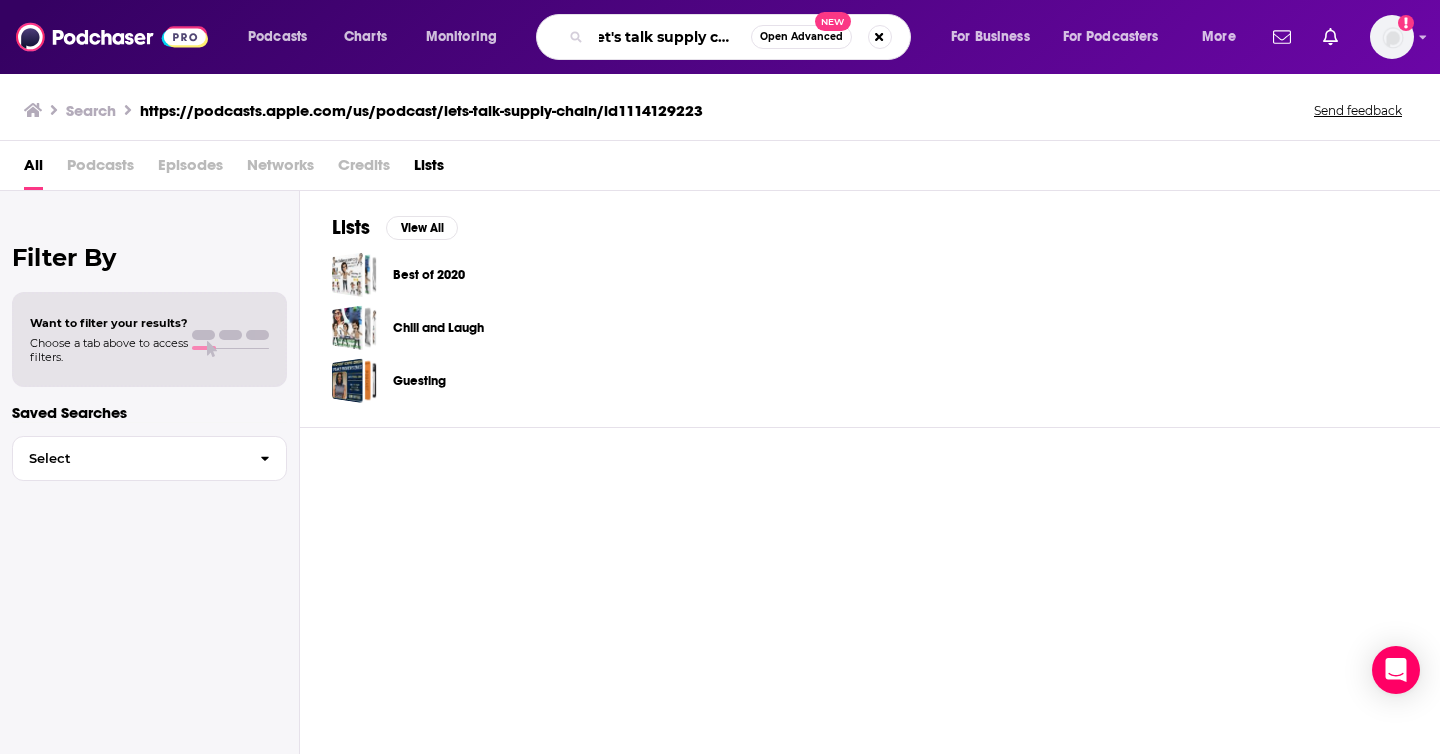 scroll, scrollTop: 0, scrollLeft: 17, axis: horizontal 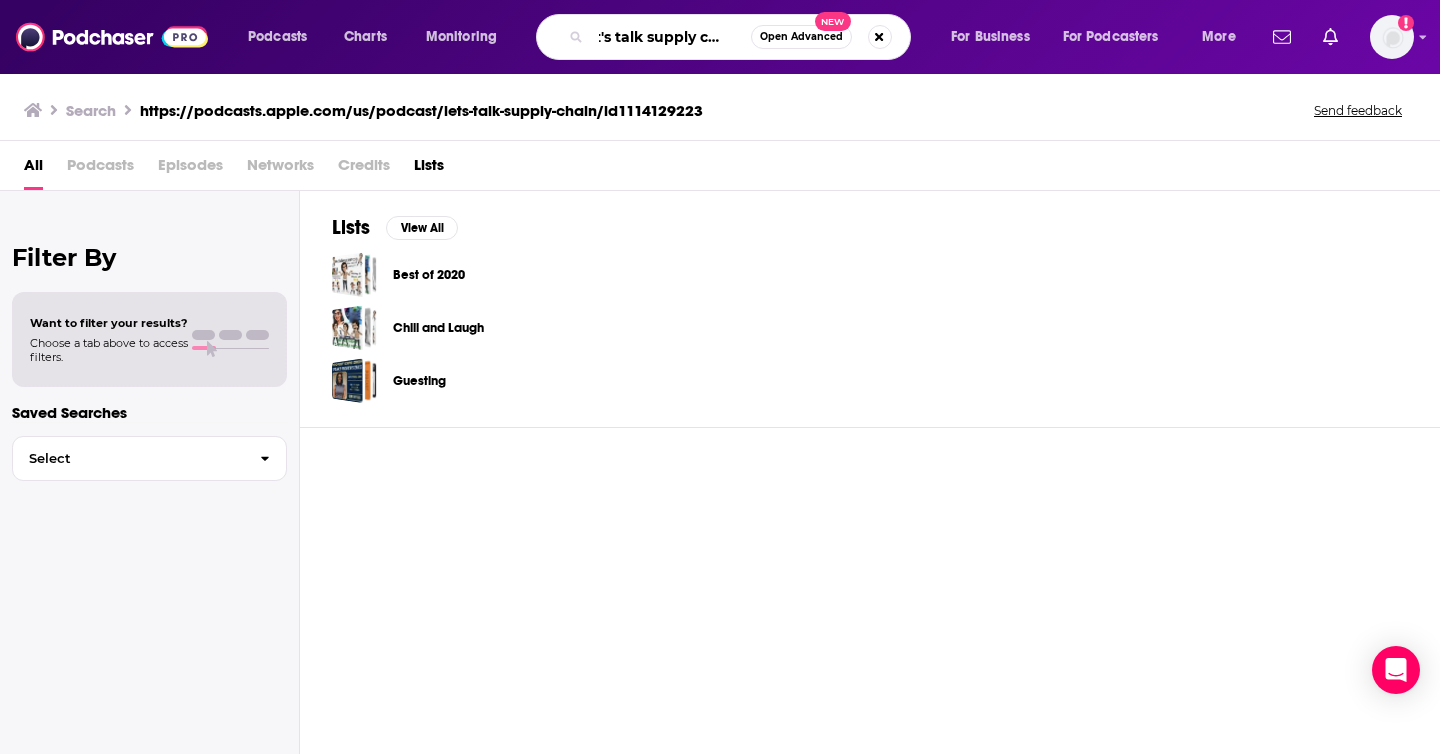 type on "let's talk supply chain" 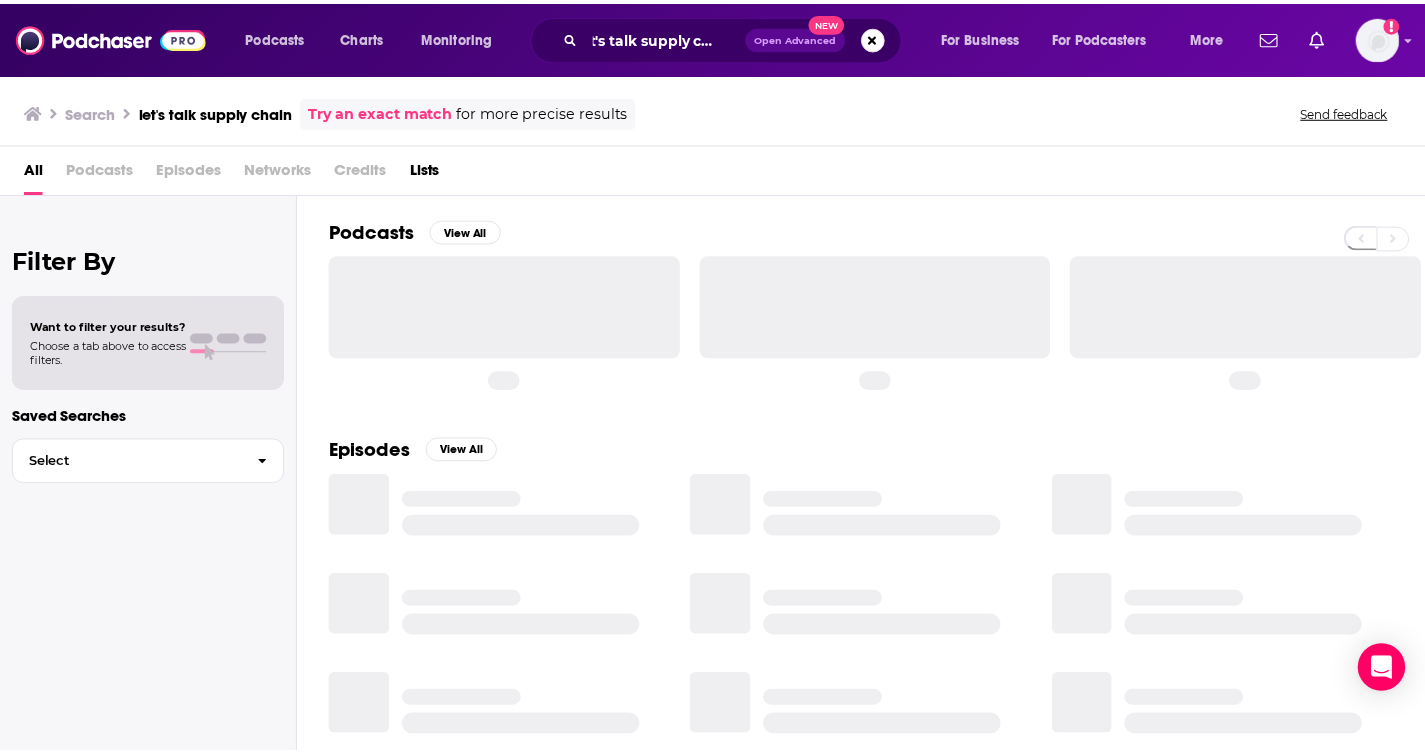 scroll, scrollTop: 0, scrollLeft: 0, axis: both 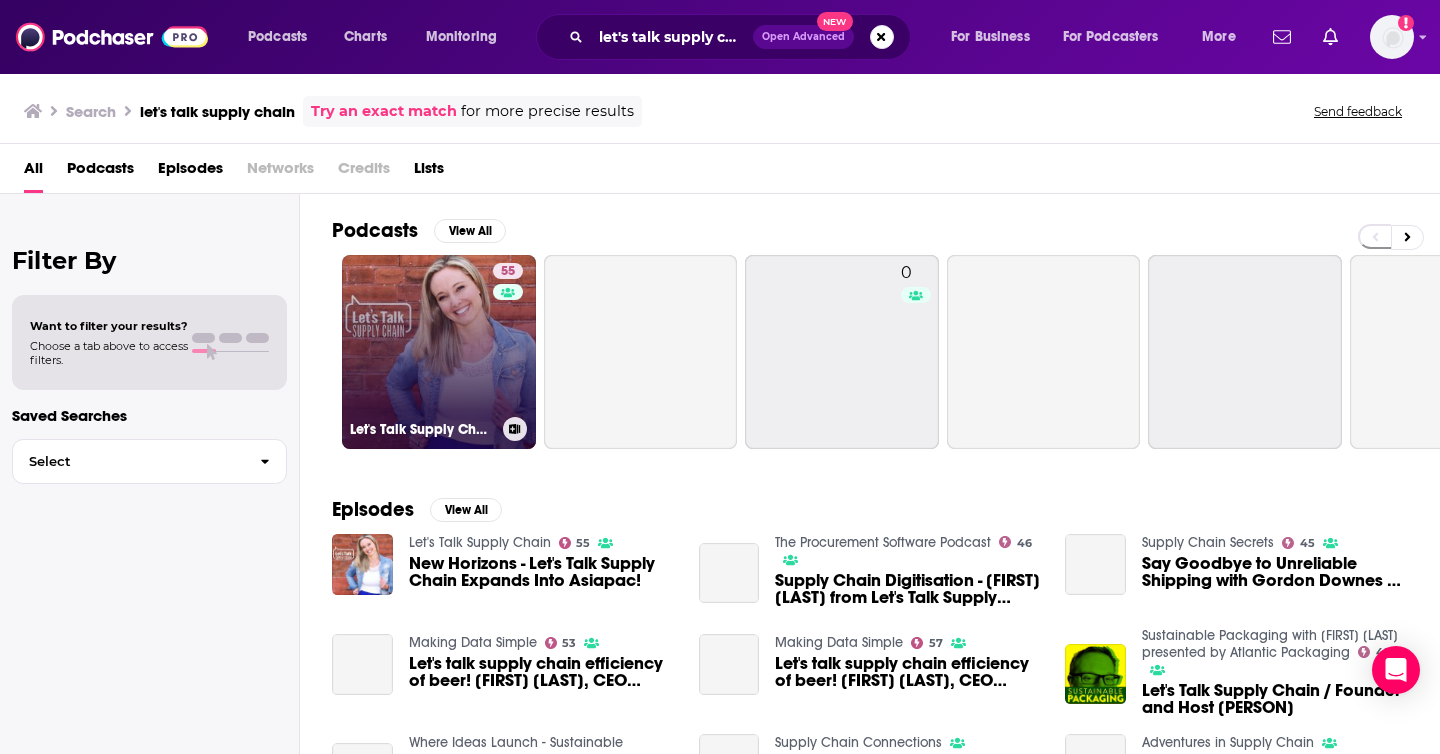 click on "[NUMBER] Let's Talk Supply Chain" at bounding box center (439, 352) 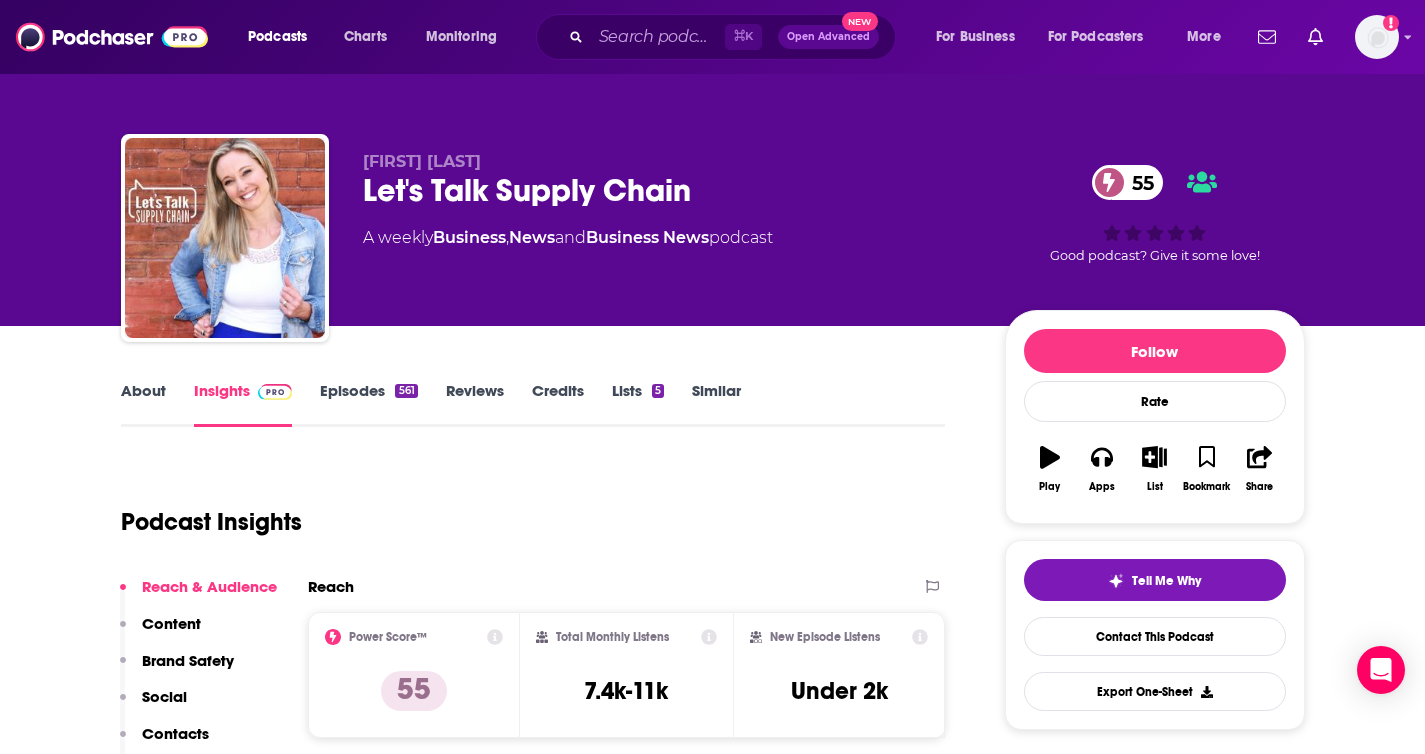 click on "About" at bounding box center [143, 404] 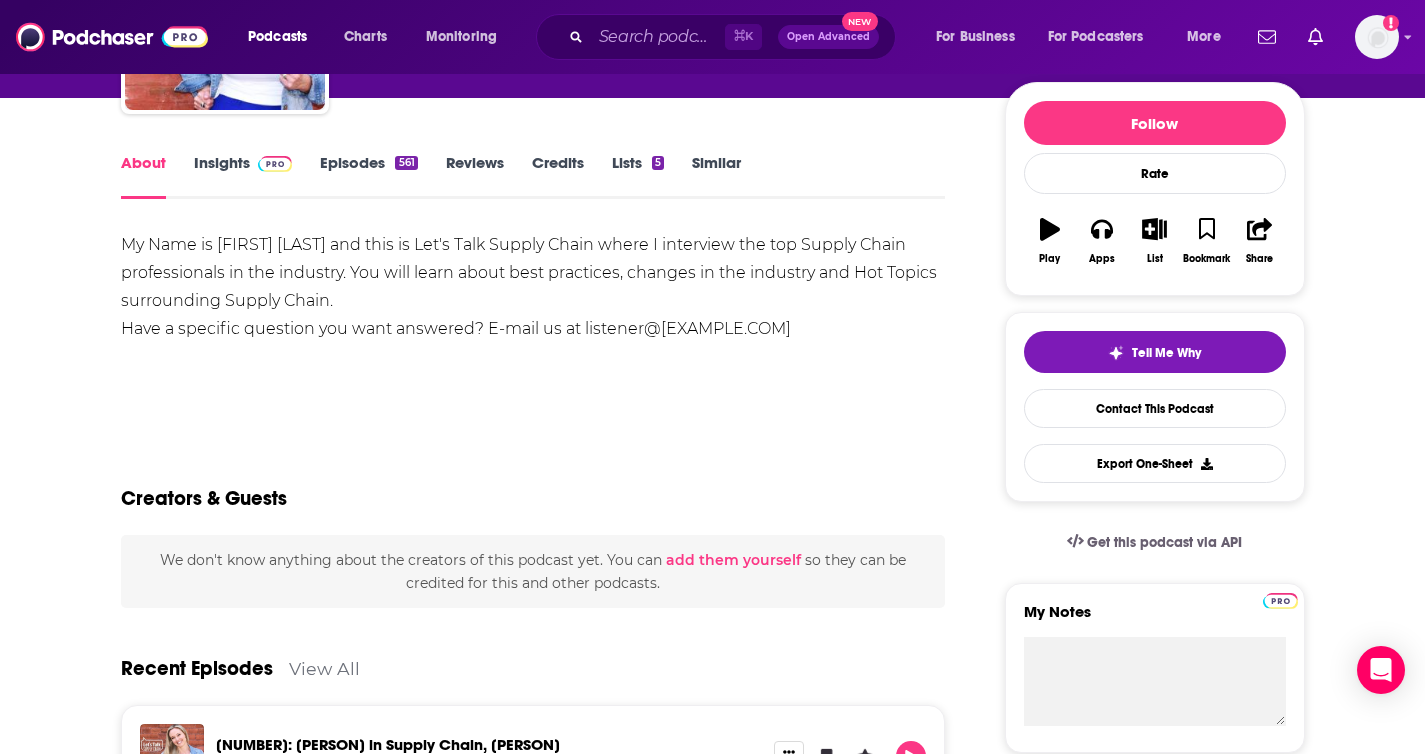 scroll, scrollTop: 222, scrollLeft: 0, axis: vertical 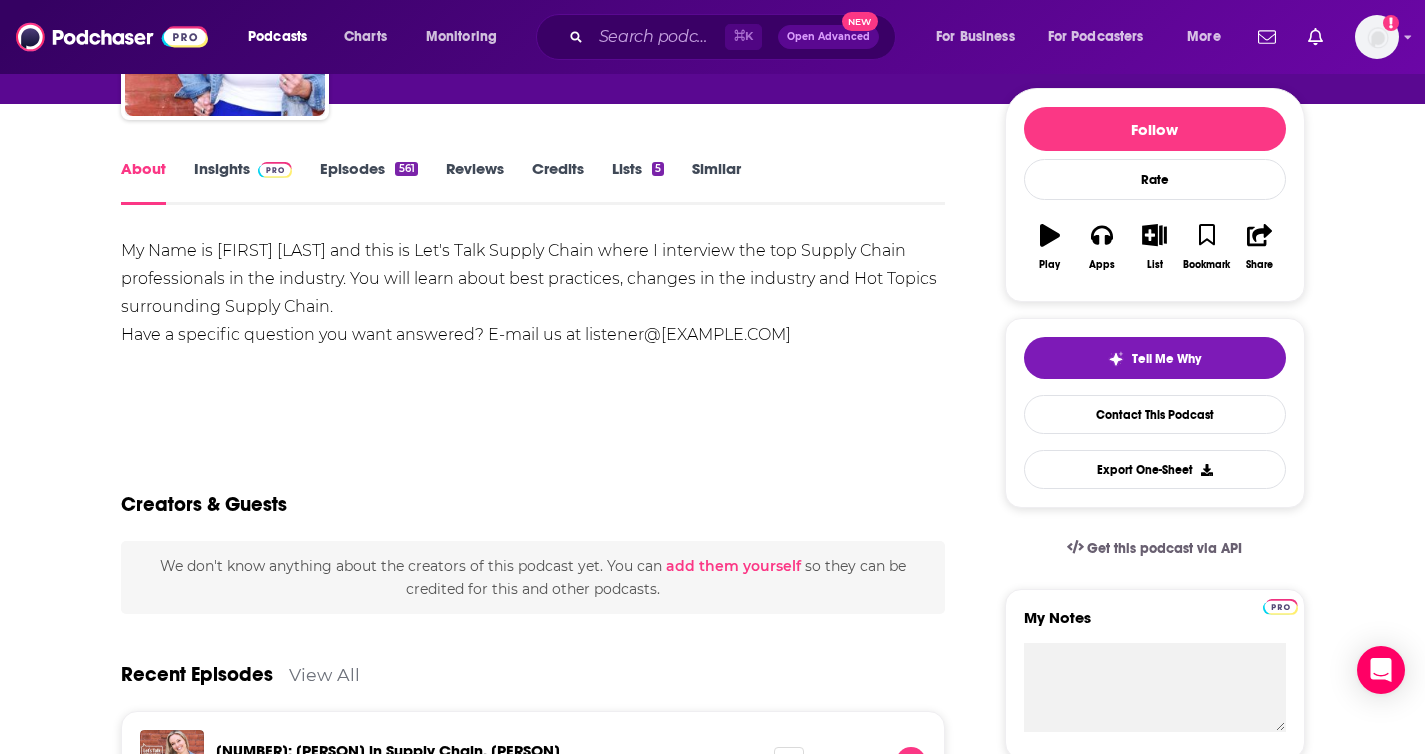 click on "My Name is [FIRST] [LAST] and this is Let's Talk Supply Chain where I interview the top Supply Chain professionals in the industry. You will learn about best practices, changes in the industry and Hot Topics surrounding Supply Chain. Have a specific question you want answered? E-mail us at [EMAIL]" at bounding box center [533, 293] 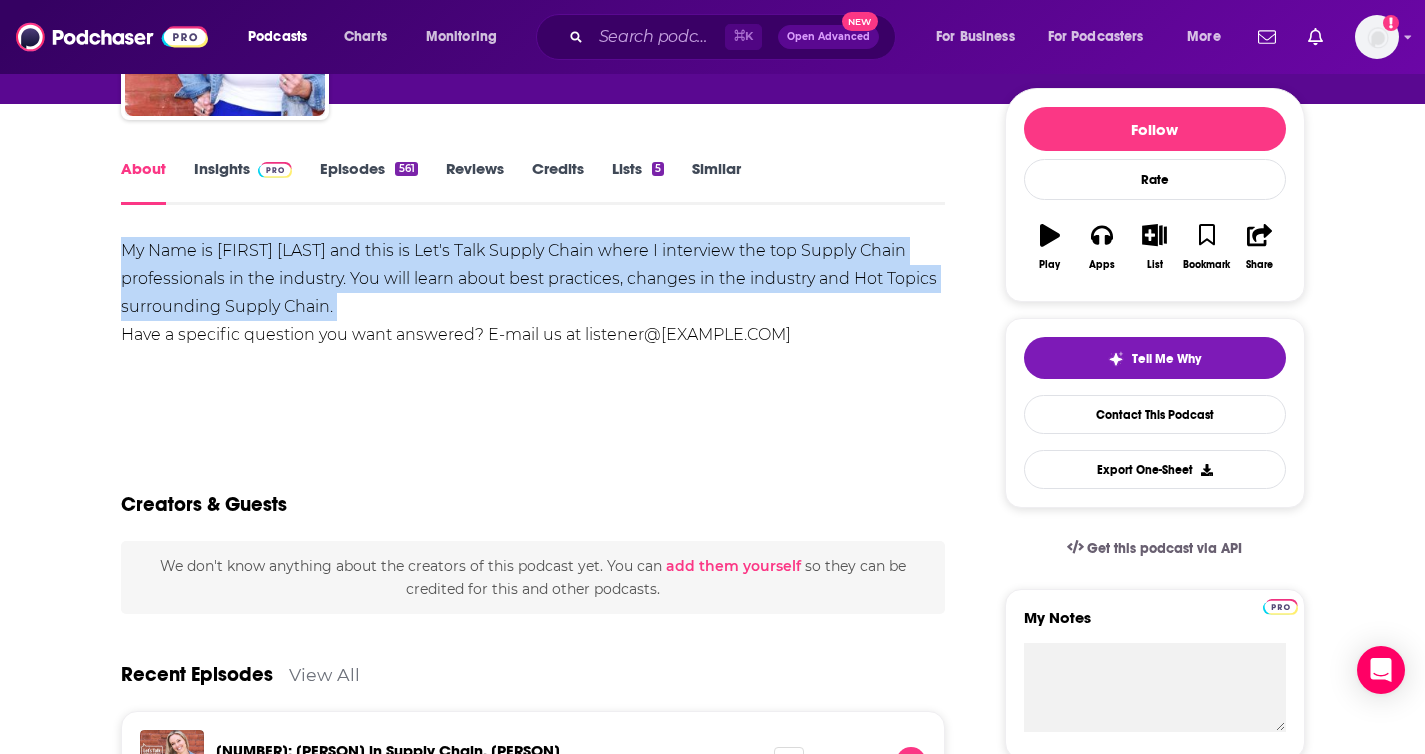 drag, startPoint x: 132, startPoint y: 251, endPoint x: 406, endPoint y: 311, distance: 280.49243 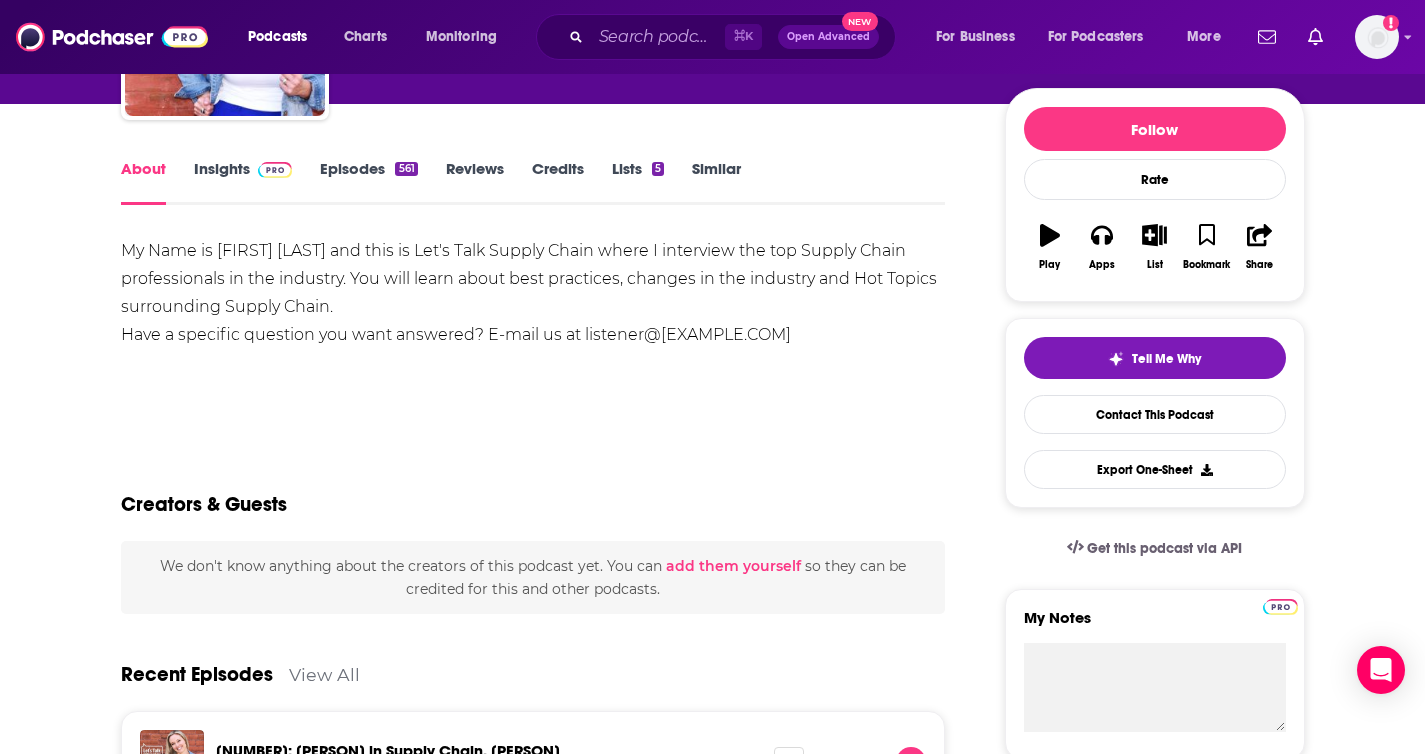 click on "My Name is [FIRST] [LAST] and this is Let's Talk Supply Chain where I interview the top Supply Chain professionals in the industry. You will learn about best practices, changes in the industry and Hot Topics surrounding Supply Chain. Have a specific question you want answered? E-mail us at [EMAIL]" at bounding box center [533, 293] 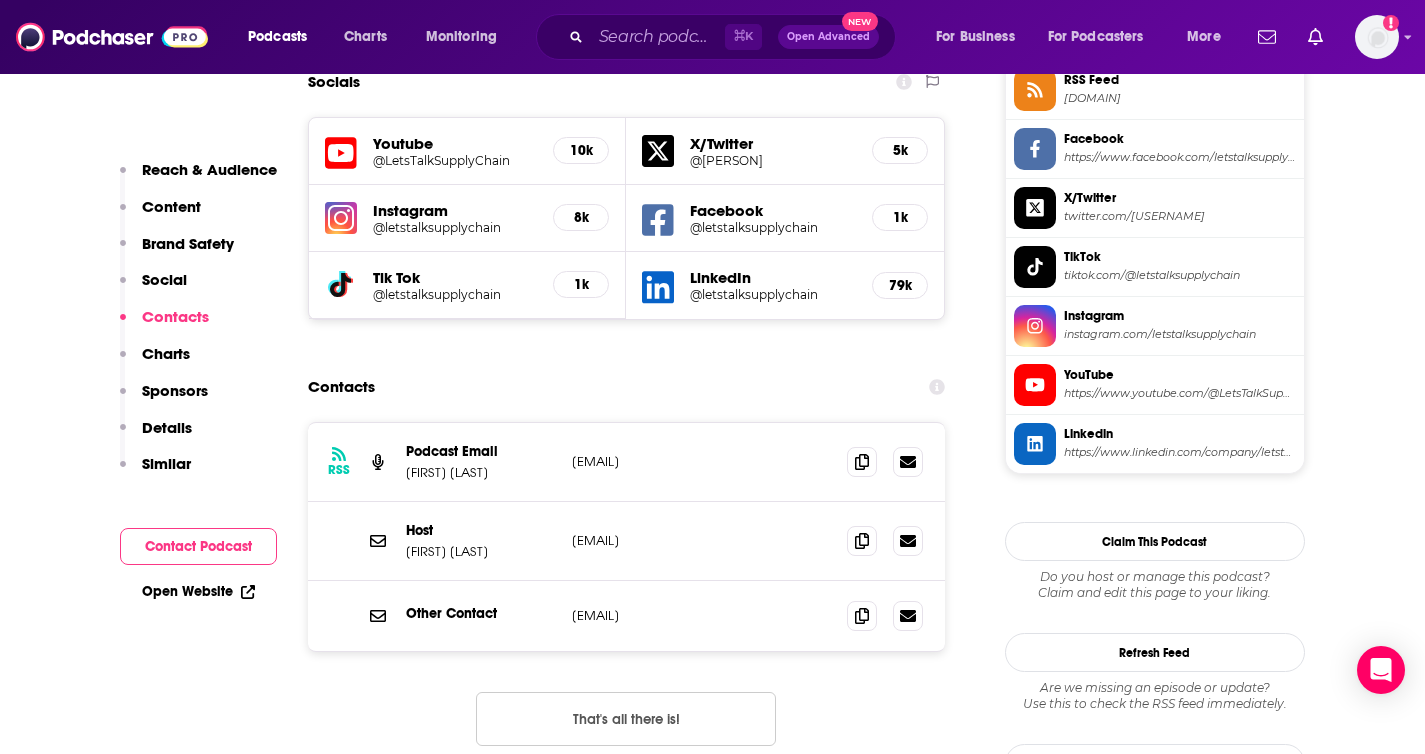 scroll, scrollTop: 1923, scrollLeft: 0, axis: vertical 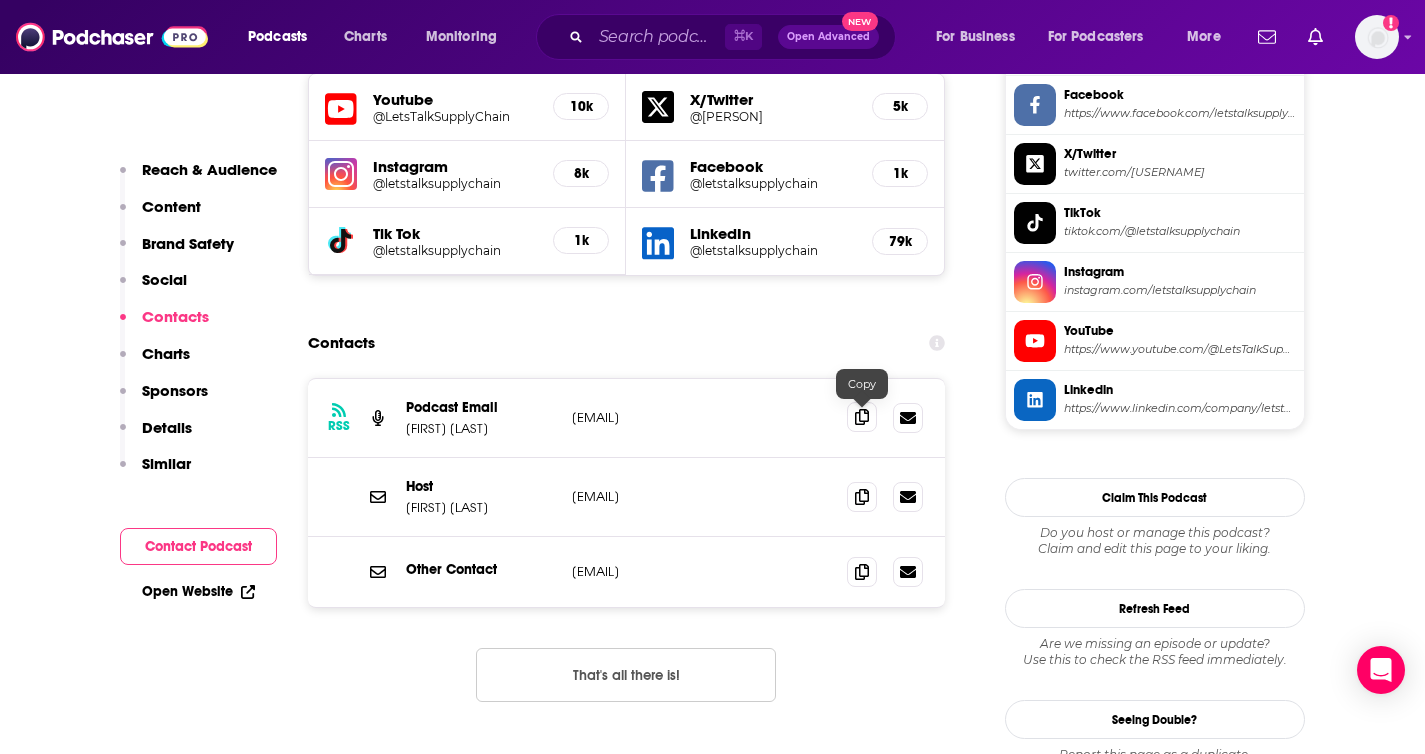click 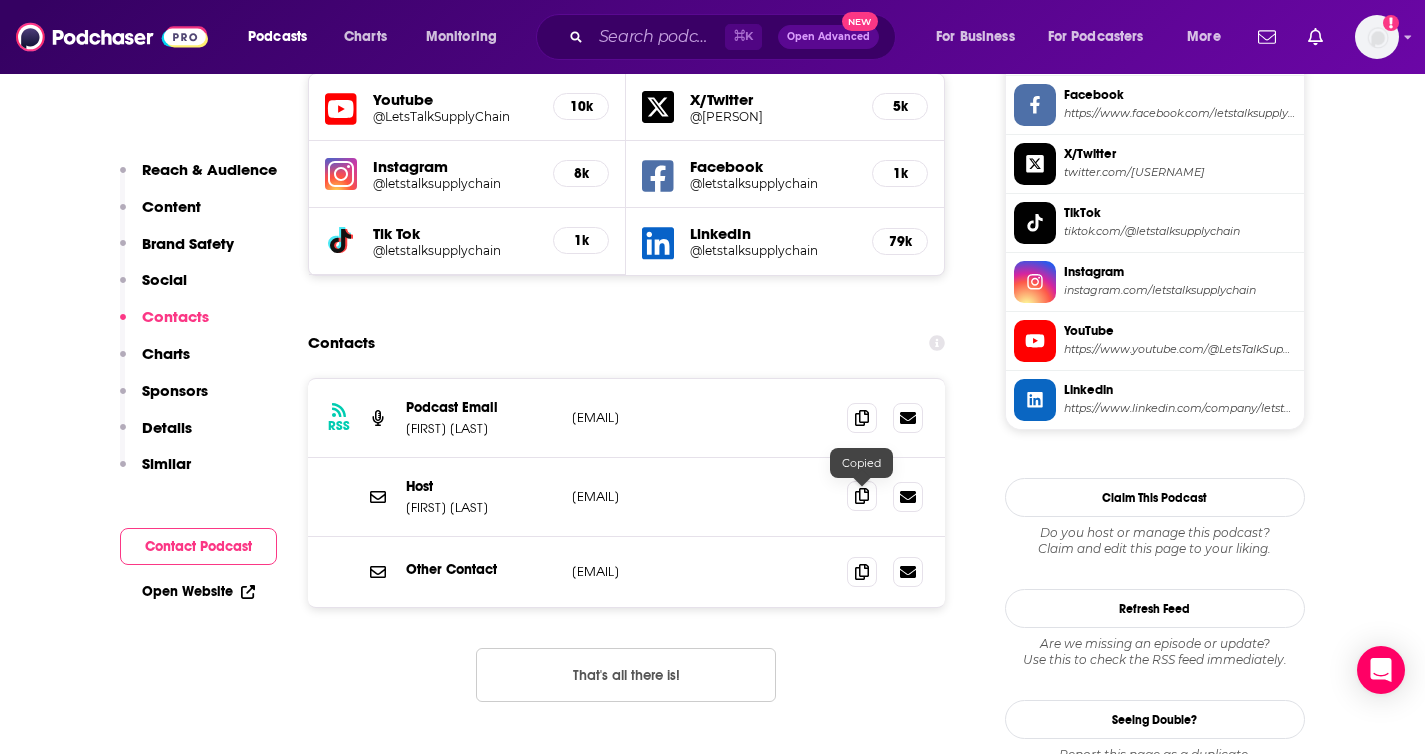 click 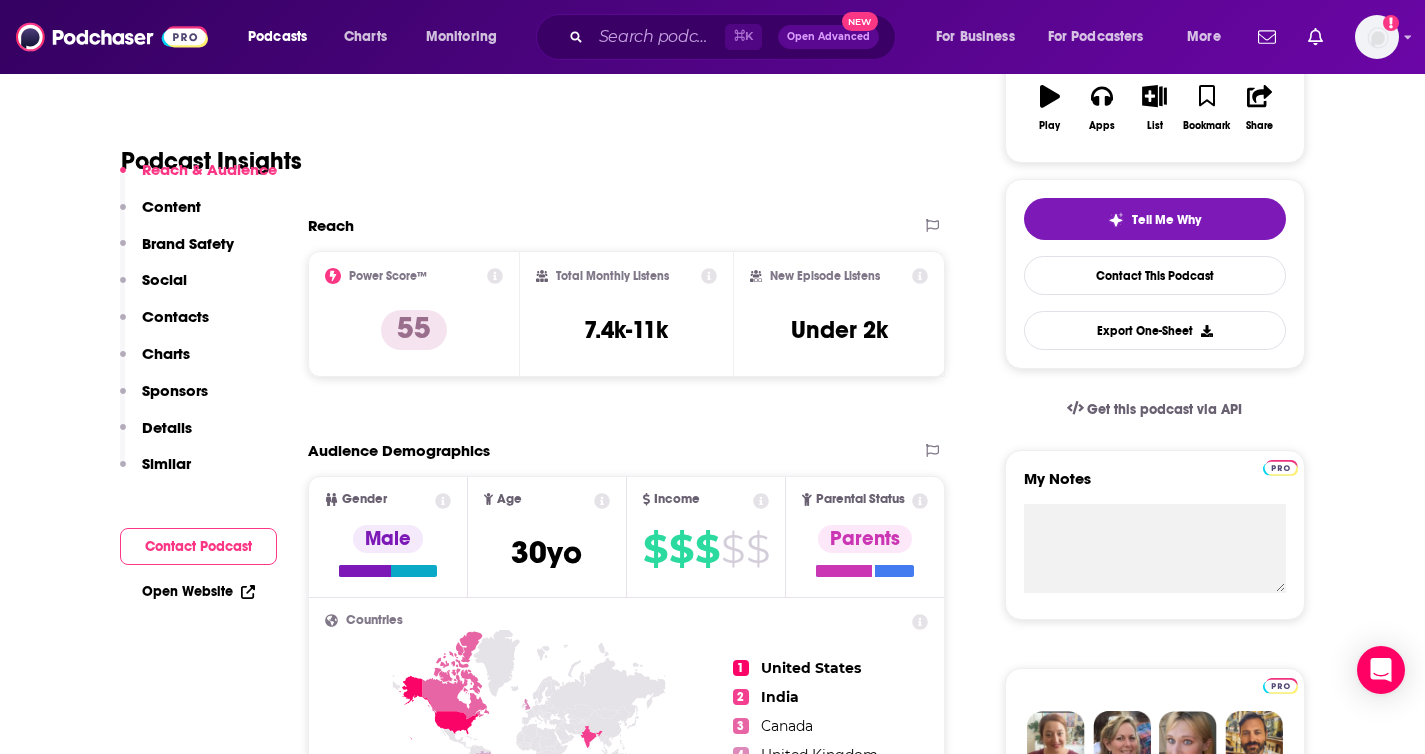 scroll, scrollTop: 393, scrollLeft: 0, axis: vertical 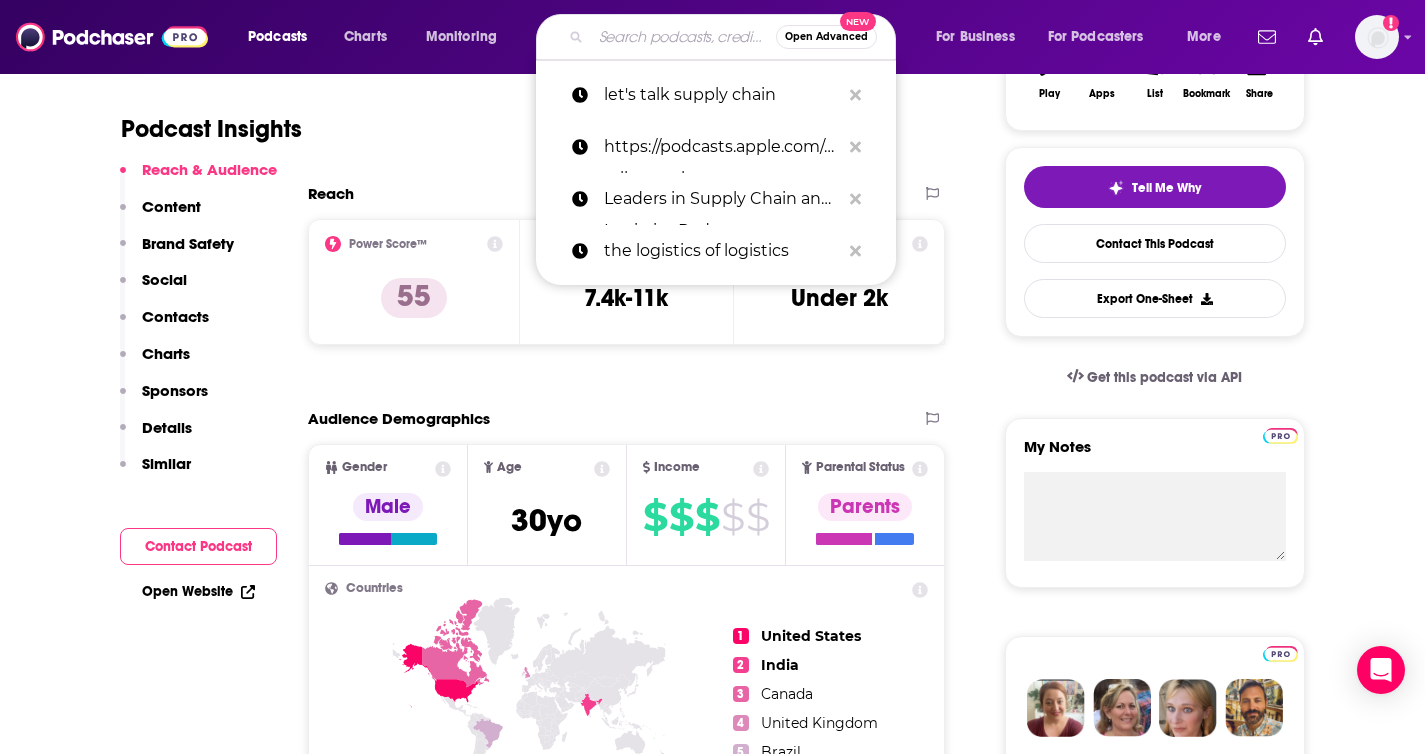 click at bounding box center (683, 37) 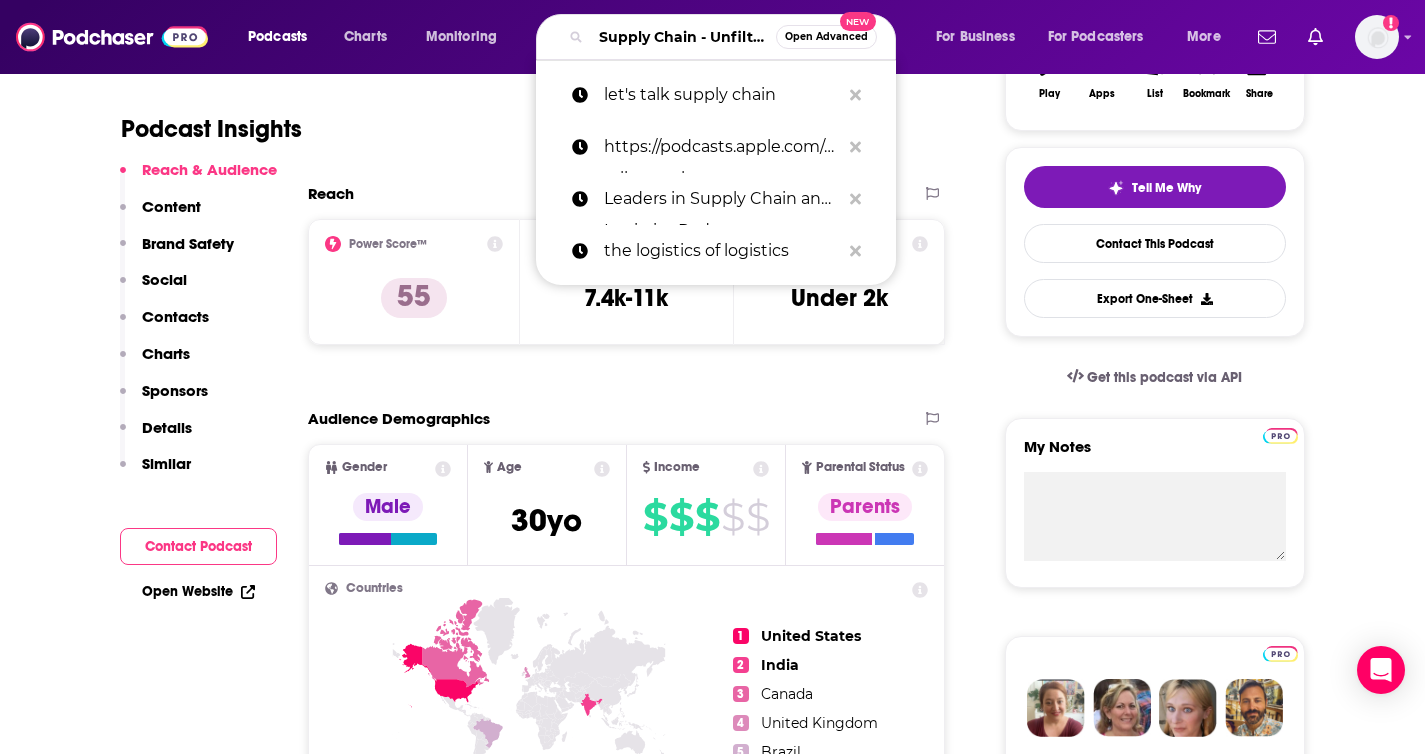 scroll, scrollTop: 0, scrollLeft: 58, axis: horizontal 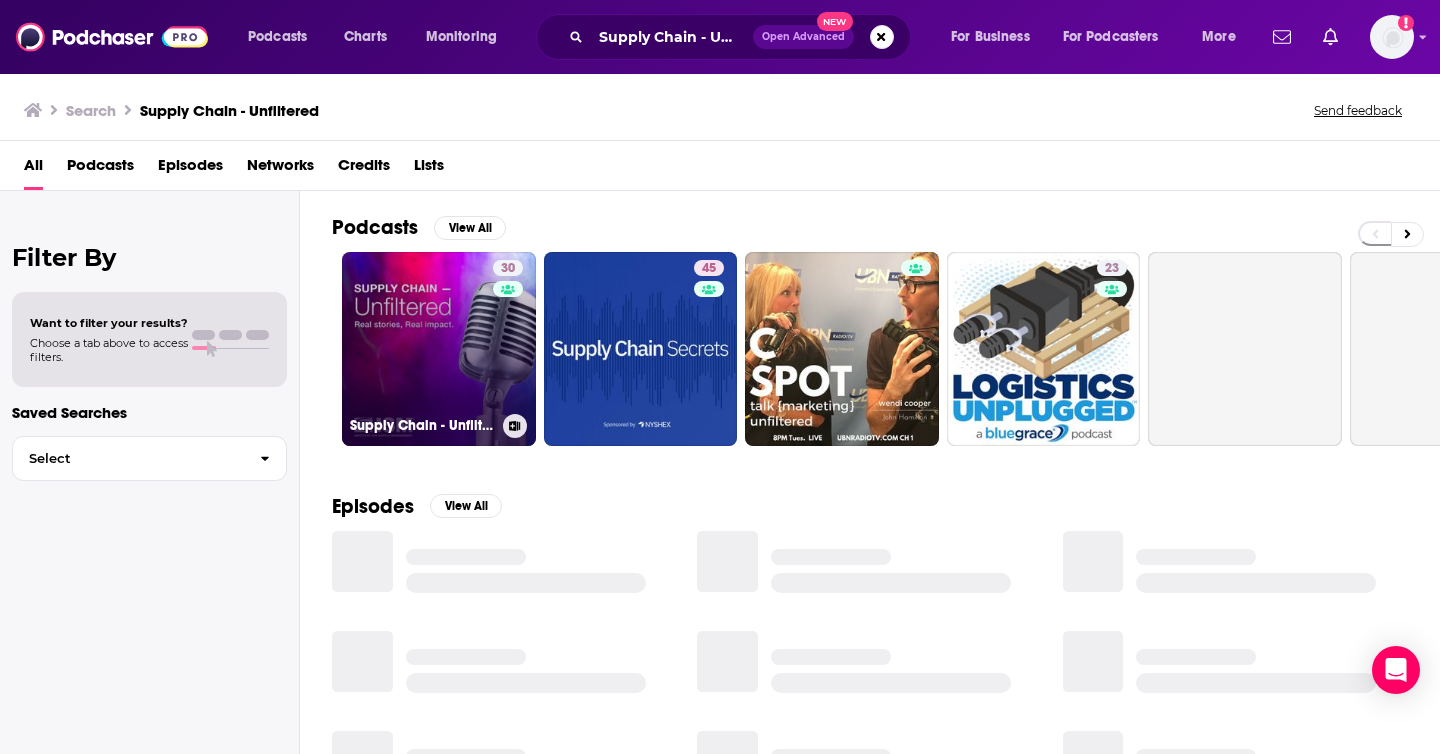 click on "30 Supply Chain - Unfiltered" at bounding box center (439, 349) 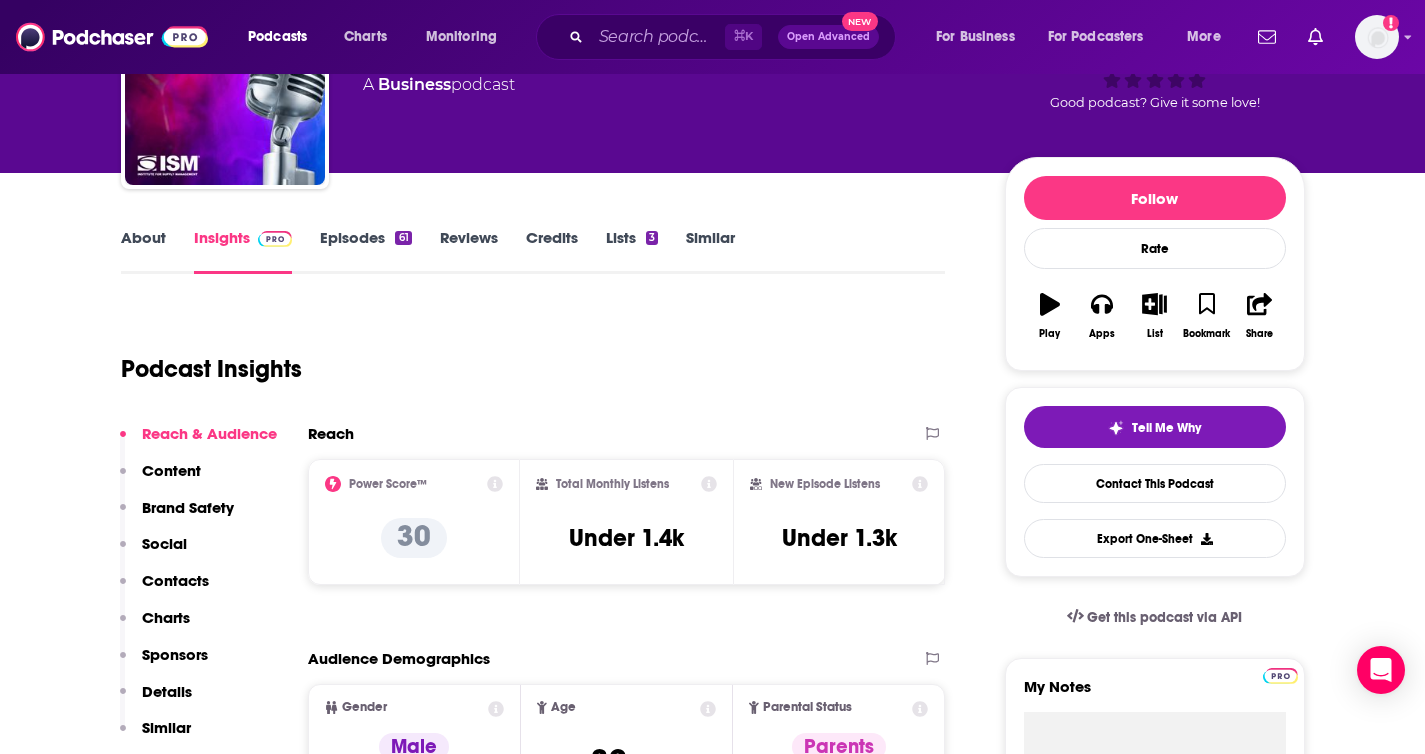scroll, scrollTop: 0, scrollLeft: 0, axis: both 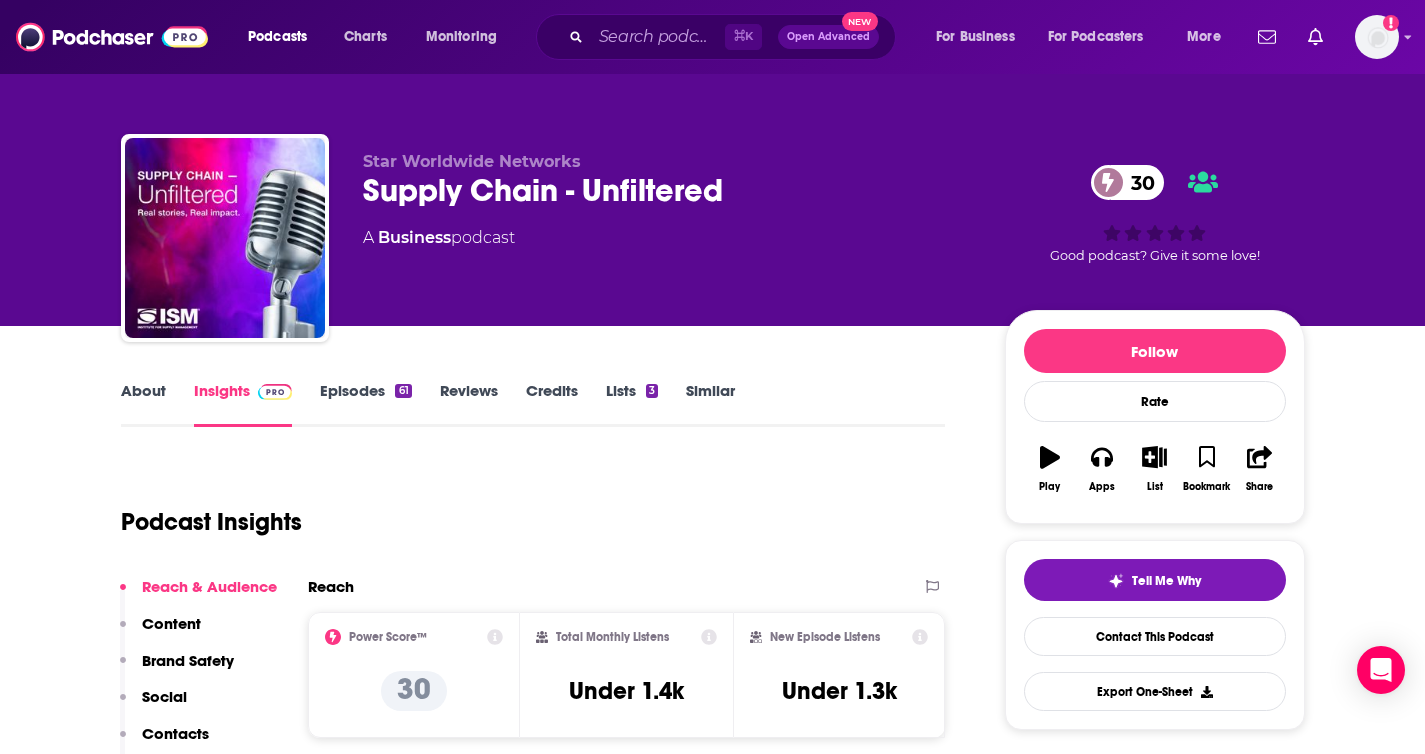 click on "About" at bounding box center [143, 404] 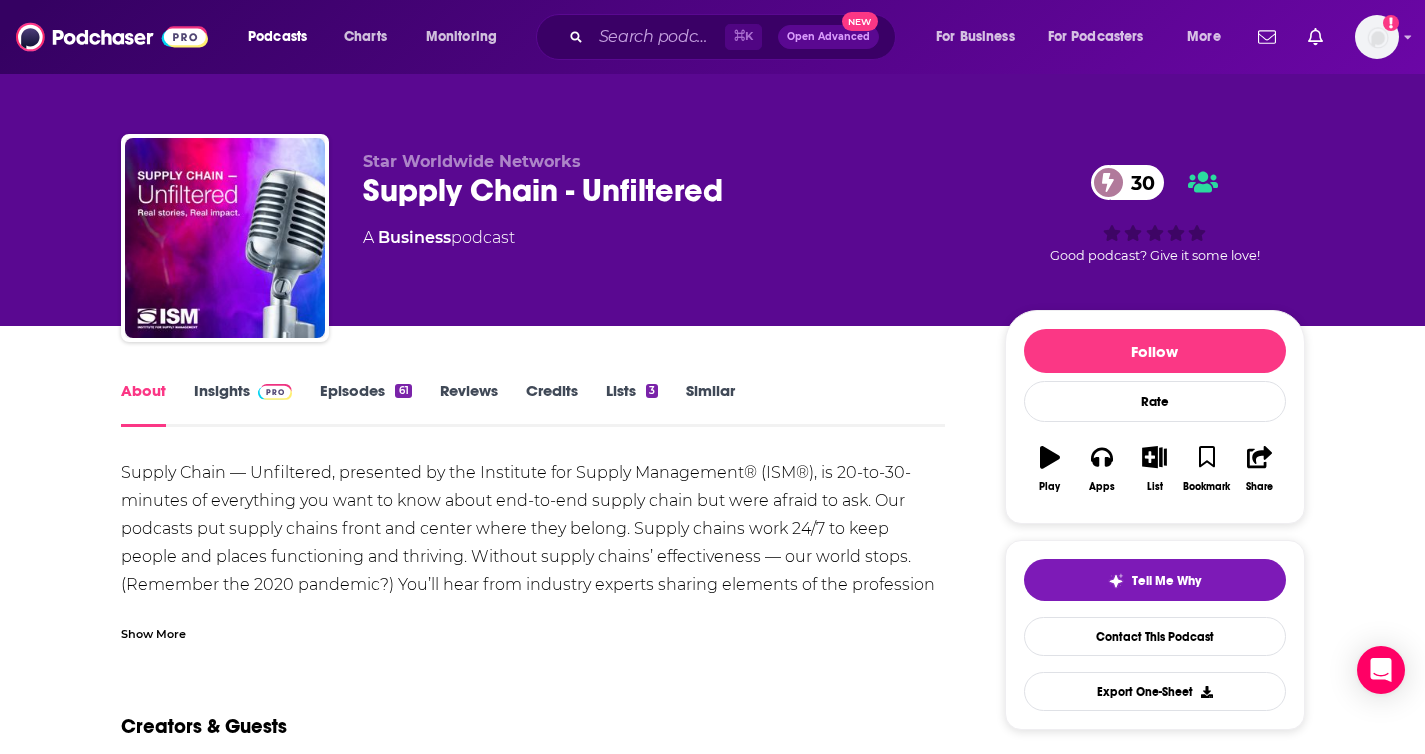 click on "Supply Chain — Unfiltered, presented by the Institute for Supply Management® (ISM®), is 20-to-30-minutes of everything you want to know about end-to-end supply chain but were afraid to ask. Our podcasts put supply chains front and center where they belong. Supply chains work 24/7 to keep people and places functioning and thriving. Without supply chains’ effectiveness — our world stops. (Remember the 2020 pandemic?) You’ll hear from industry experts sharing elements of the profession and their impact on financial markets, geopolitics and world trade. It’s real, raw and transparent. The more you tune in to Supply Chain — Unfiltered, perspective shifts about how you see the world and the ways you contribute to its livelihood. We invite you to be part of the ISM® community." at bounding box center (533, 571) 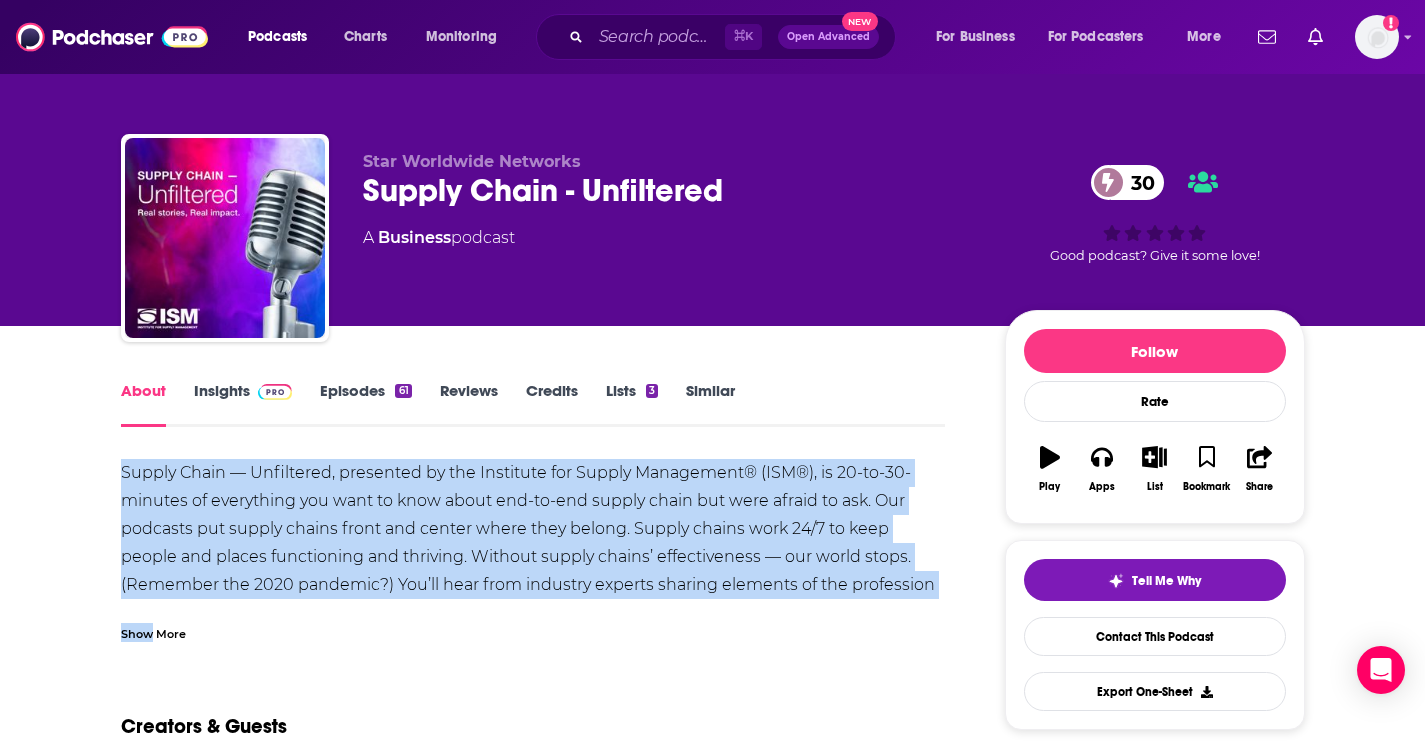 drag, startPoint x: 148, startPoint y: 472, endPoint x: 582, endPoint y: 610, distance: 455.4119 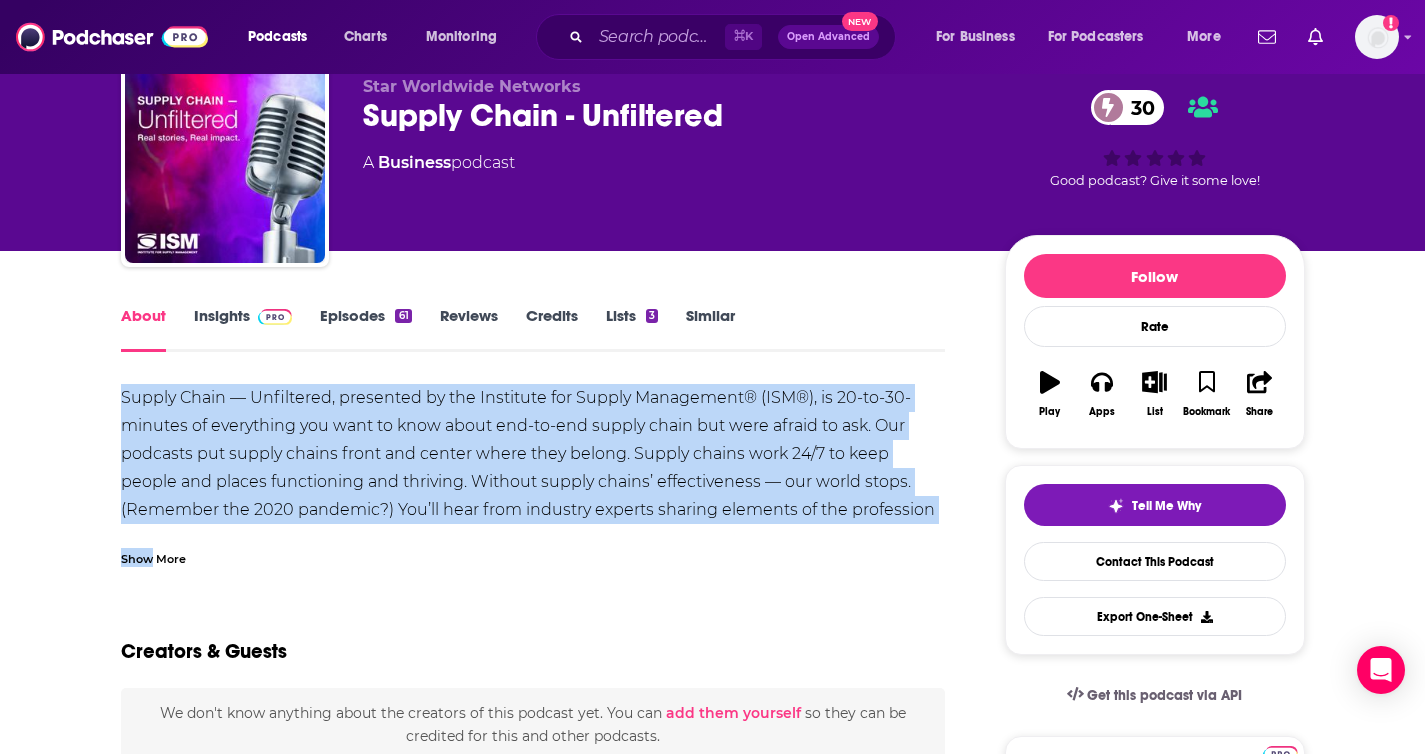 scroll, scrollTop: 187, scrollLeft: 0, axis: vertical 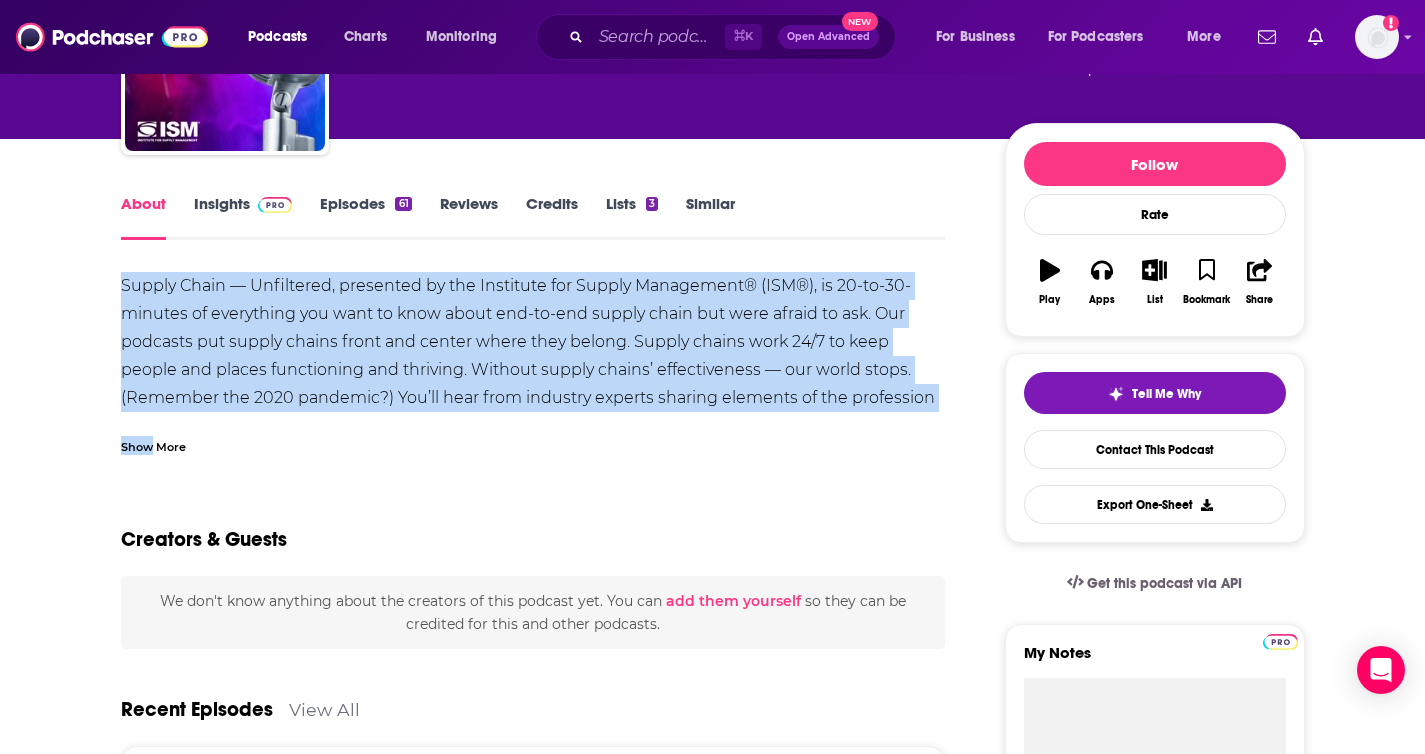 click on "We don't know anything about the creators of this podcast yet . You can   add them yourself   so they can be credited for this and other podcasts." at bounding box center [533, 612] 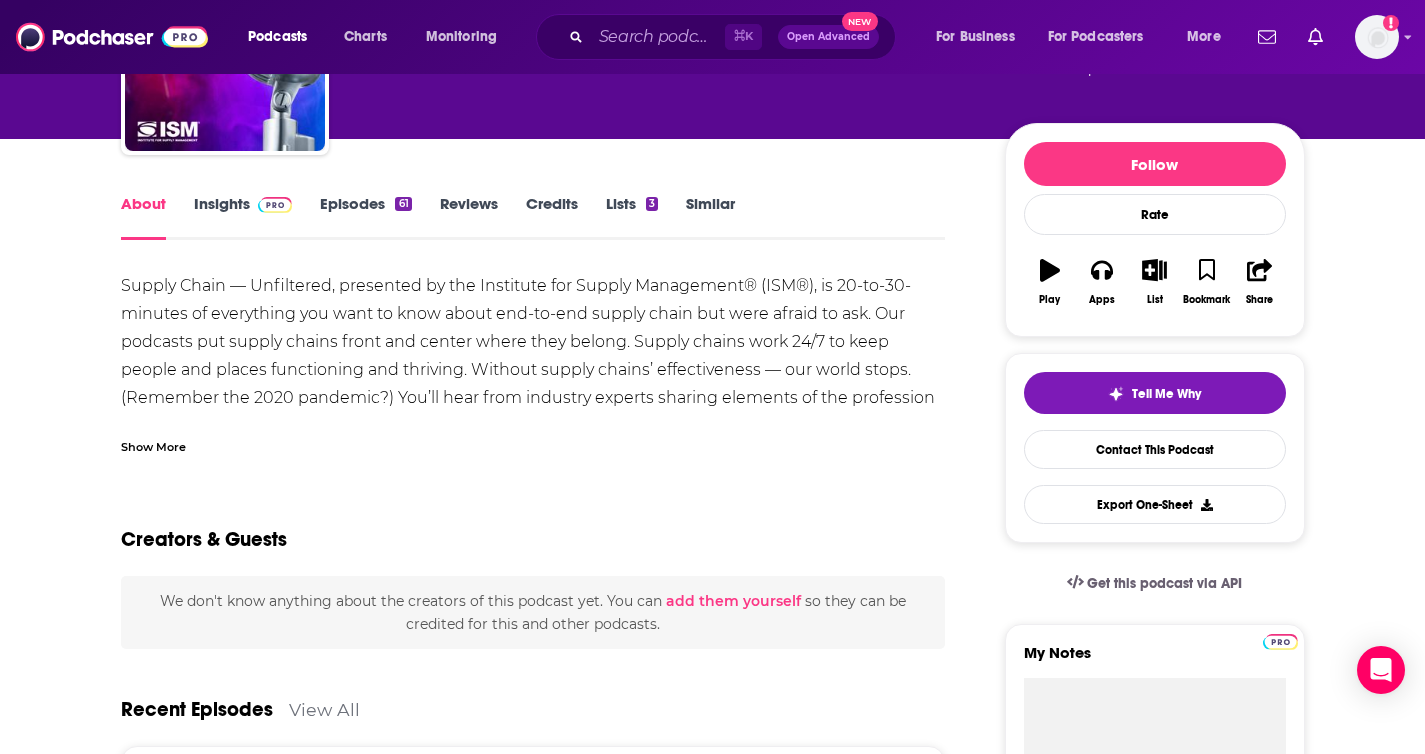 click on "Show More" at bounding box center (153, 445) 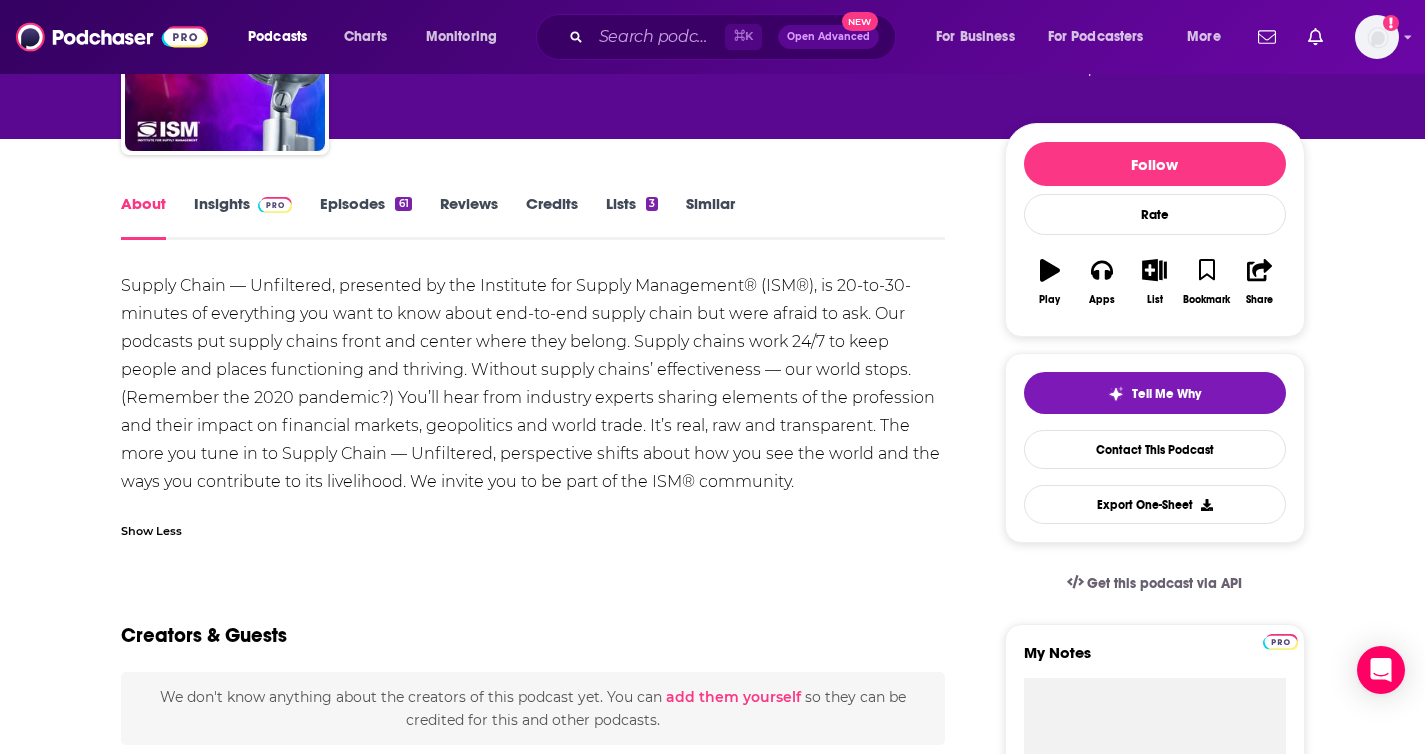 click on "Supply Chain — Unfiltered, presented by the Institute for Supply Management® (ISM®), is 20-to-30-minutes of everything you want to know about end-to-end supply chain but were afraid to ask. Our podcasts put supply chains front and center where they belong. Supply chains work 24/7 to keep people and places functioning and thriving. Without supply chains’ effectiveness — our world stops. (Remember the 2020 pandemic?) You’ll hear from industry experts sharing elements of the profession and their impact on financial markets, geopolitics and world trade. It’s real, raw and transparent. The more you tune in to Supply Chain — Unfiltered, perspective shifts about how you see the world and the ways you contribute to its livelihood. We invite you to be part of the ISM® community." at bounding box center [533, 384] 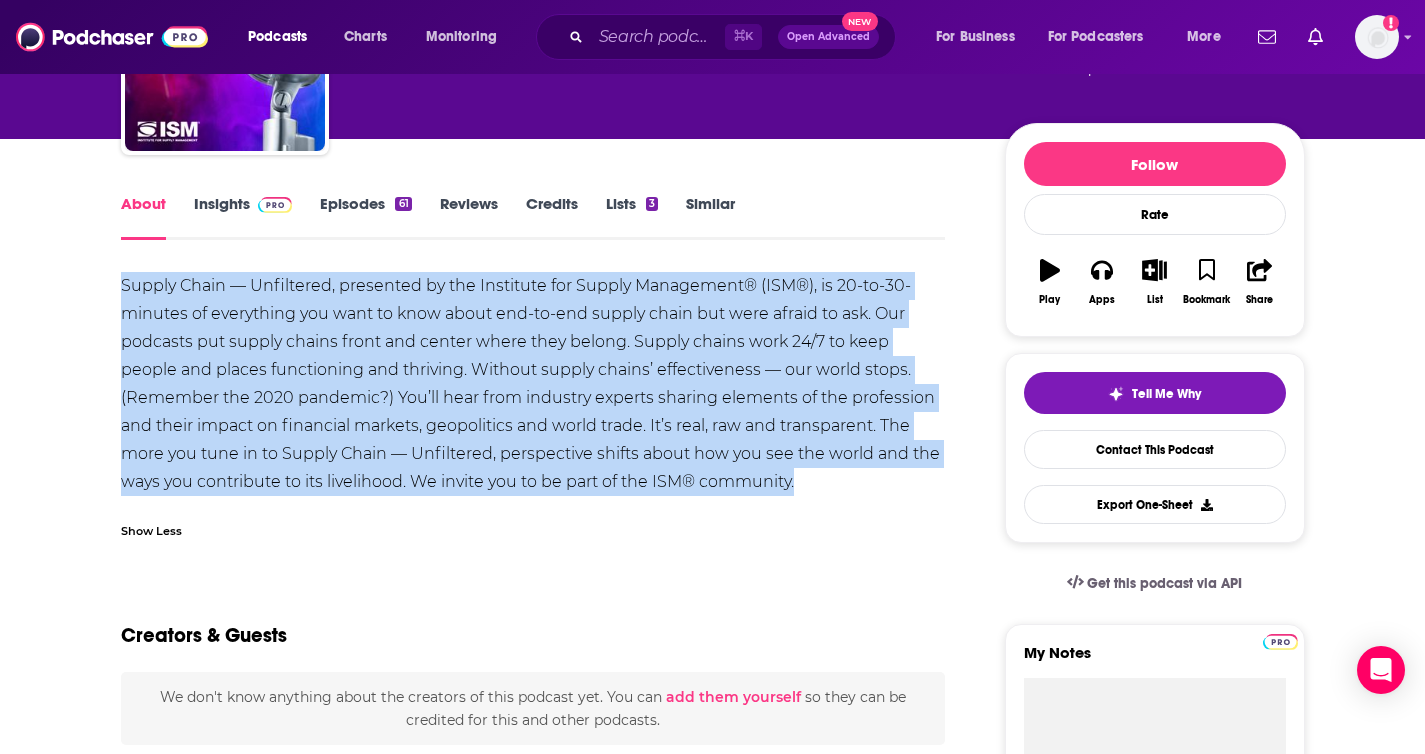 drag, startPoint x: 167, startPoint y: 287, endPoint x: 871, endPoint y: 482, distance: 730.5074 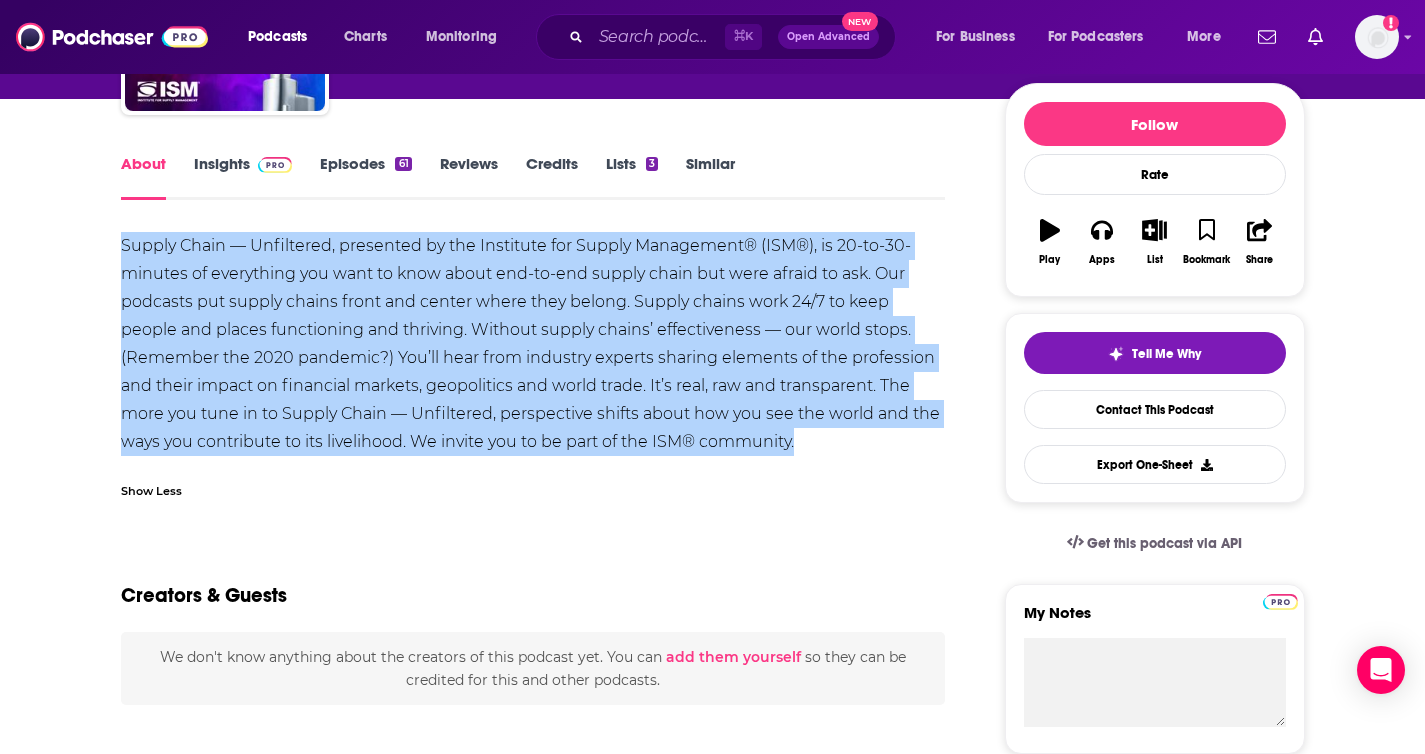 scroll, scrollTop: 106, scrollLeft: 0, axis: vertical 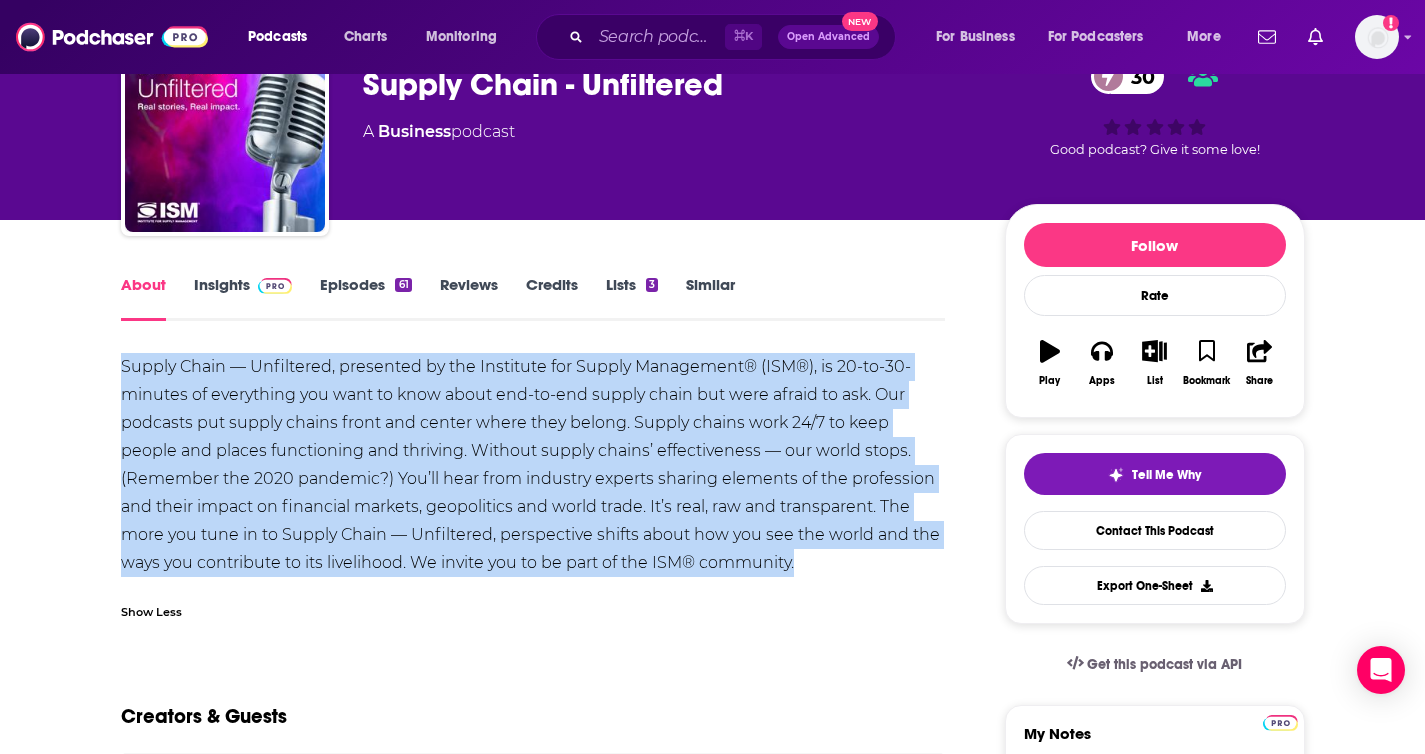 click on "Insights" at bounding box center (243, 298) 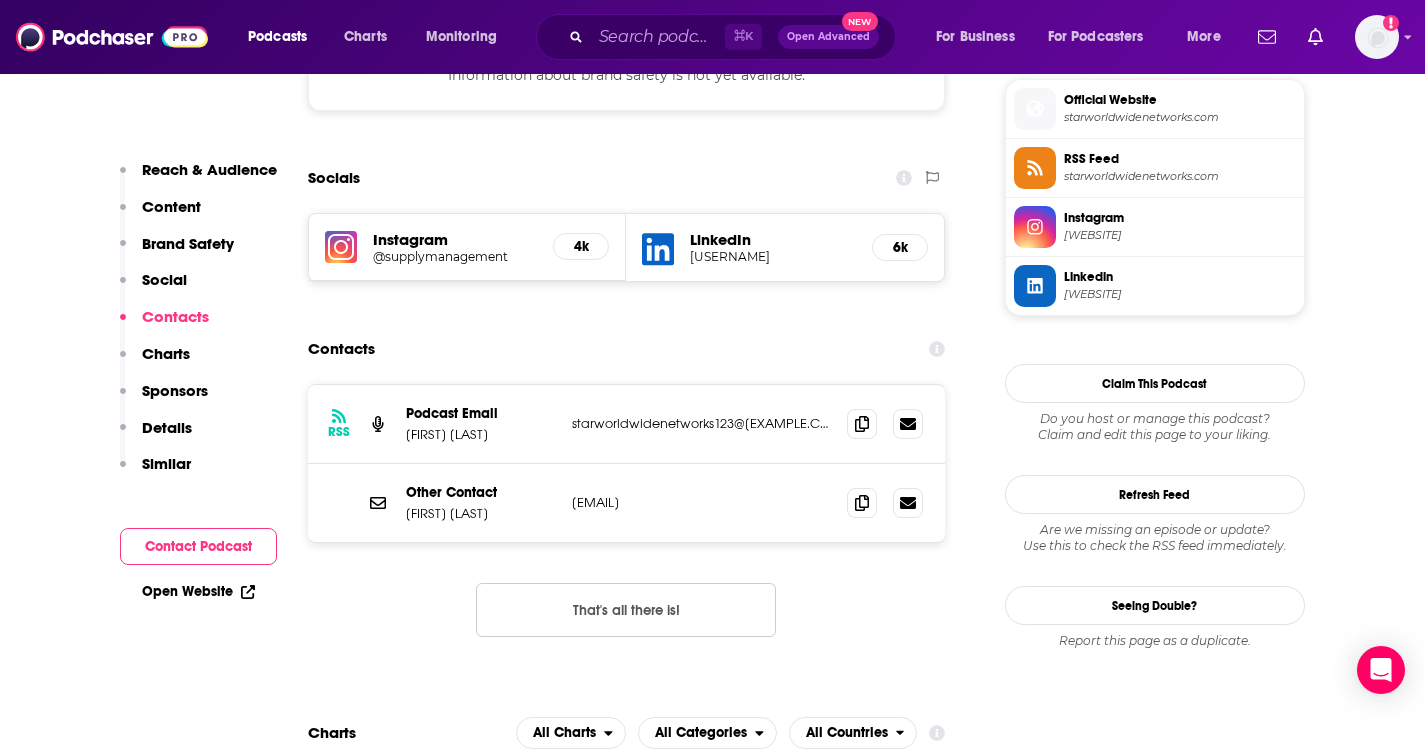 scroll, scrollTop: 1472, scrollLeft: 0, axis: vertical 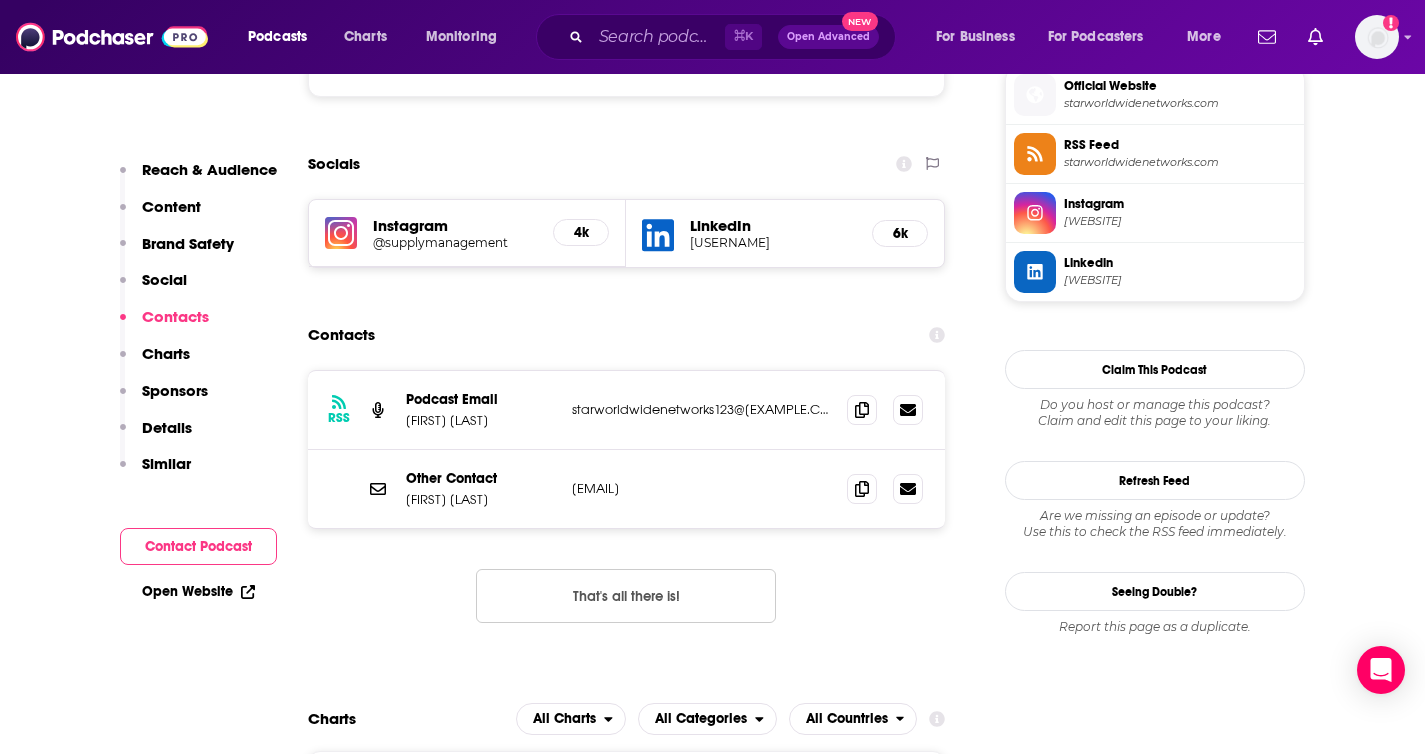 click on "Other Contact [FIRST] [LAST] [EMAIL] [EMAIL]" at bounding box center [627, 489] 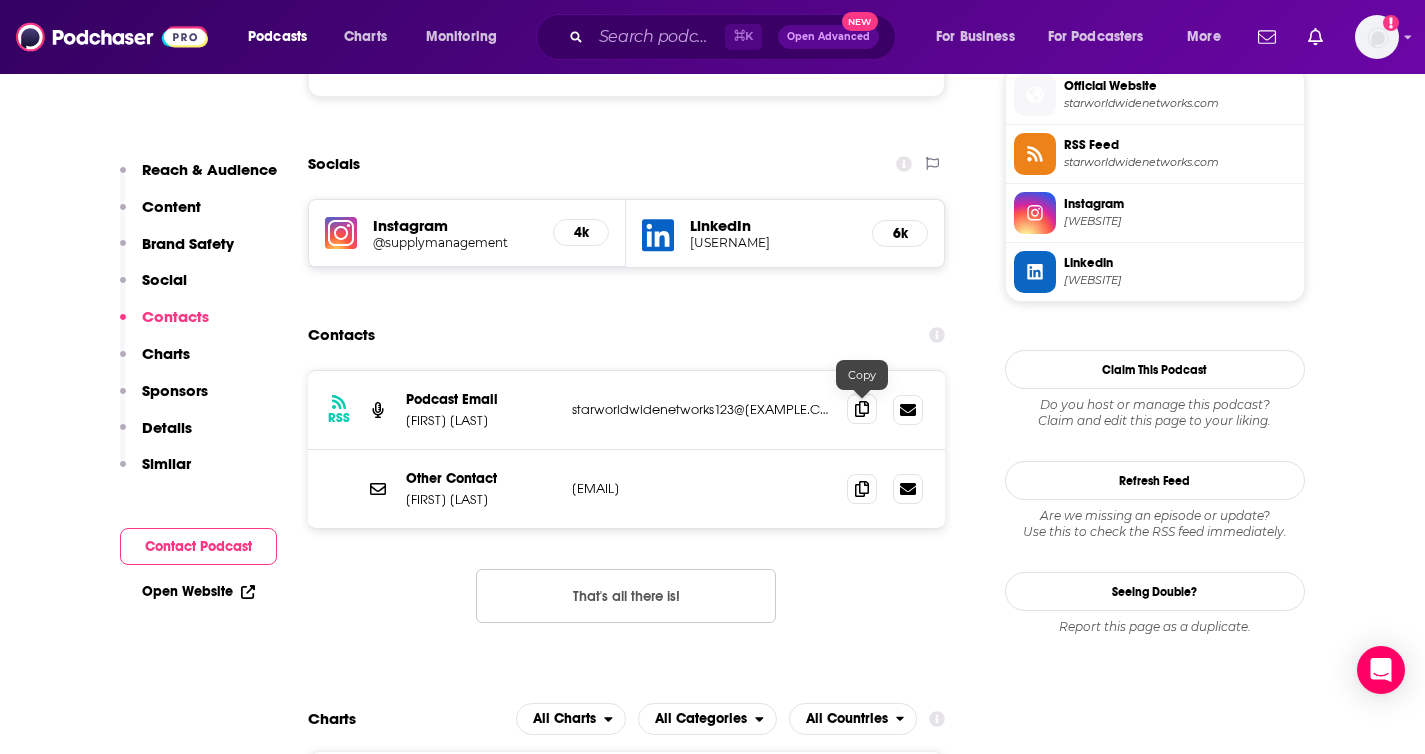 click at bounding box center [862, 409] 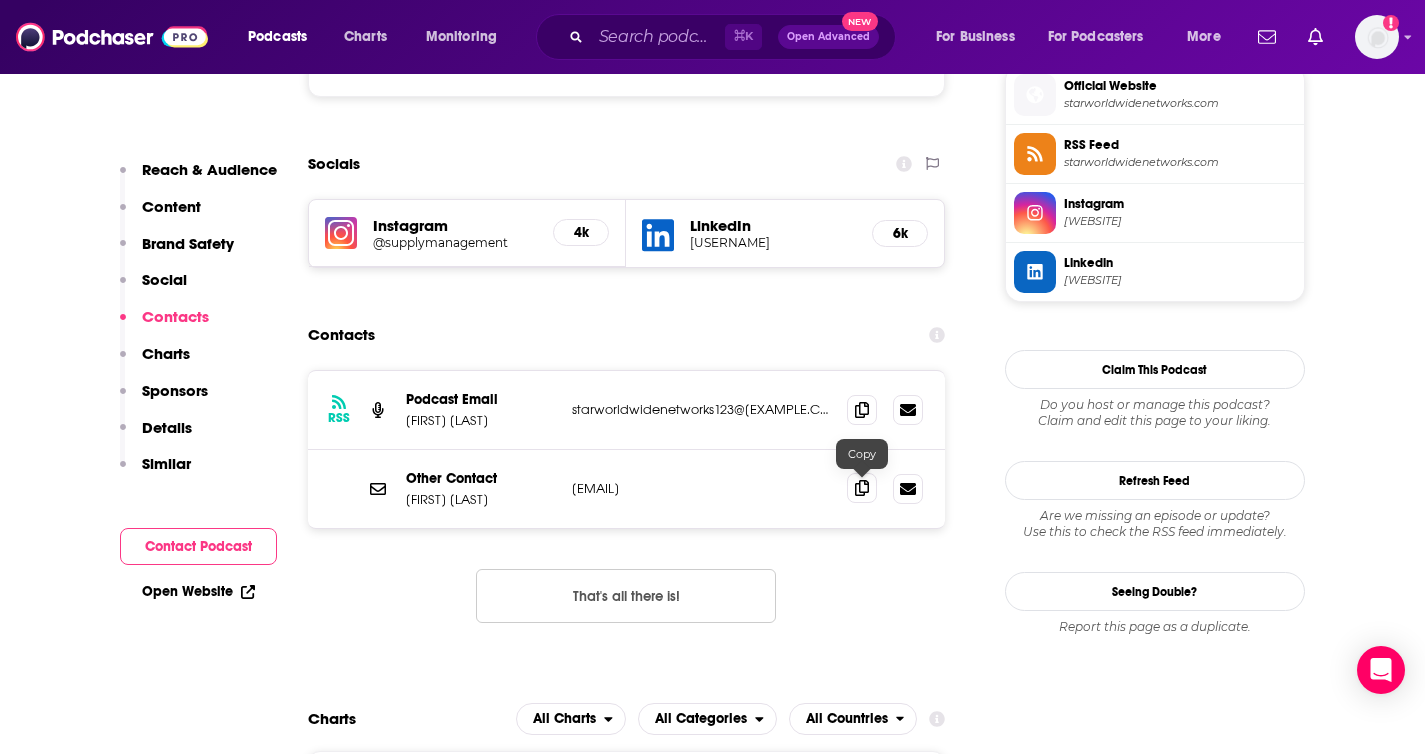 click at bounding box center (862, 488) 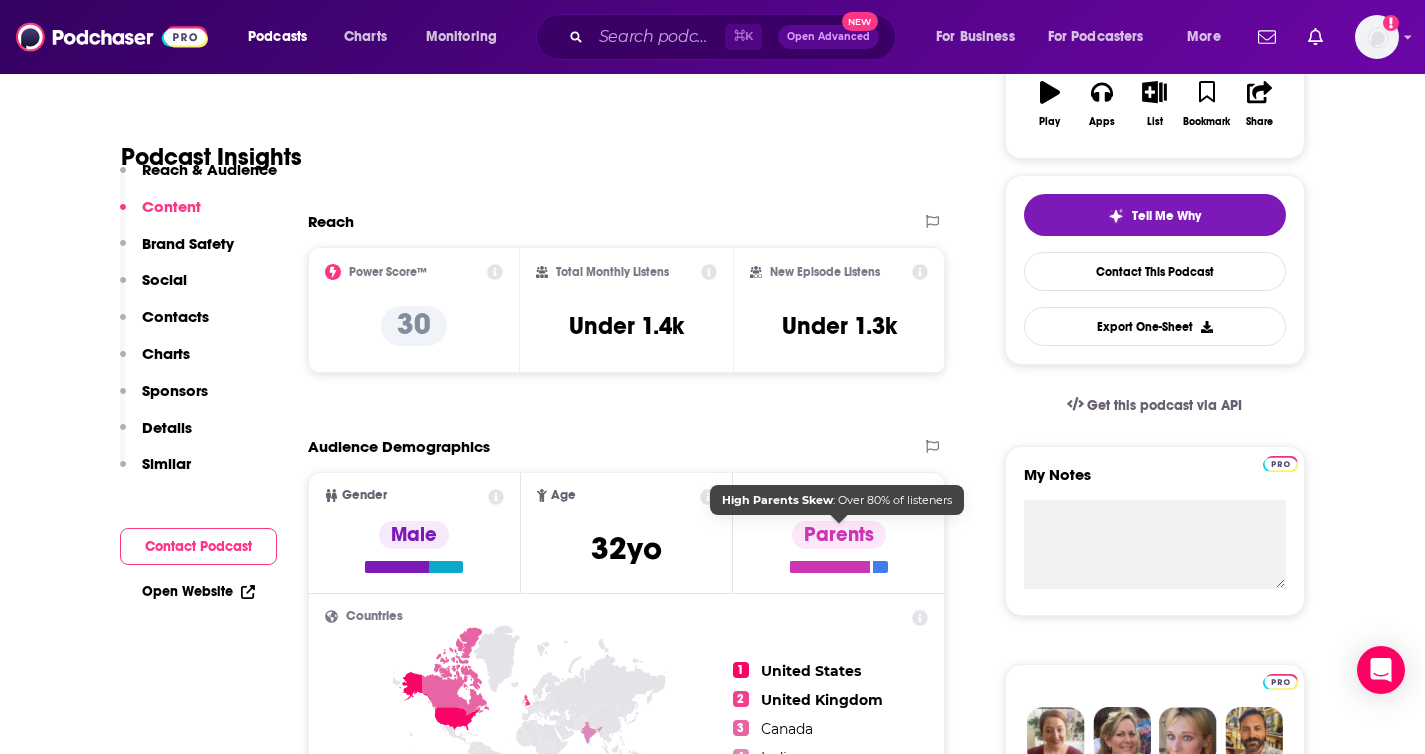scroll, scrollTop: 353, scrollLeft: 0, axis: vertical 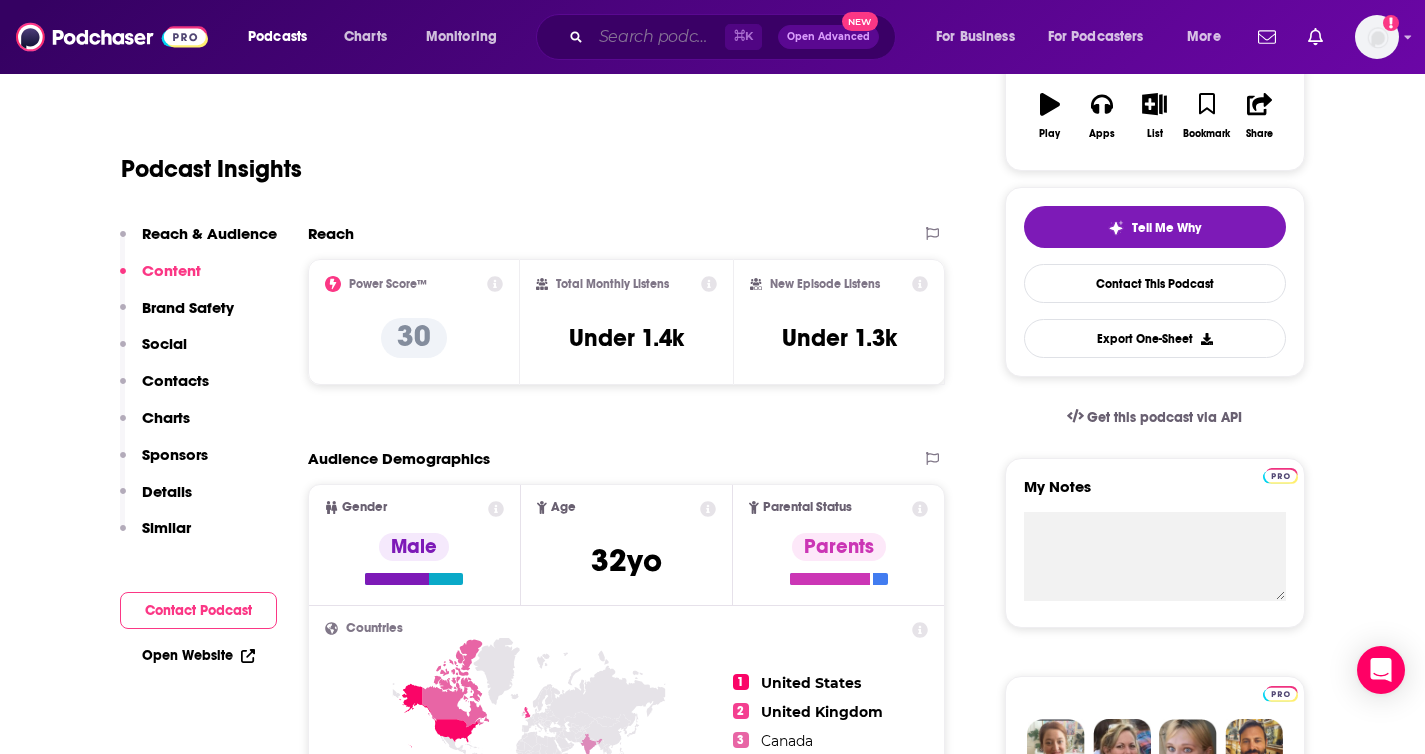 click at bounding box center [658, 37] 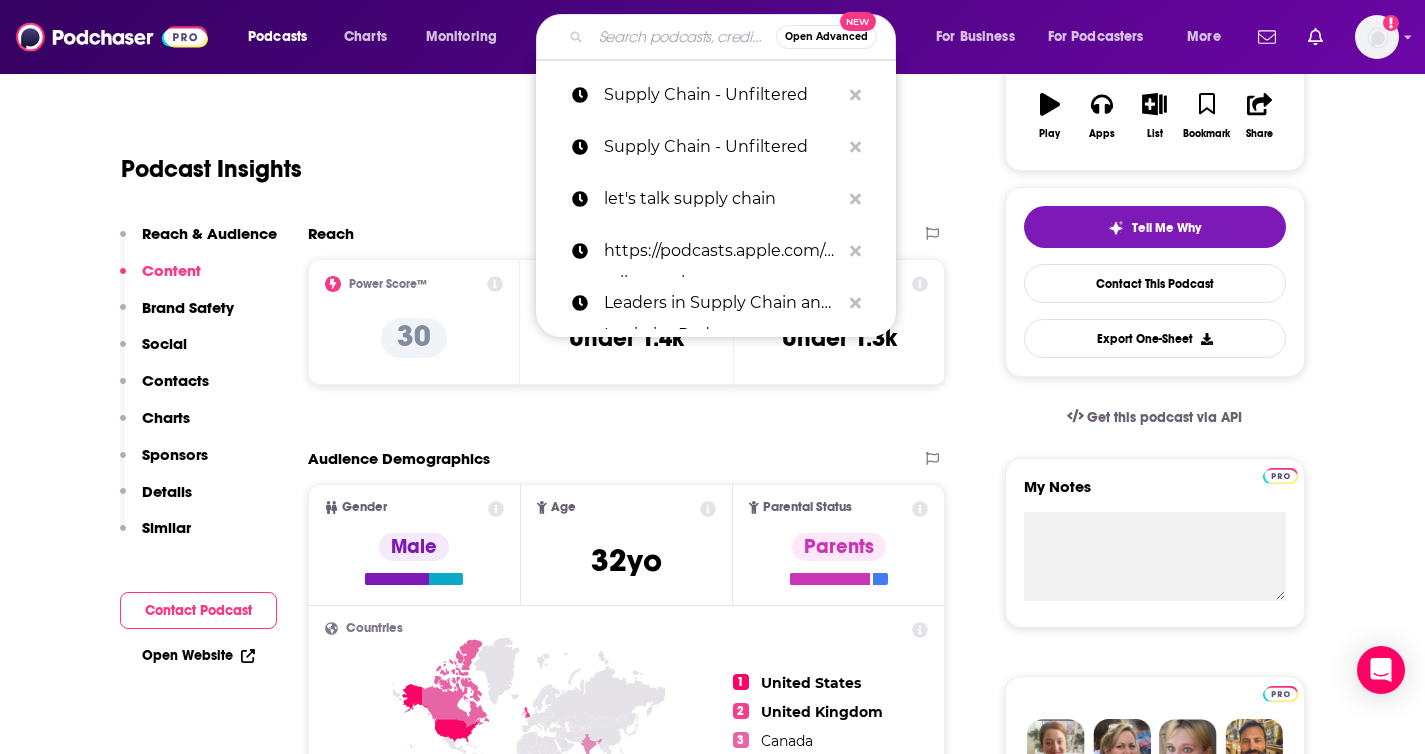 paste on "Supply Chain Now" 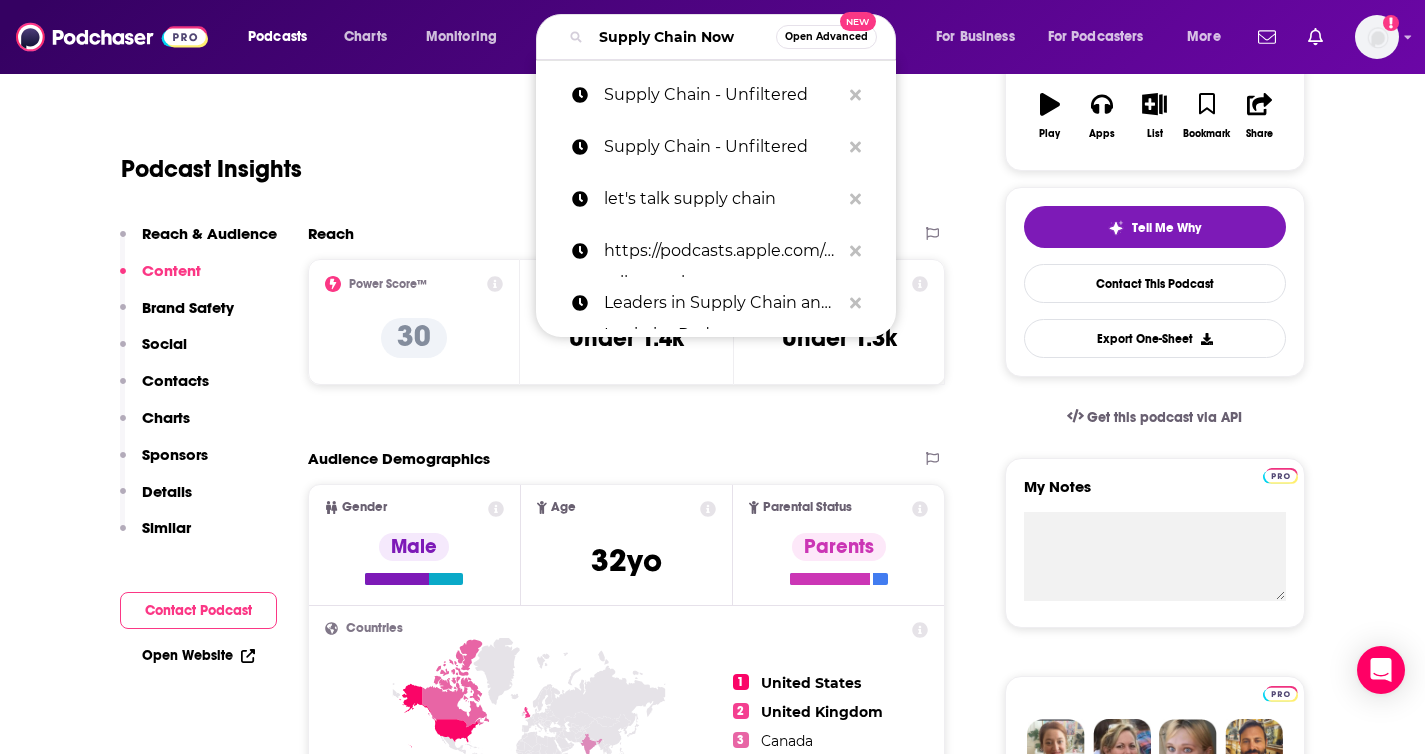 scroll, scrollTop: 0, scrollLeft: 7, axis: horizontal 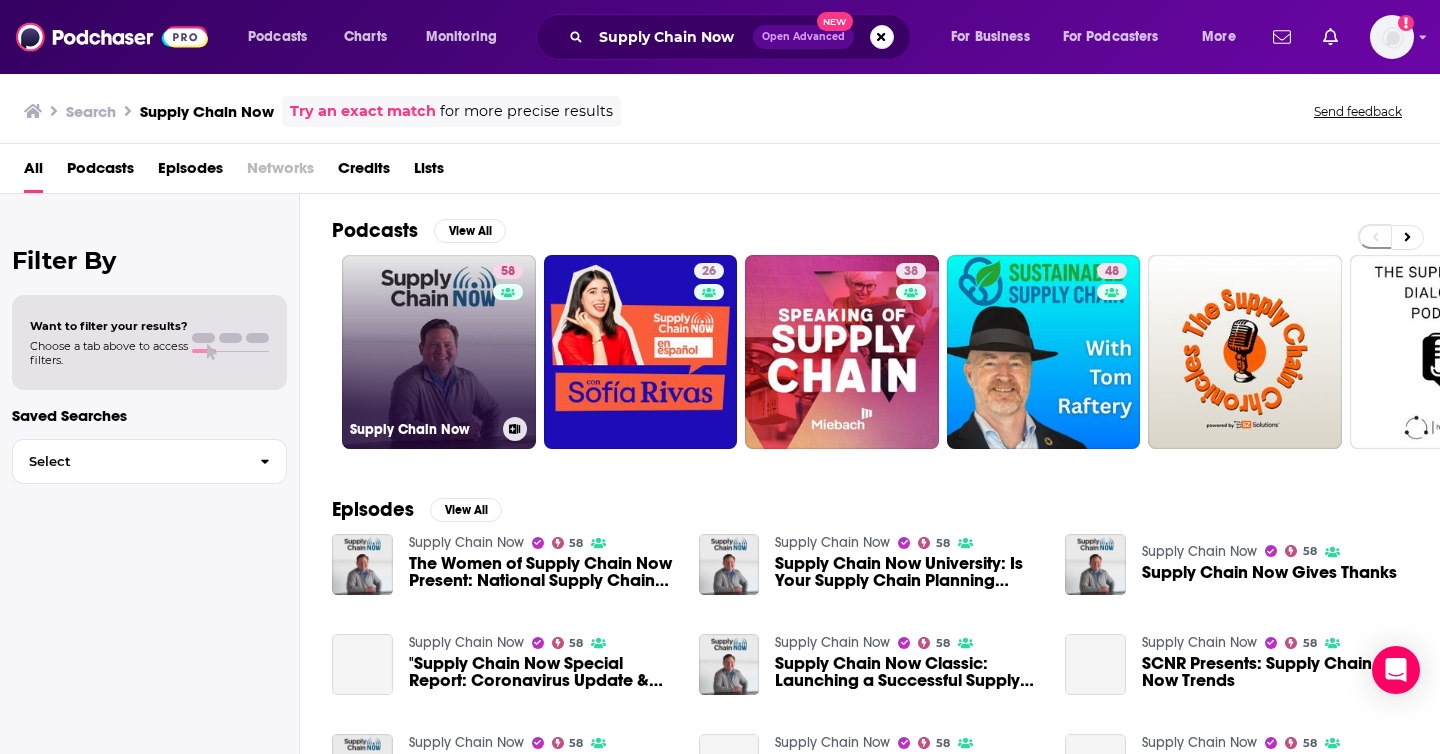 click on "58 Supply Chain Now" at bounding box center (439, 352) 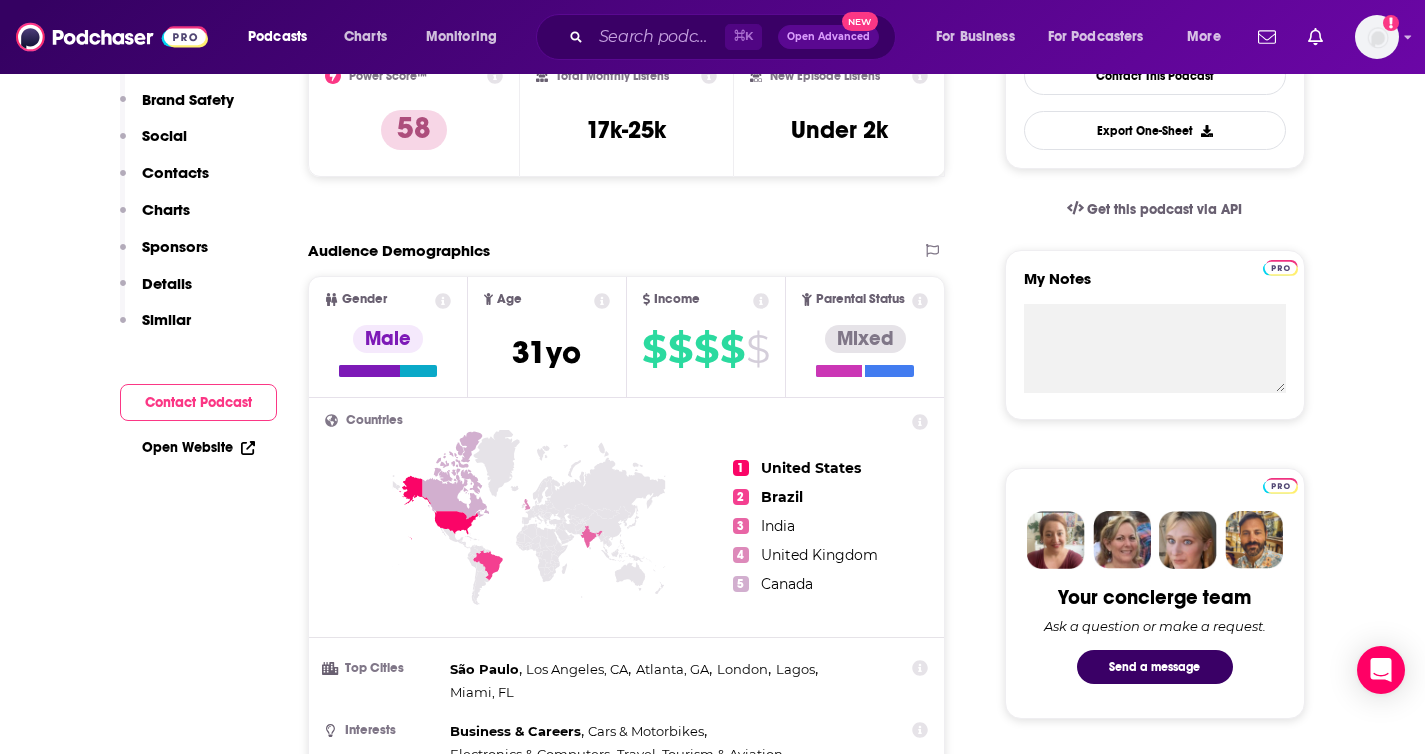 scroll, scrollTop: 243, scrollLeft: 0, axis: vertical 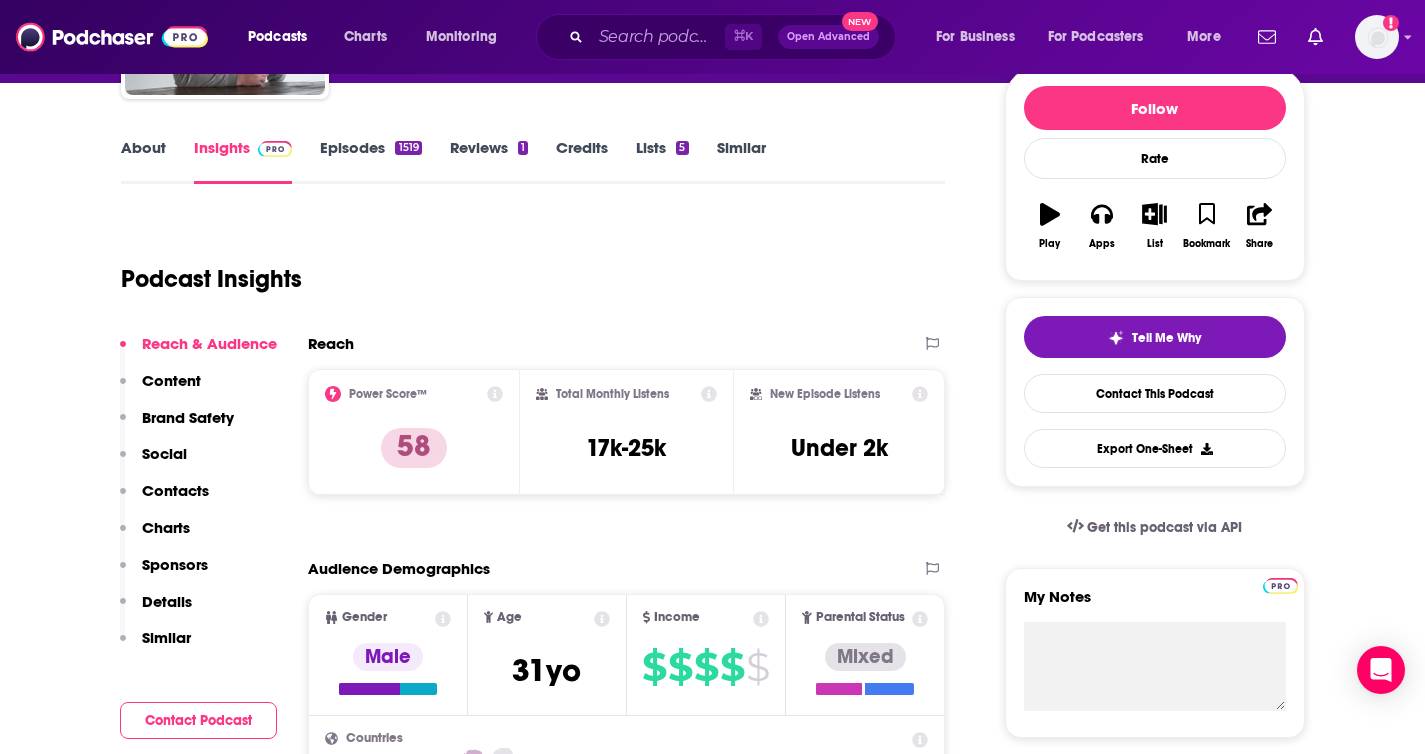 click on "About Insights Episodes 1519 Reviews 1 Credits Lists 5 Similar Podcast Insights Reach & Audience Content Brand Safety Social Contacts Charts Sponsors Details Similar Contact Podcast Open Website Reach Power Score™ 58 Total Monthly Listens 17k-25k New Episode Listens Under 2k Export One-Sheet Audience Demographics Gender Male Age 31 yo Income $ $ $ $ $ Parental Status Mixed Countries 1 United States 2 Brazil 3 India 4 United Kingdom 5 Canada Top Cities São Paulo , [CITY], [STATE] , Atlanta, [STATE] , London , Lagos , [CITY], [STATE] Interests Business & Careers , Cars & Motorbikes , Electronics & Computers , Travel, Tourism & Aviation , Restaurants, Food & Grocery , Shopping & Retail Jobs Software Engineers , Directors , Journalists/Reporters , Real Estate Agents , Principals/Owners , Social Media Specialists Ethnicities White / Caucasian , African American , Hispanic , Asian Show More Content Political Skew Neutral/Mixed Brand Safety & Suitability Information about brand safety is not yet available. Socials Youtube" at bounding box center [533, 2415] 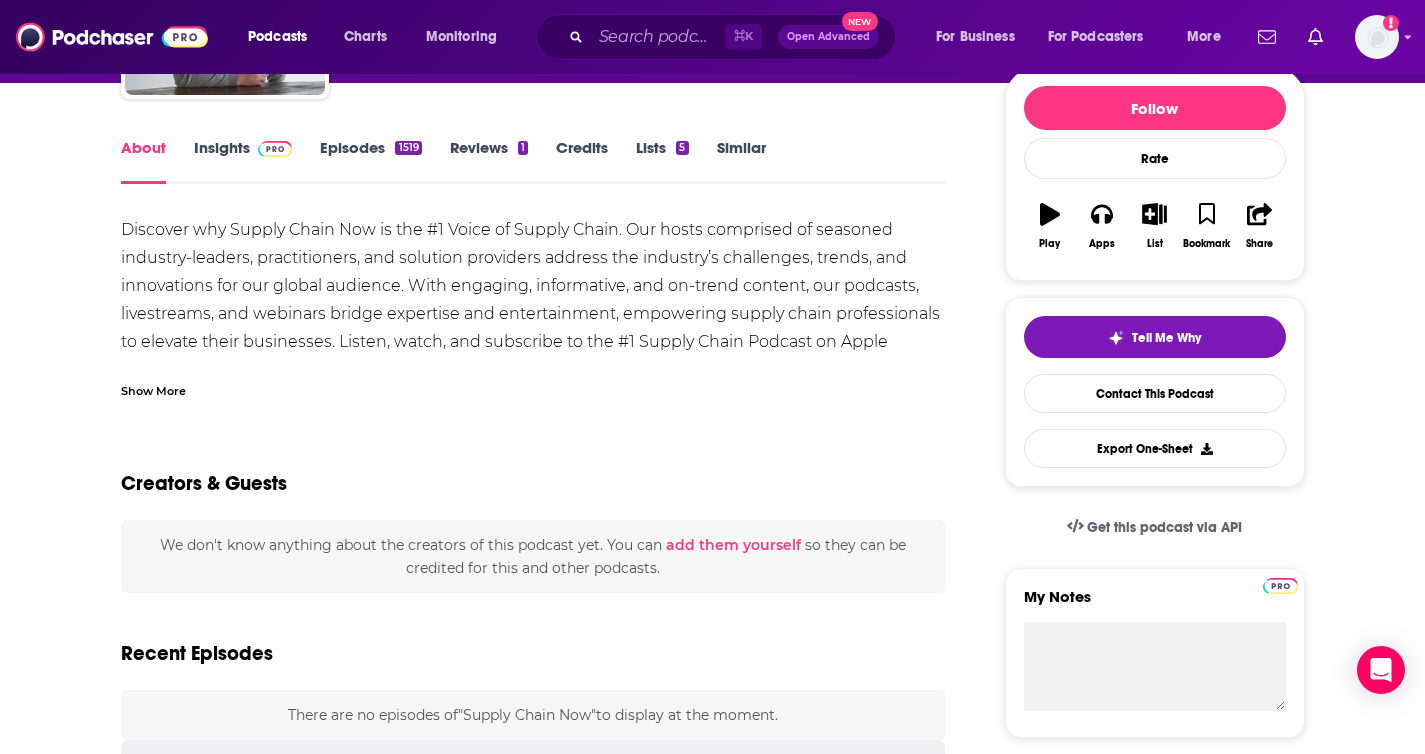 scroll, scrollTop: 0, scrollLeft: 0, axis: both 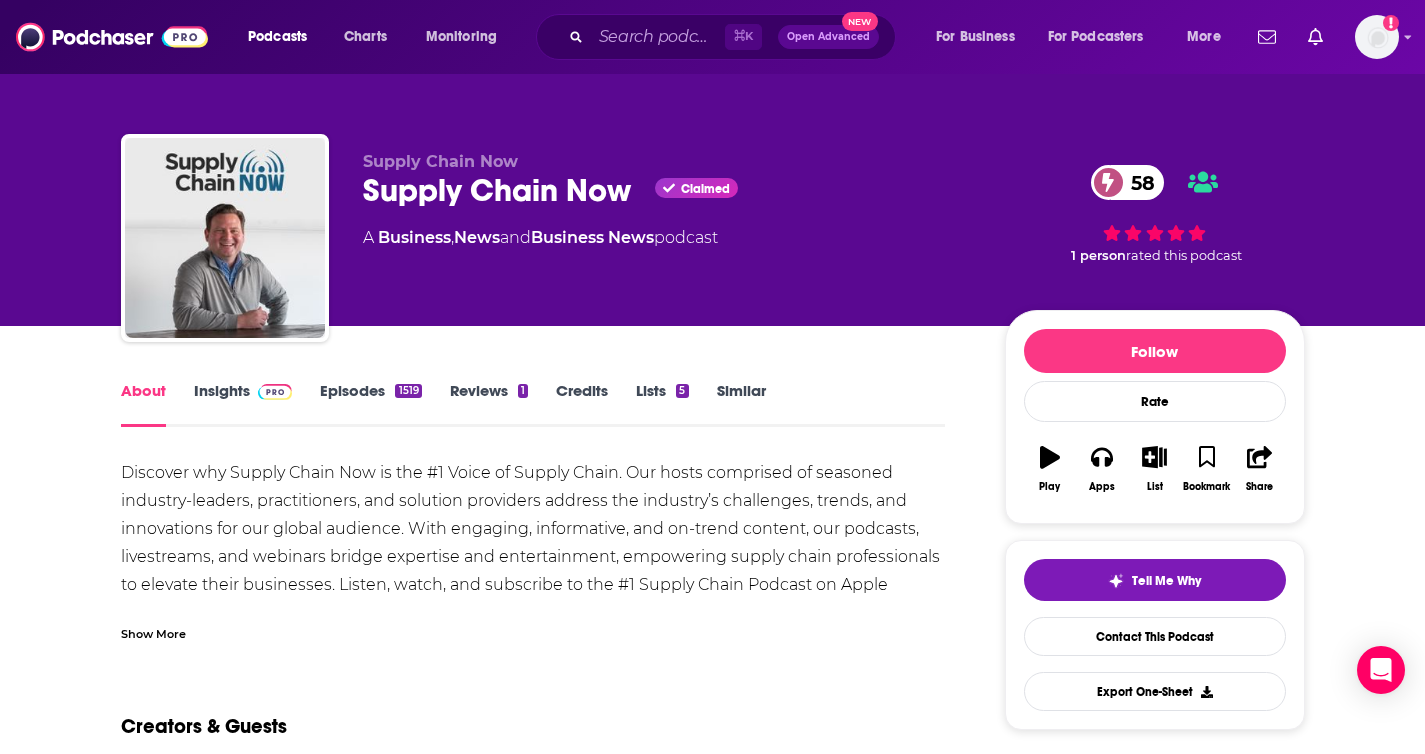 click on "Show More" at bounding box center (153, 632) 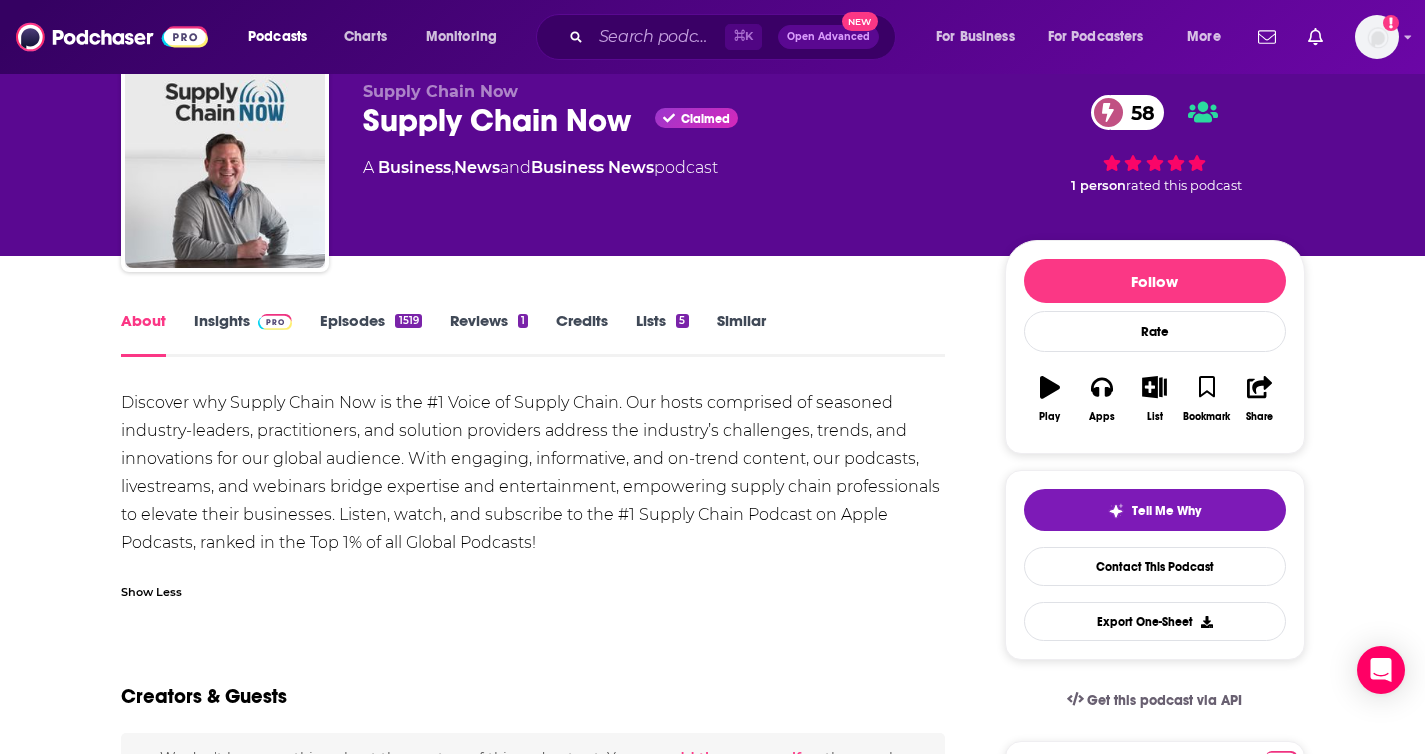 scroll, scrollTop: 145, scrollLeft: 0, axis: vertical 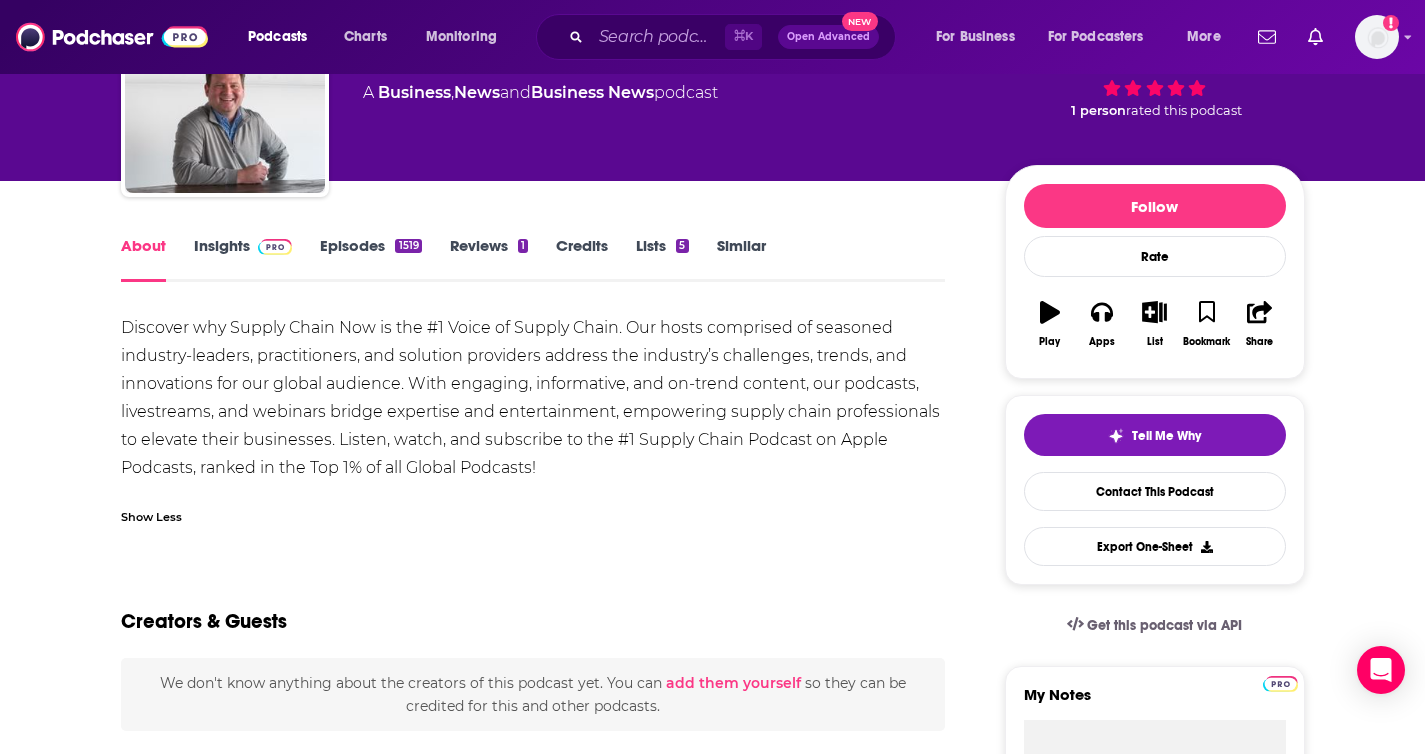 click on "Discover why Supply Chain Now is the #1 Voice of Supply Chain. Our hosts comprised of seasoned industry-leaders, practitioners, and solution providers address the industry’s challenges, trends, and innovations for our global audience. With engaging, informative, and on-trend content, our podcasts, livestreams, and webinars bridge expertise and entertainment, empowering supply chain professionals to elevate their businesses. Listen, watch, and subscribe to the #1 Supply Chain Podcast on Apple Podcasts, ranked in the Top 1% of all Global Podcasts!" at bounding box center (533, 398) 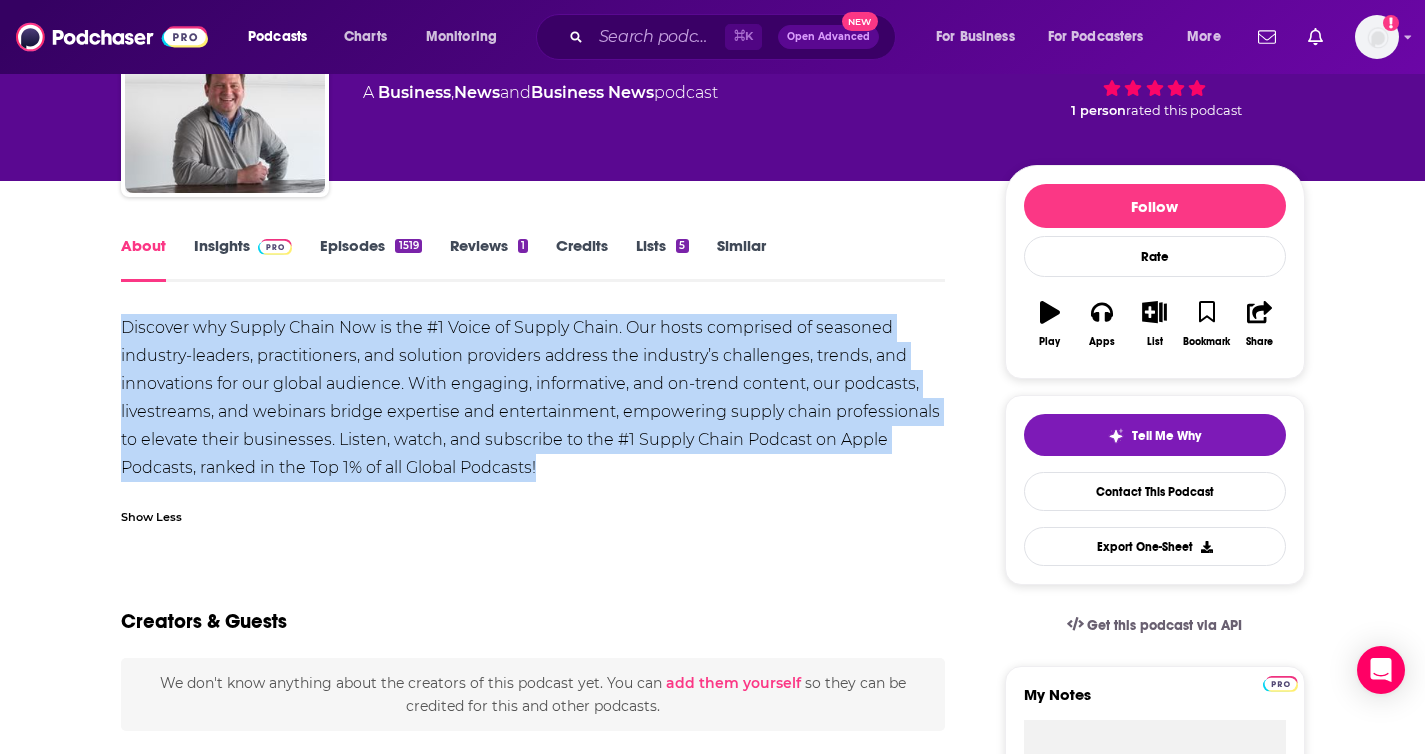 drag, startPoint x: 134, startPoint y: 323, endPoint x: 539, endPoint y: 461, distance: 427.86563 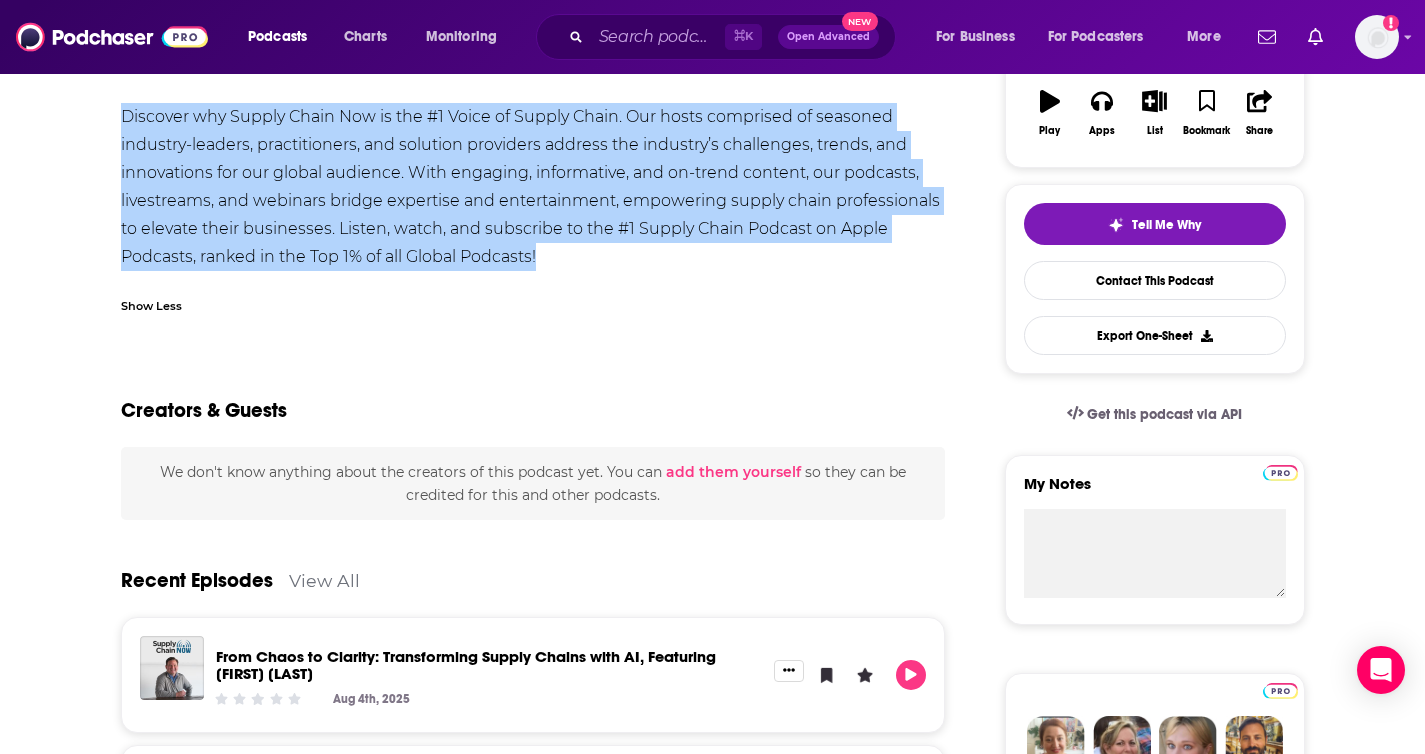 scroll, scrollTop: 90, scrollLeft: 0, axis: vertical 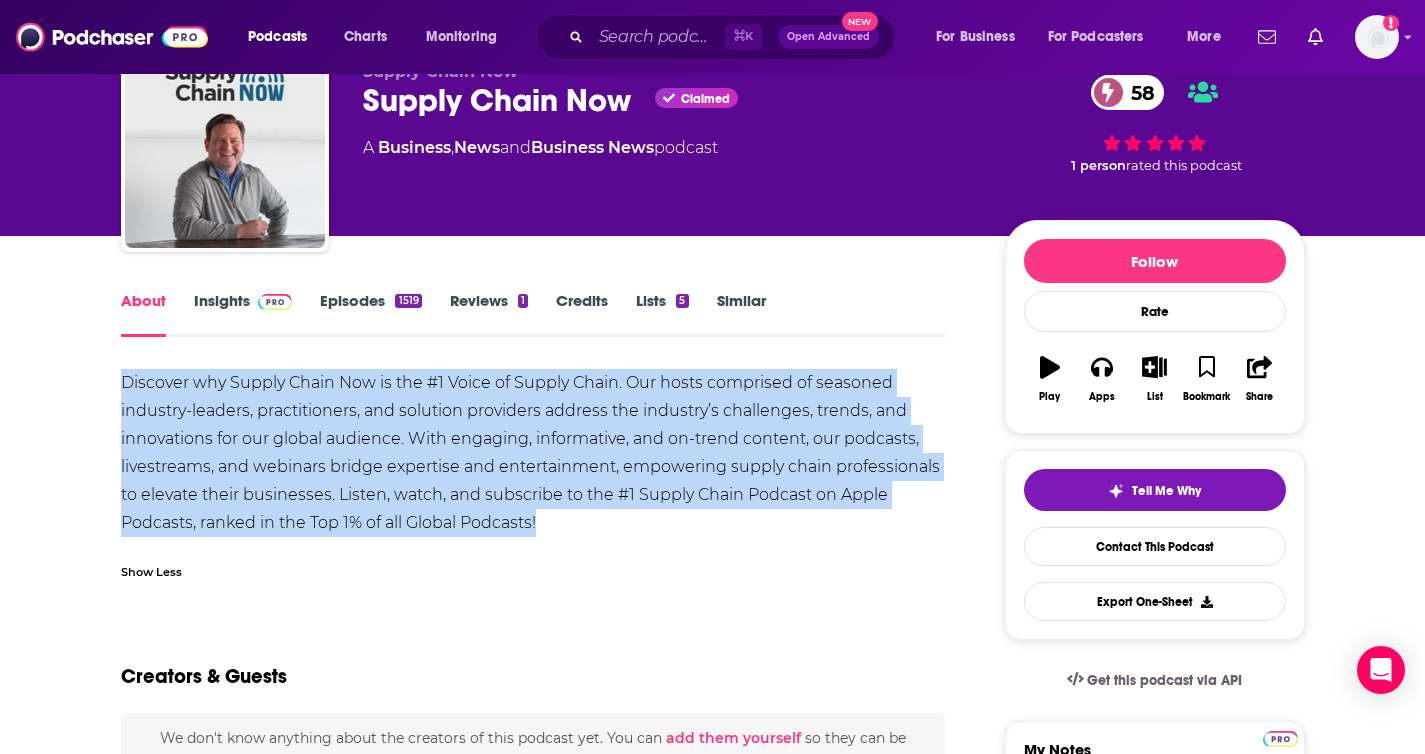 click on "Insights" at bounding box center (243, 314) 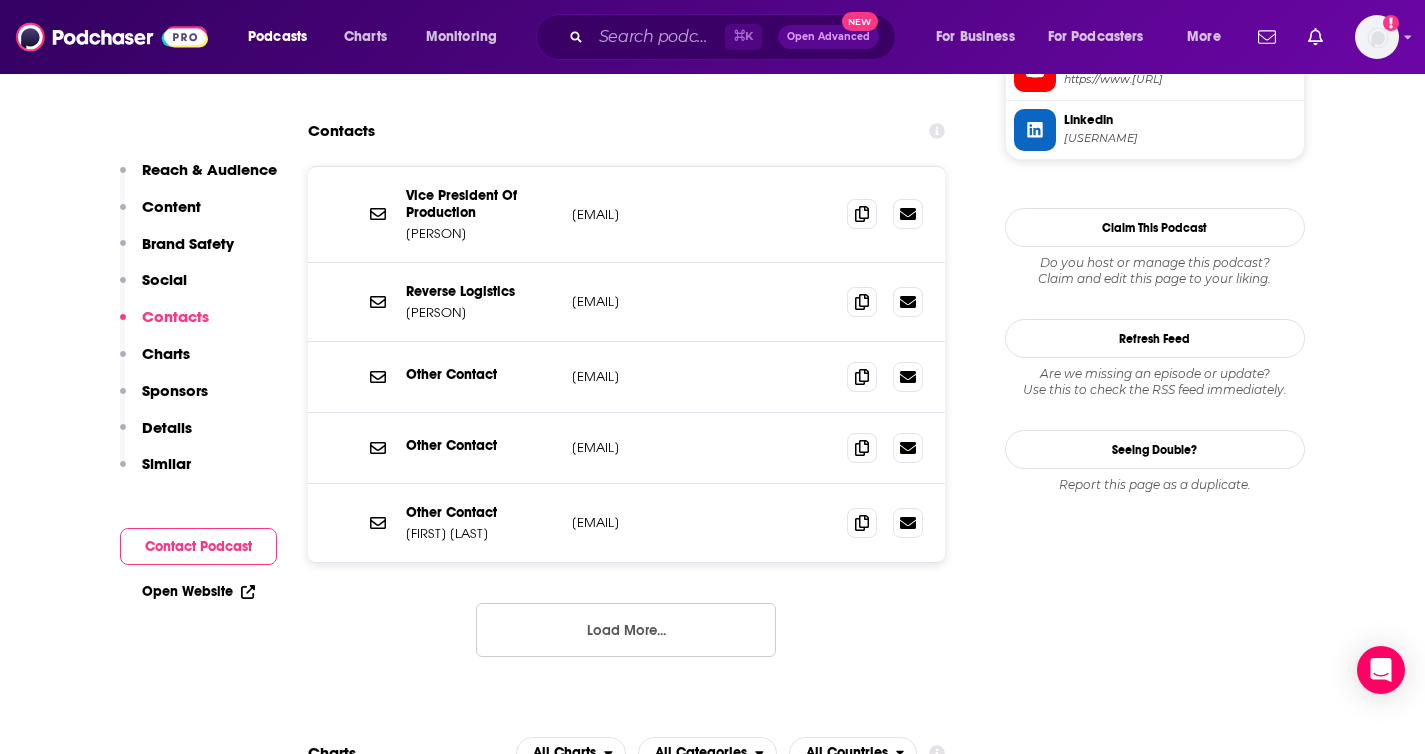 scroll, scrollTop: 2126, scrollLeft: 0, axis: vertical 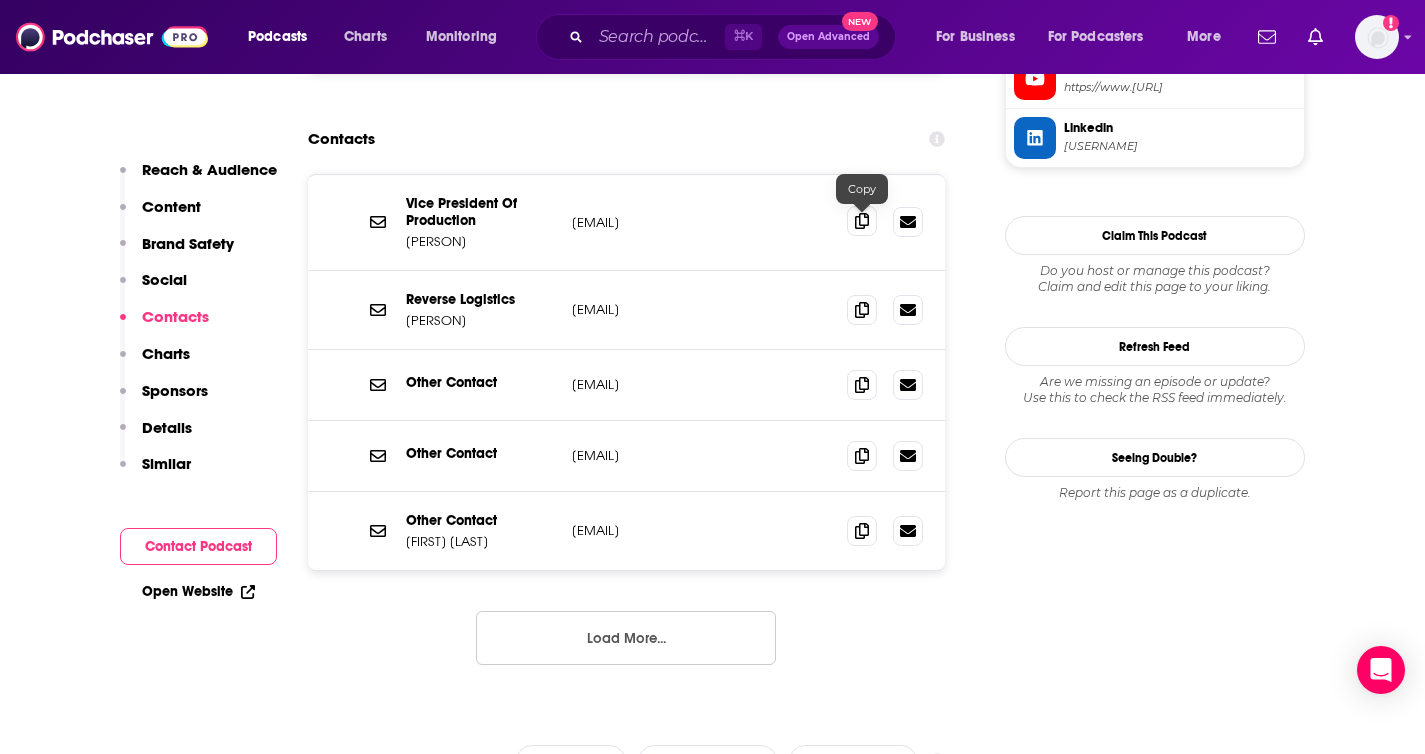 click 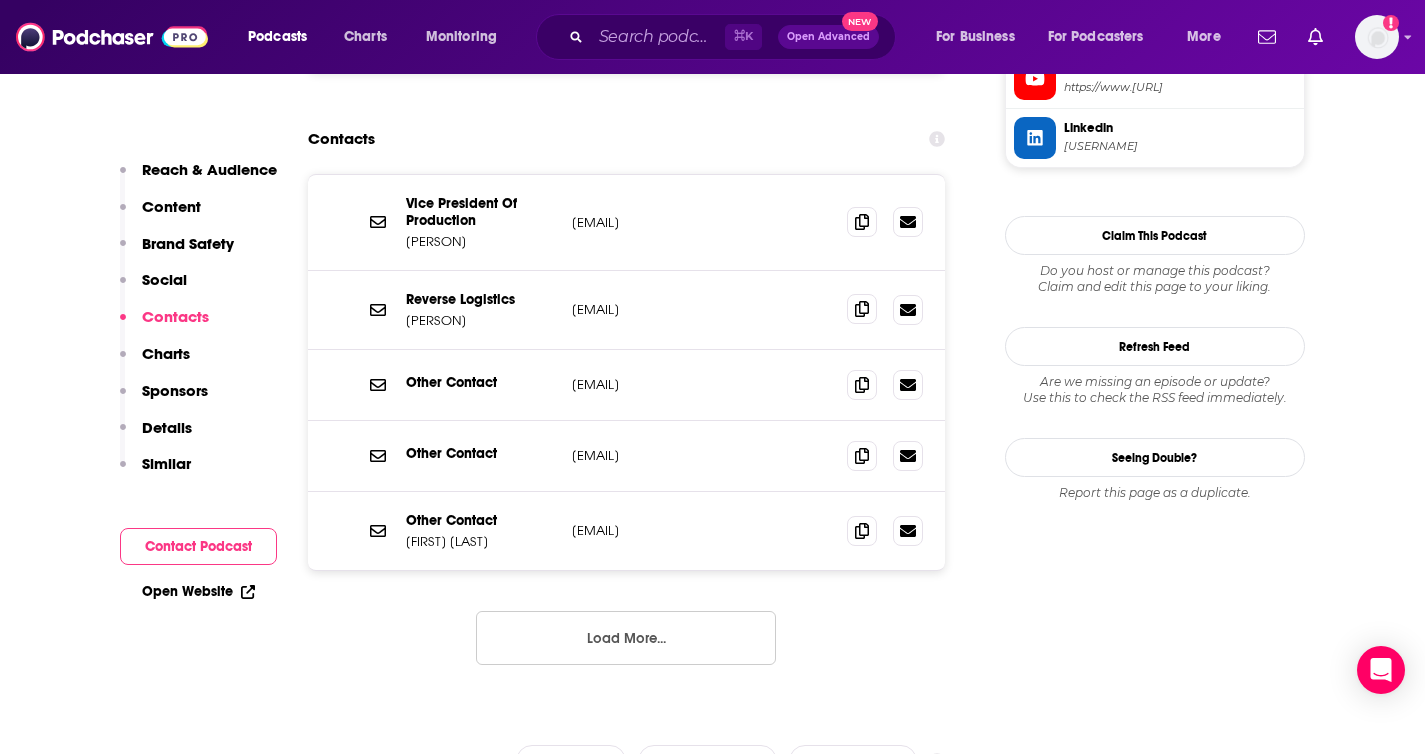 click 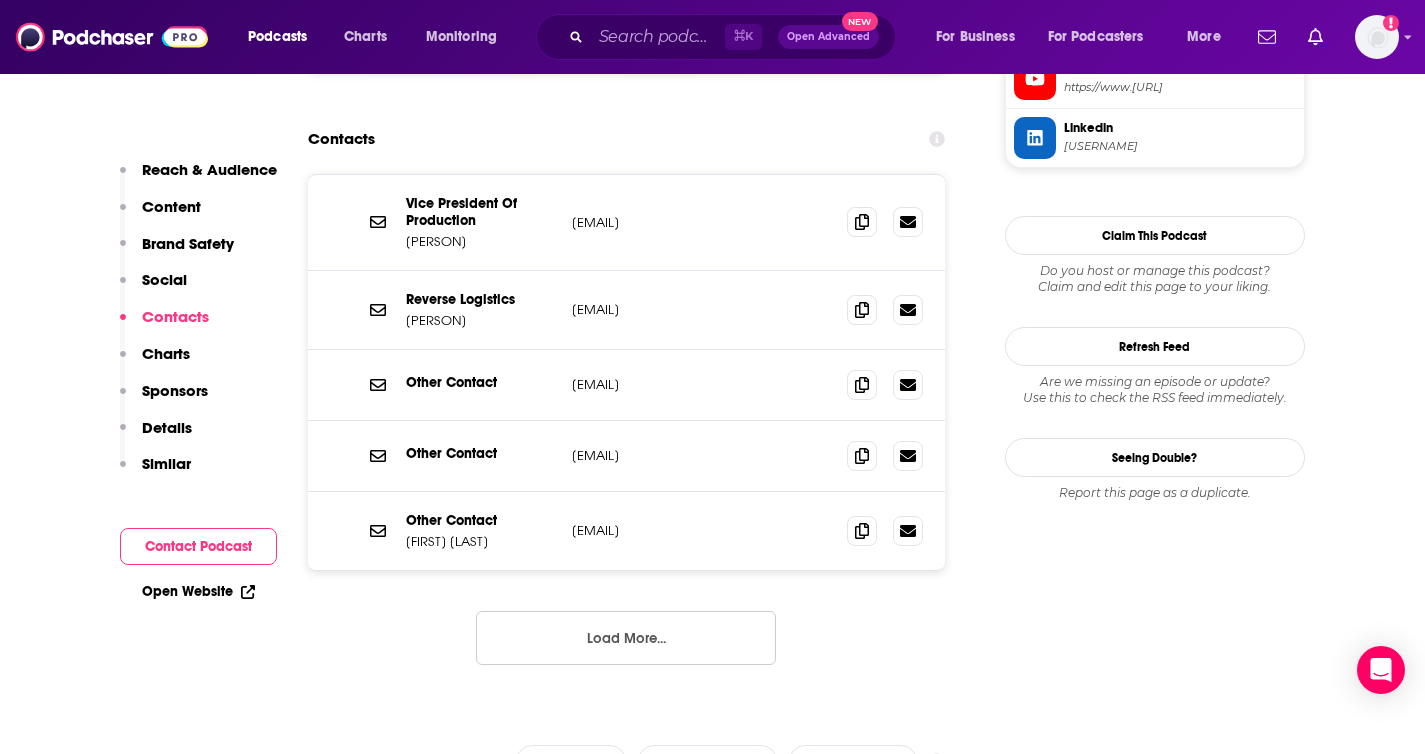 click on "Other Contact [EMAIL] [EMAIL]" at bounding box center [627, 385] 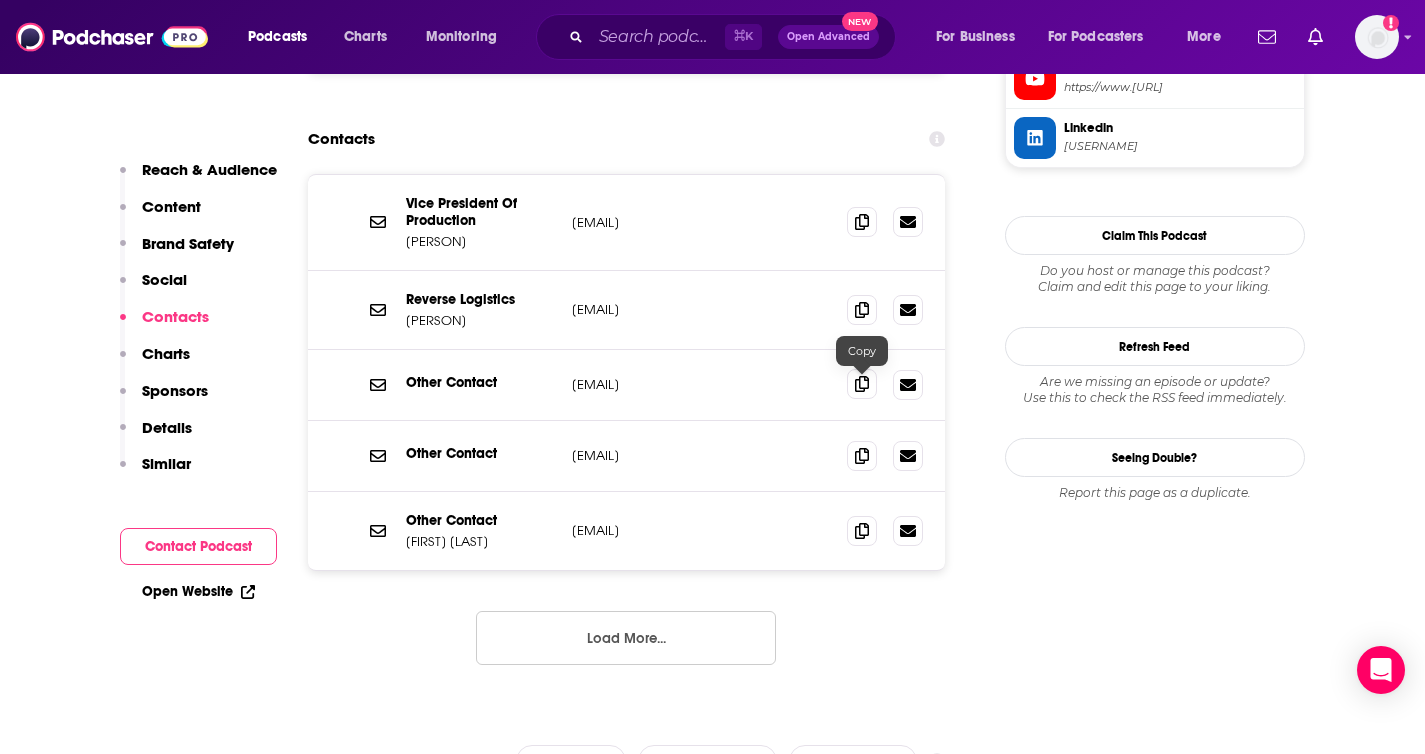 click 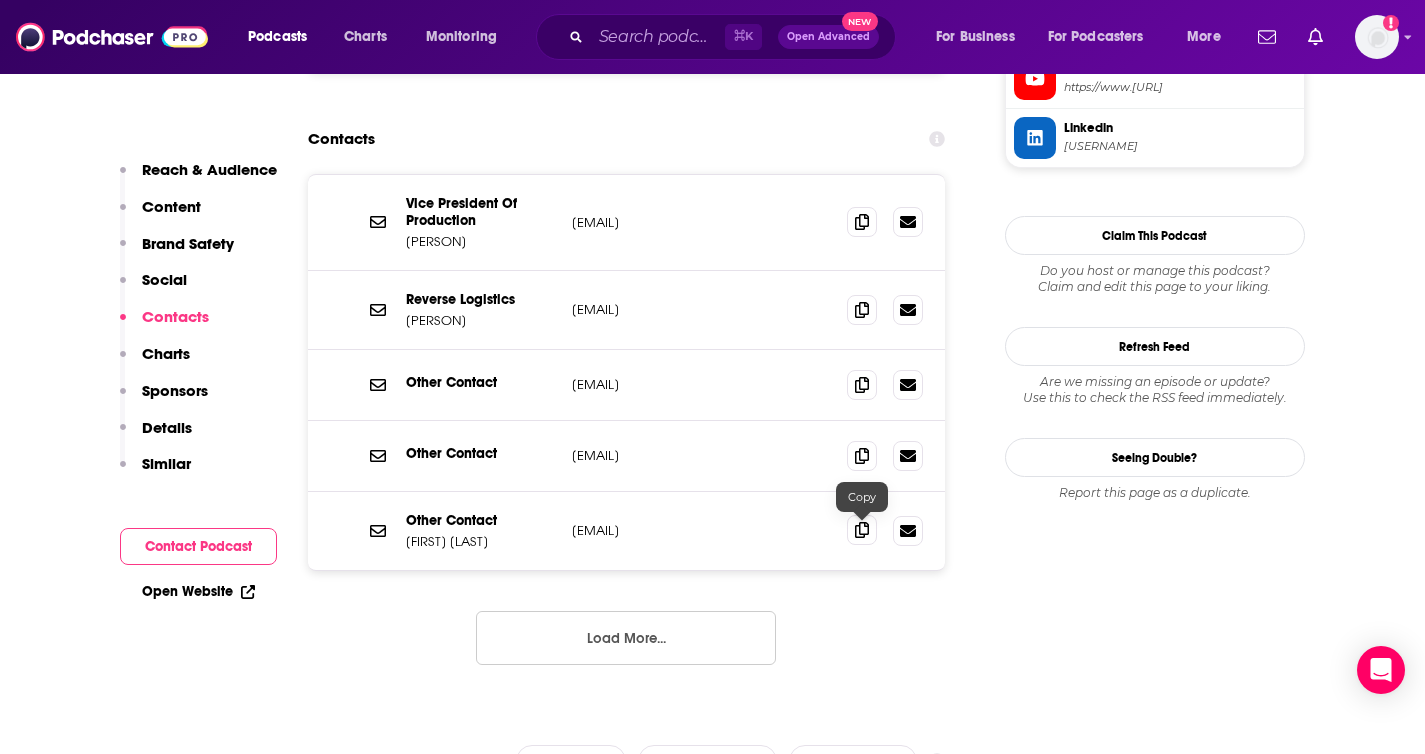 click at bounding box center (862, 530) 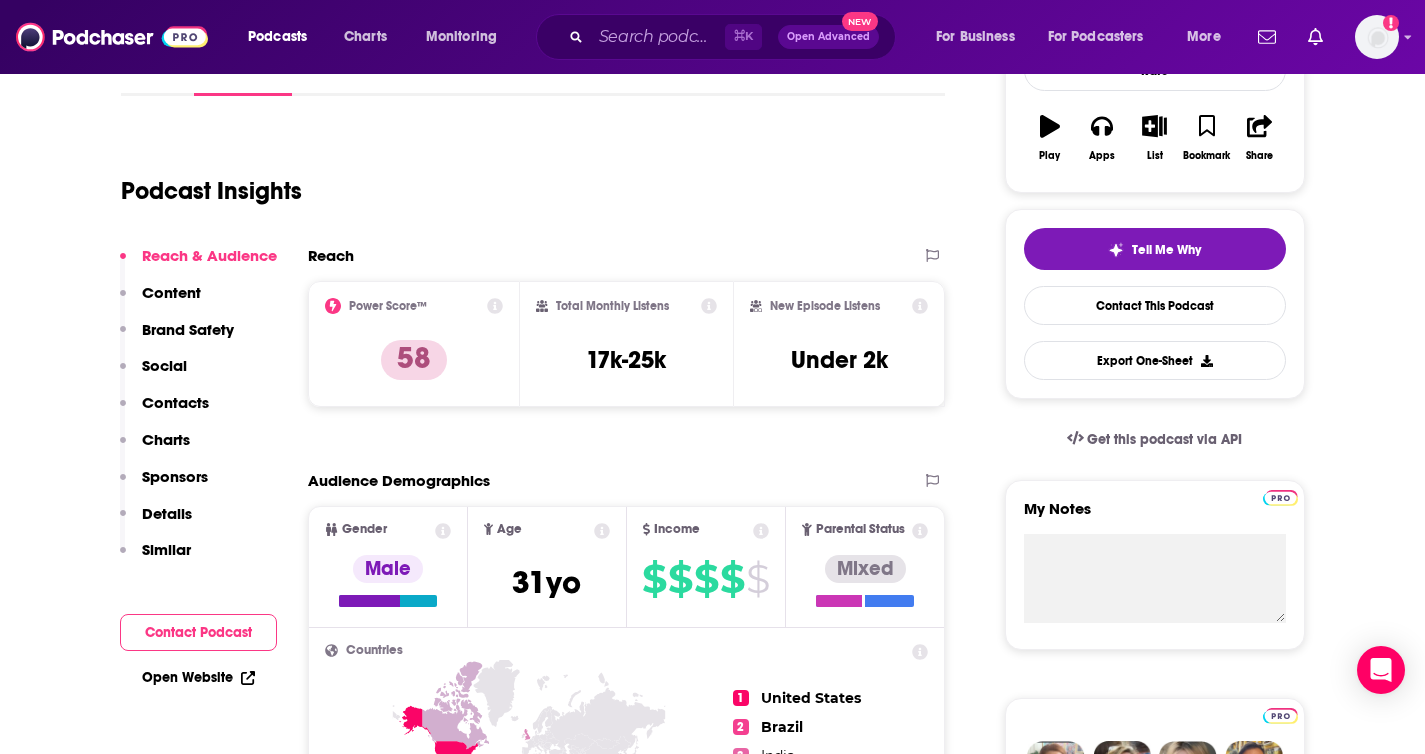 scroll, scrollTop: 336, scrollLeft: 0, axis: vertical 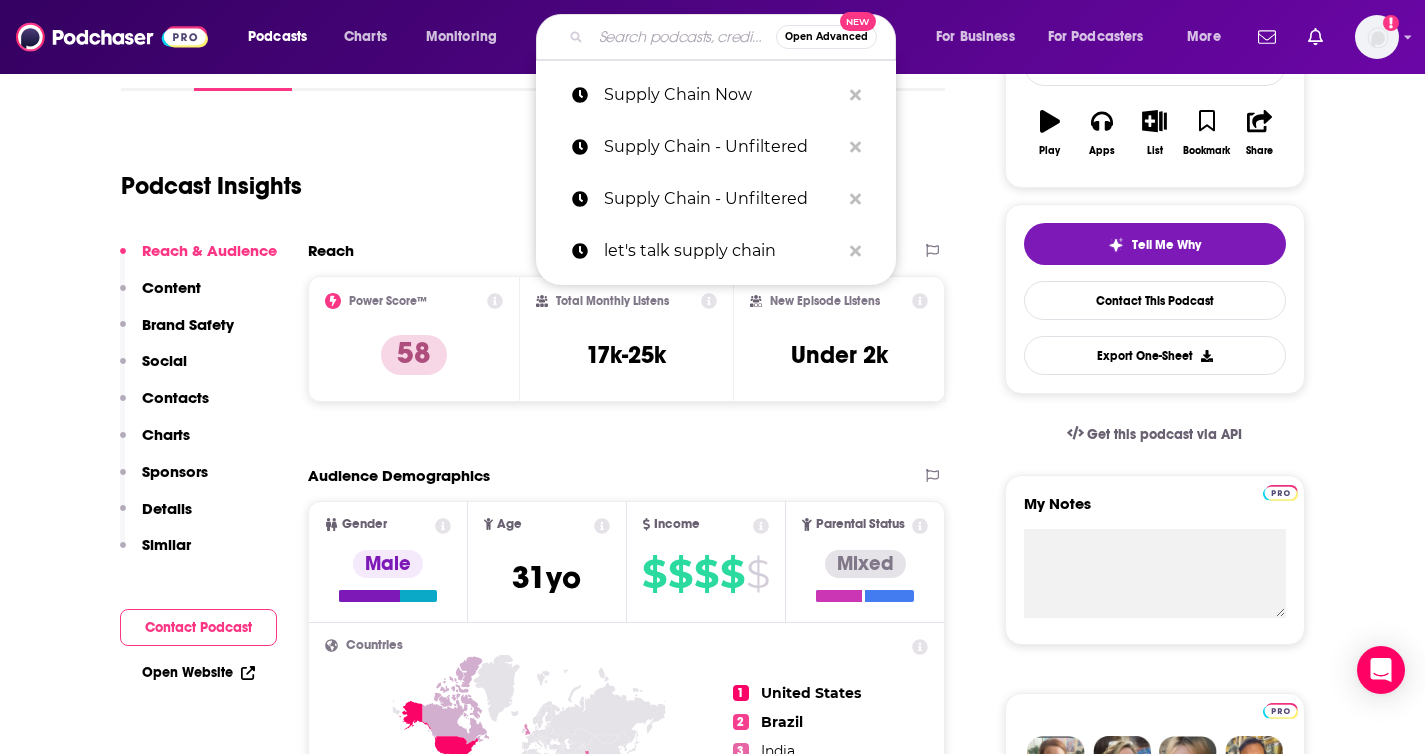 click at bounding box center (683, 37) 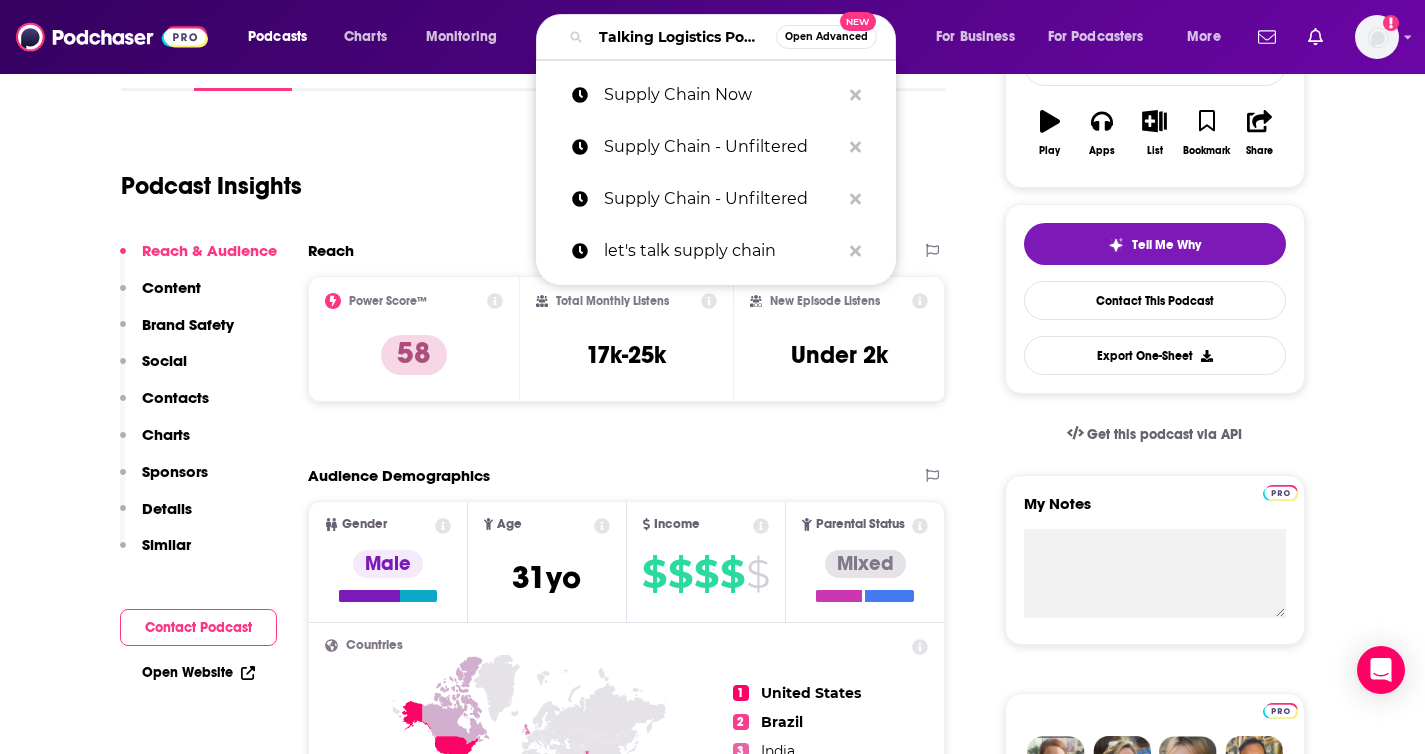 scroll, scrollTop: 0, scrollLeft: 67, axis: horizontal 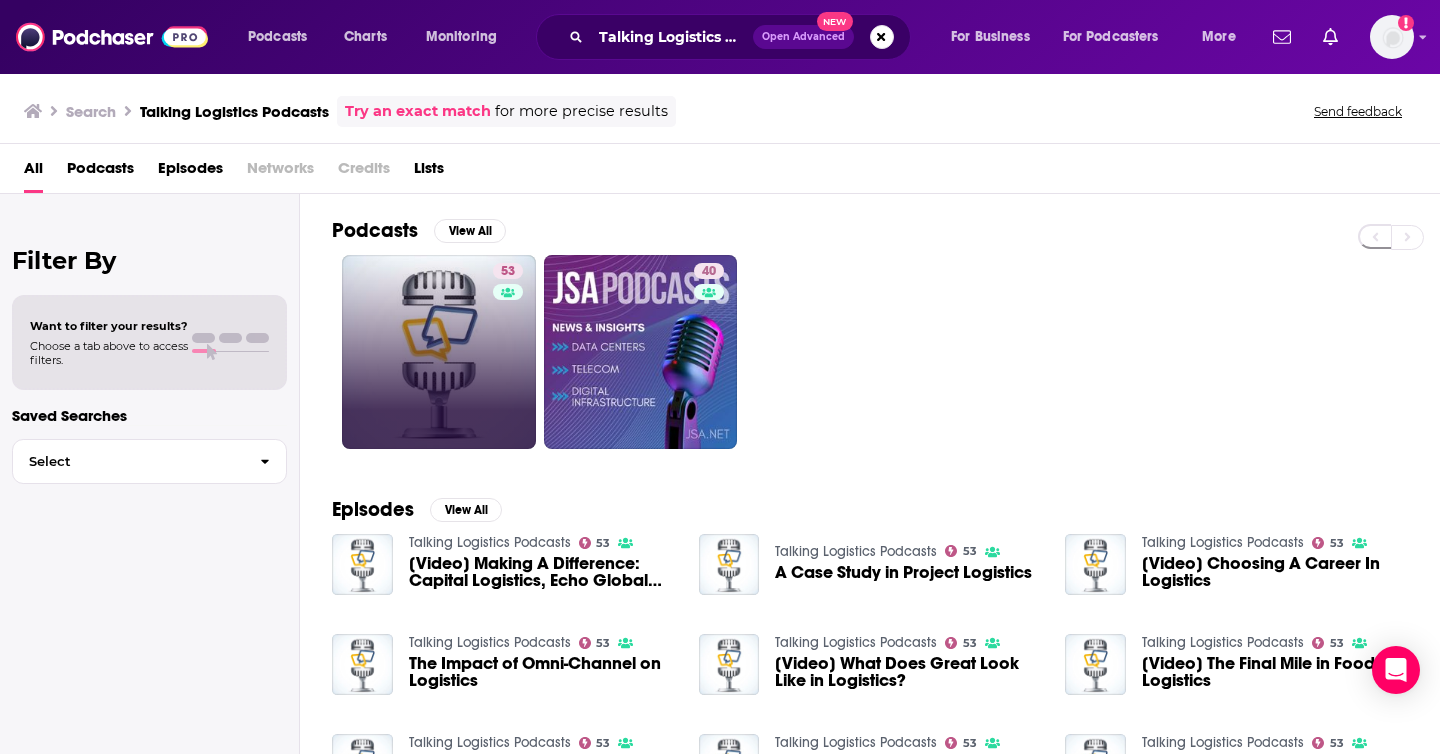 click on "53" at bounding box center [439, 352] 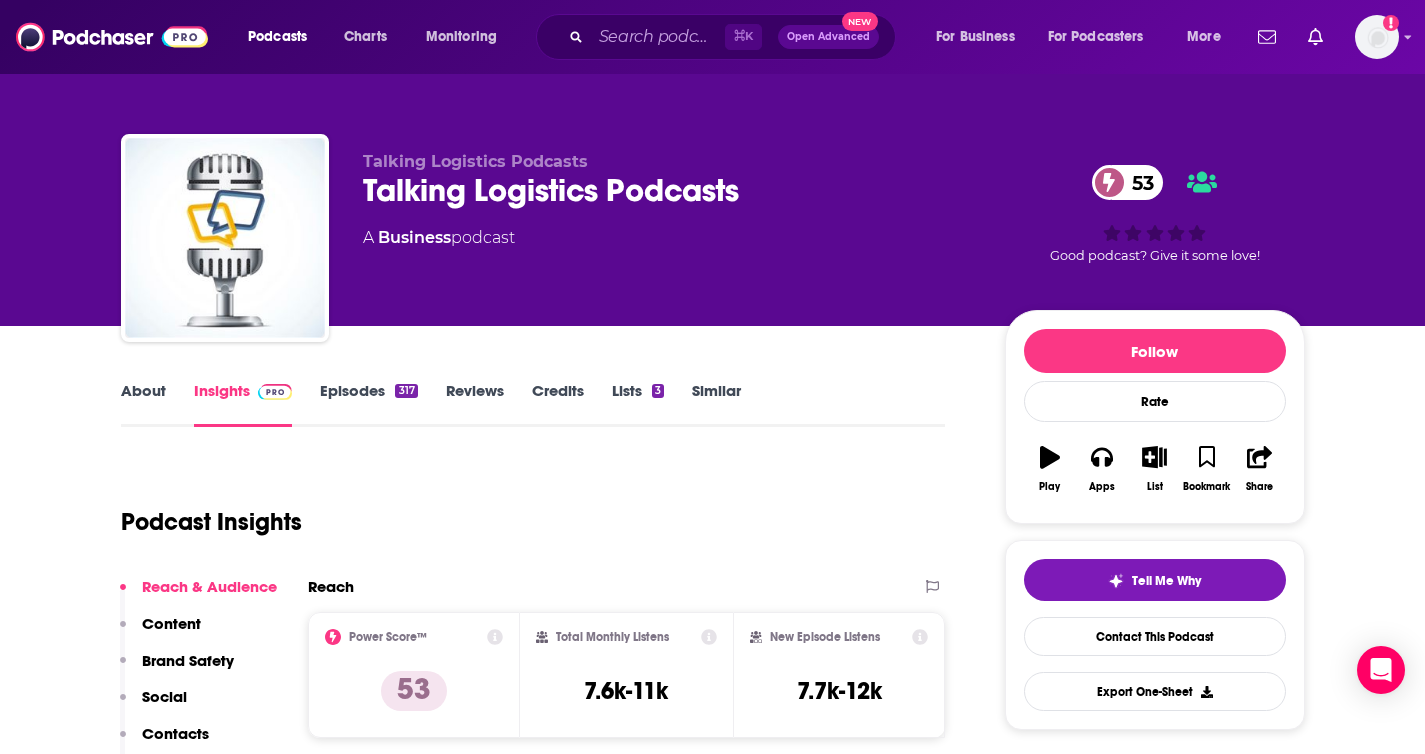 scroll, scrollTop: 11, scrollLeft: 0, axis: vertical 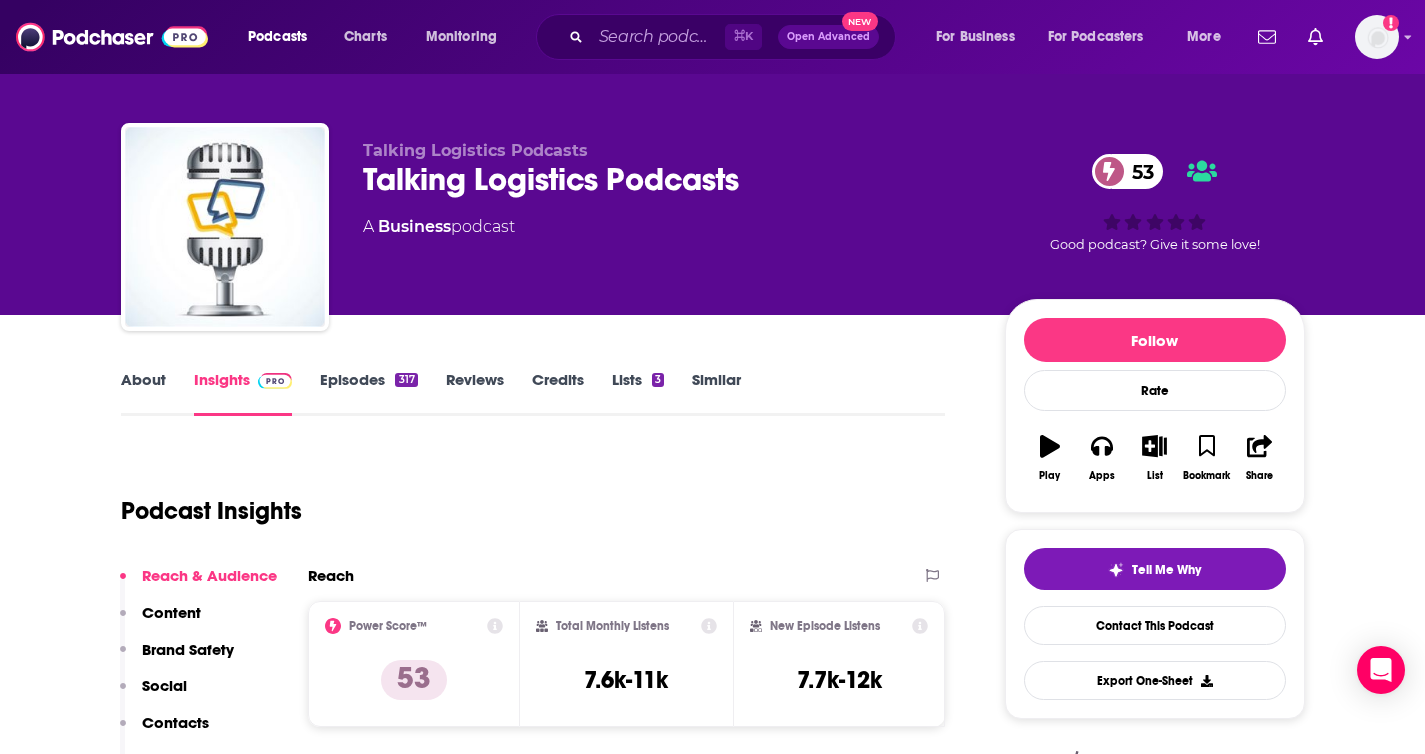 click on "About" at bounding box center [143, 393] 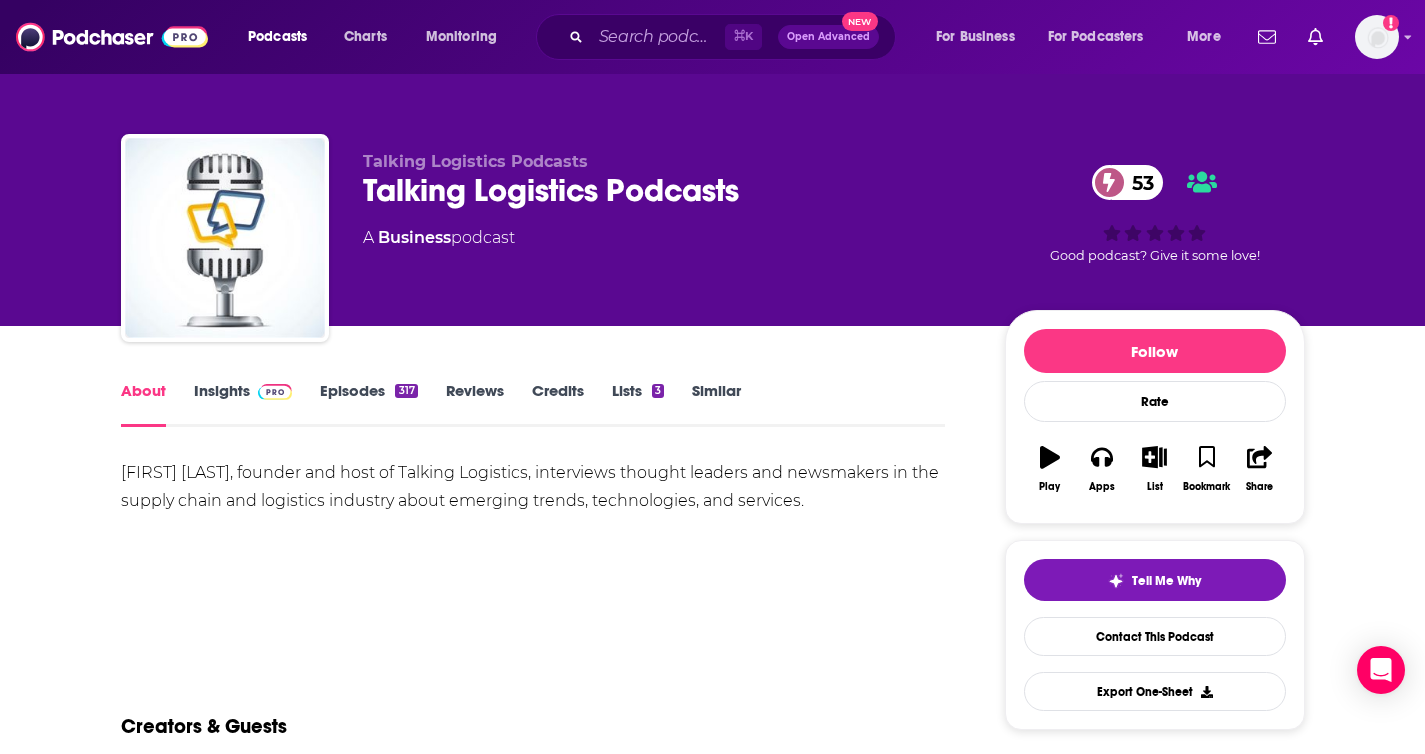 scroll, scrollTop: 5, scrollLeft: 0, axis: vertical 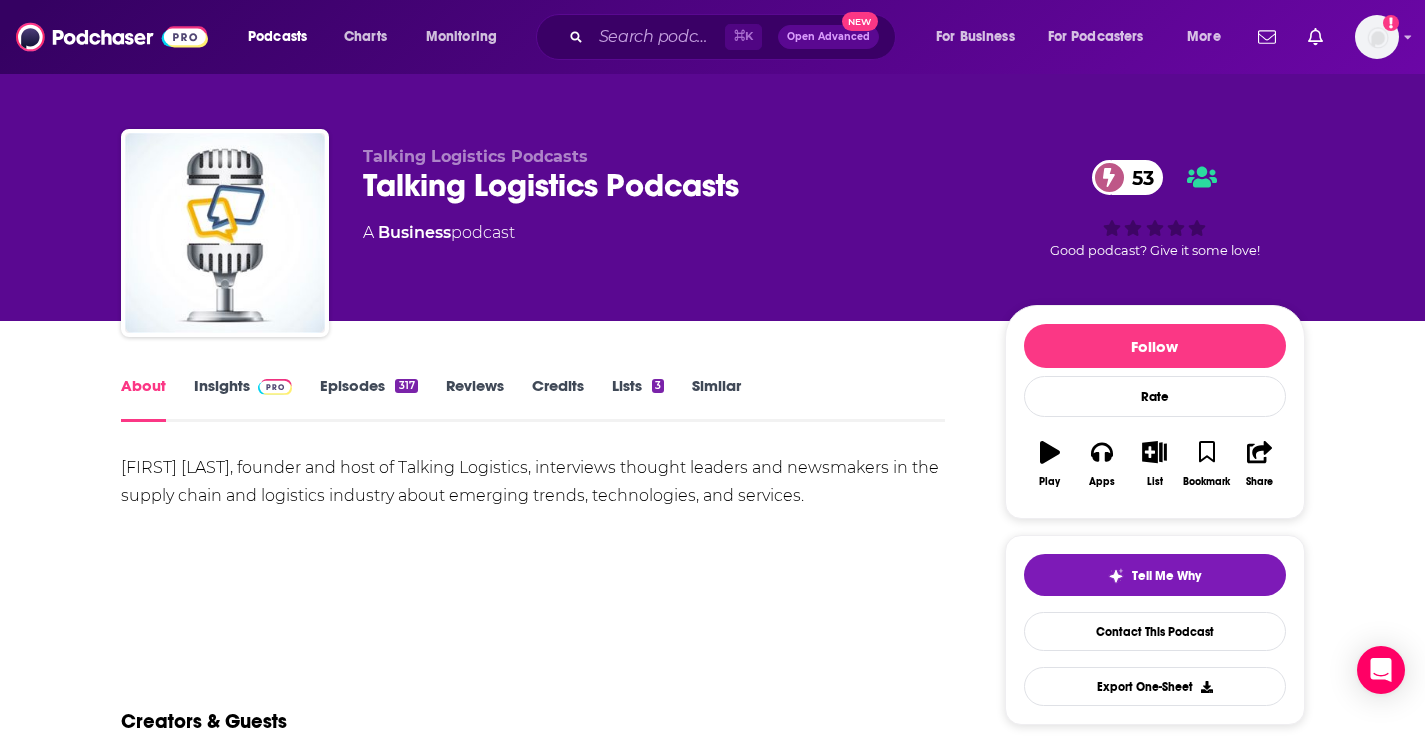 click on "Insights" at bounding box center (243, 399) 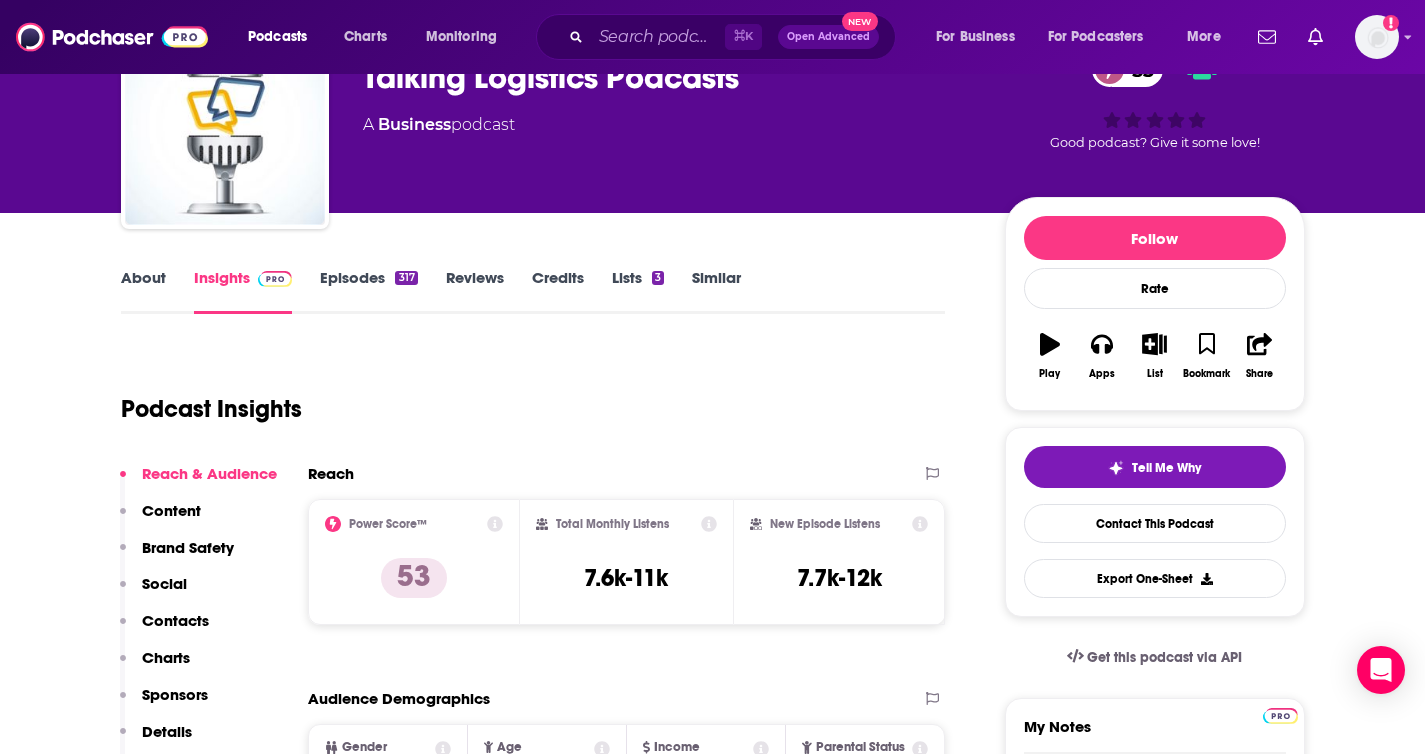 scroll, scrollTop: 143, scrollLeft: 0, axis: vertical 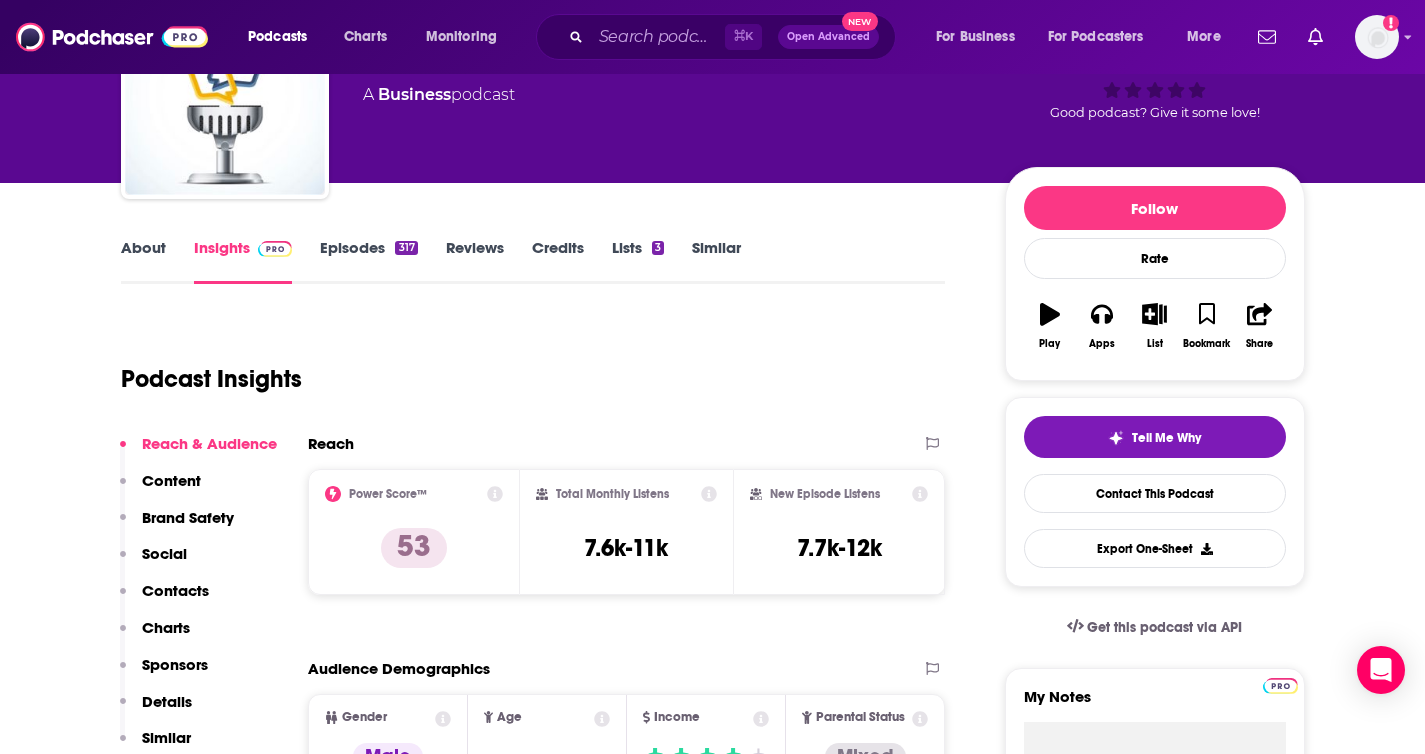 click on "About" at bounding box center (143, 261) 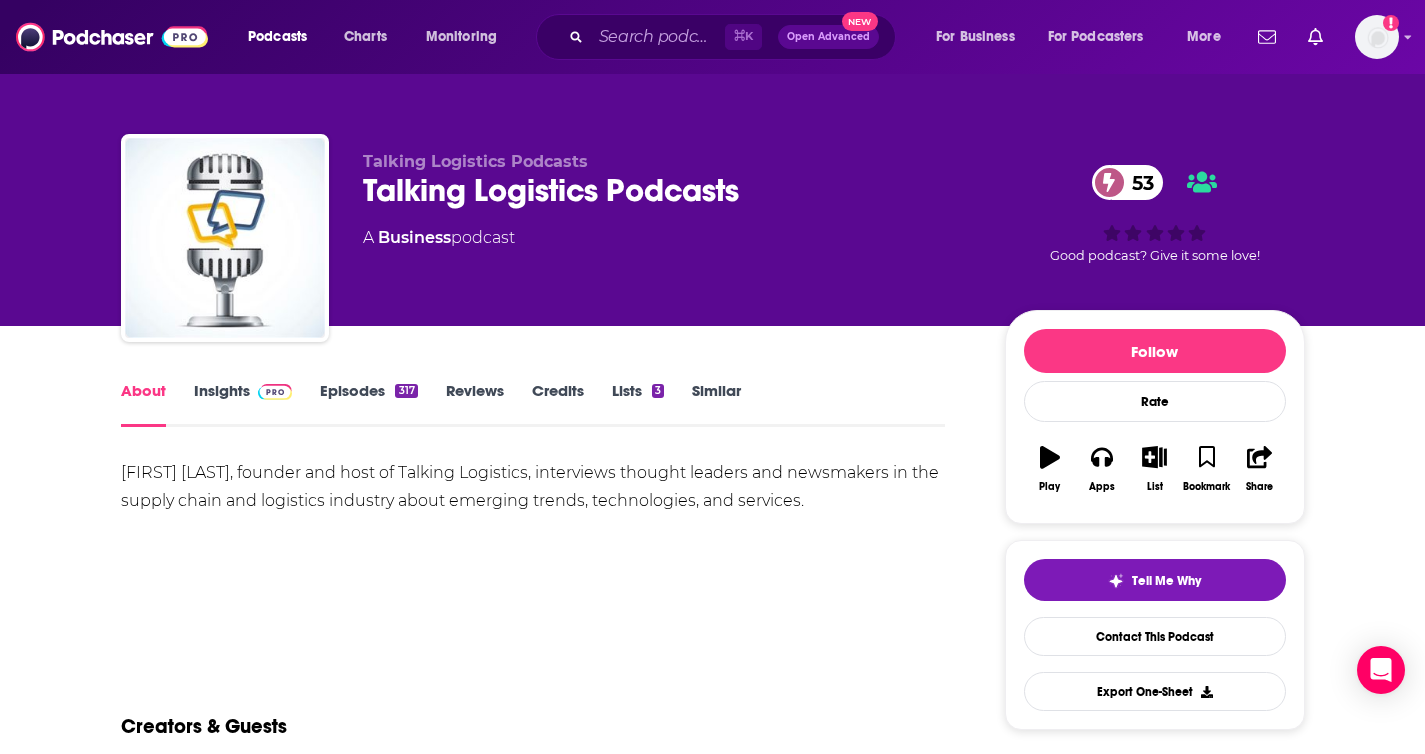 click on "[FIRST] [LAST], founder and host of Talking Logistics, interviews thought leaders and newsmakers in the supply chain and logistics industry about emerging trends, technologies, and services." at bounding box center (533, 487) 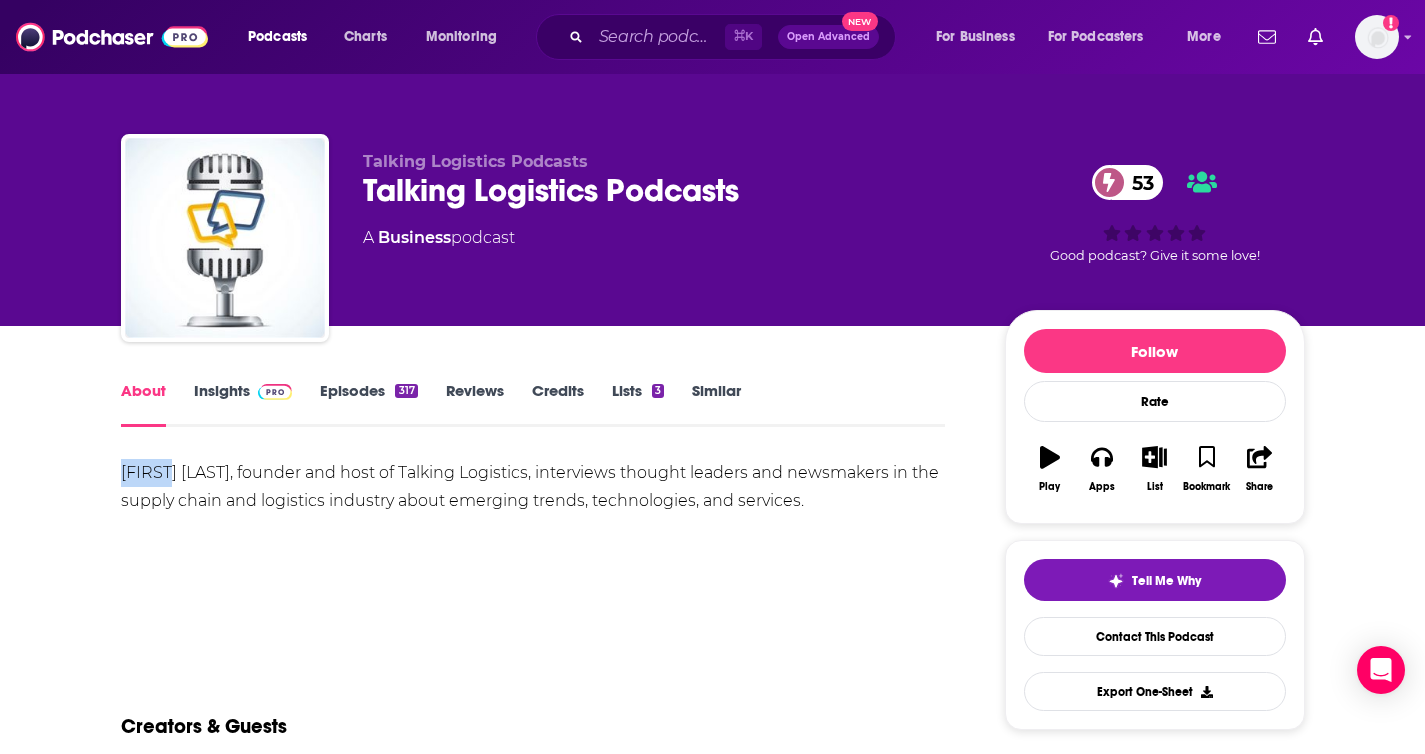 click on "[FIRST] [LAST], founder and host of Talking Logistics, interviews thought leaders and newsmakers in the supply chain and logistics industry about emerging trends, technologies, and services." at bounding box center [533, 487] 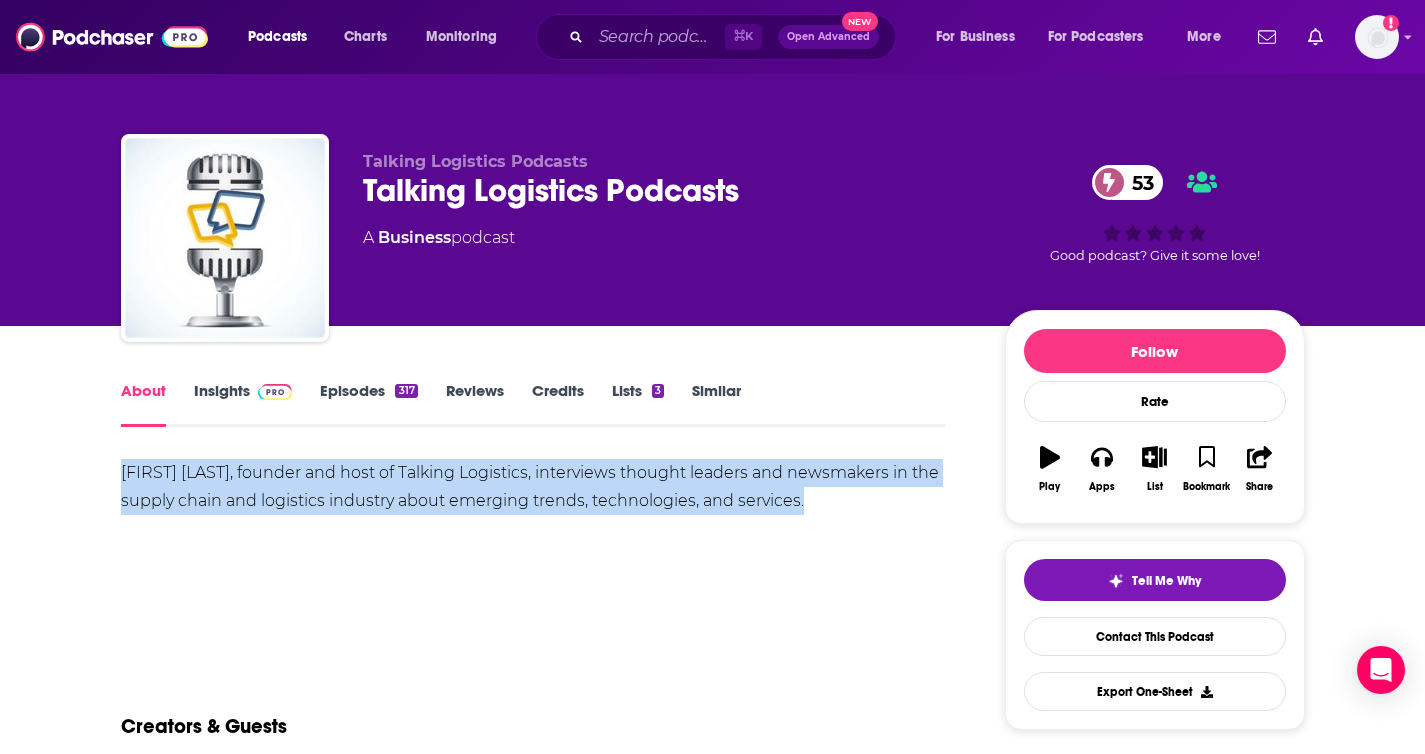 click on "[FIRST] [LAST], founder and host of Talking Logistics, interviews thought leaders and newsmakers in the supply chain and logistics industry about emerging trends, technologies, and services." at bounding box center (533, 487) 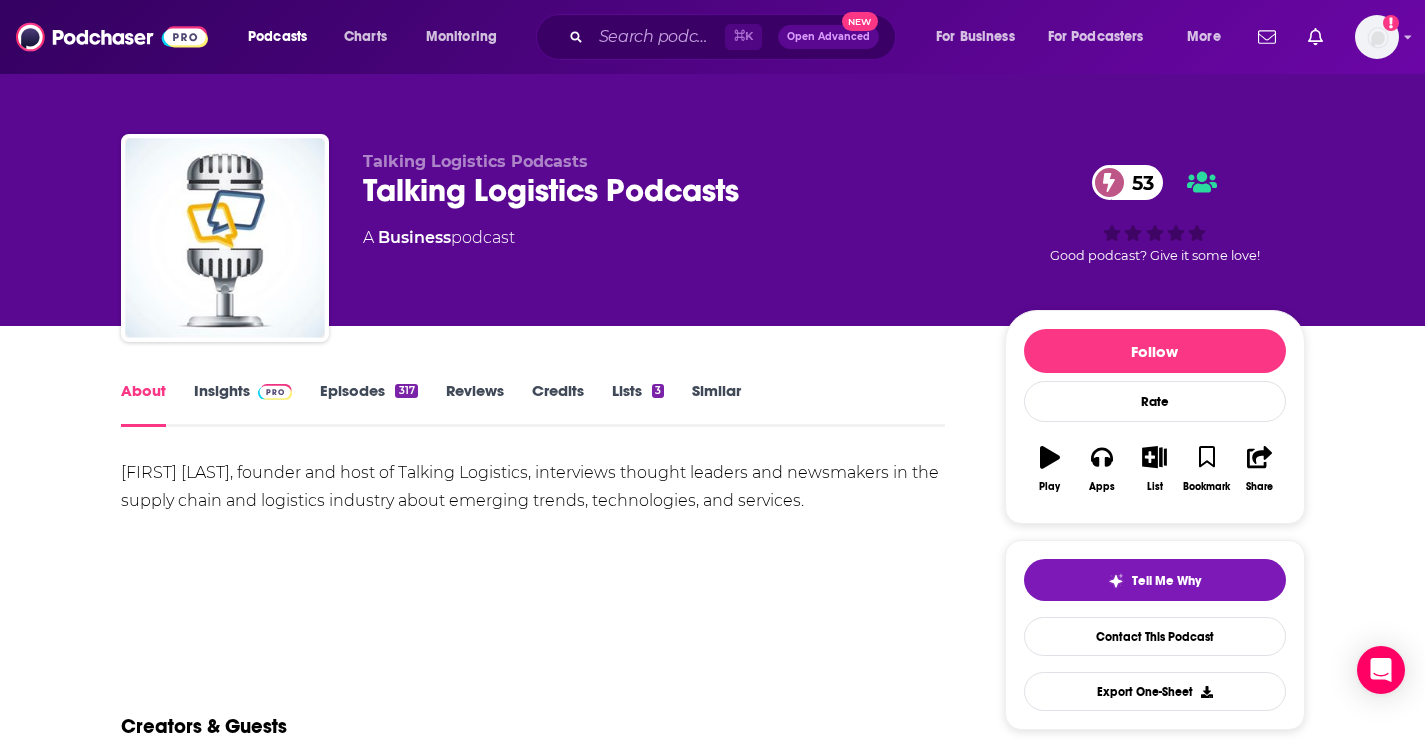 scroll, scrollTop: 118, scrollLeft: 0, axis: vertical 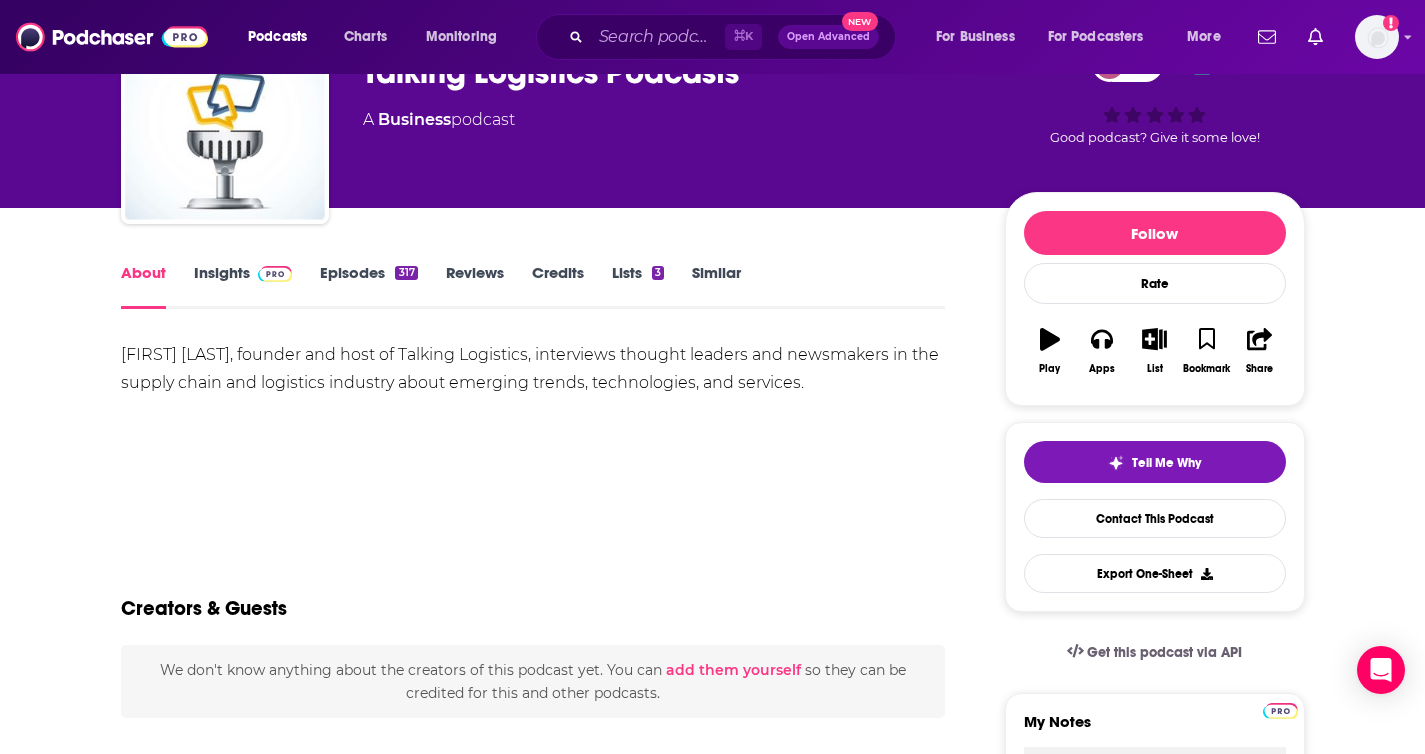 click on "Insights" at bounding box center [243, 286] 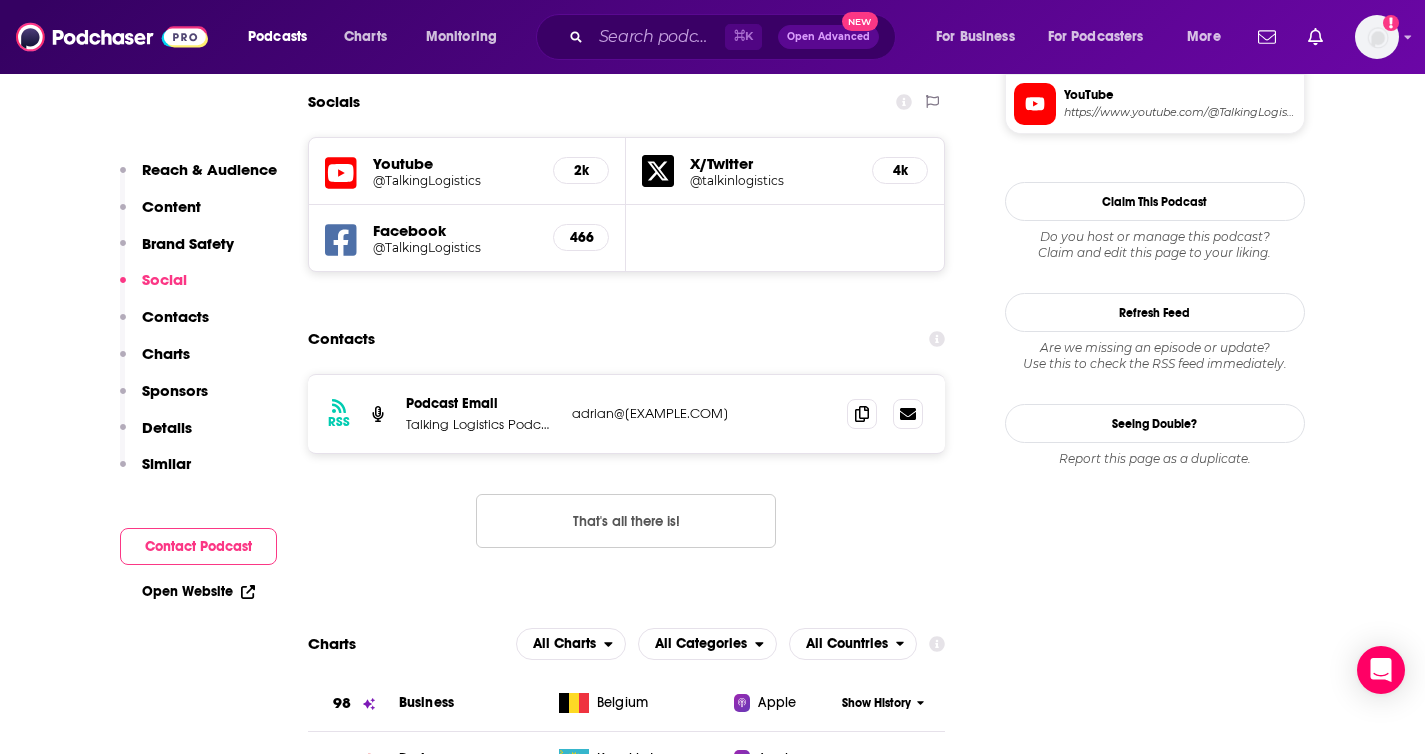 scroll, scrollTop: 1940, scrollLeft: 0, axis: vertical 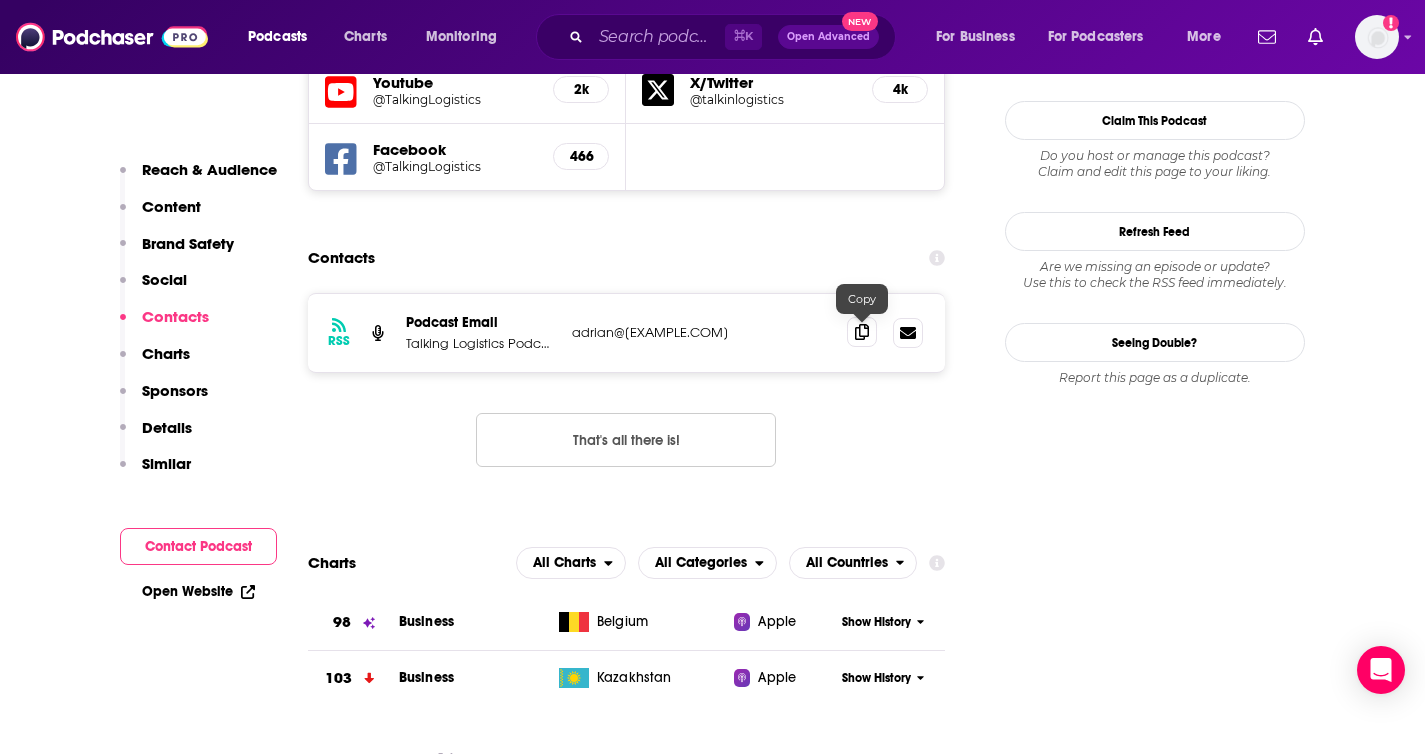 click at bounding box center [862, 332] 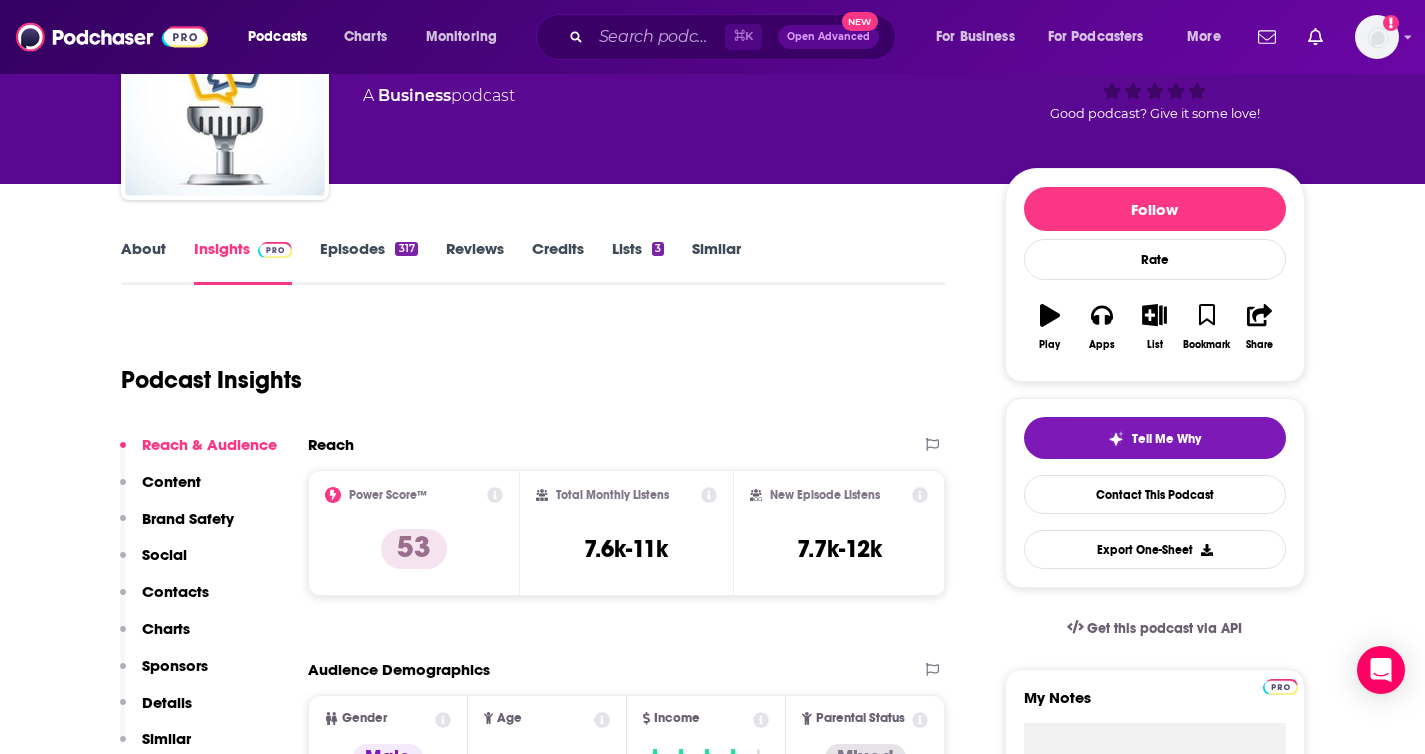 scroll, scrollTop: 171, scrollLeft: 0, axis: vertical 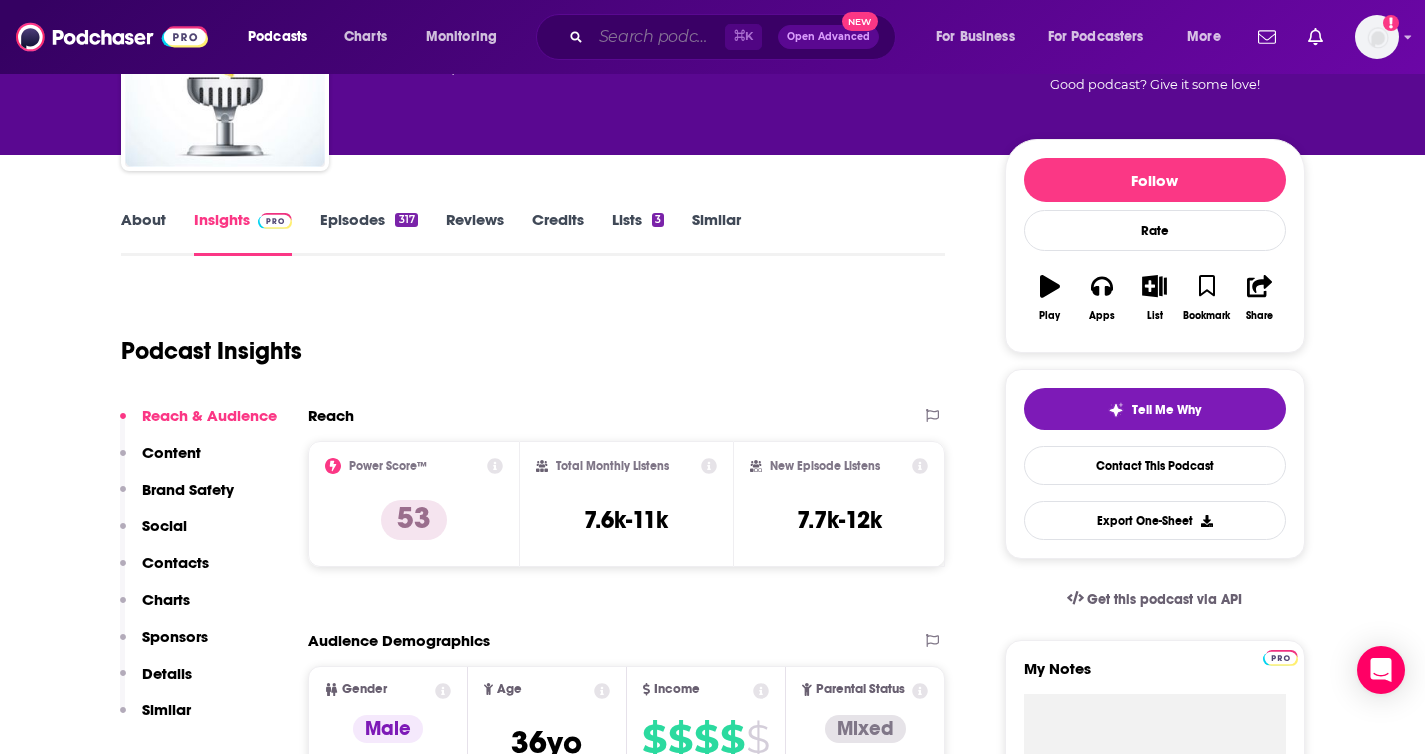 click at bounding box center [658, 37] 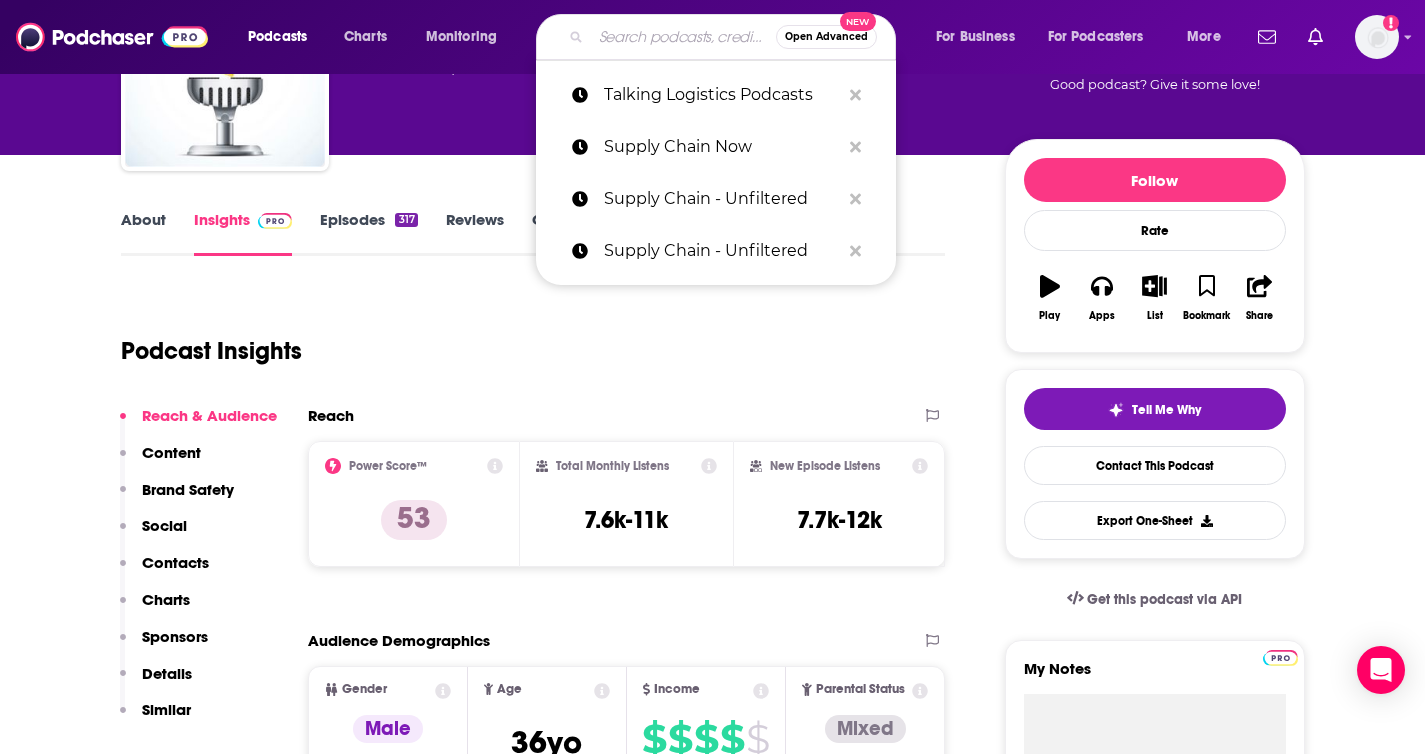 type on "f" 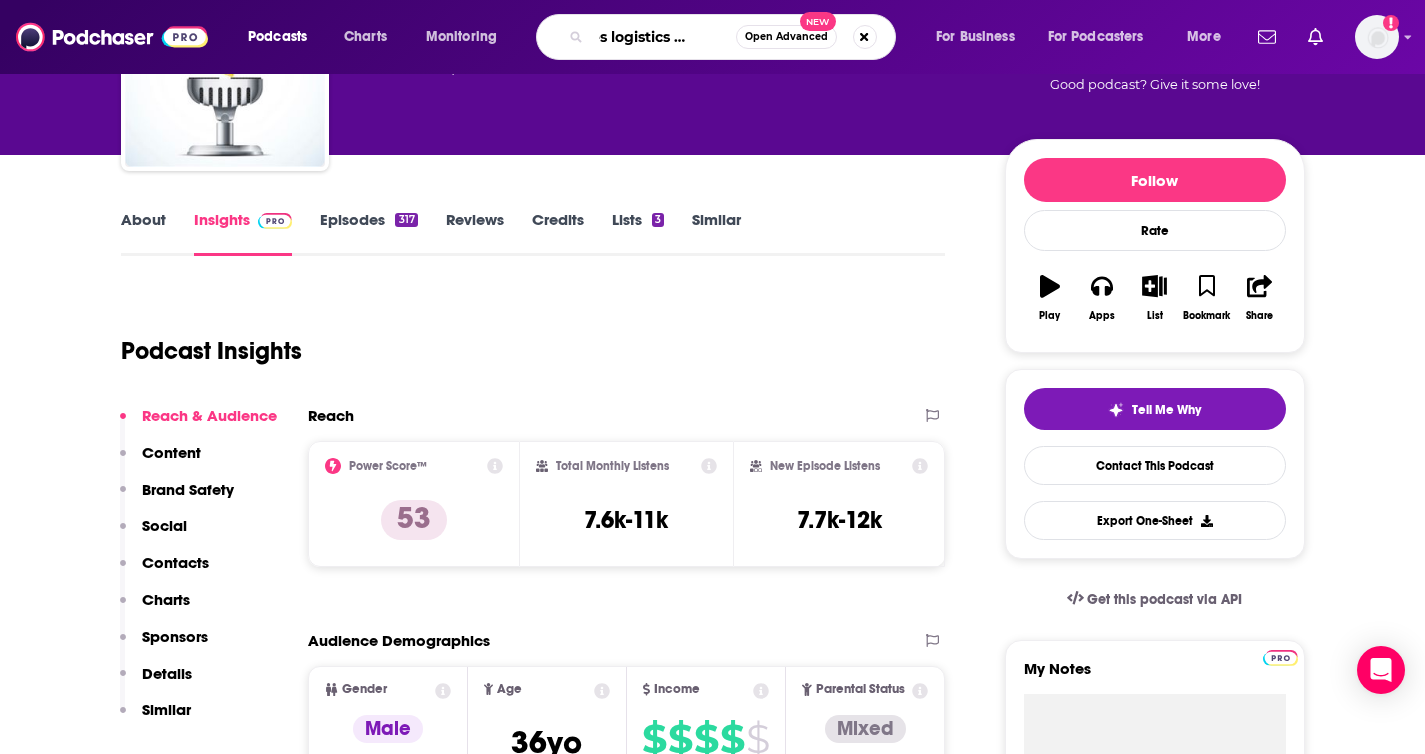 type on "does logistics matter?" 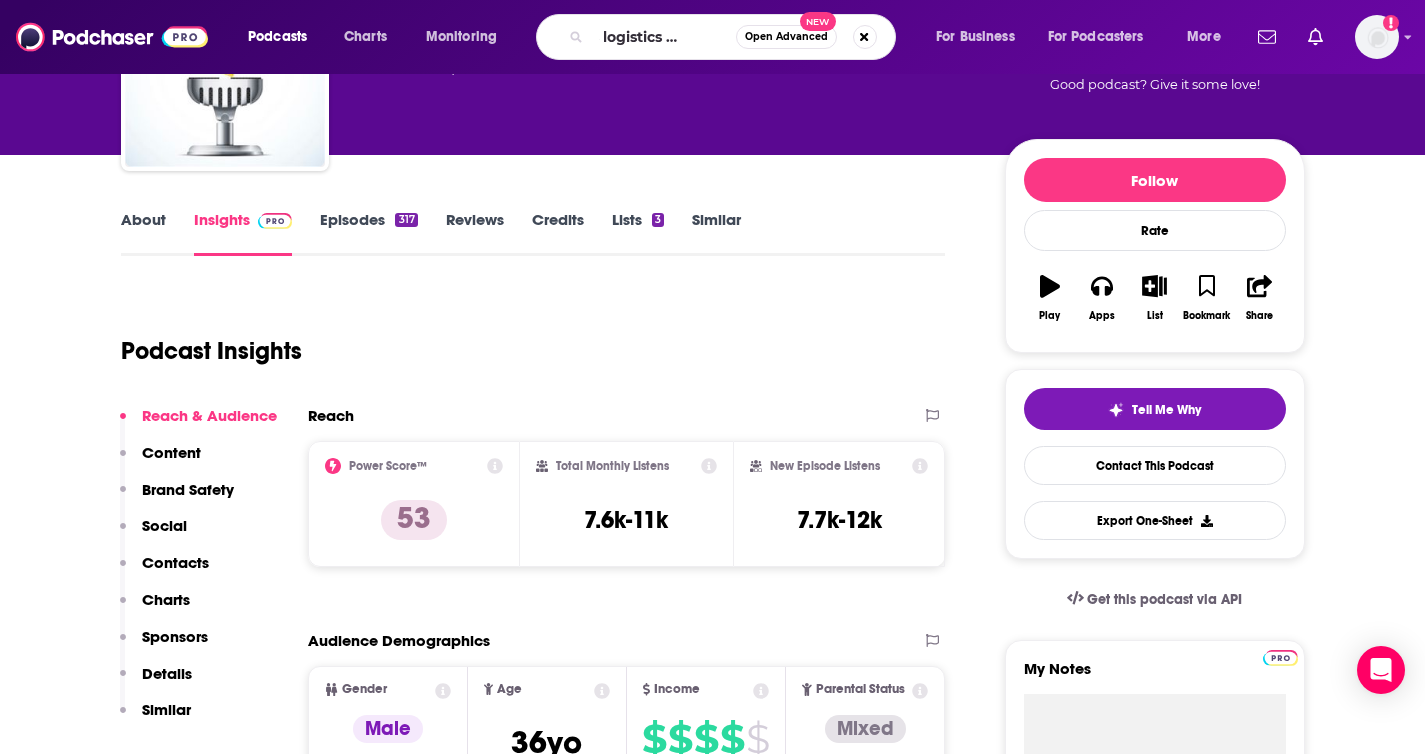 scroll, scrollTop: 0, scrollLeft: 0, axis: both 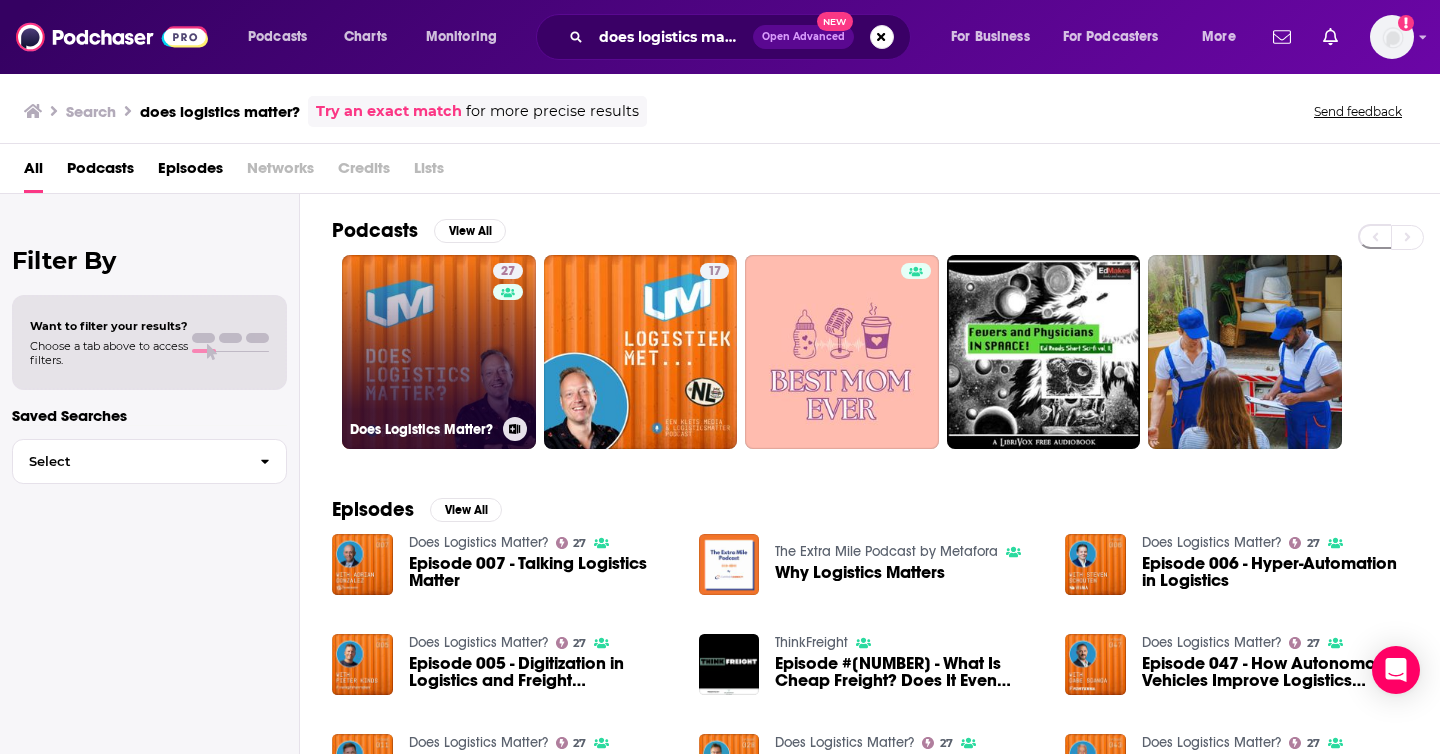 click on "27 Does Logistics Matter?" at bounding box center (439, 352) 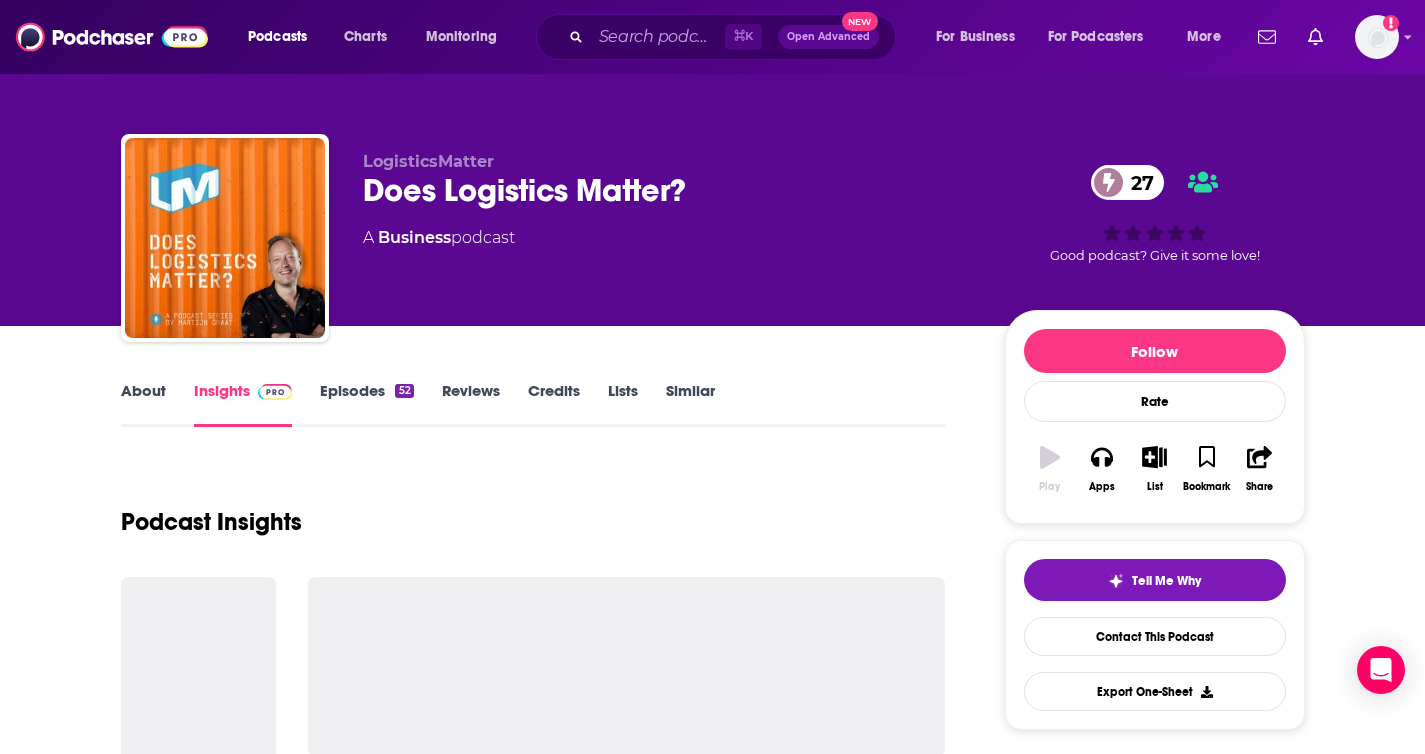 click on "About" at bounding box center [143, 404] 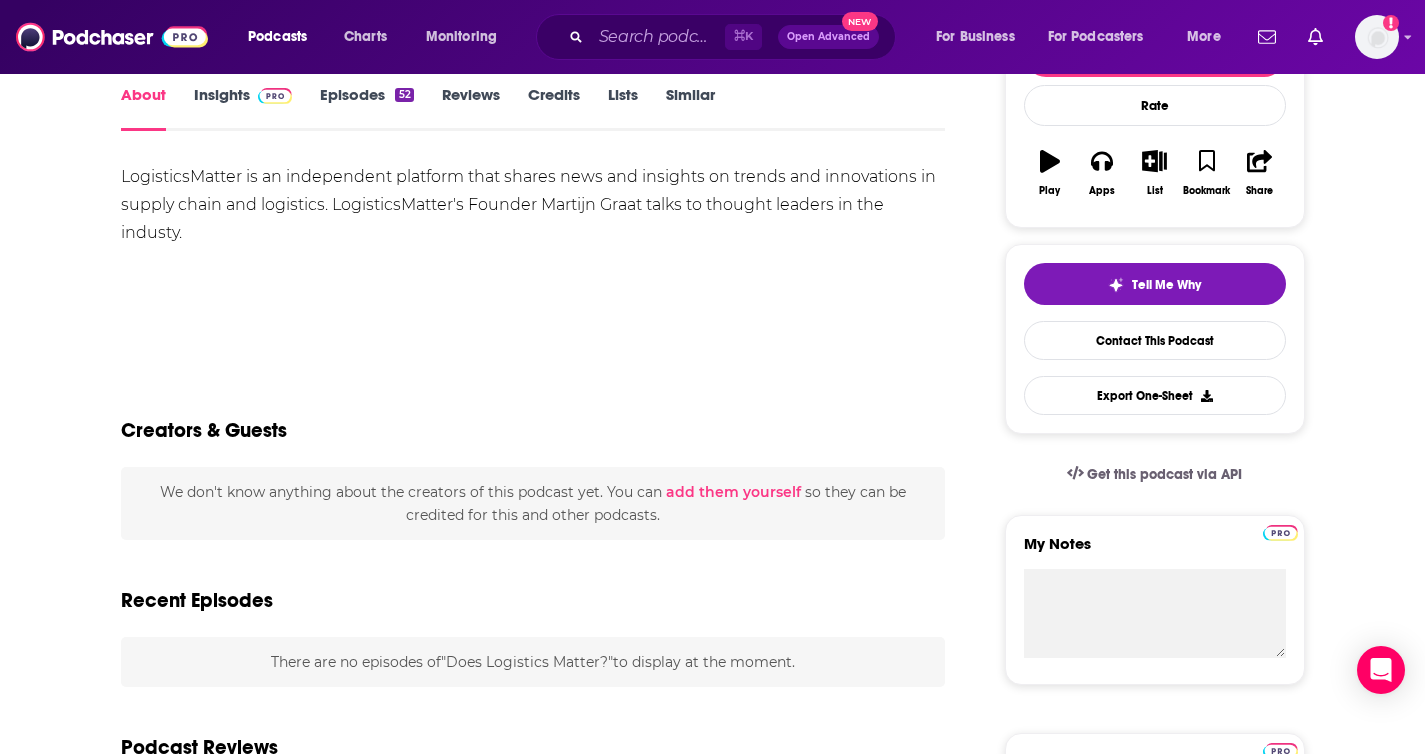scroll, scrollTop: 294, scrollLeft: 0, axis: vertical 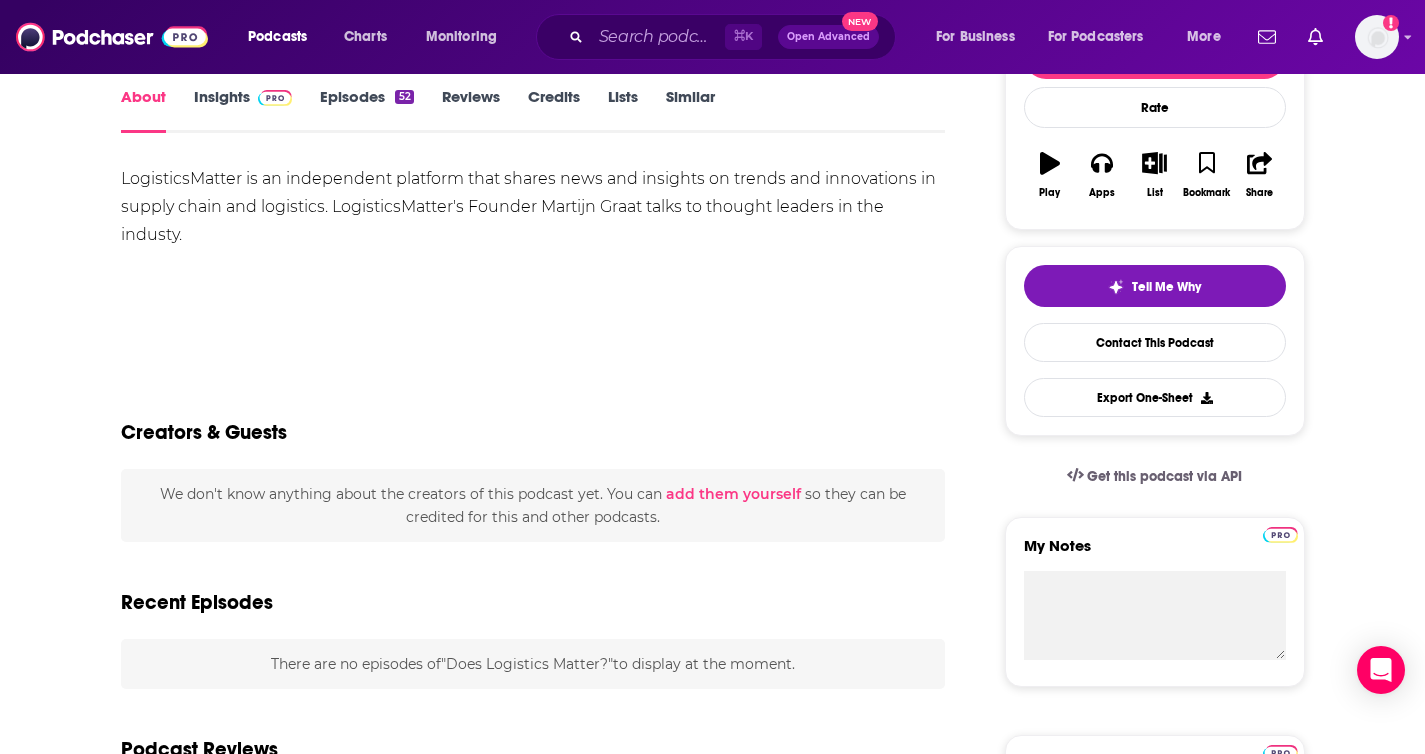 click on "LogisticsMatter is an independent platform that shares news and insights on trends and innovations in supply chain and logistics. LogisticsMatter's Founder Martijn Graat talks to thought leaders in the industy." at bounding box center (533, 207) 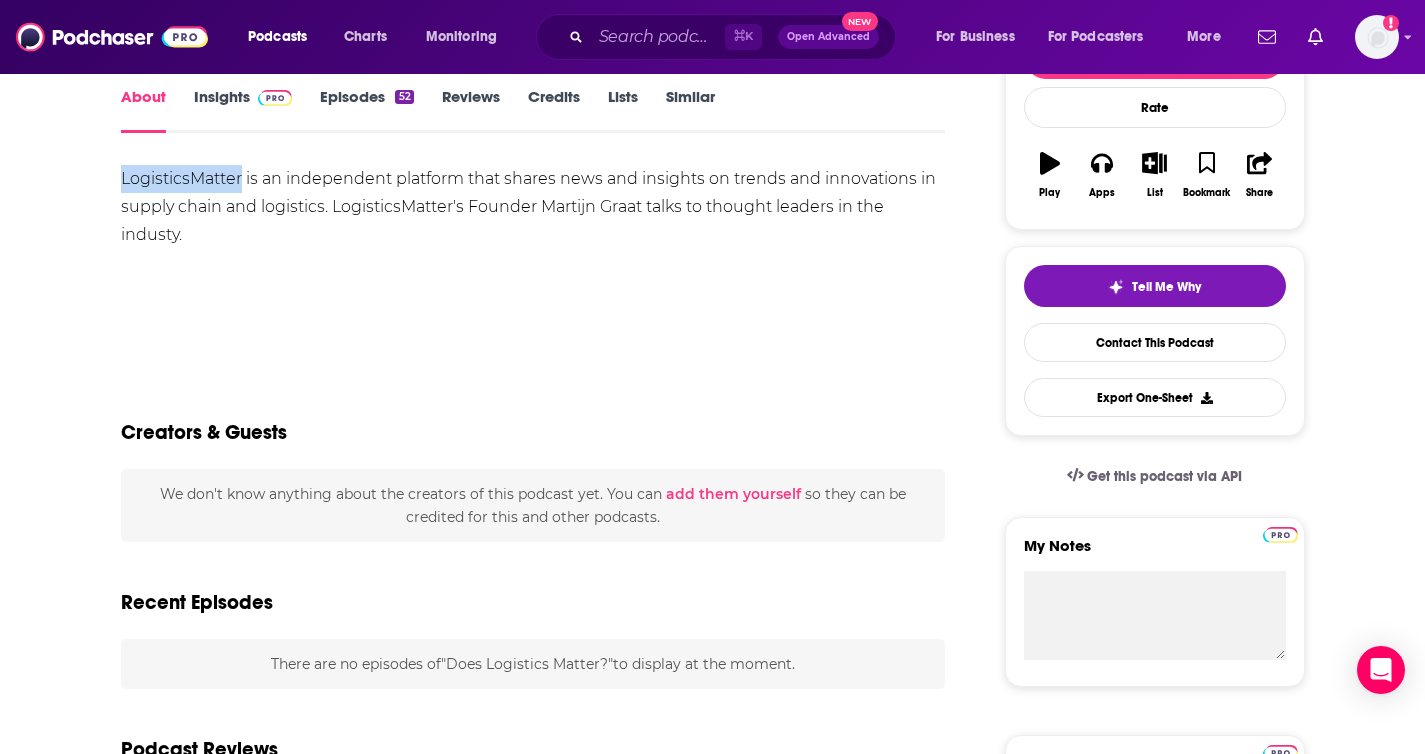 click on "LogisticsMatter is an independent platform that shares news and insights on trends and innovations in supply chain and logistics. LogisticsMatter's Founder Martijn Graat talks to thought leaders in the industy." at bounding box center (533, 207) 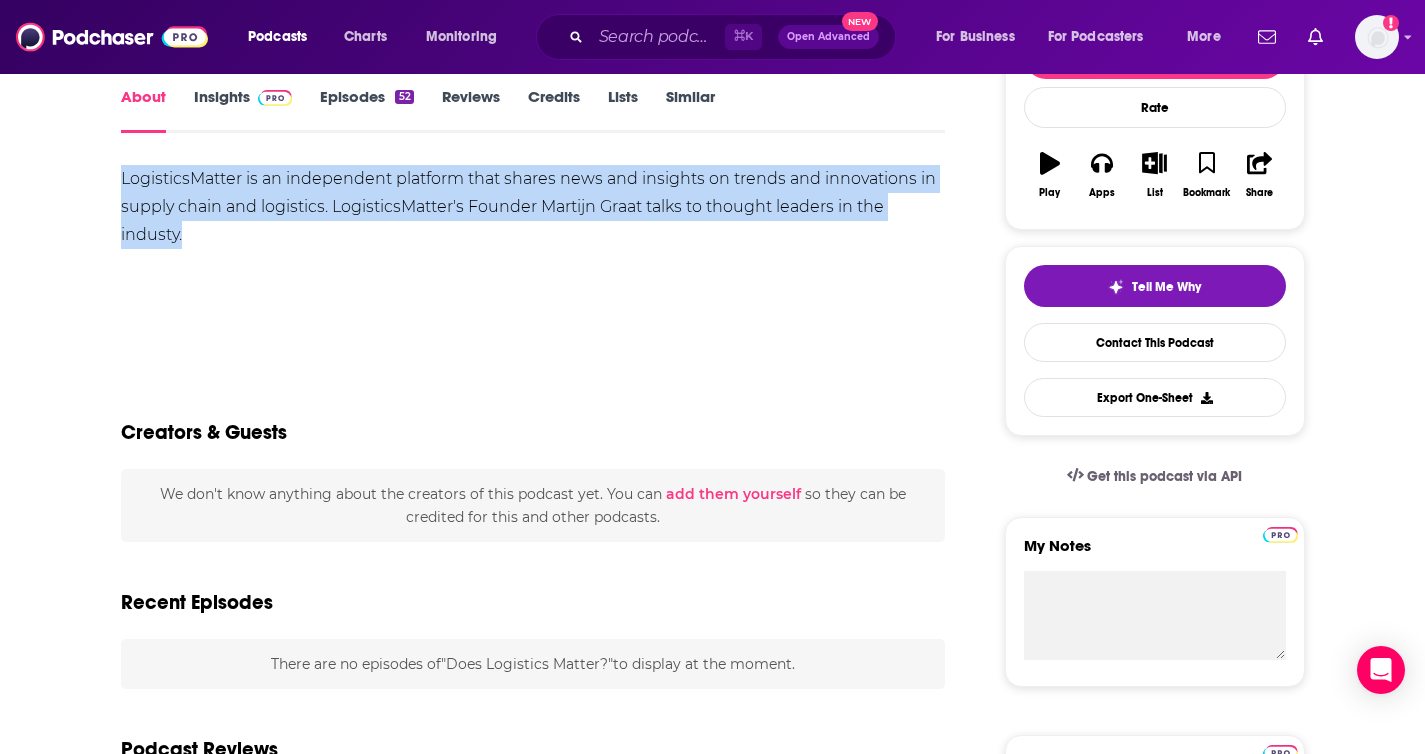 click on "LogisticsMatter is an independent platform that shares news and insights on trends and innovations in supply chain and logistics. LogisticsMatter's Founder Martijn Graat talks to thought leaders in the industy." at bounding box center [533, 207] 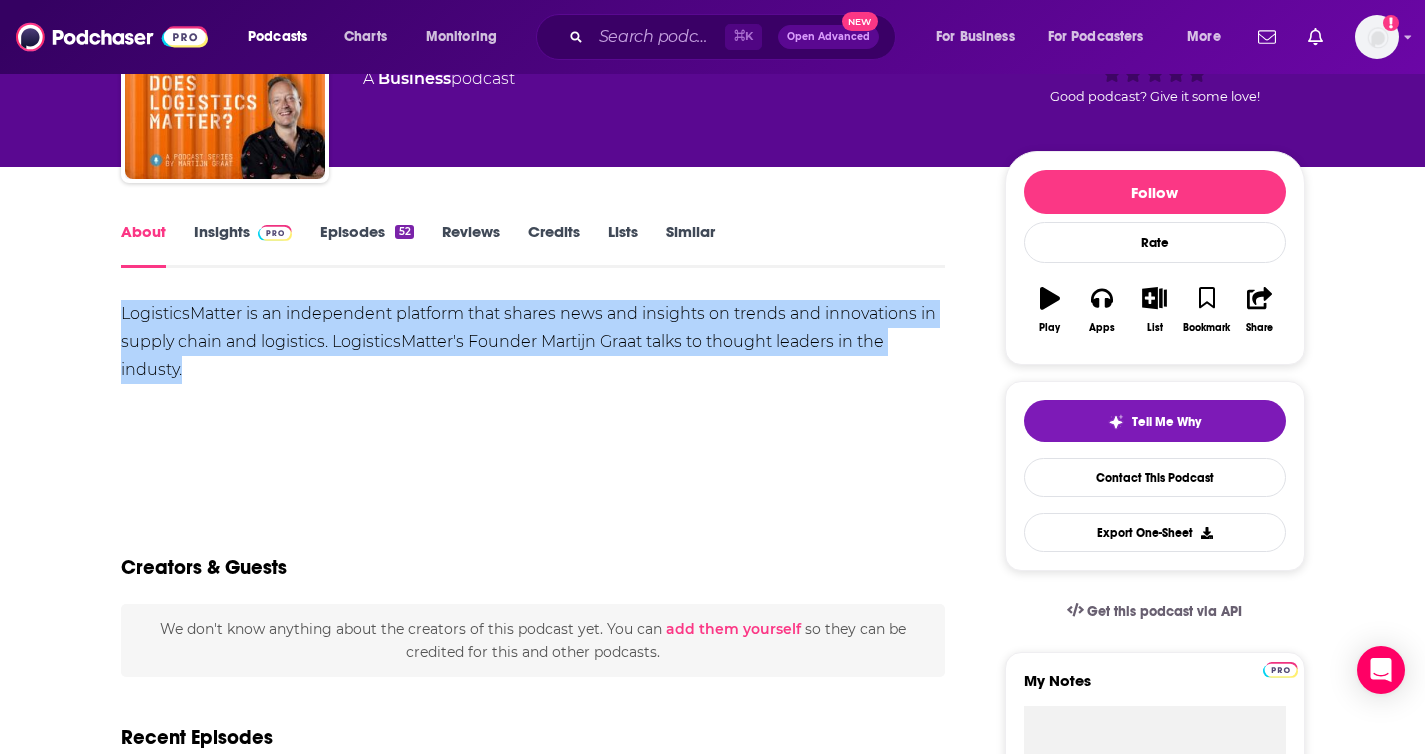 scroll, scrollTop: 151, scrollLeft: 0, axis: vertical 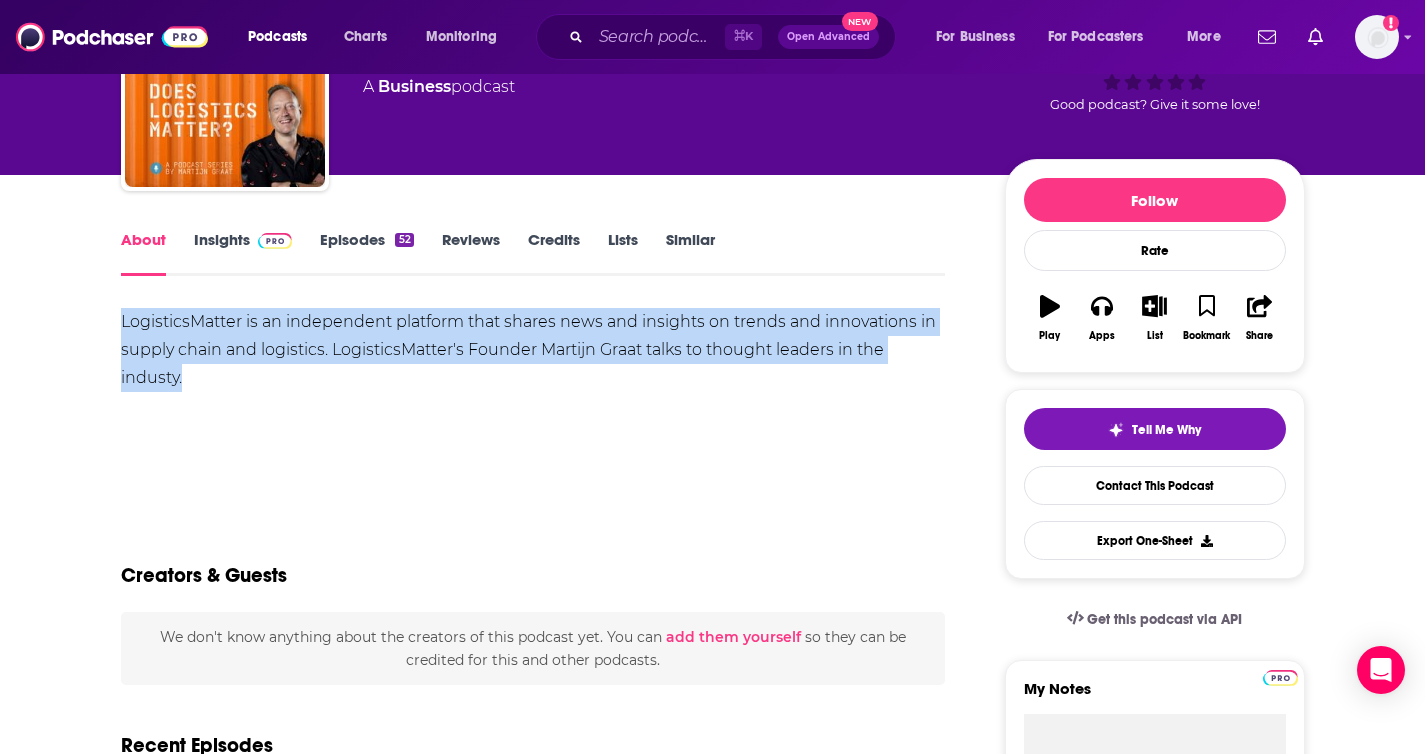 click on "Insights" at bounding box center (243, 253) 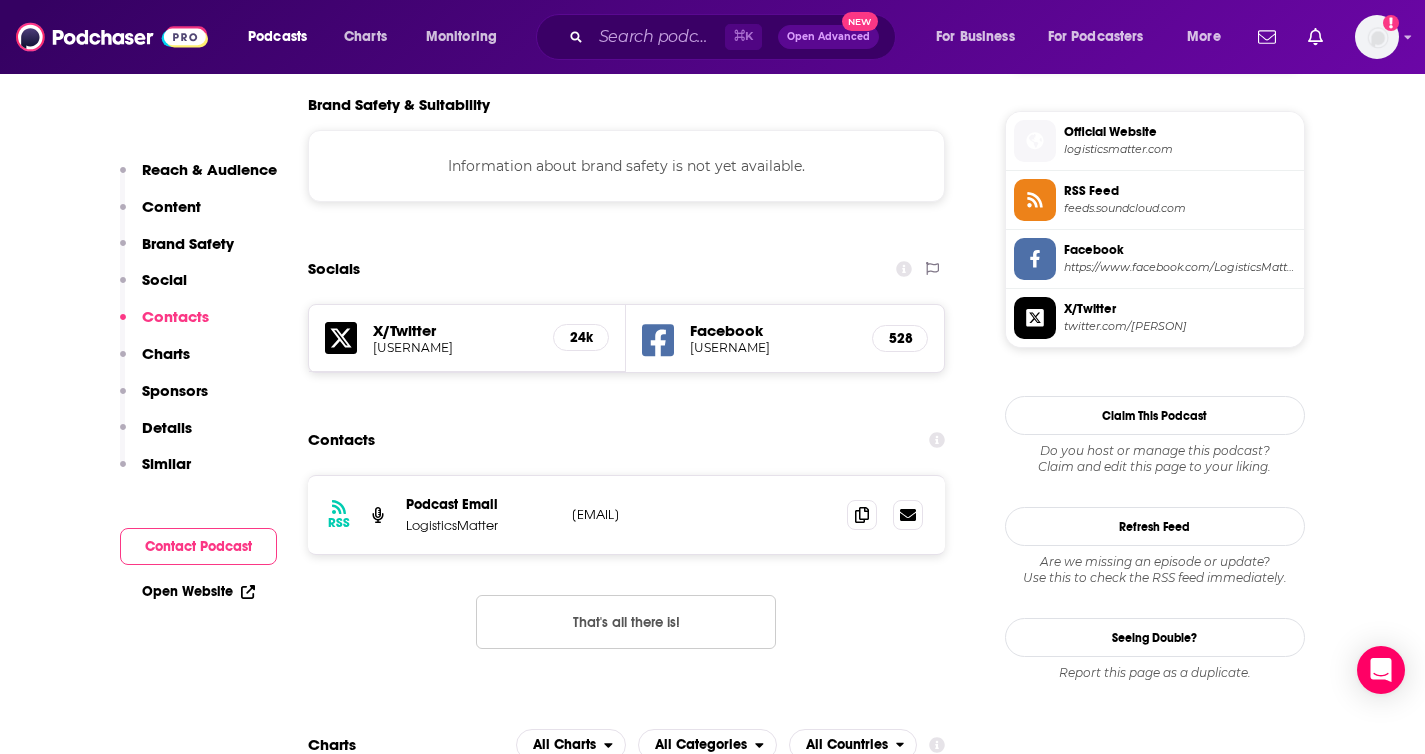 scroll, scrollTop: 1571, scrollLeft: 0, axis: vertical 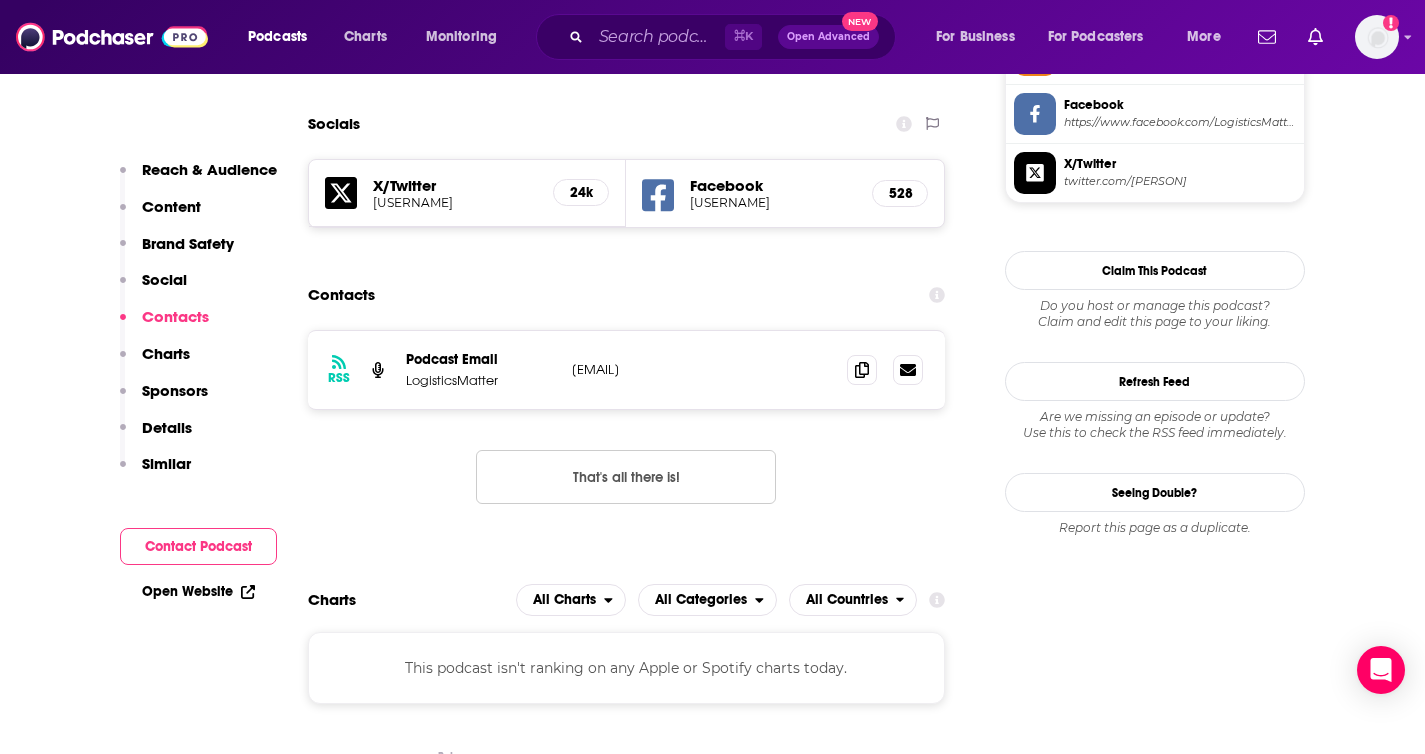 click on "RSS Podcast Email LogisticsMatter [EMAIL] [EMAIL]" at bounding box center (627, 370) 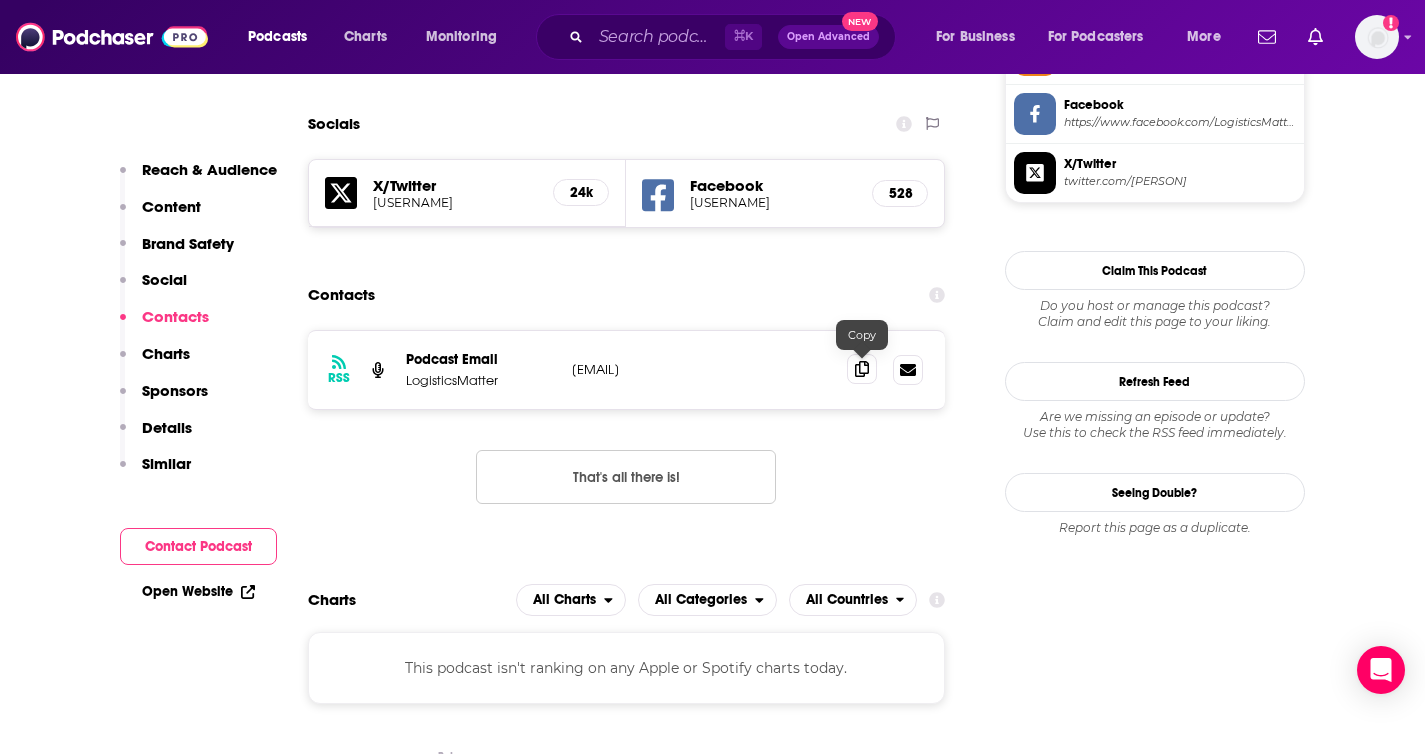click at bounding box center (862, 369) 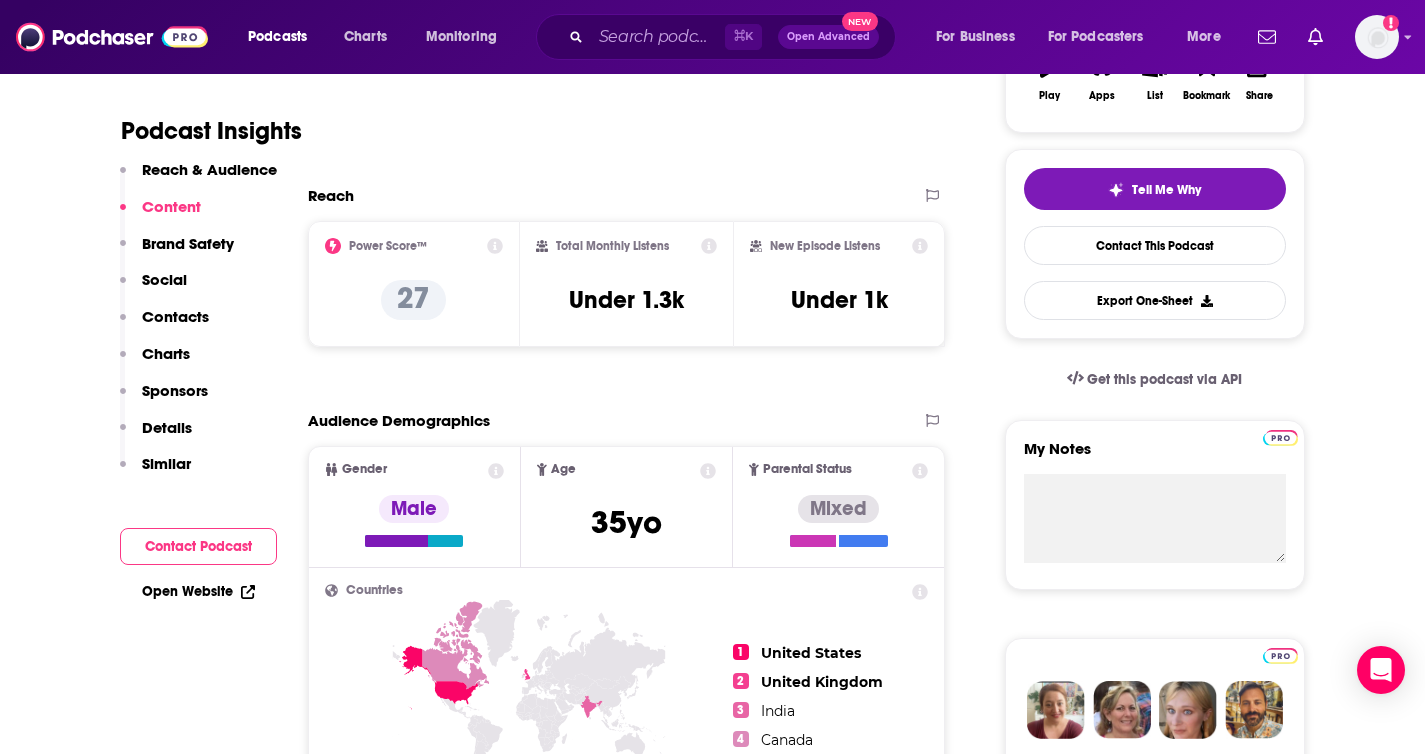 scroll, scrollTop: 384, scrollLeft: 0, axis: vertical 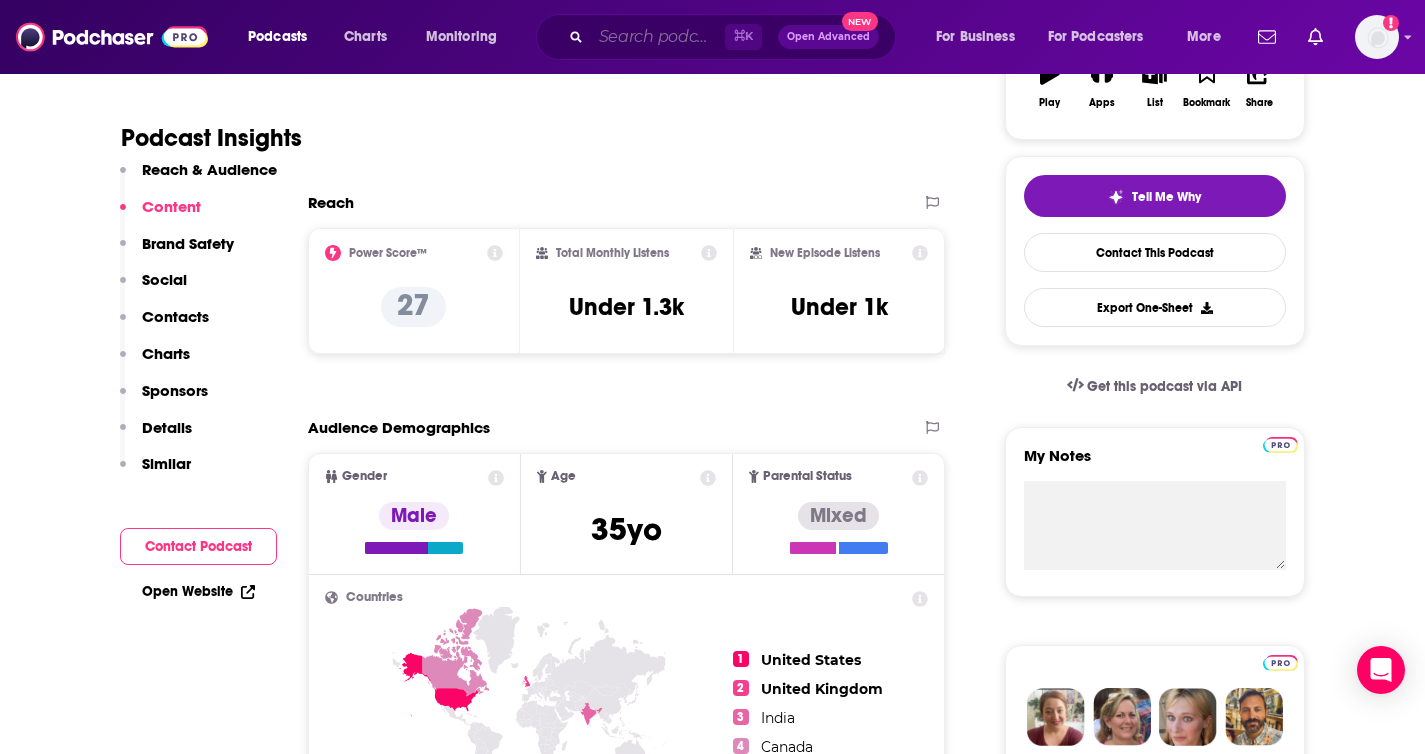 click at bounding box center [658, 37] 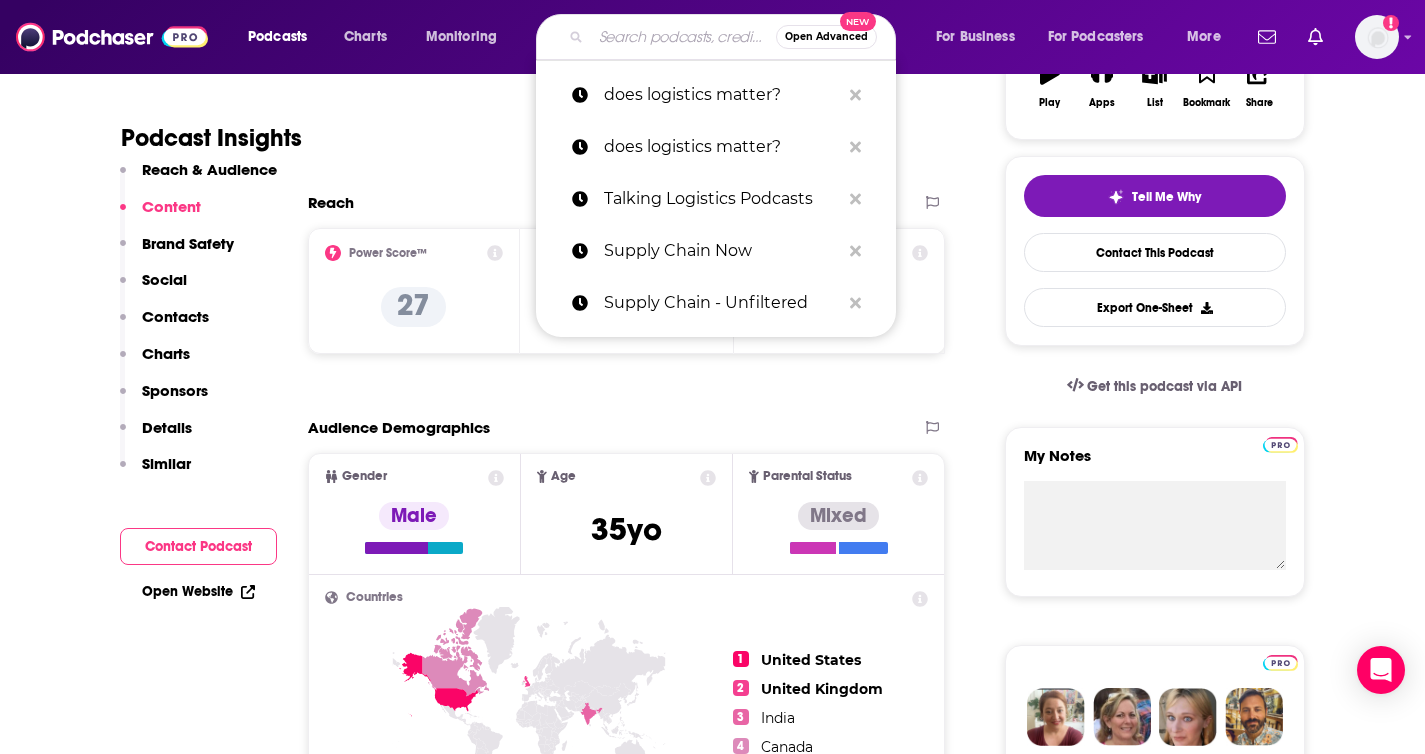 paste on "Inbound Logistics Podcast: Supply Chain Reactions" 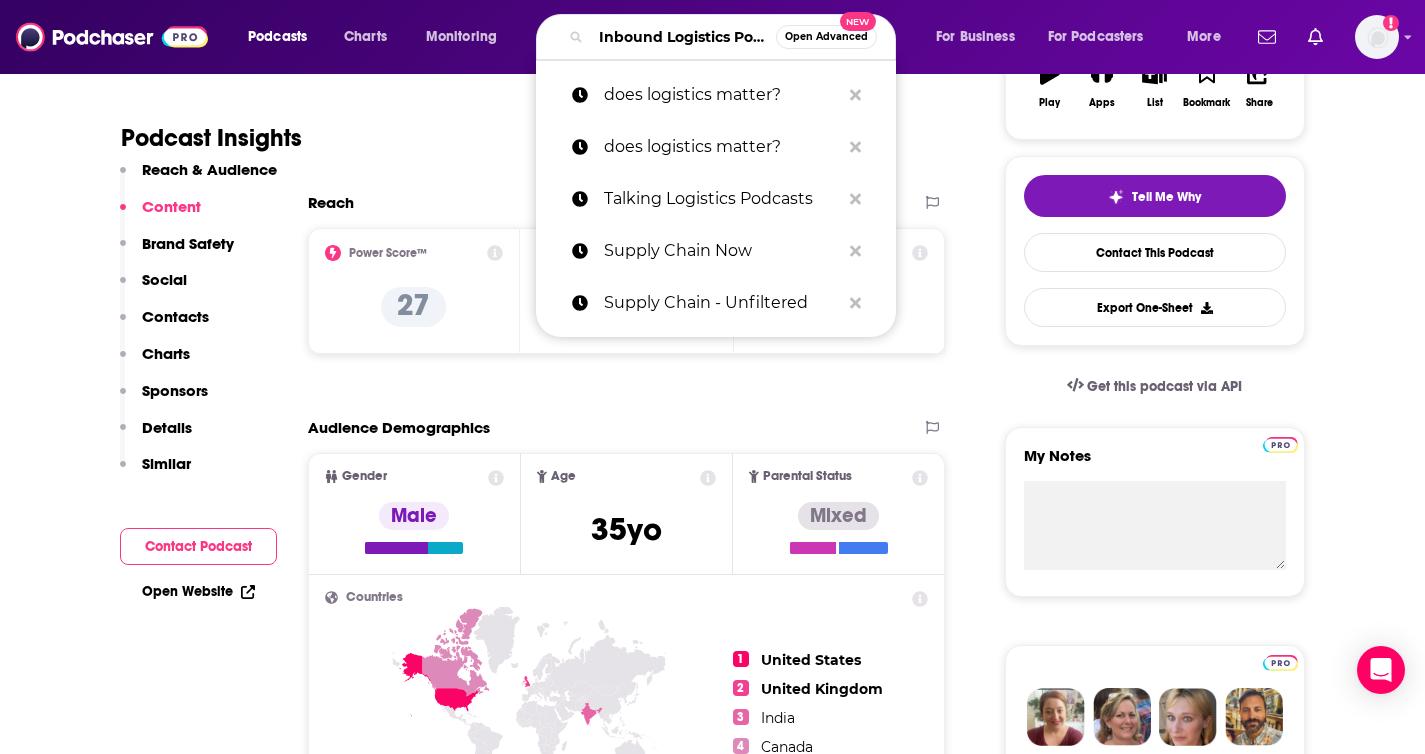 scroll, scrollTop: 0, scrollLeft: 248, axis: horizontal 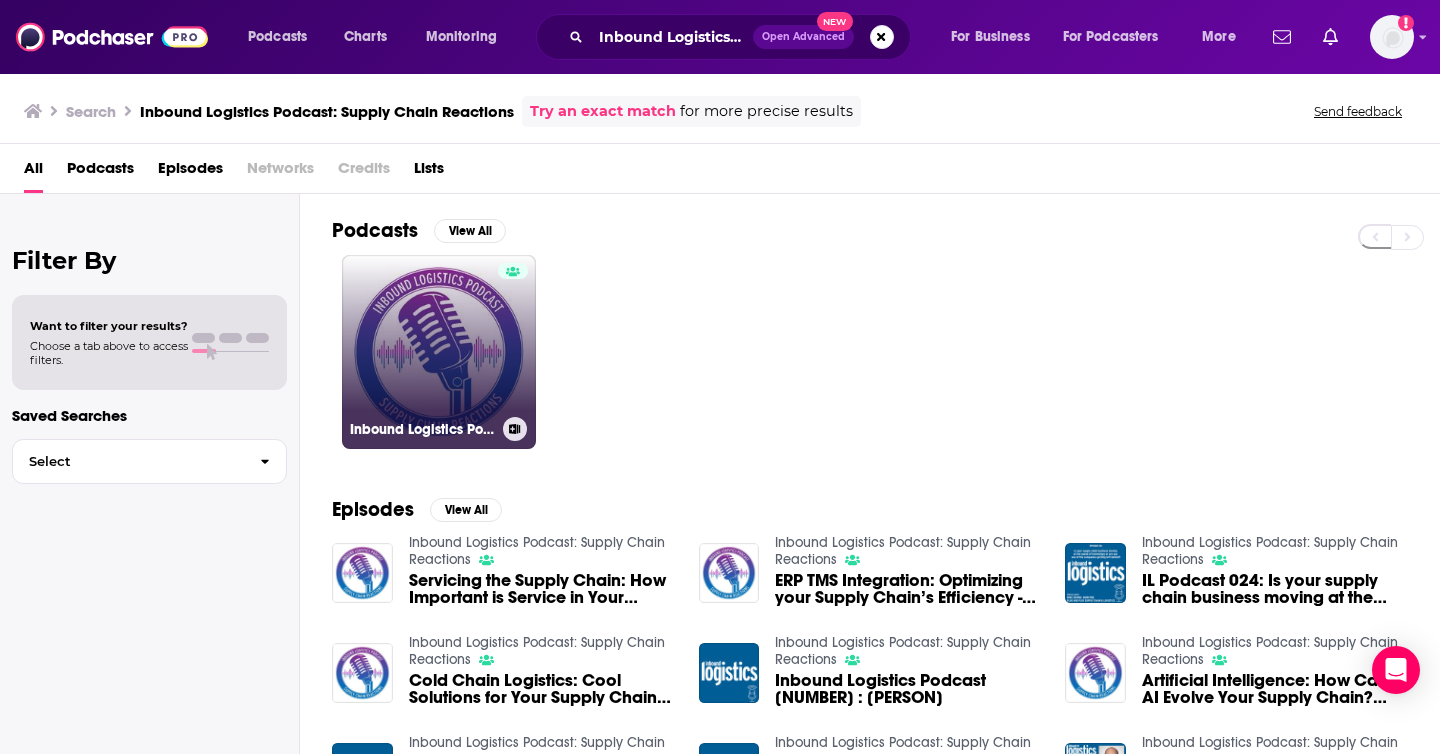 click on "Inbound Logistics Podcast: Supply Chain Reactions" at bounding box center [439, 352] 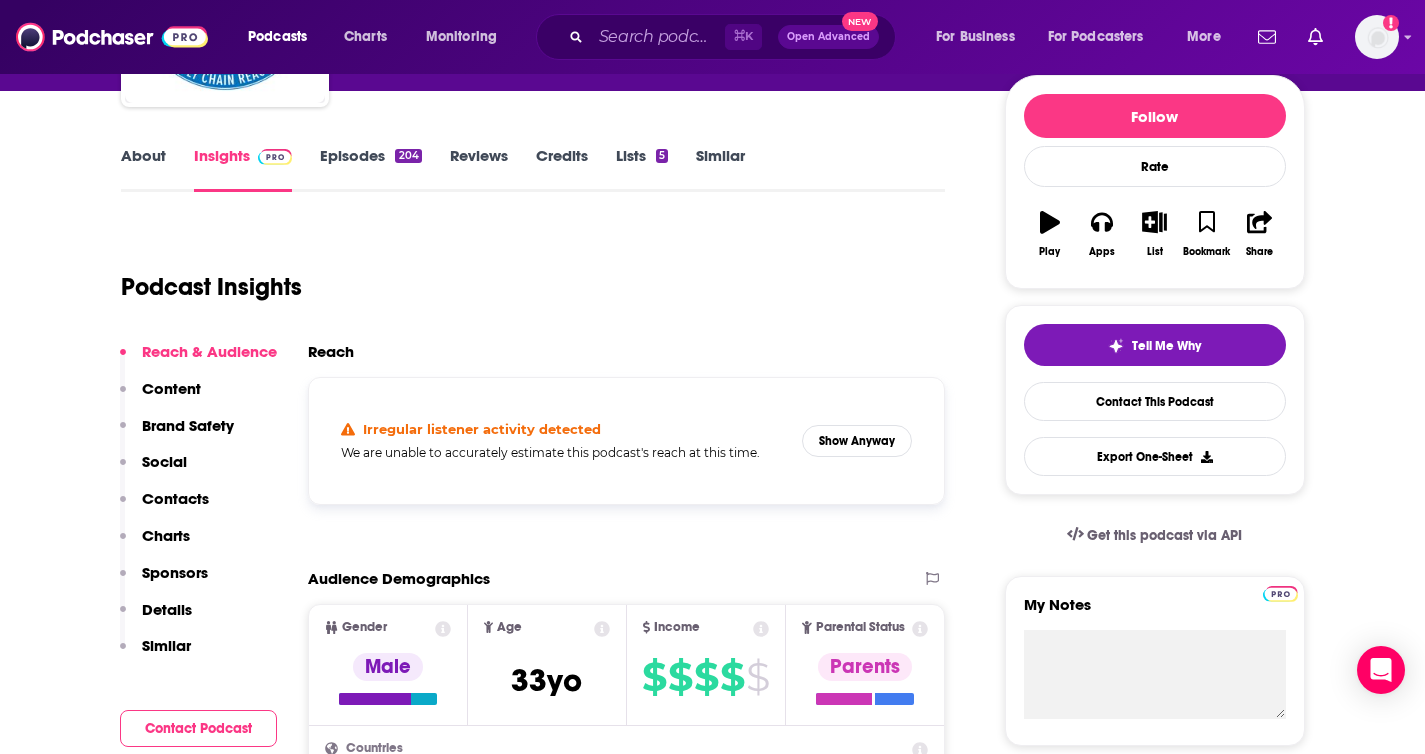 scroll, scrollTop: 0, scrollLeft: 0, axis: both 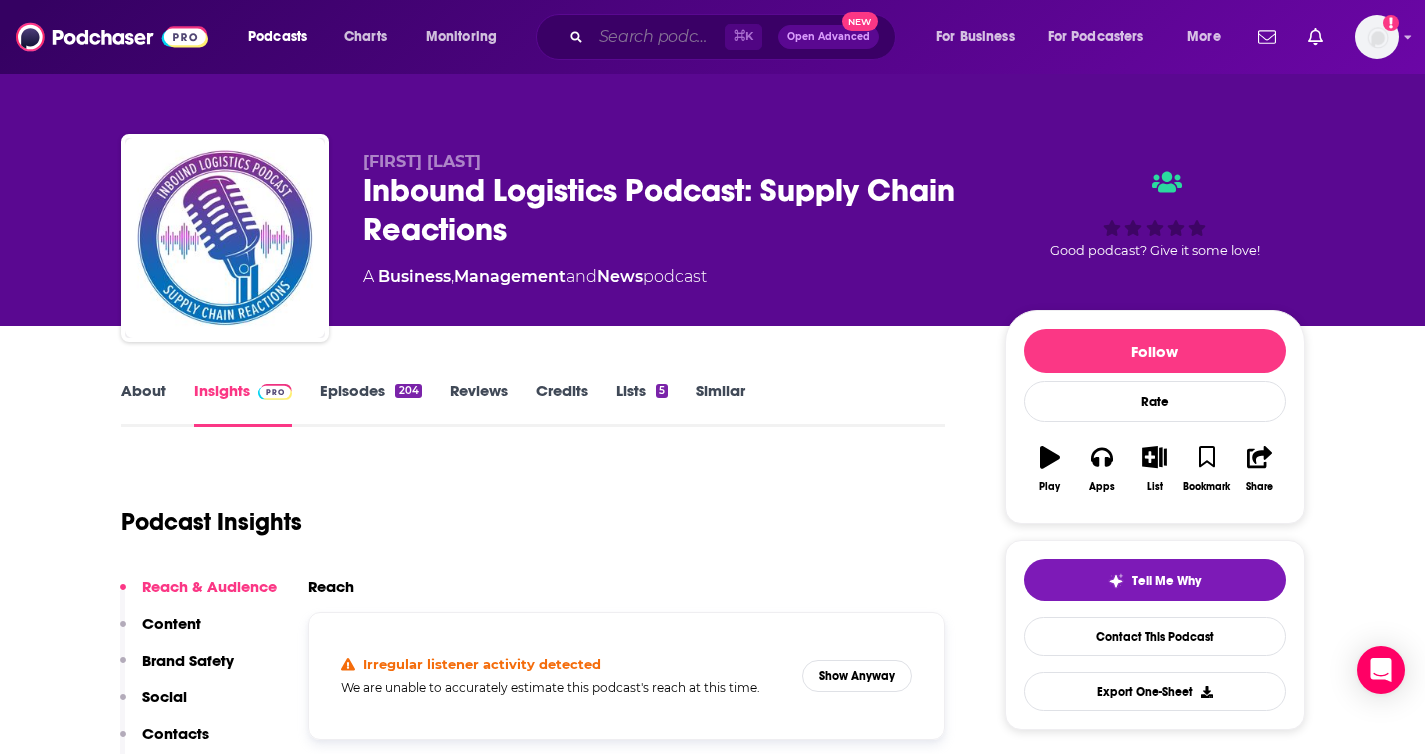 click at bounding box center (658, 37) 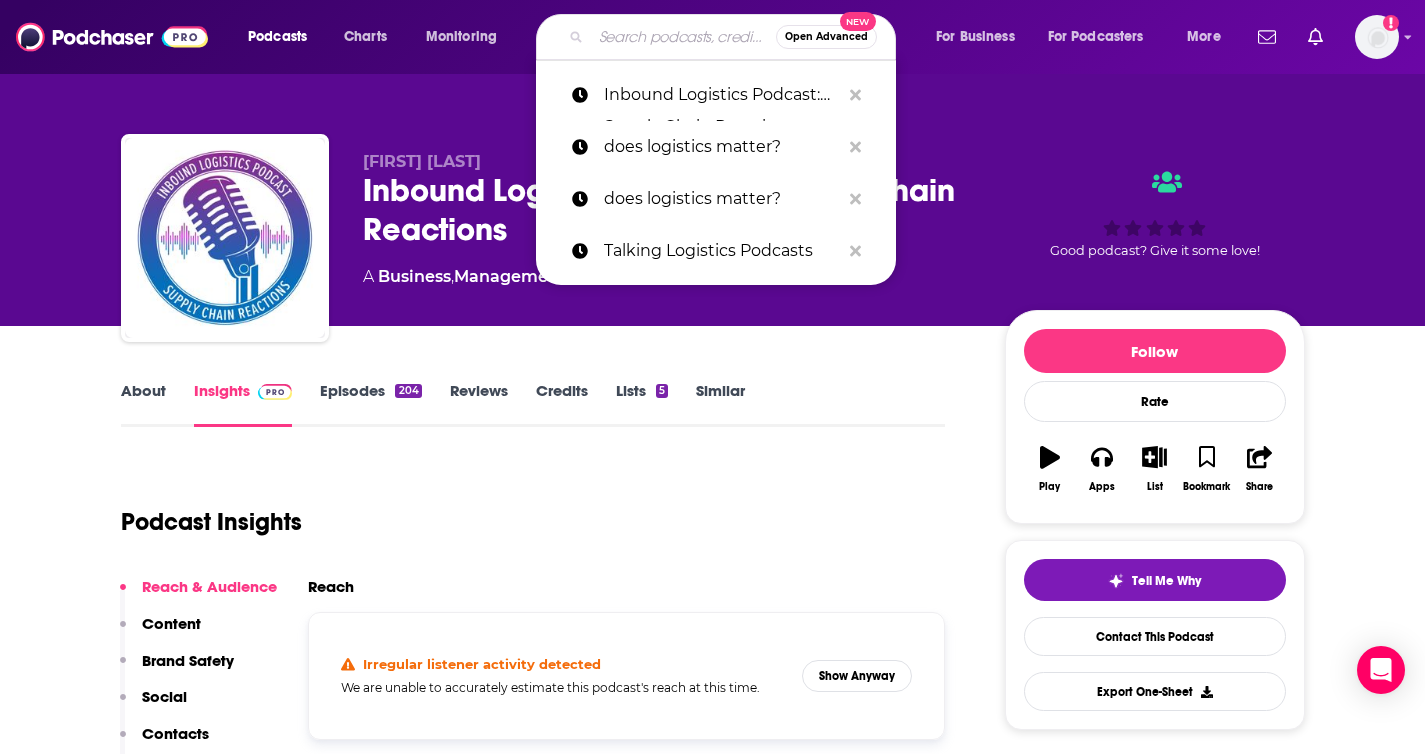 paste on "The New Warehouse Podcast" 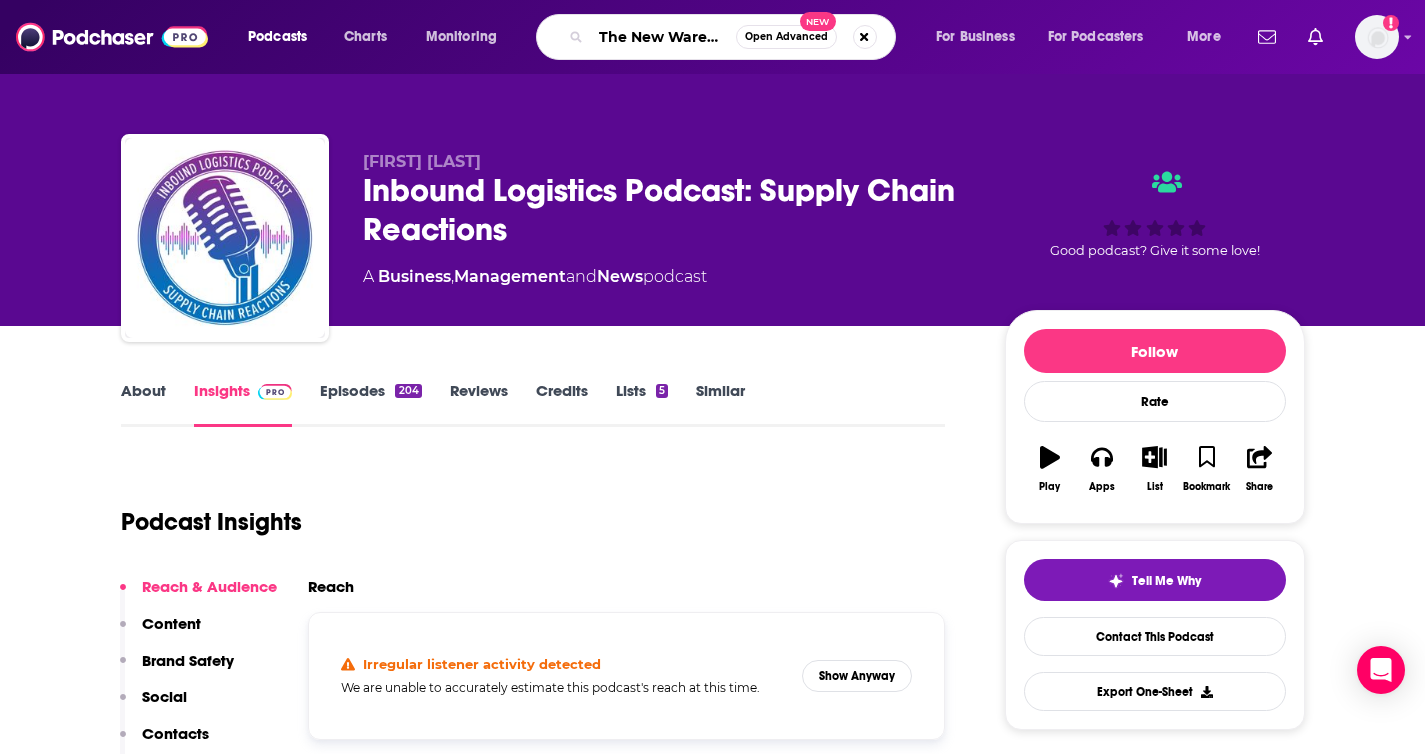 scroll, scrollTop: 0, scrollLeft: 88, axis: horizontal 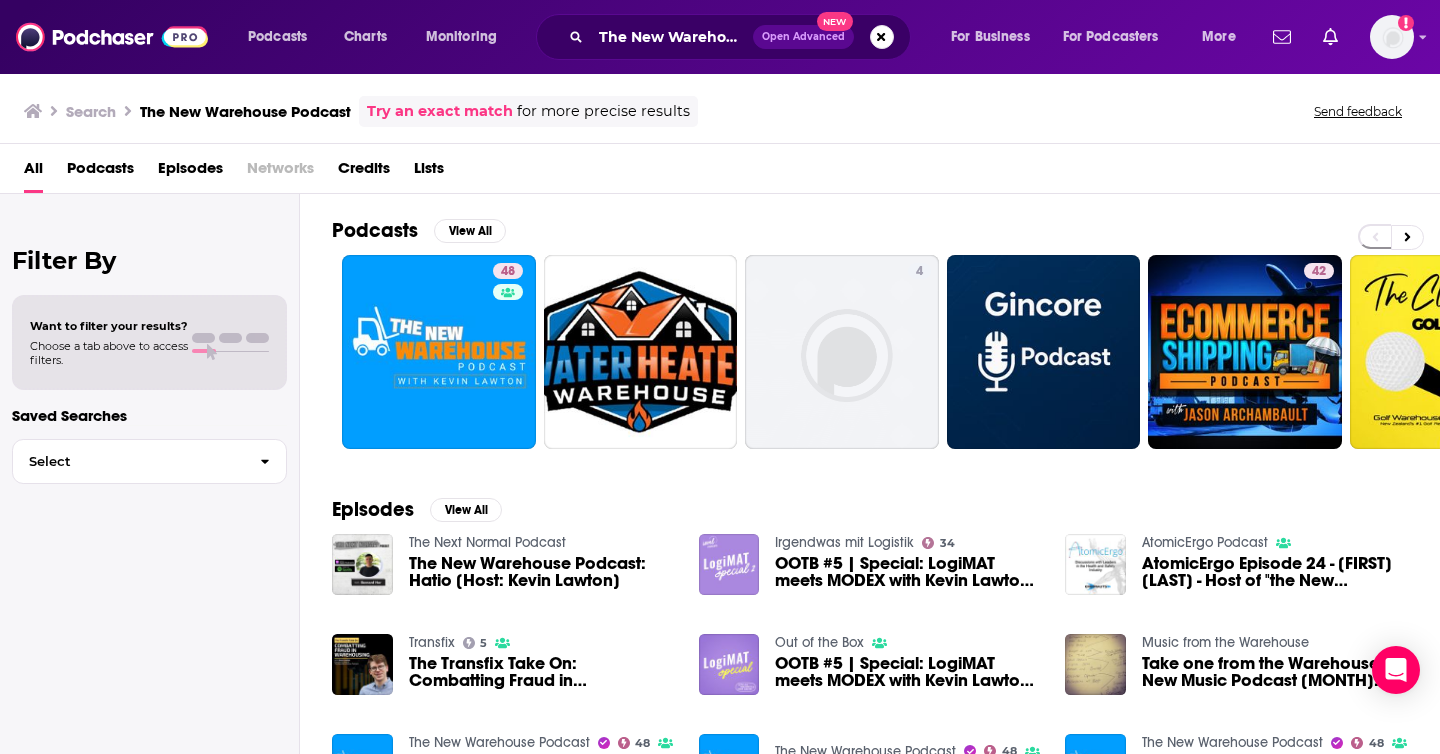 click on "All Podcasts Episodes Networks Credits Lists" at bounding box center [724, 172] 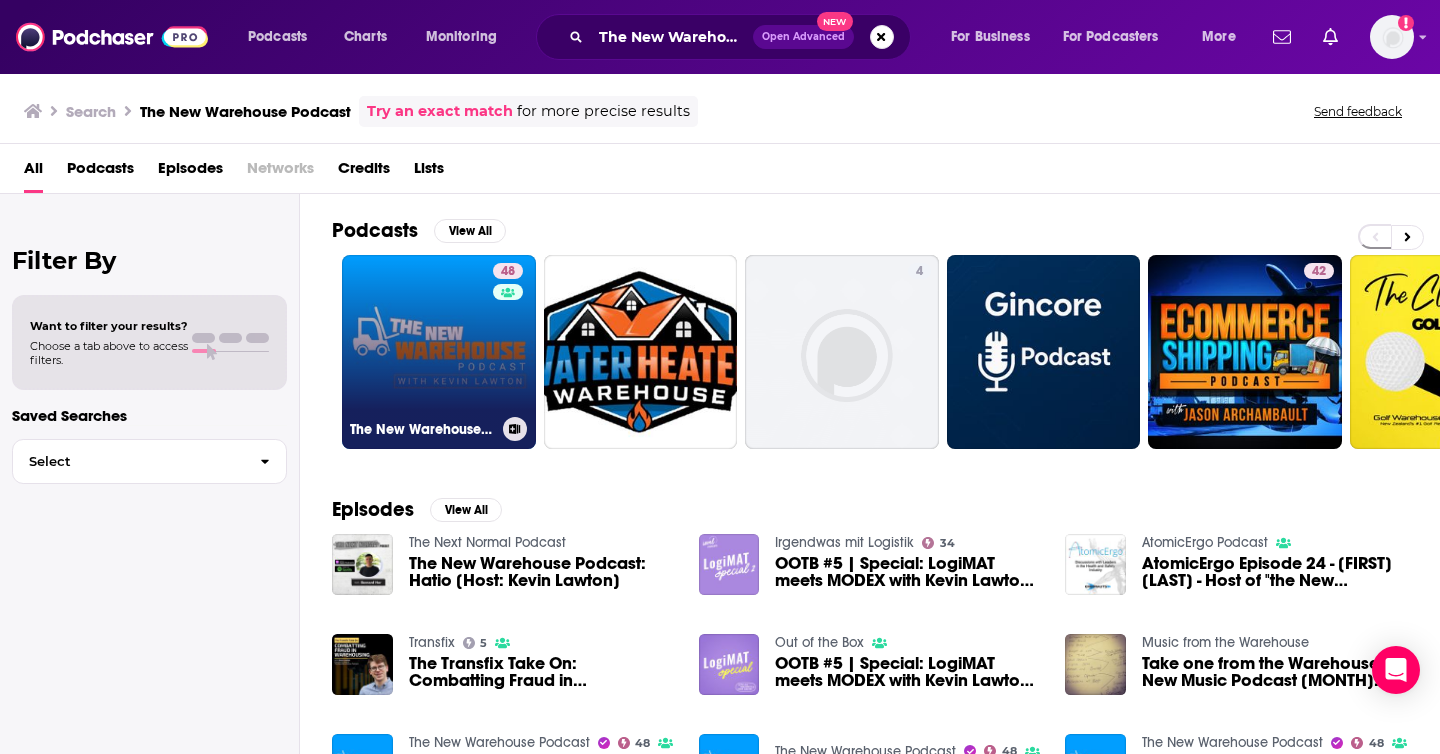 click on "48 The New Warehouse Podcast" at bounding box center [439, 352] 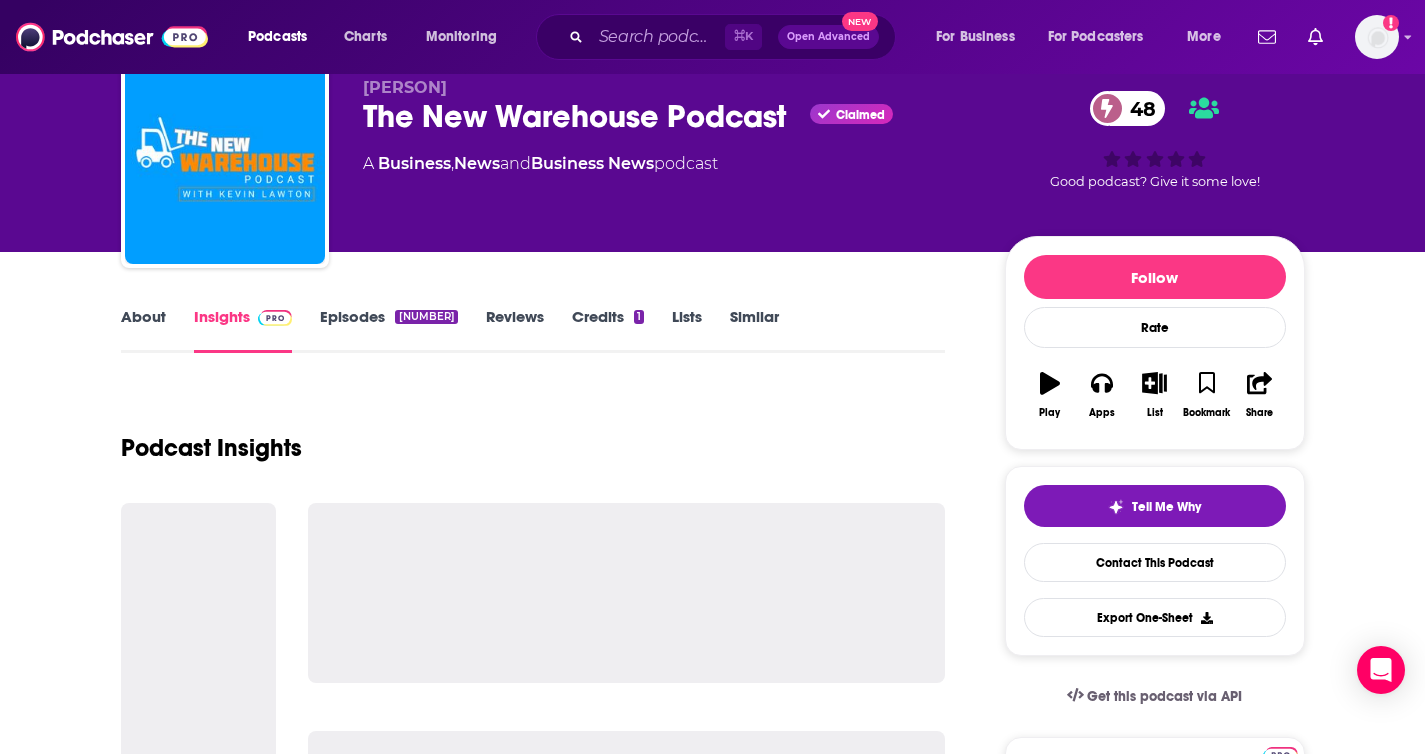 scroll, scrollTop: 75, scrollLeft: 0, axis: vertical 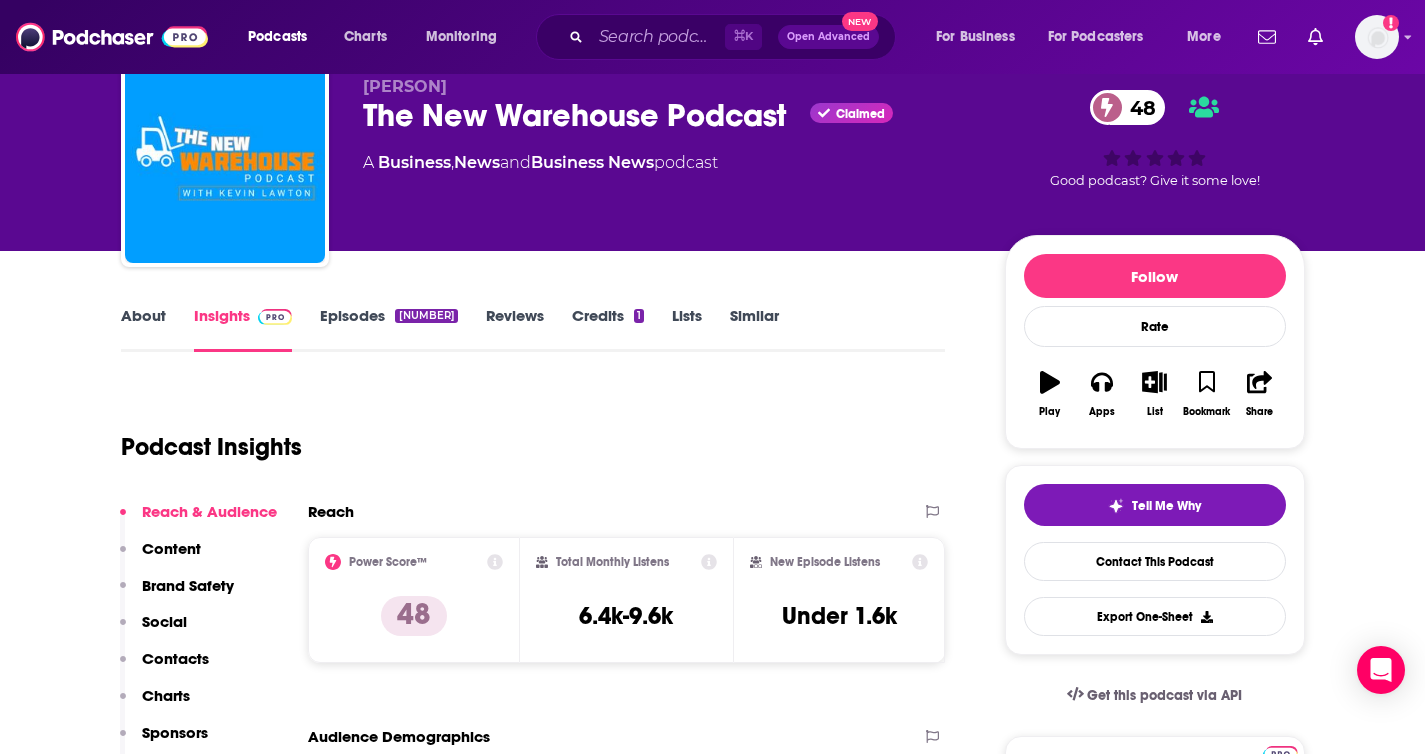 click on "About Insights Episodes 673 Reviews Credits 1 Lists Similar Podcast Insights Reach & Audience Content Brand Safety Social Contacts Charts Sponsors Details Similar Contact Podcast Open Website Reach Power Score™ 48 Total Monthly Listens 6.4k-9.6k New Episode Listens Under 1.6k Export One-Sheet Audience Demographics Gender Male Age 33 yo Income $ $ $ $ $ Parental Status Not Parents Countries 1 United States 2 Canada 3 China 4 Russia 5 Turkey Top Cities Los Angeles, CA , Atlanta, GA , Moscow , New York, NY , Istanbul , Chicago, IL Interests Cars & Motorbikes , Shopping & Retail , Business & Careers , Restaurants, Food & Grocery , Electronics & Computers , Friends, Family & Relationships Jobs Journalists/Reporters , Retirees , Software Engineers , Directors , Editors , Principals/Owners Ethnicities African American , White / Caucasian , Hispanic , Asian Show More Content Political Skew Neutral/Mixed Brand Safety & Suitability Information about brand safety is not yet available. Socials Youtube @[USERNAME]" at bounding box center [713, 5368] 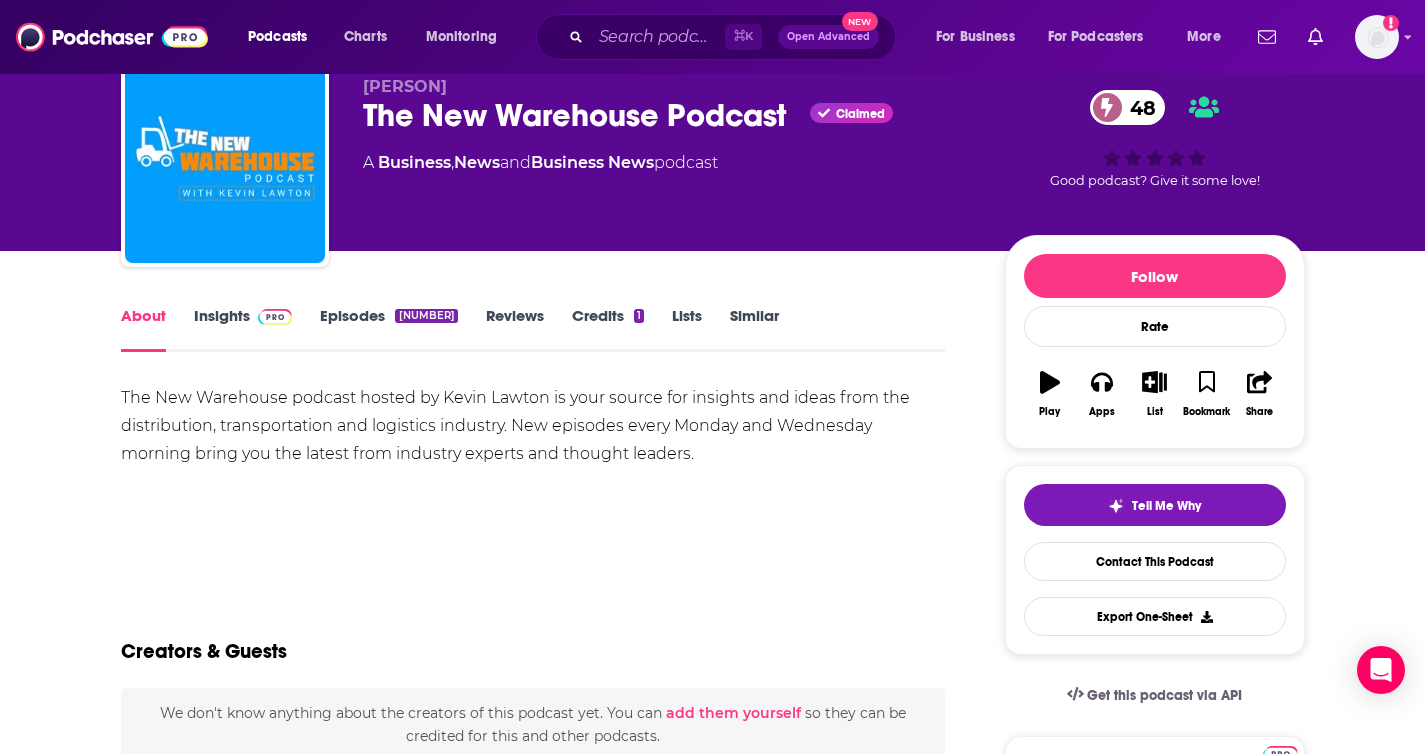 scroll, scrollTop: 0, scrollLeft: 0, axis: both 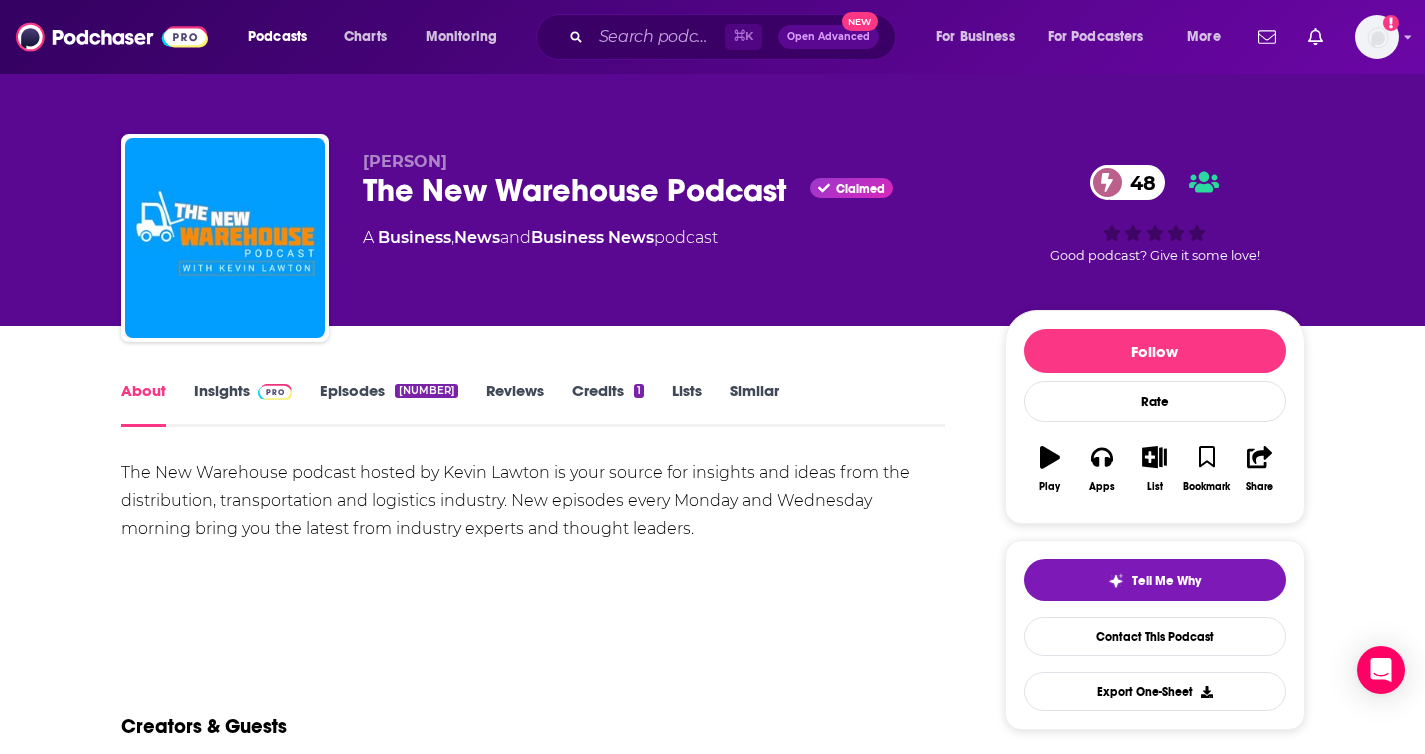 click on "The New Warehouse podcast hosted by Kevin Lawton is your source for insights and ideas from the distribution, transportation and logistics industry. New episodes every Monday and Wednesday morning bring you the latest from industry experts and thought leaders." at bounding box center [533, 501] 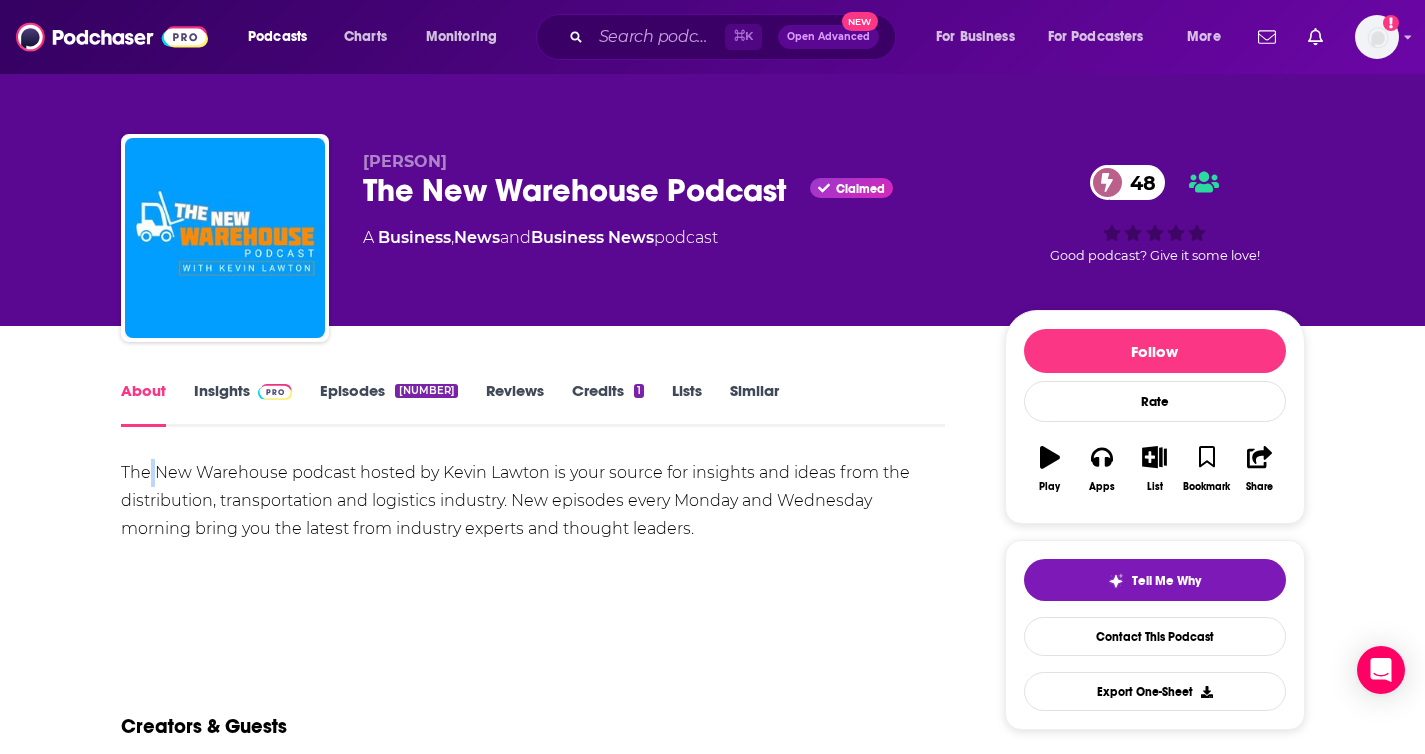 click on "The New Warehouse podcast hosted by Kevin Lawton is your source for insights and ideas from the distribution, transportation and logistics industry. New episodes every Monday and Wednesday morning bring you the latest from industry experts and thought leaders." at bounding box center [533, 501] 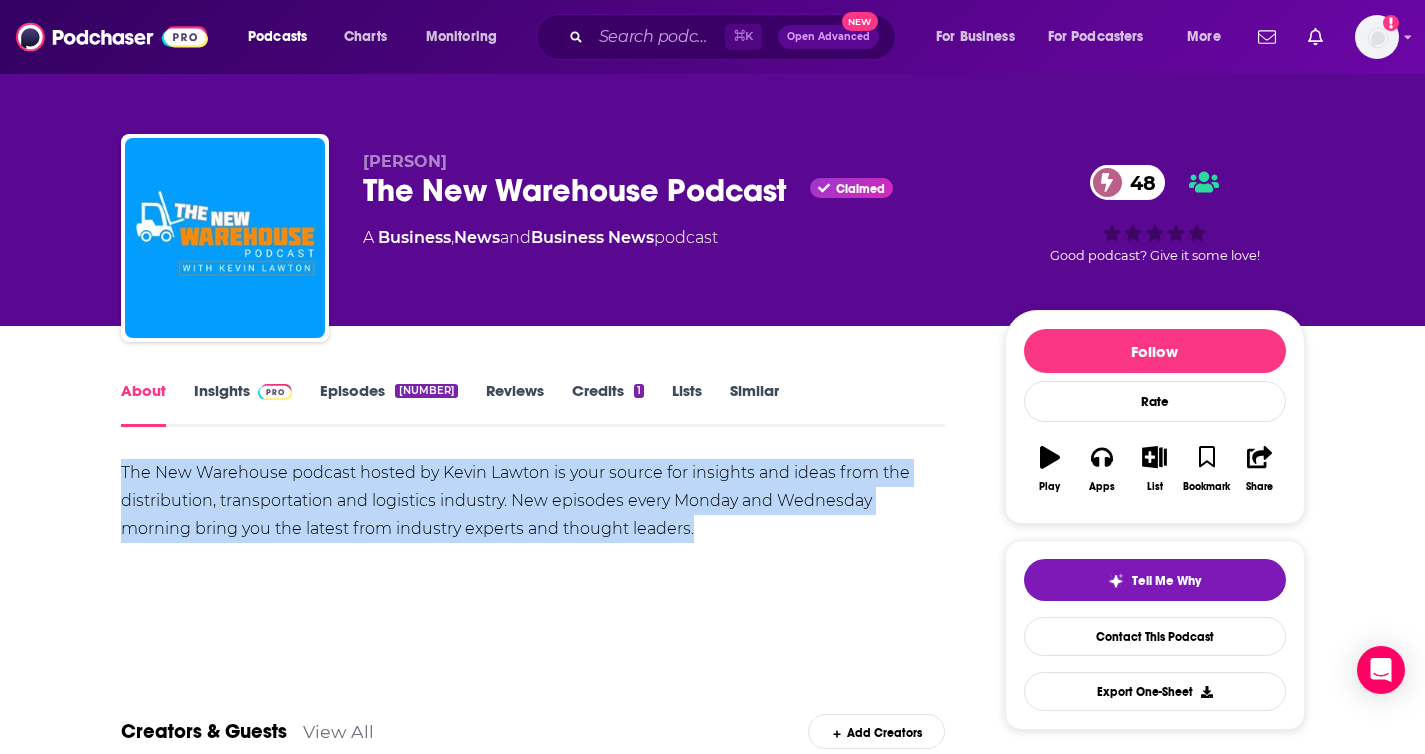 click on "The New Warehouse podcast hosted by Kevin Lawton is your source for insights and ideas from the distribution, transportation and logistics industry. New episodes every Monday and Wednesday morning bring you the latest from industry experts and thought leaders." at bounding box center (533, 501) 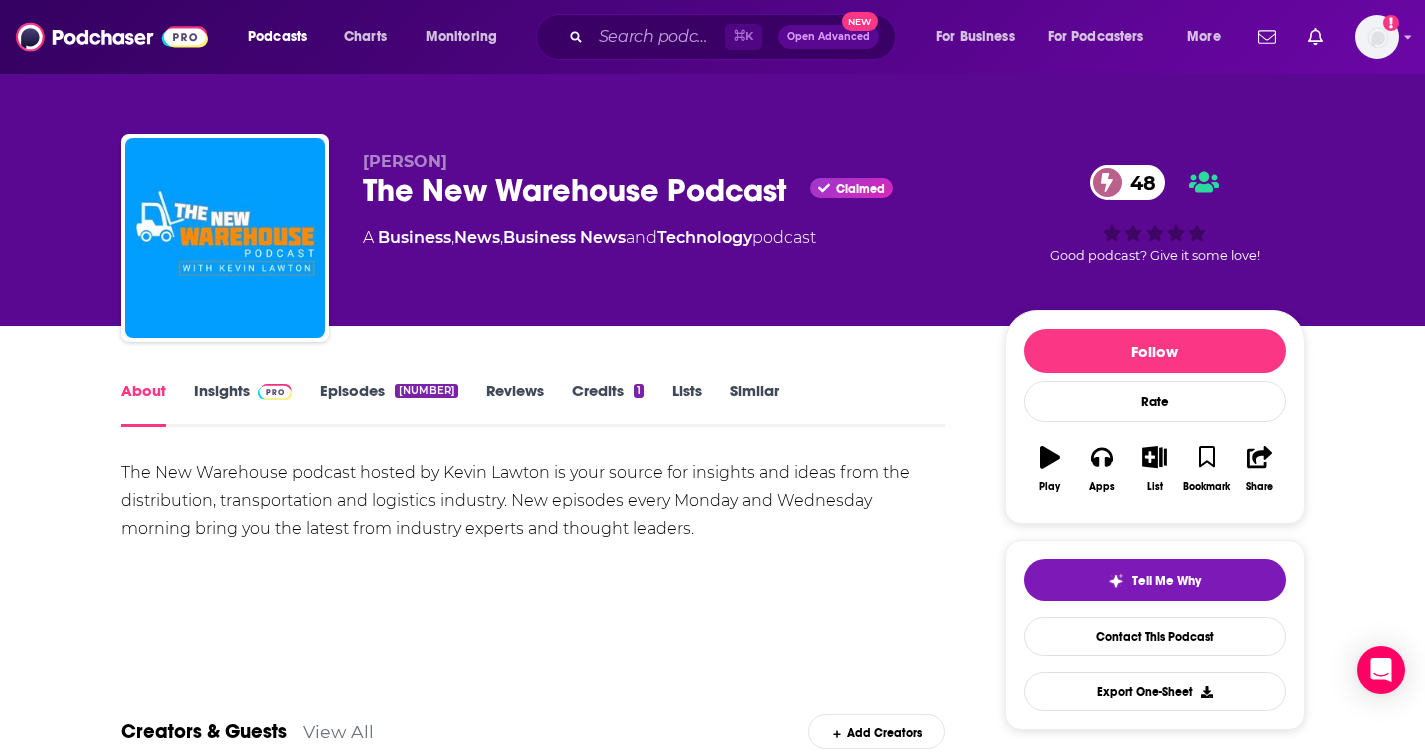 click on "About Insights Episodes 673 Reviews Credits 1 Lists Similar The New Warehouse podcast hosted by [FIRST] [LAST] is your source for insights and ideas from the distribution, transportation and logistics industry. New episodes every Monday and Wednesday morning bring you the latest from industry experts and thought leaders. Show More Creators & Guests View All Add Creators Guest [FIRST] [LAST] 1 episode Add Creators Recent Episodes View All EP 613: Reinventing Warehouse Stacking with Ambi Robotics Aug 4th, 2025 EP 612: Boosting Warehouse Productivity with Vecna Robotics Jul 30th, 2025 EP 611: Instawork is Tackling Warehouse Talent Shifts with Flexibility and Data Jul 28th, 2025 View All Episodes Podcast Reviews This podcast hasn't been reviewed yet. You can add a review to show others what you thought. Mentioned In These Lists There are no lists that include "The New Warehouse Podcast". You can add this podcast to a new or existing list. Host or manage this podcast? Claim This Podcast Refresh Feed 673" at bounding box center (533, 1293) 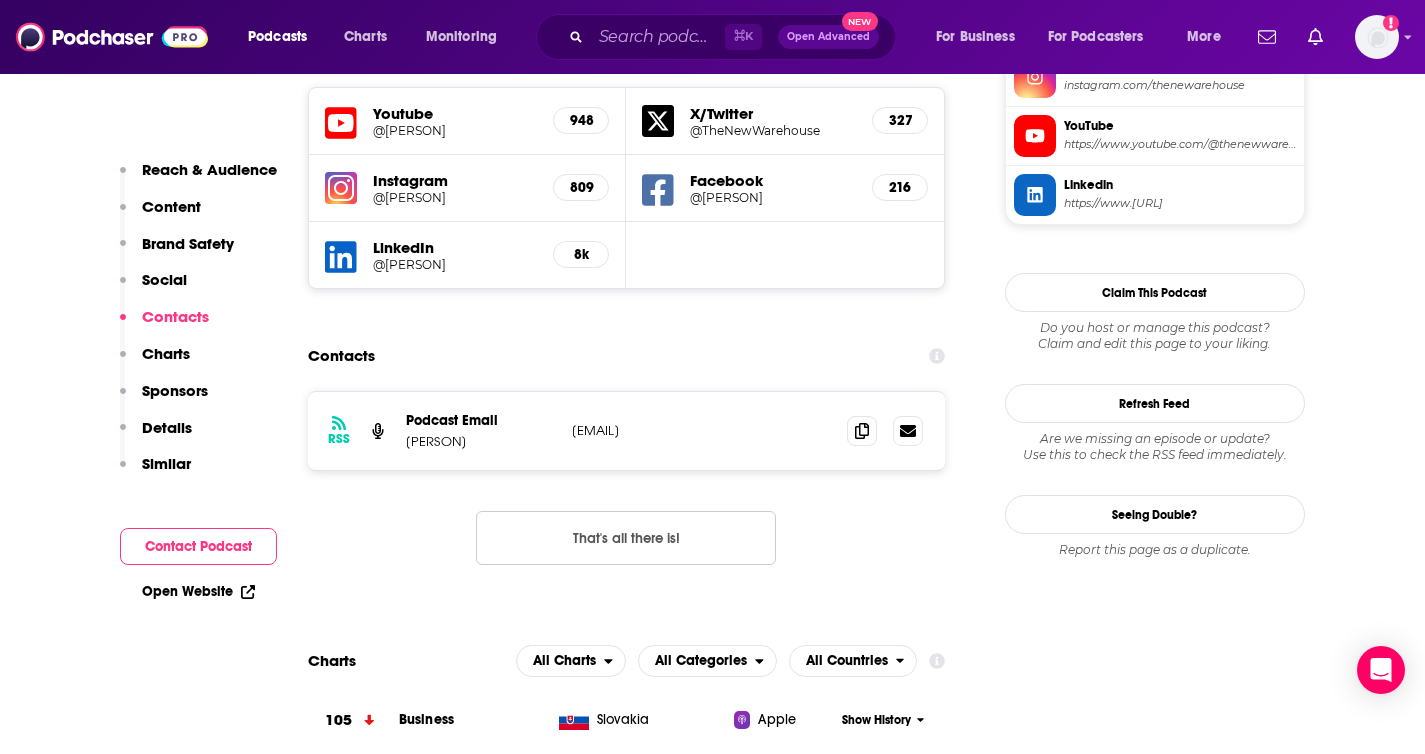 scroll, scrollTop: 1912, scrollLeft: 0, axis: vertical 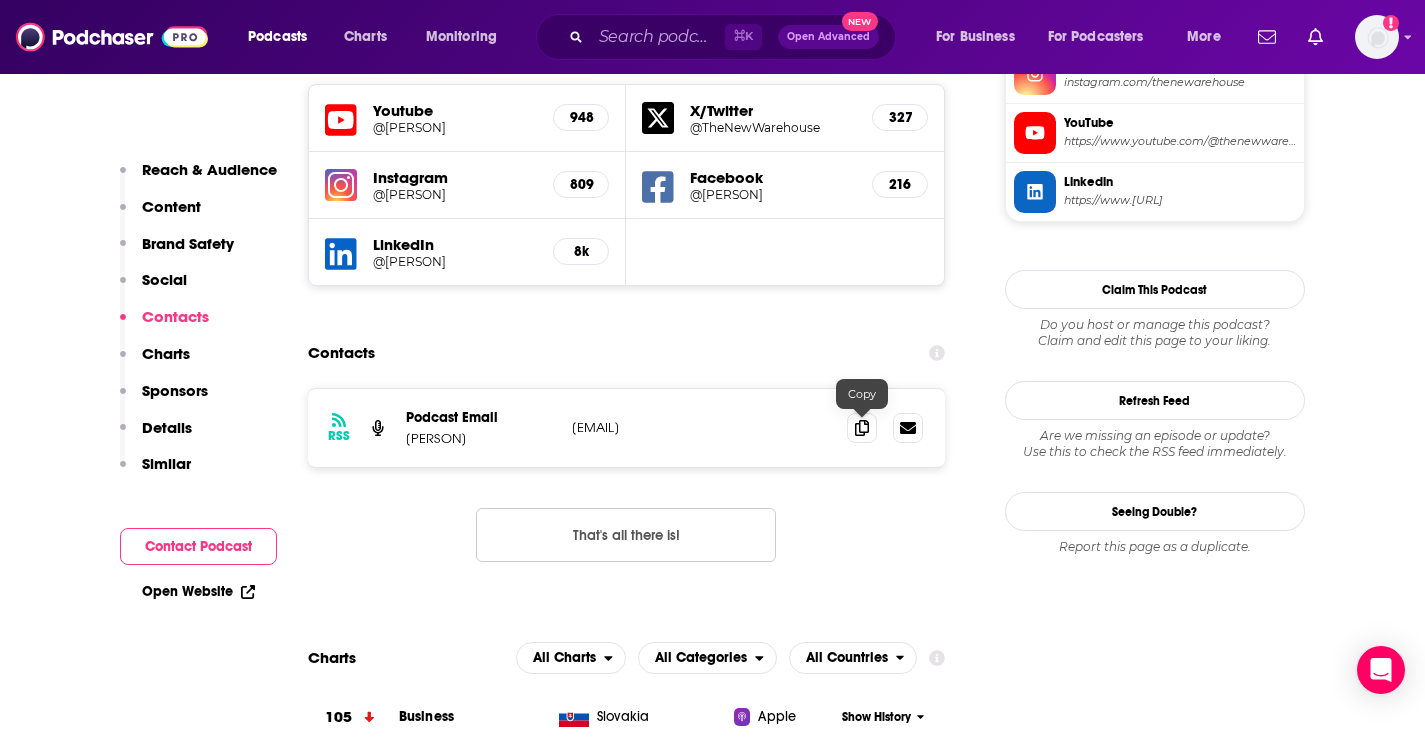 click on "RSS   Podcast Email [FIRST] [LAST] [EMAIL] [EMAIL]" at bounding box center [627, 428] 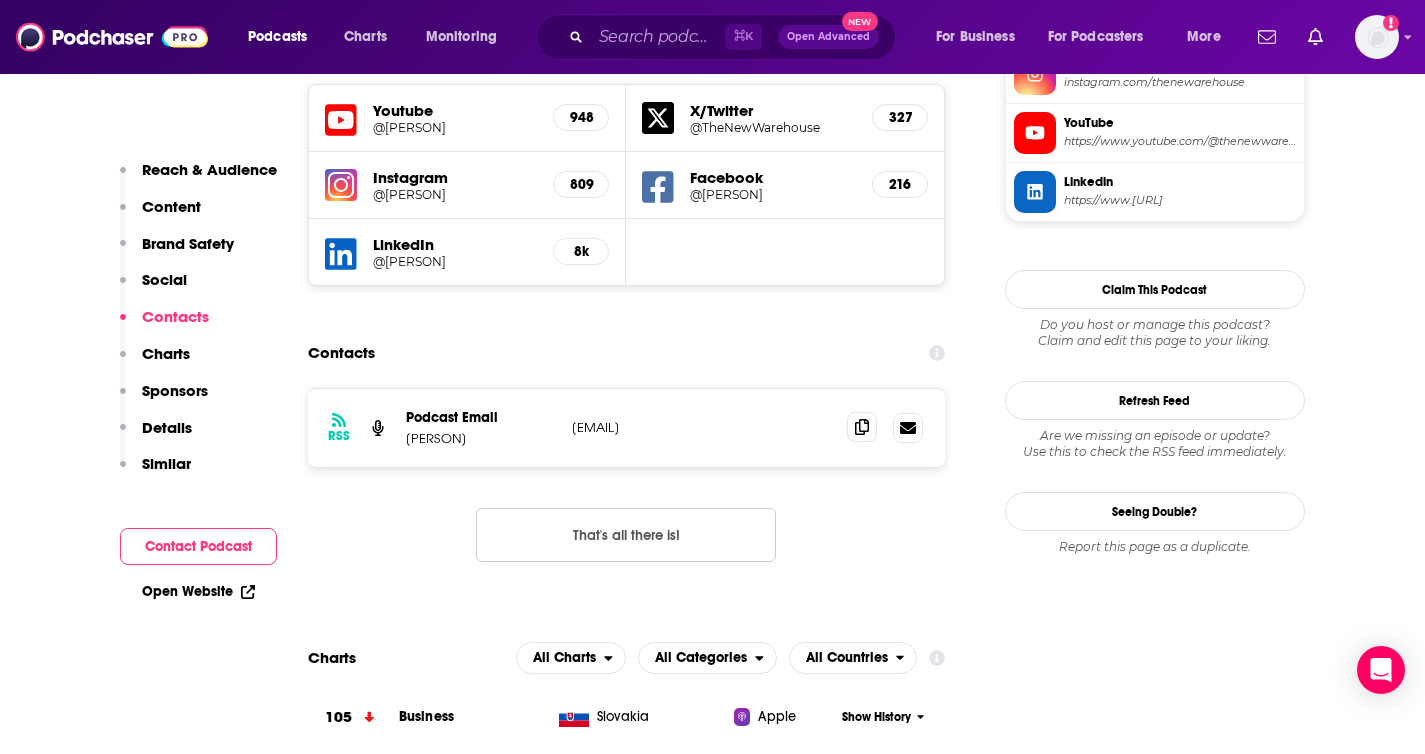 click 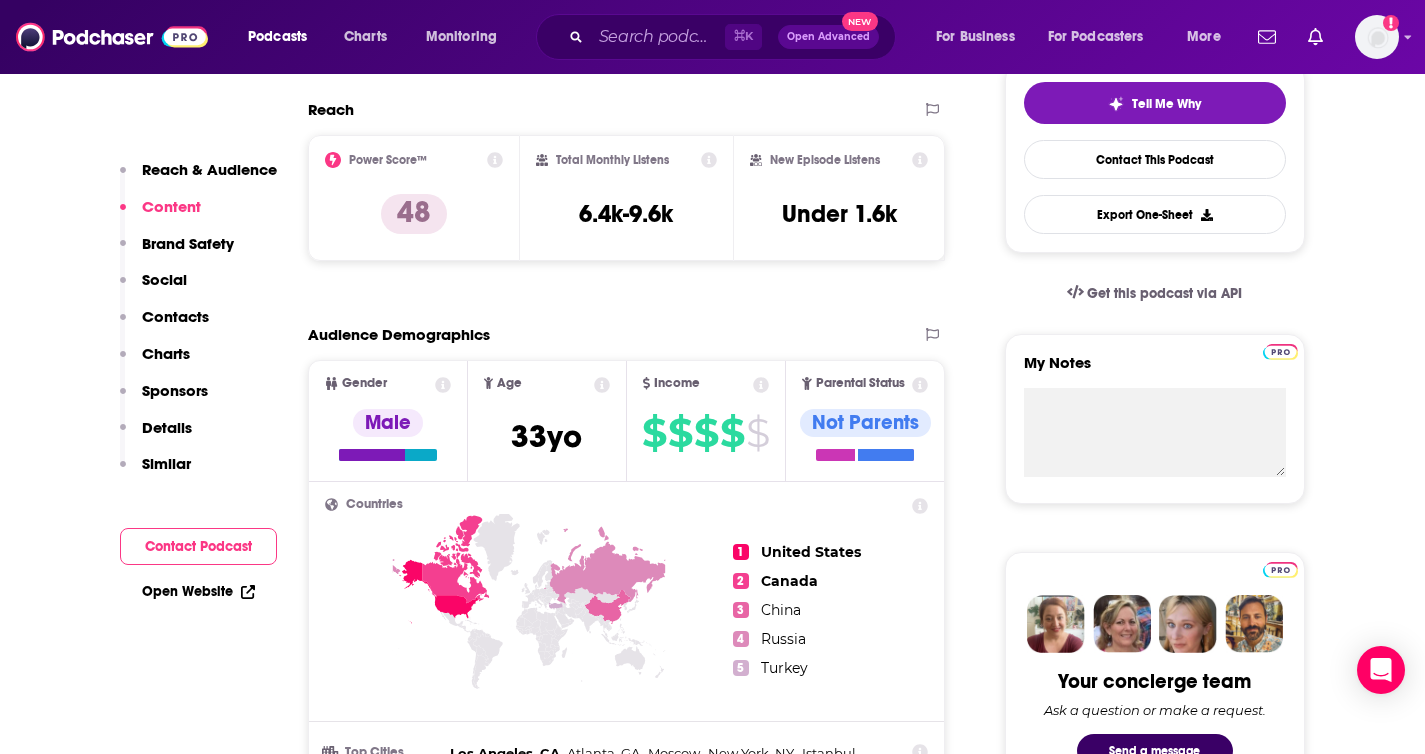 scroll, scrollTop: 396, scrollLeft: 0, axis: vertical 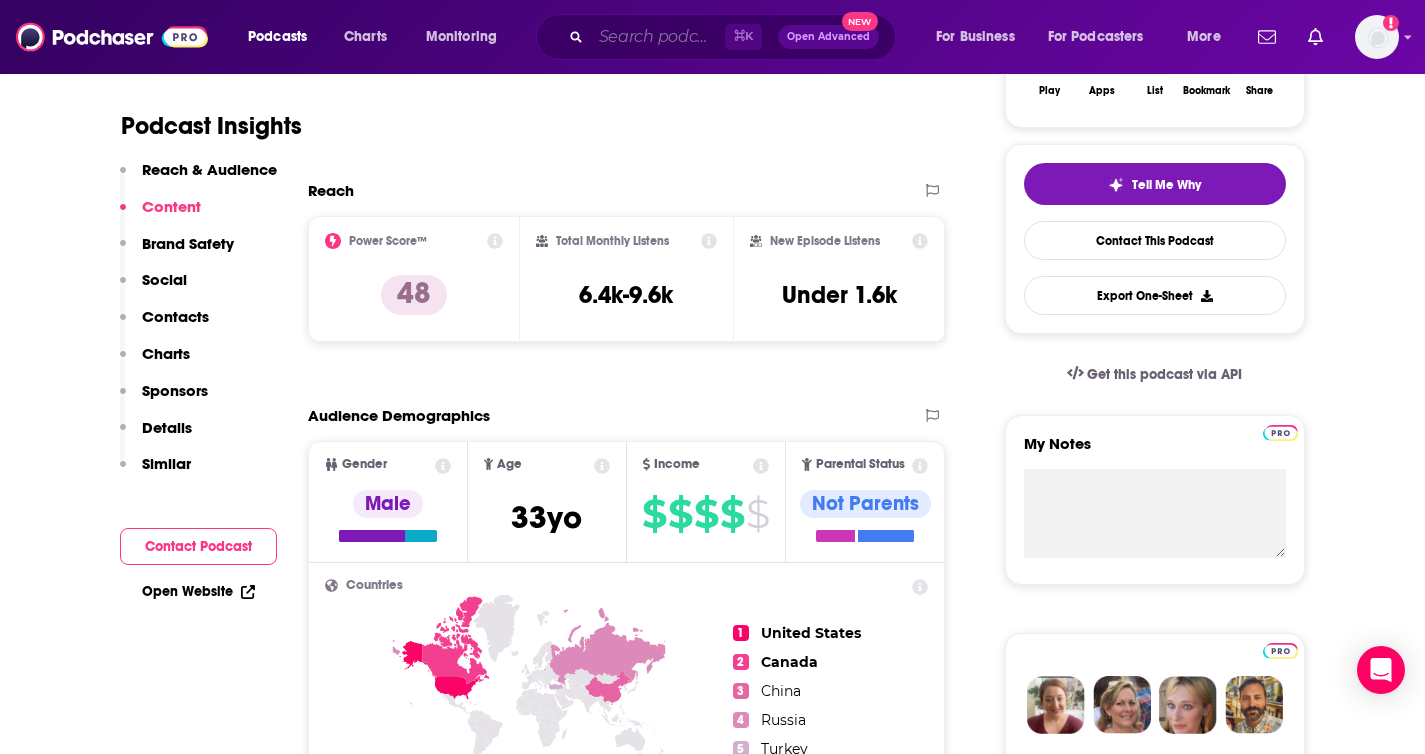 click at bounding box center (658, 37) 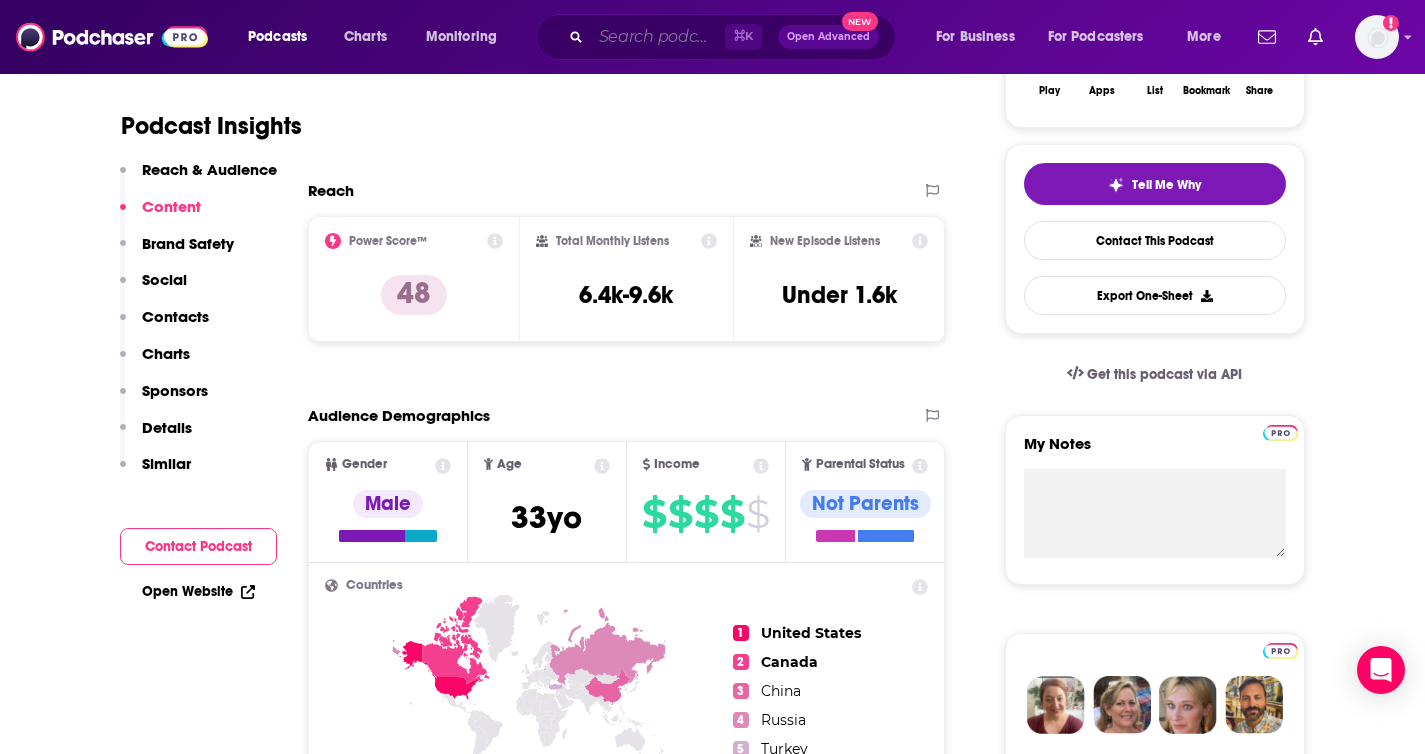 click at bounding box center (658, 37) 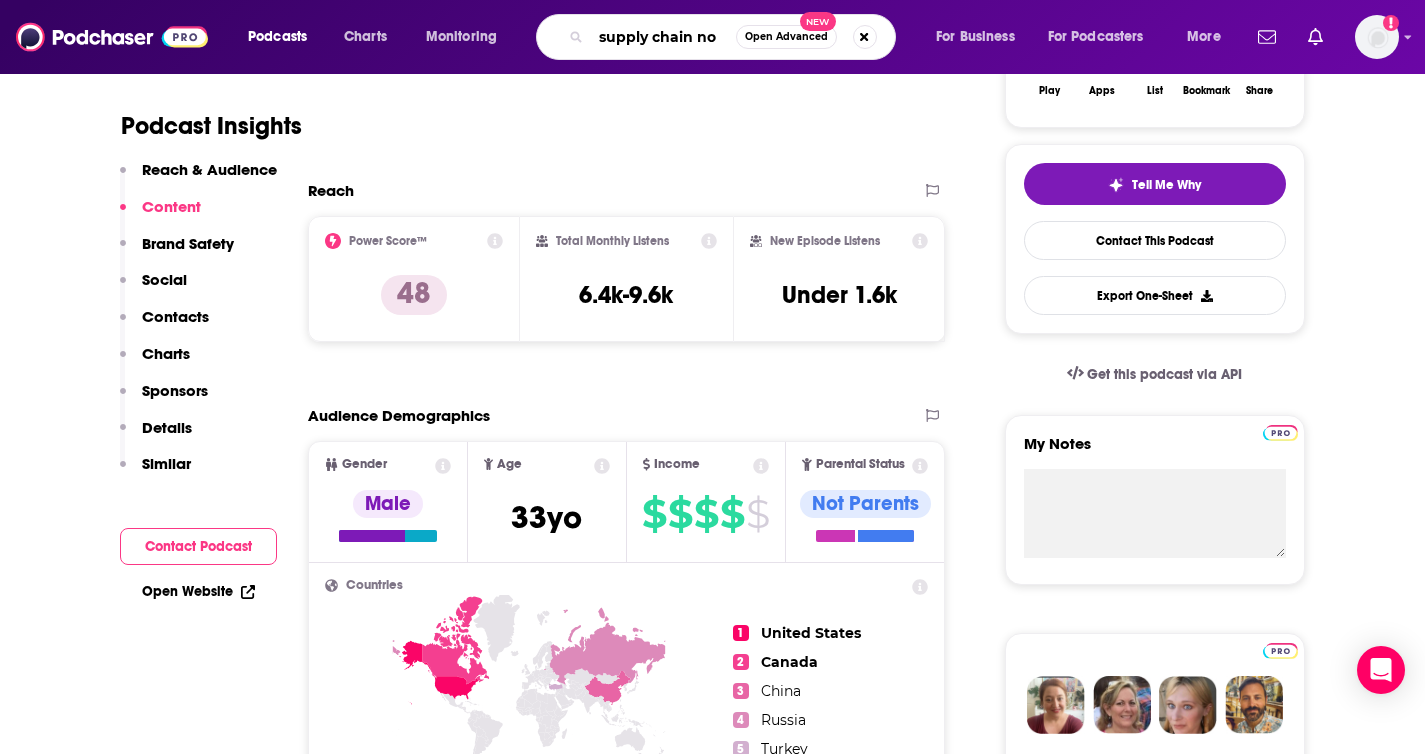 type on "Supply Chain Now" 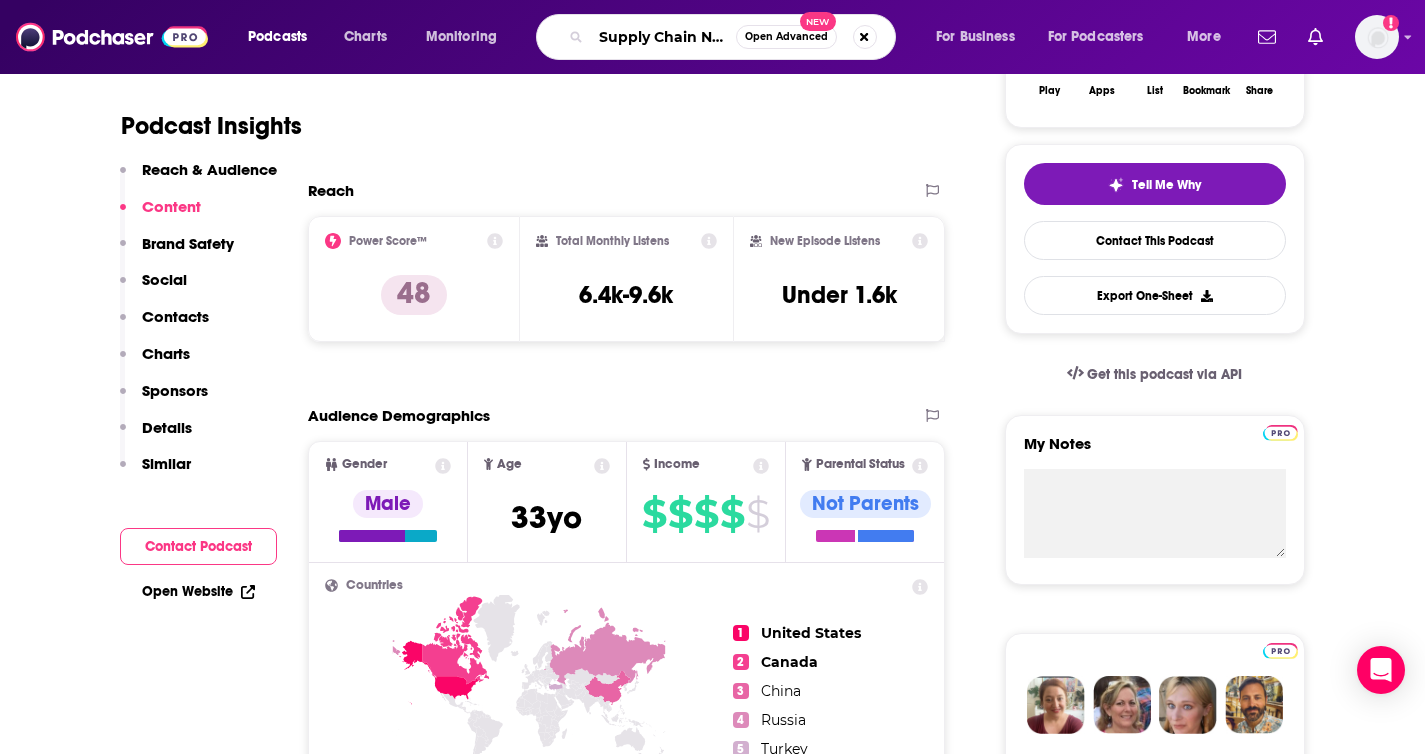 scroll, scrollTop: 0, scrollLeft: 2, axis: horizontal 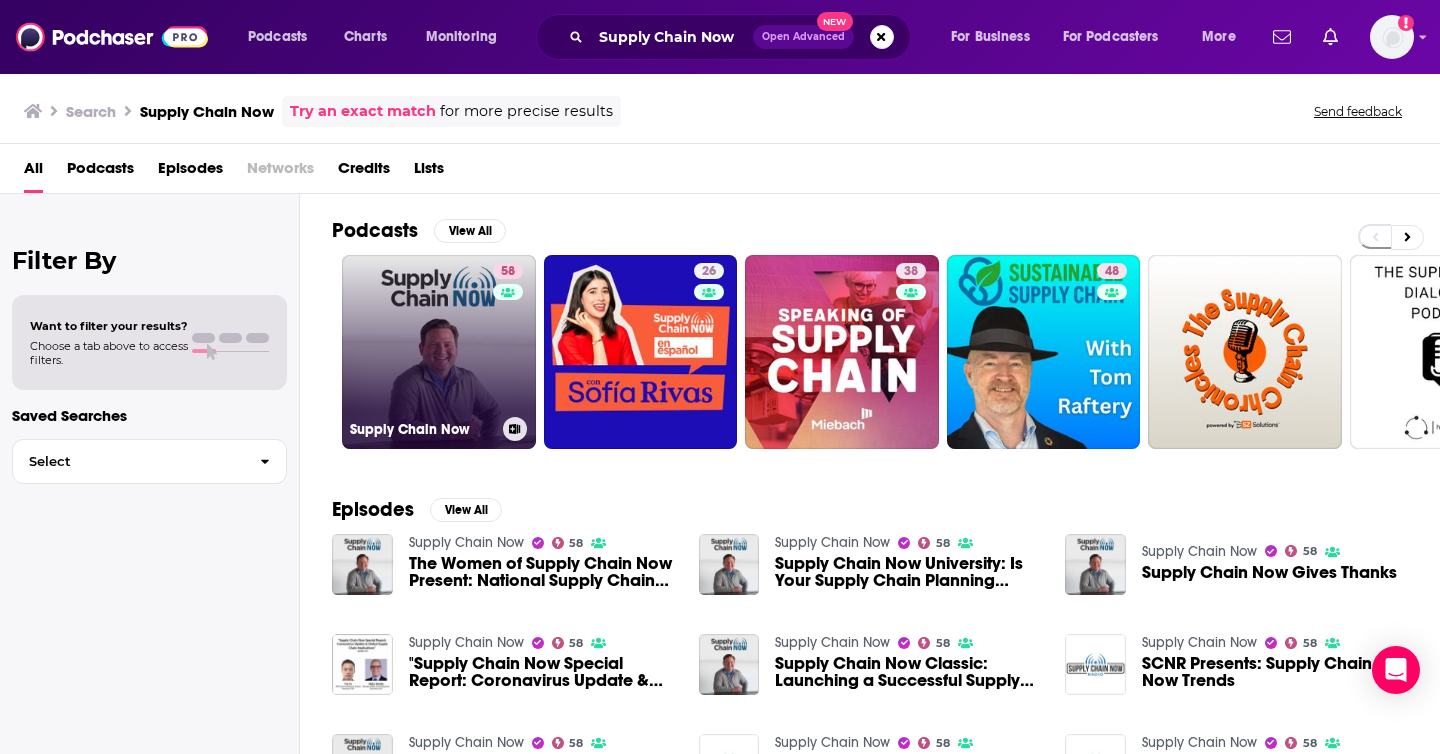 click on "58 Supply Chain Now" at bounding box center [439, 352] 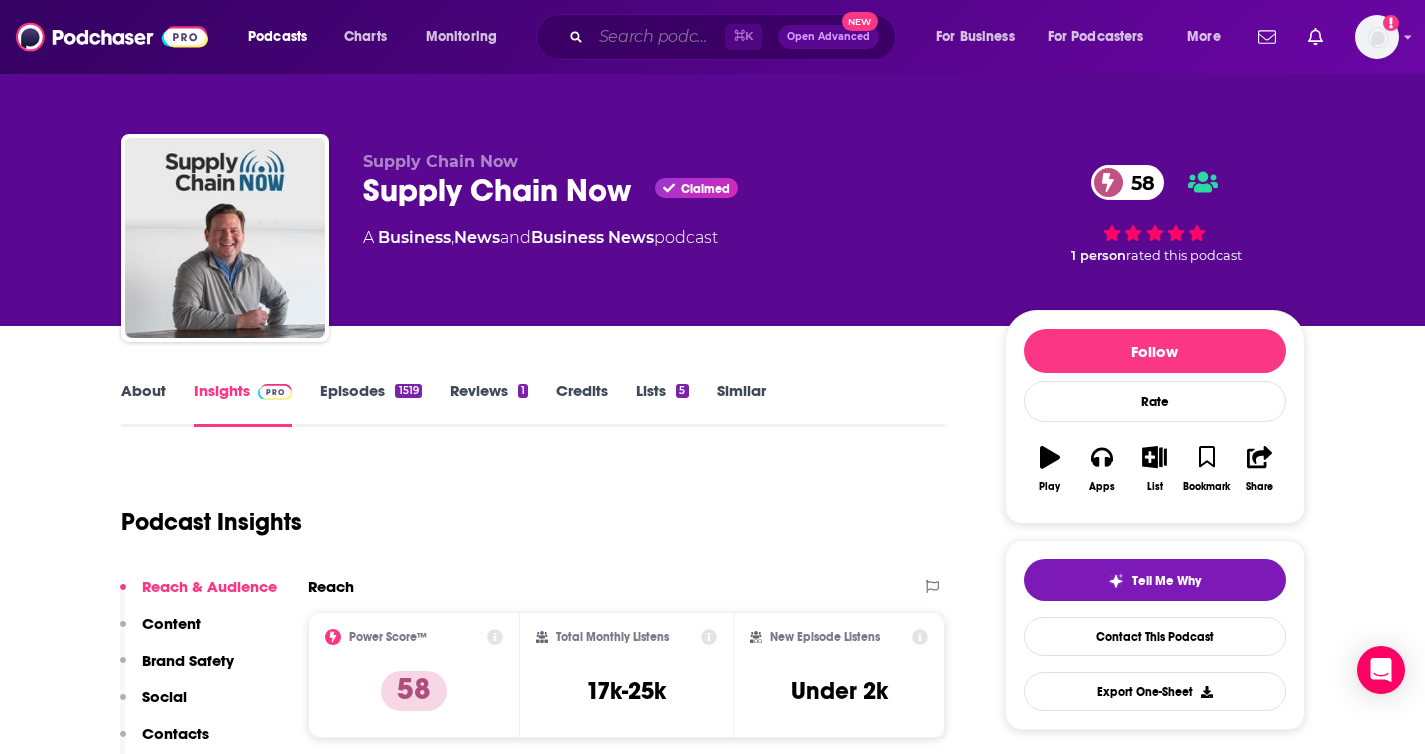click at bounding box center (658, 37) 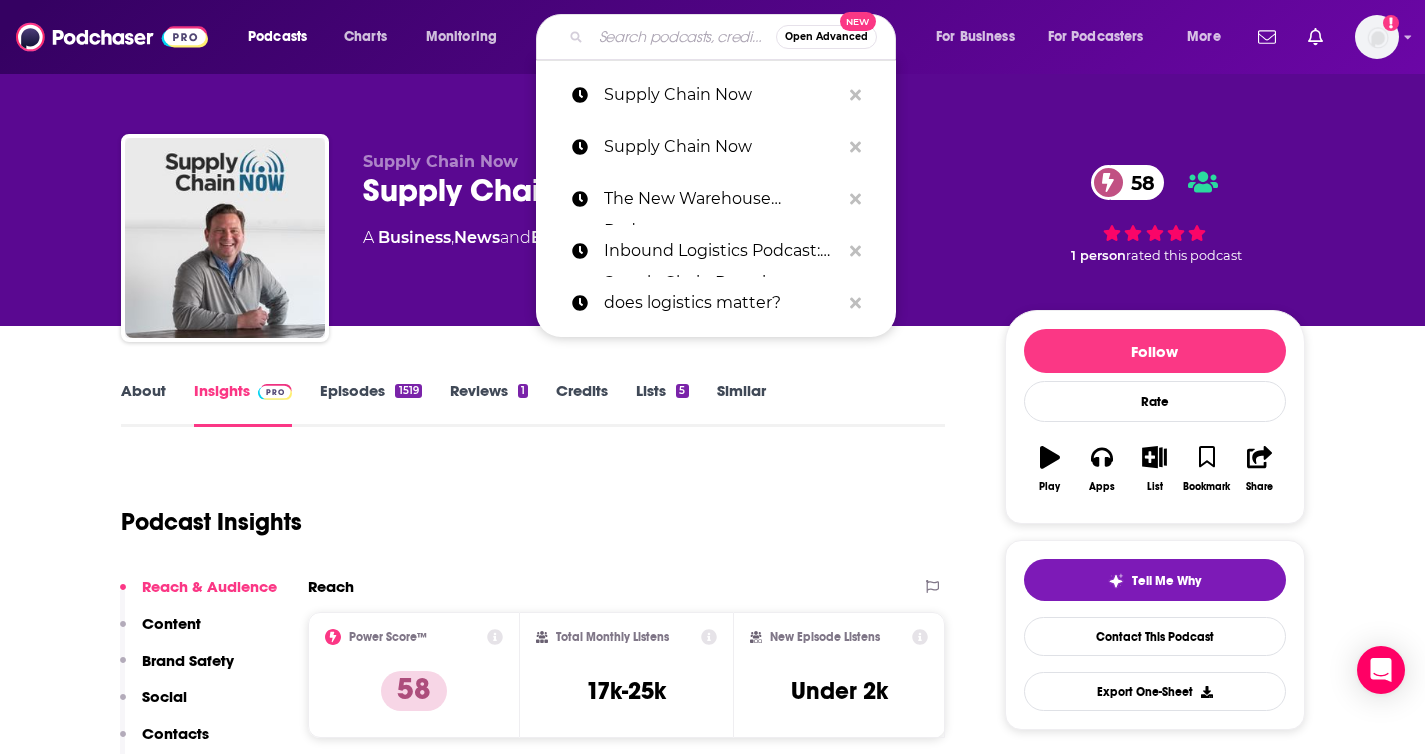 click at bounding box center [683, 37] 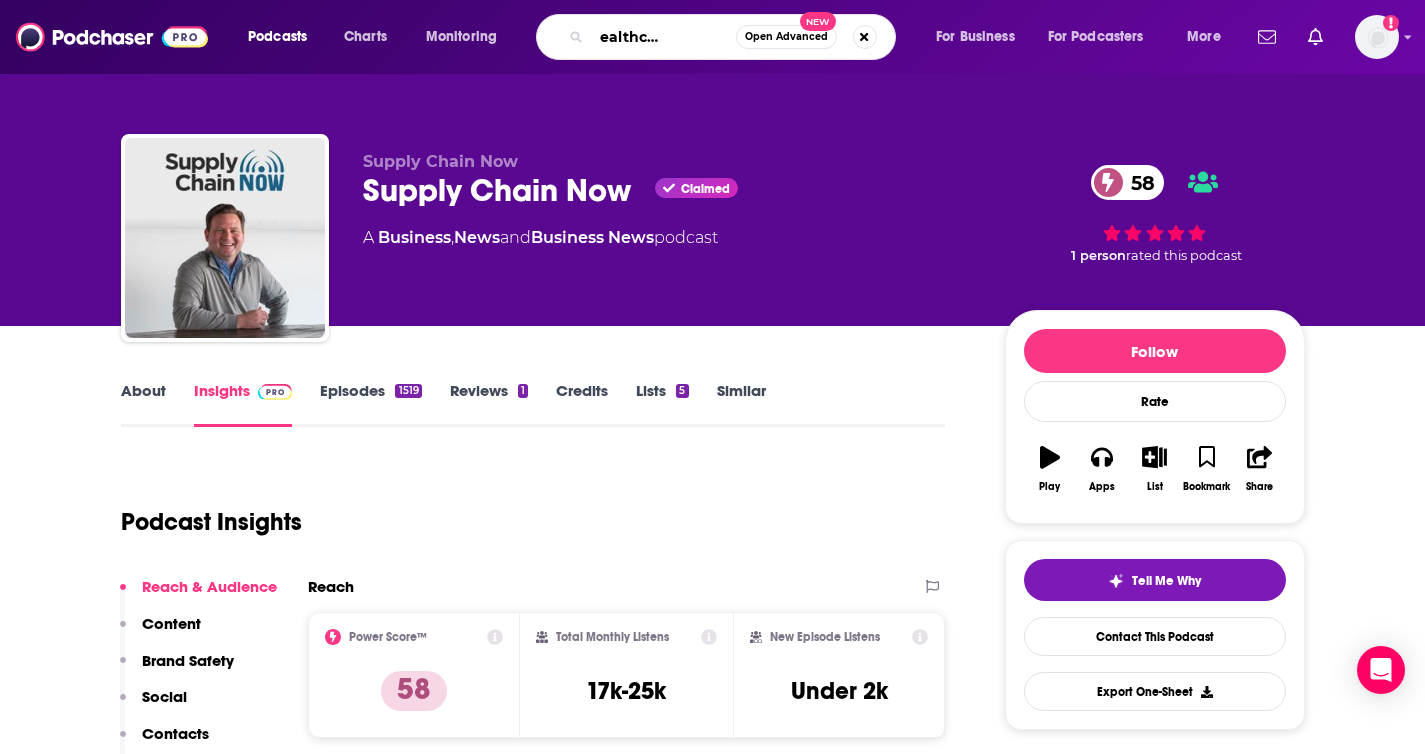 type on "digital healthcare podcast" 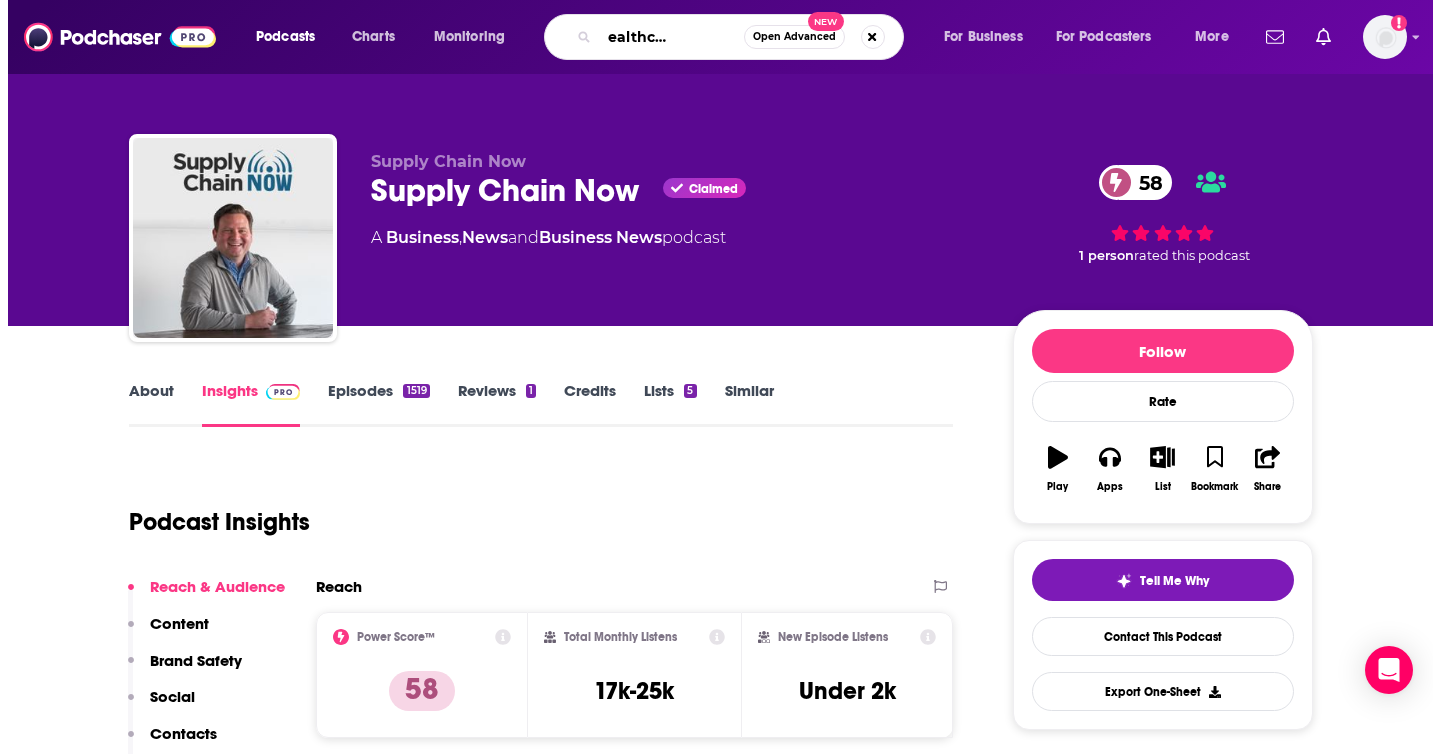 scroll, scrollTop: 0, scrollLeft: 66, axis: horizontal 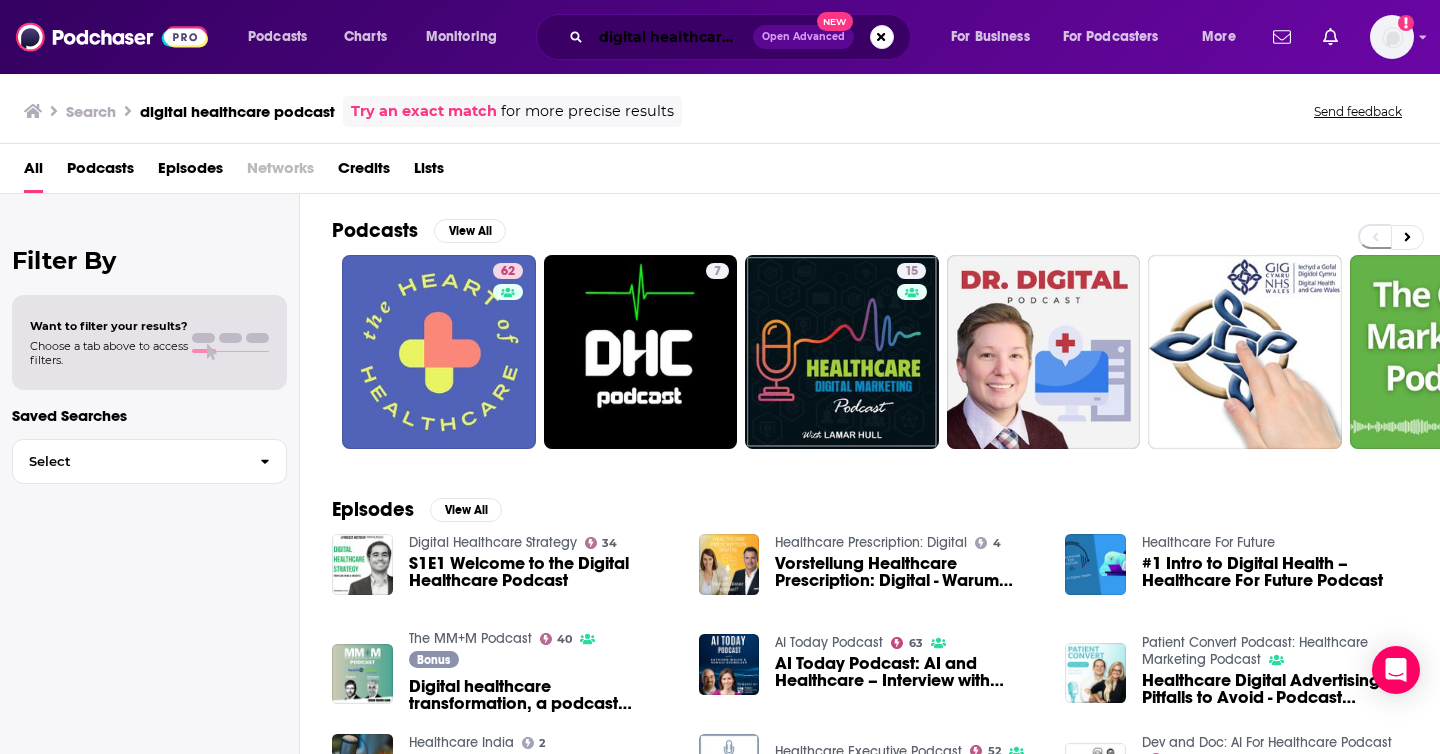 click on "digital healthcare podcast" at bounding box center [672, 37] 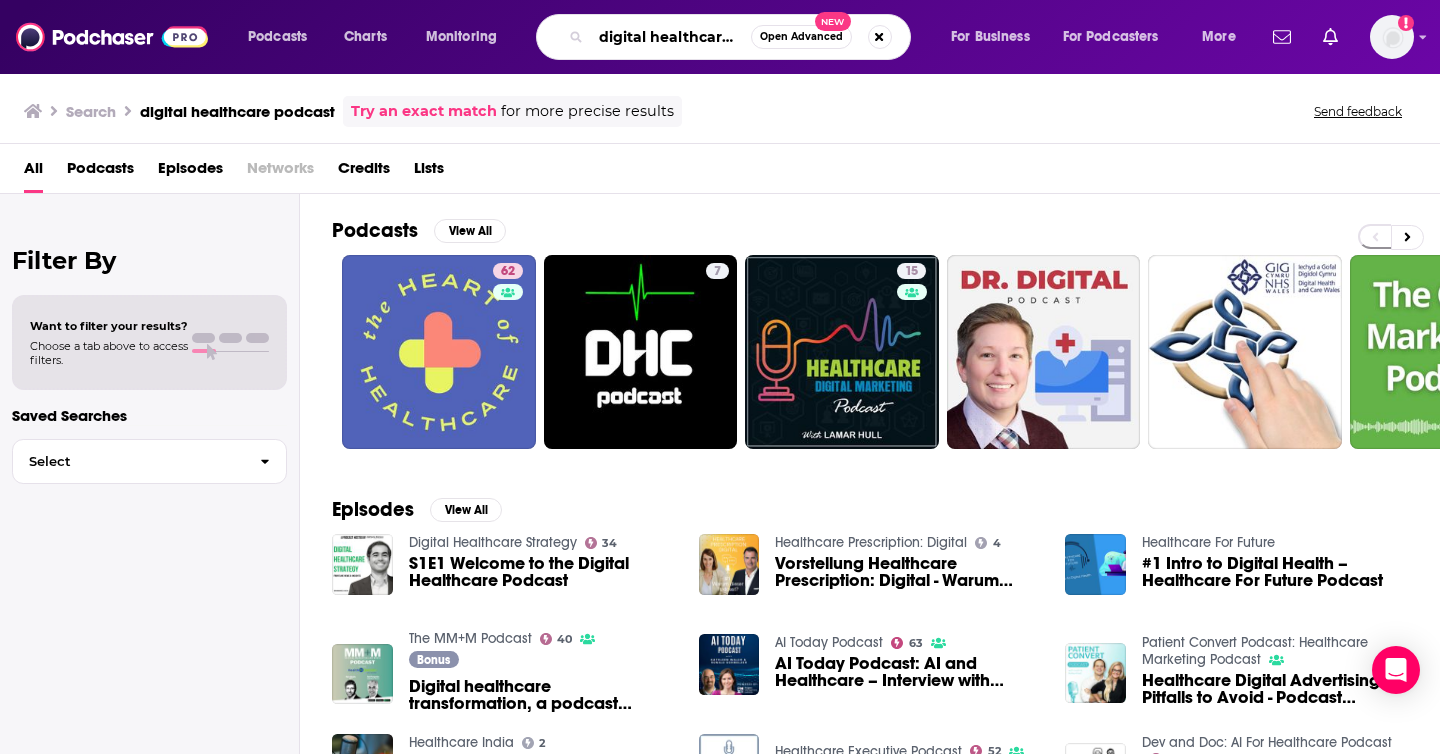 click on "digital healthcare podcast" at bounding box center (671, 37) 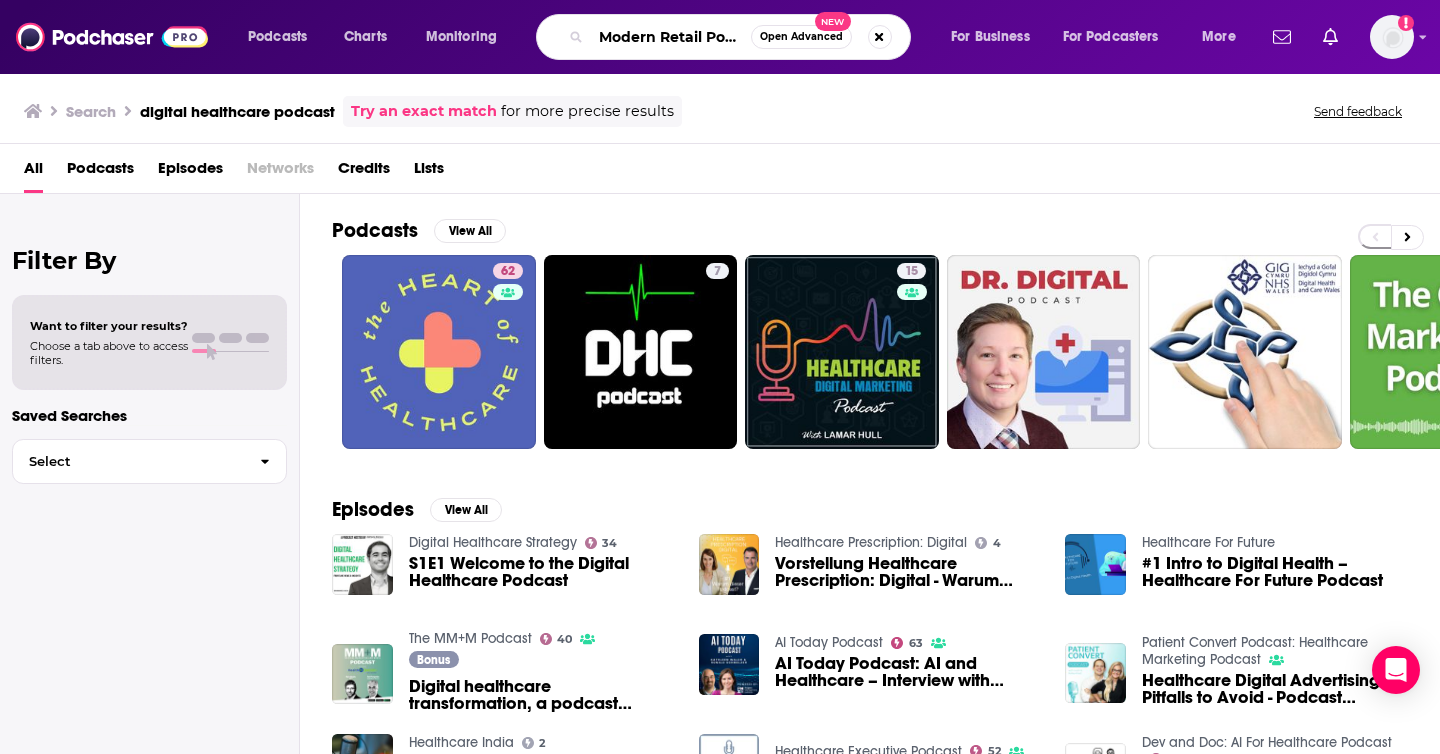 scroll, scrollTop: 0, scrollLeft: 24, axis: horizontal 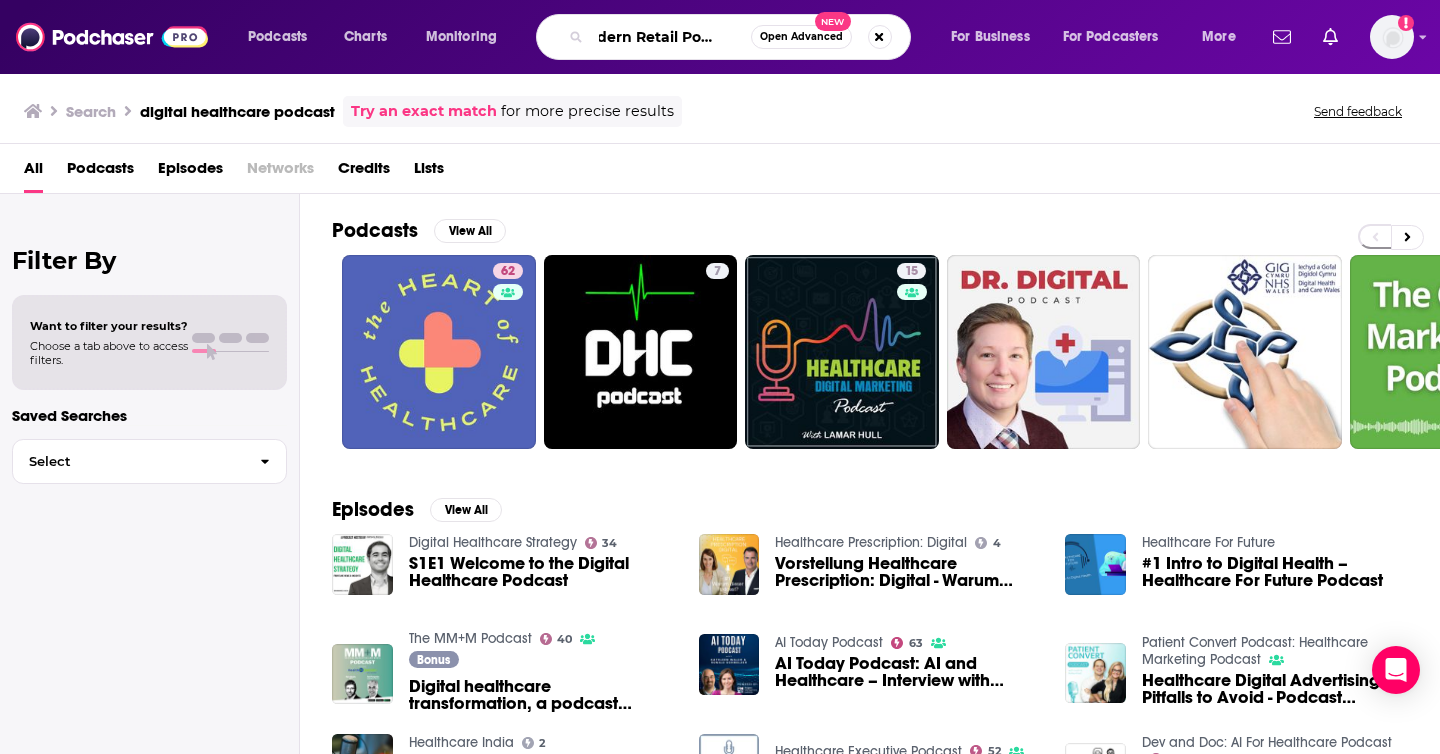 type on "Modern Retail Podcast" 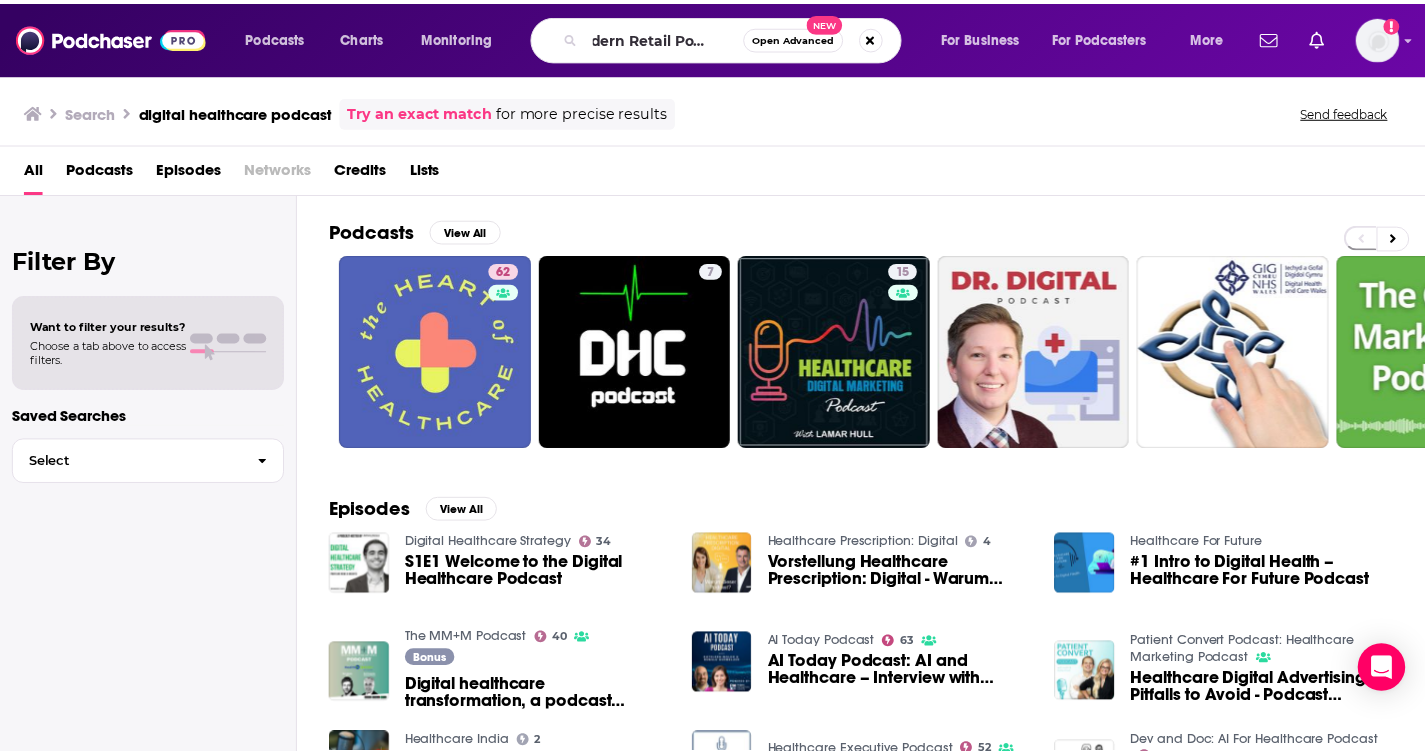 scroll, scrollTop: 0, scrollLeft: 0, axis: both 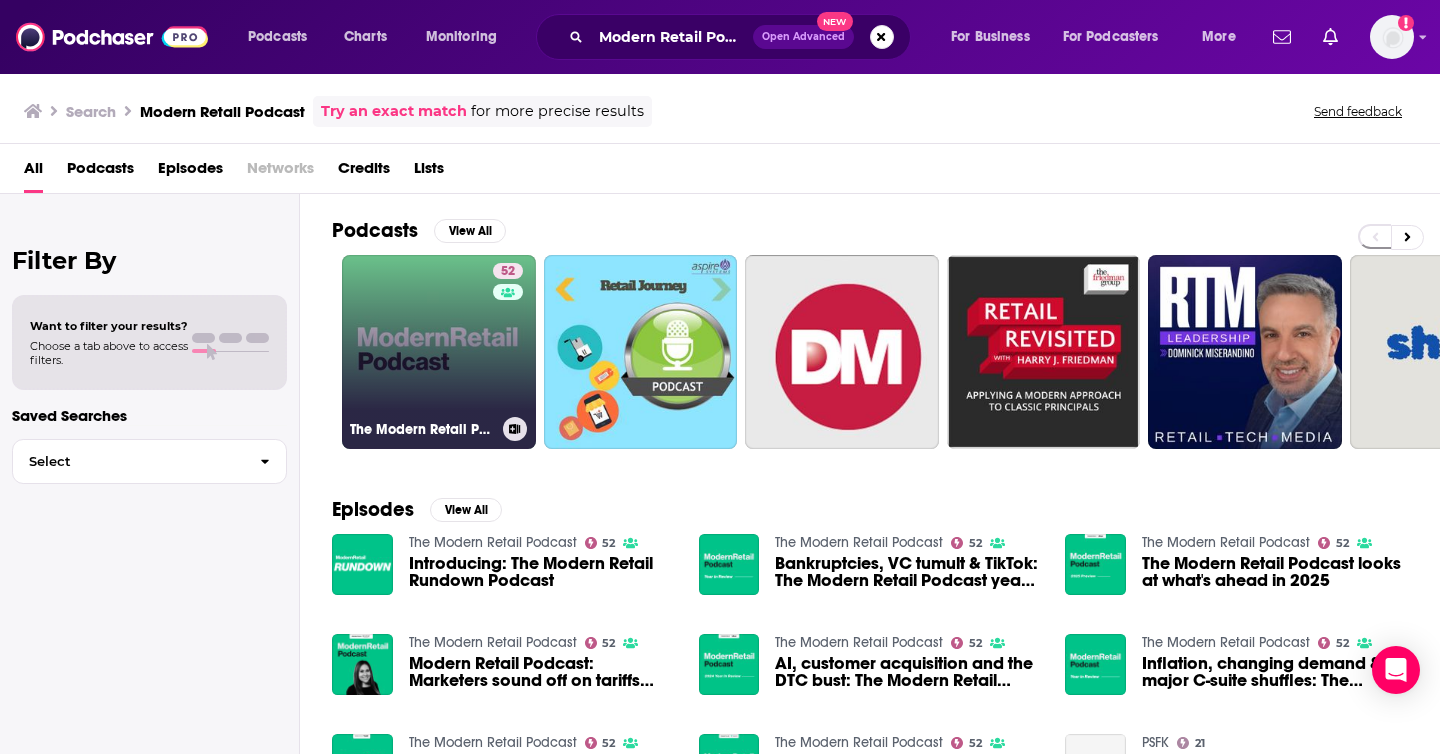 click on "[NUMBER] The Modern Retail Podcast" at bounding box center (439, 352) 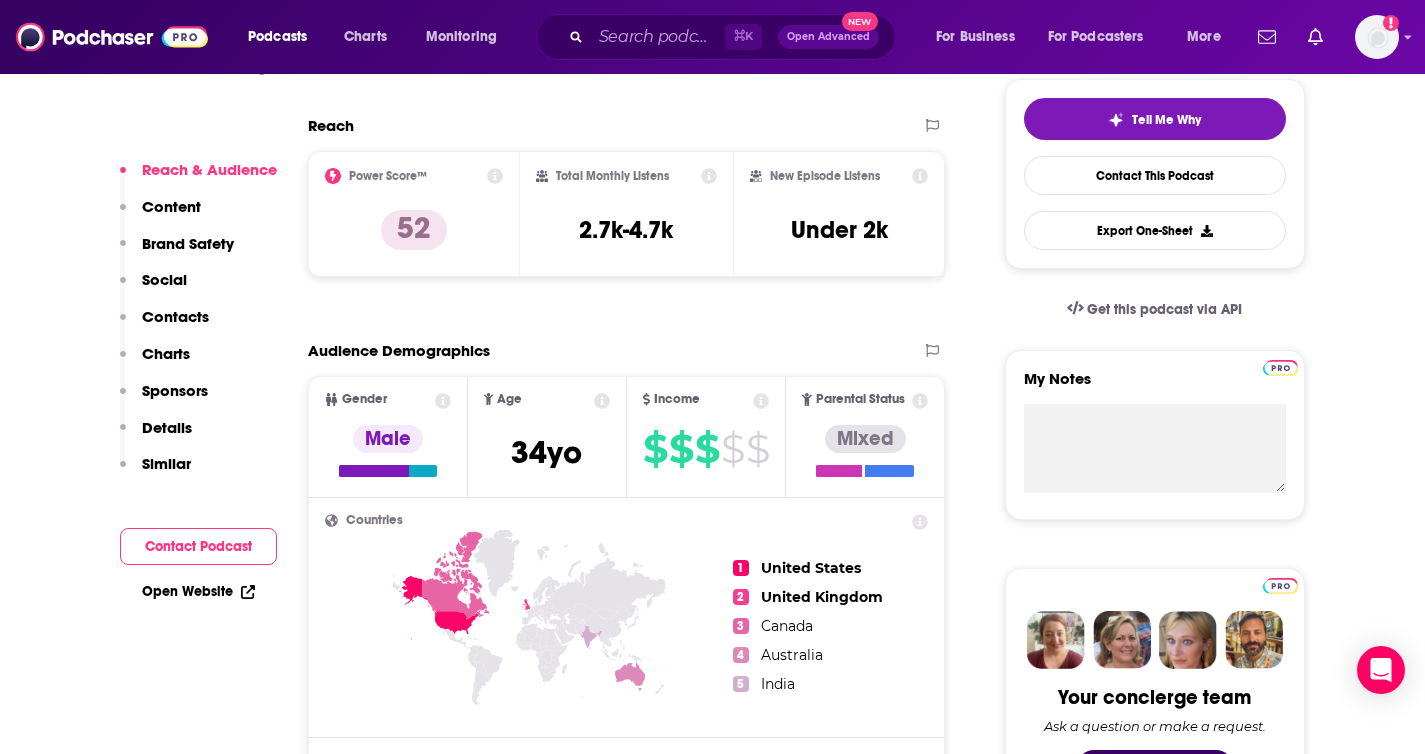scroll, scrollTop: 0, scrollLeft: 0, axis: both 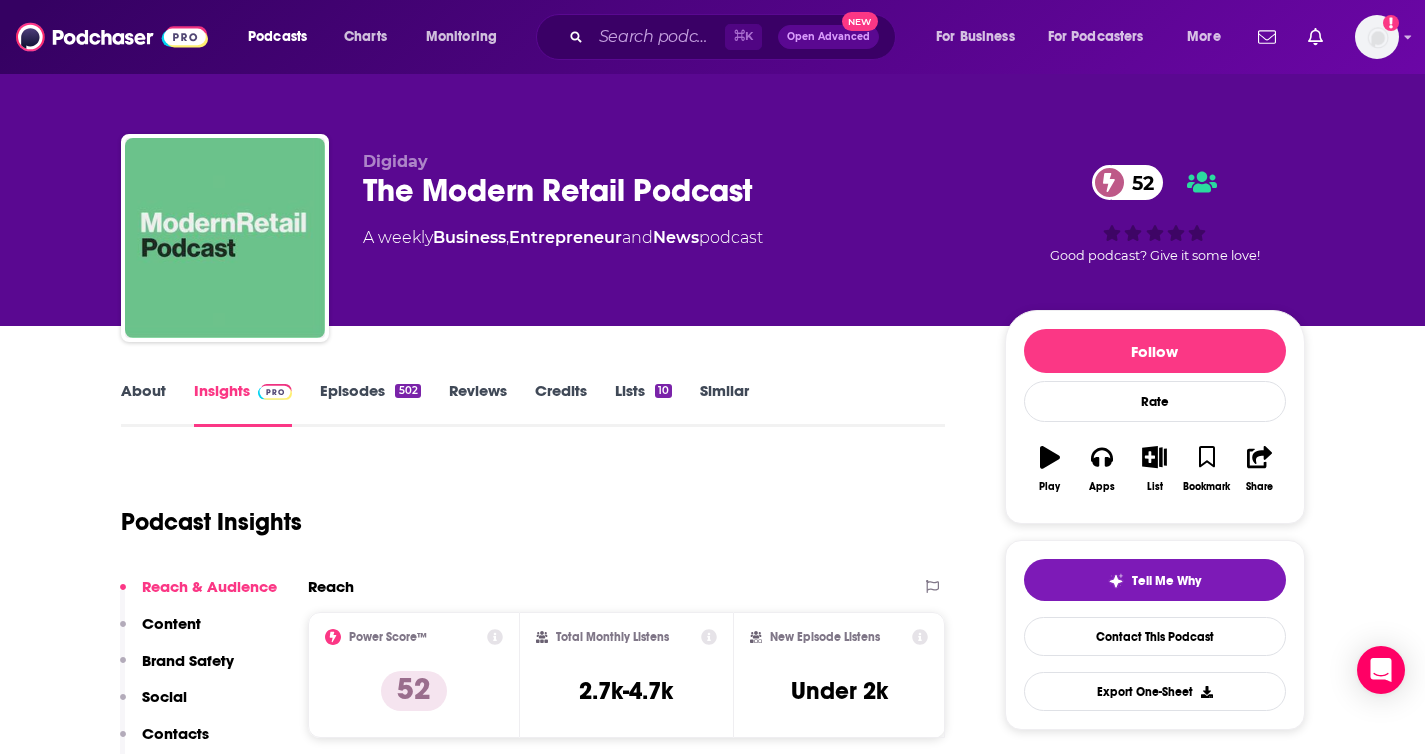 click on "About" at bounding box center (143, 404) 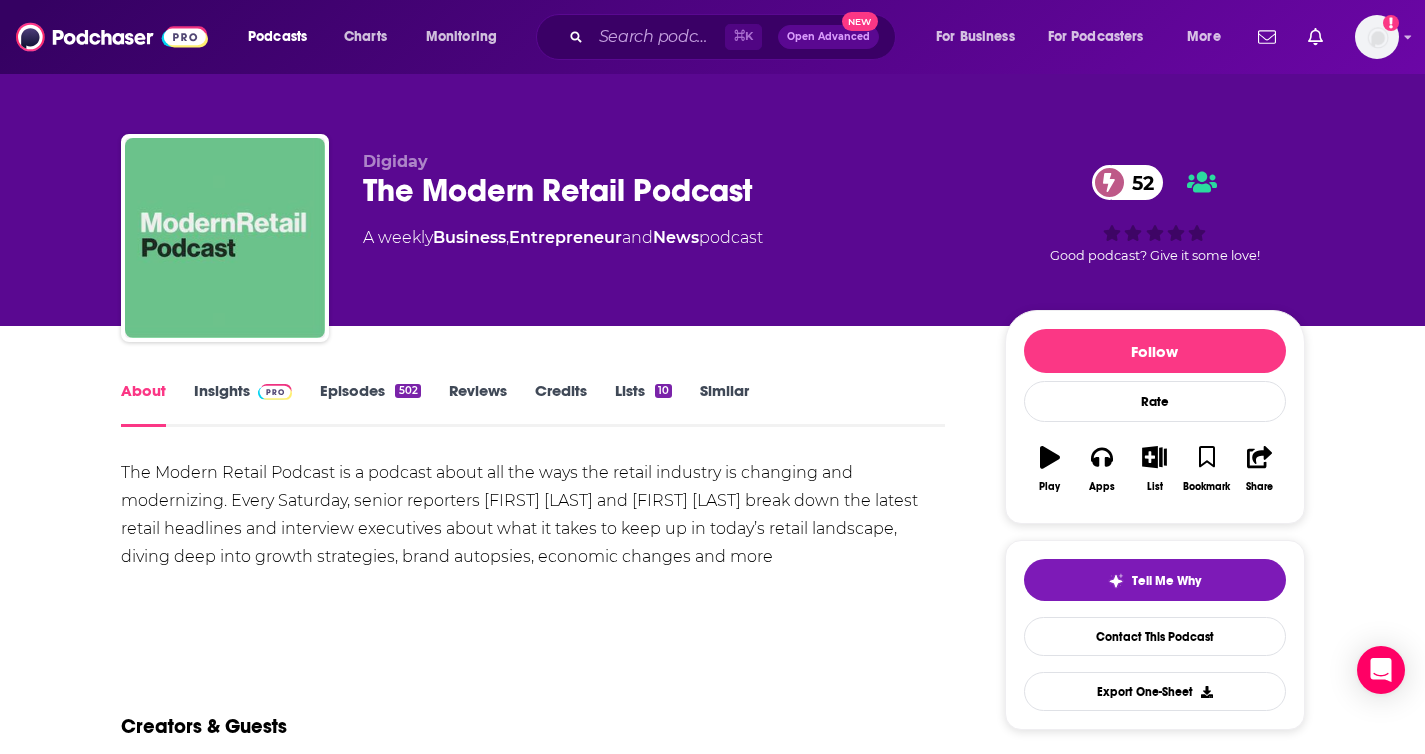 scroll, scrollTop: 189, scrollLeft: 0, axis: vertical 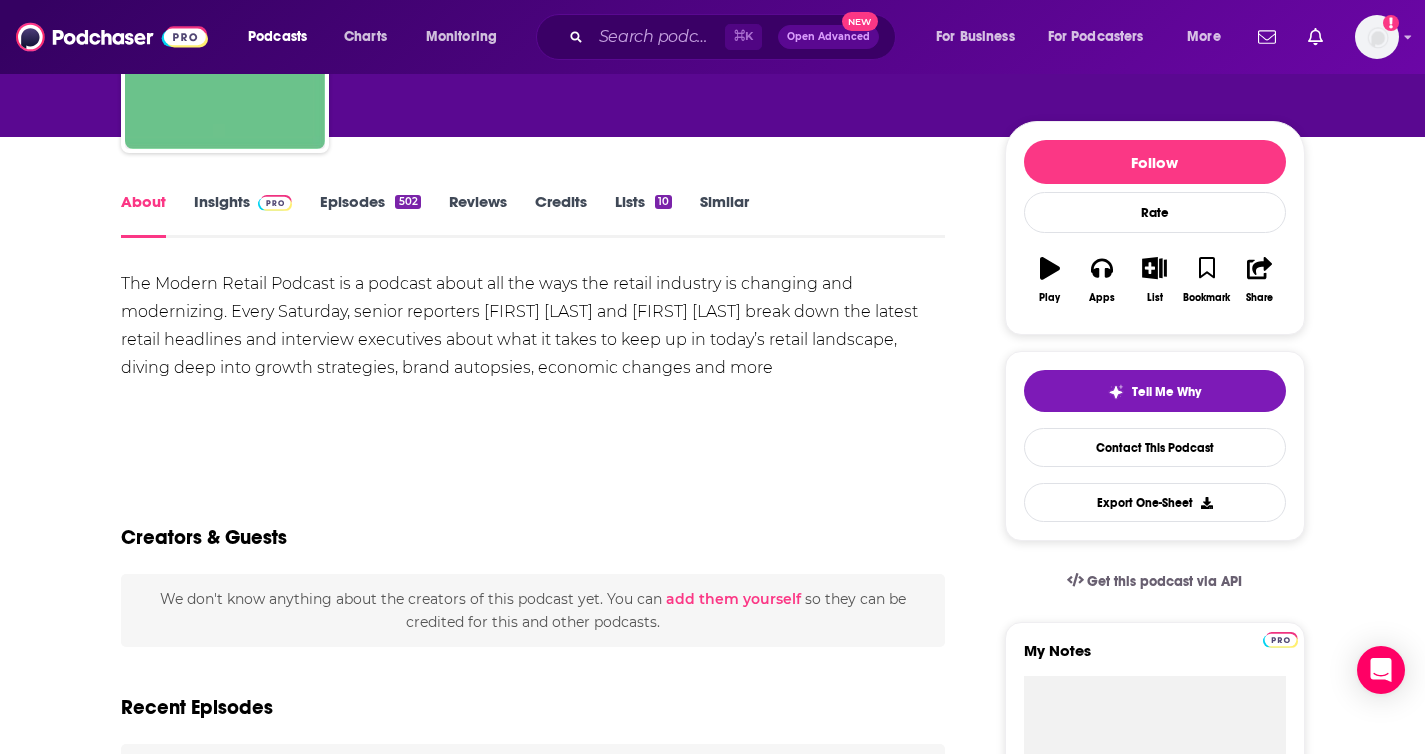 click on "The Modern Retail Podcast is a podcast about all the ways the retail industry is changing and modernizing. Every Saturday, senior reporters [FIRST] [LAST] and [FIRST] [LAST] break down the latest retail headlines and interview executives about what it takes to keep up in today’s retail landscape, diving deep into growth strategies, brand autopsies, economic changes and more" at bounding box center (533, 326) 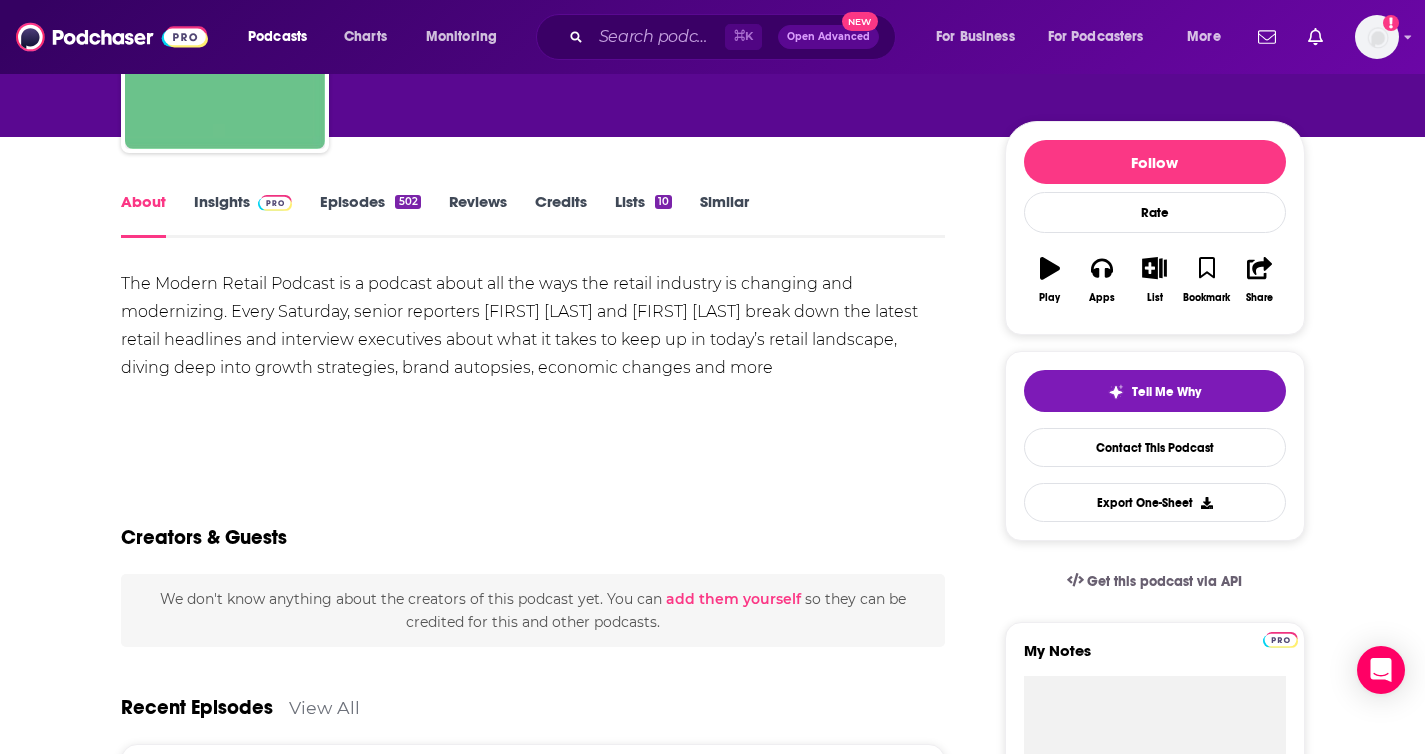 click on "The Modern Retail Podcast is a podcast about all the ways the retail industry is changing and modernizing. Every Saturday, senior reporters [FIRST] [LAST] and [FIRST] [LAST] break down the latest retail headlines and interview executives about what it takes to keep up in today’s retail landscape, diving deep into growth strategies, brand autopsies, economic changes and more" at bounding box center (533, 326) 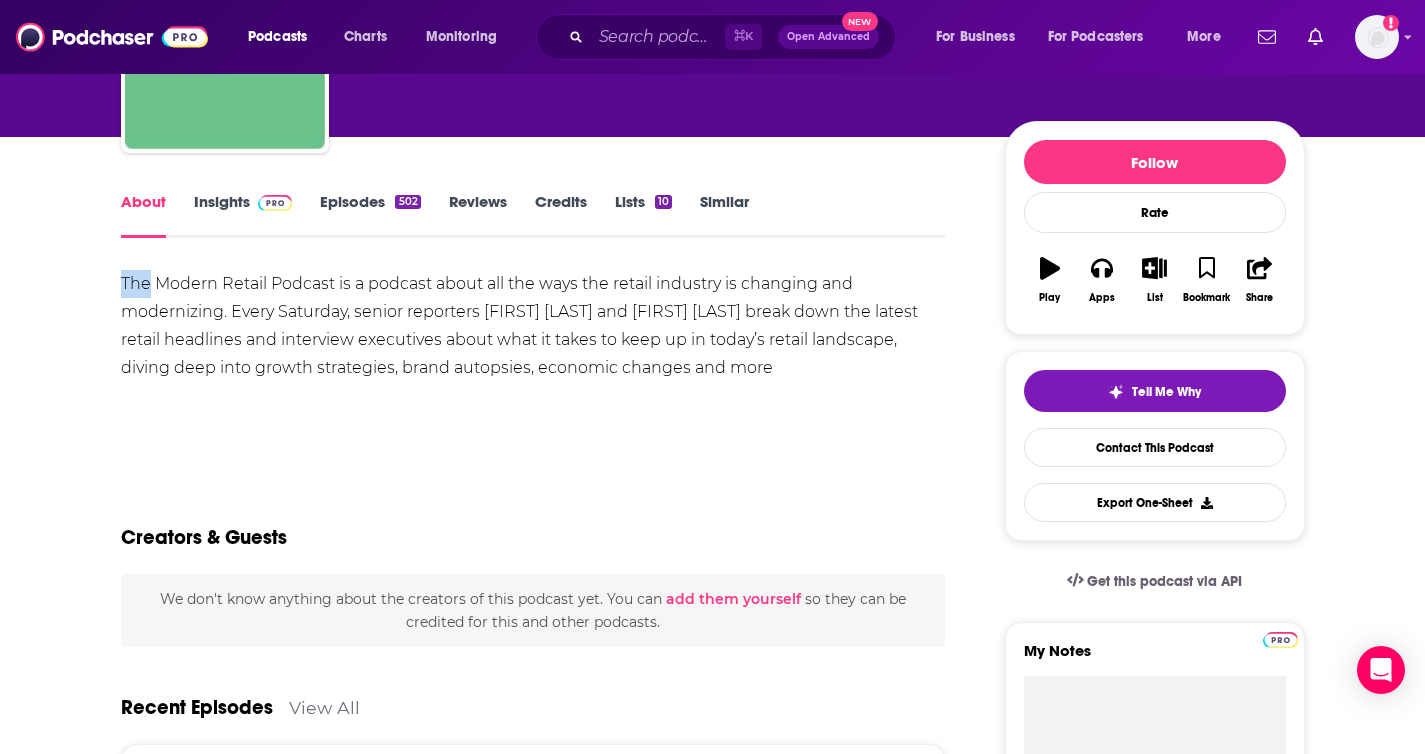 click on "The Modern Retail Podcast is a podcast about all the ways the retail industry is changing and modernizing. Every Saturday, senior reporters [FIRST] [LAST] and [FIRST] [LAST] break down the latest retail headlines and interview executives about what it takes to keep up in today’s retail landscape, diving deep into growth strategies, brand autopsies, economic changes and more" at bounding box center [533, 326] 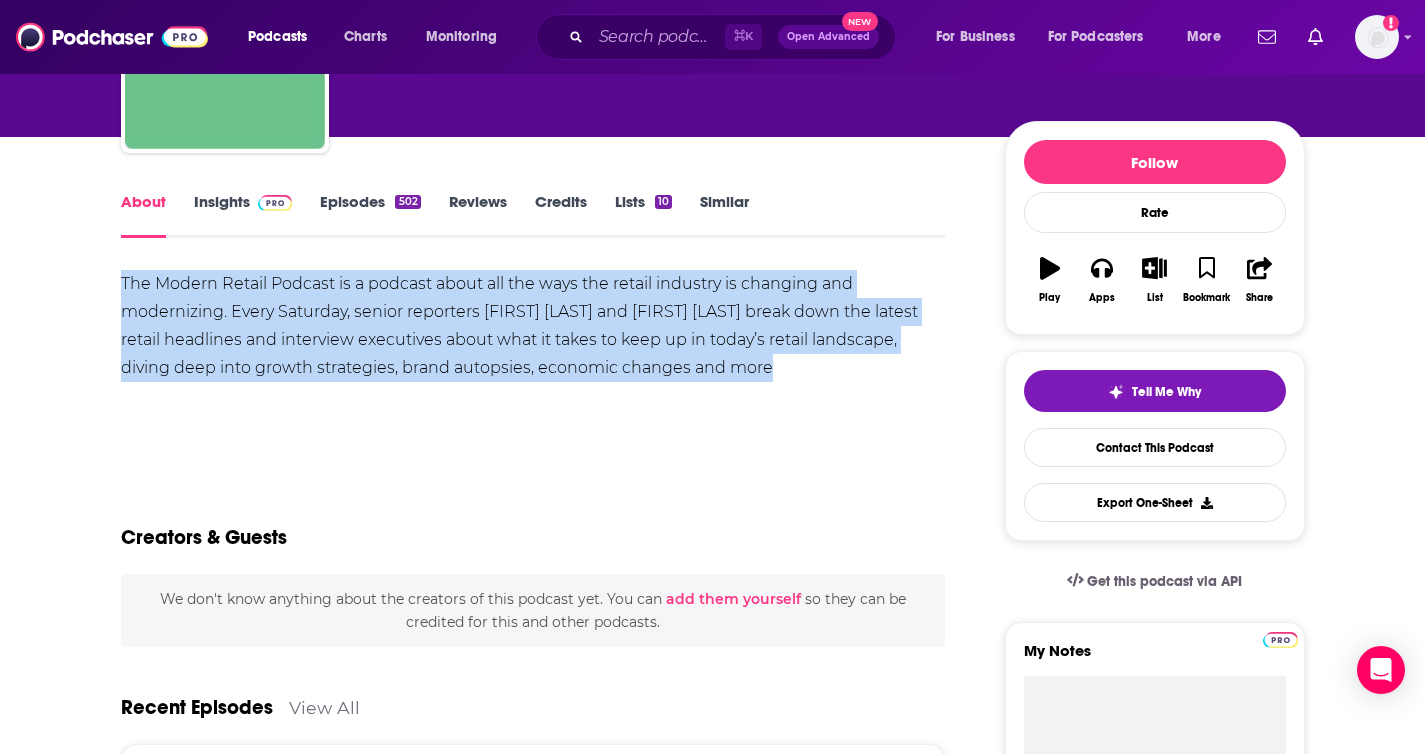 click on "The Modern Retail Podcast is a podcast about all the ways the retail industry is changing and modernizing. Every Saturday, senior reporters [FIRST] [LAST] and [FIRST] [LAST] break down the latest retail headlines and interview executives about what it takes to keep up in today’s retail landscape, diving deep into growth strategies, brand autopsies, economic changes and more" at bounding box center [533, 326] 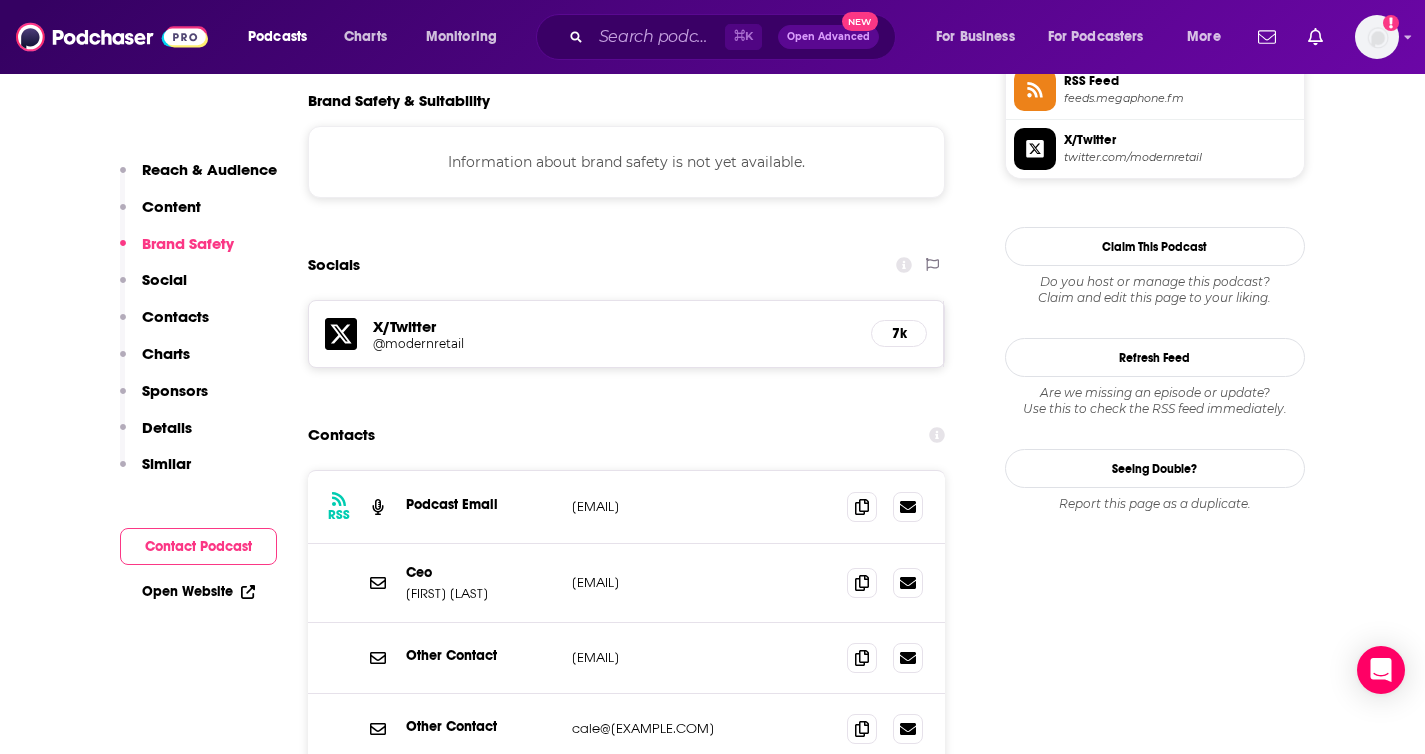 scroll, scrollTop: 1817, scrollLeft: 0, axis: vertical 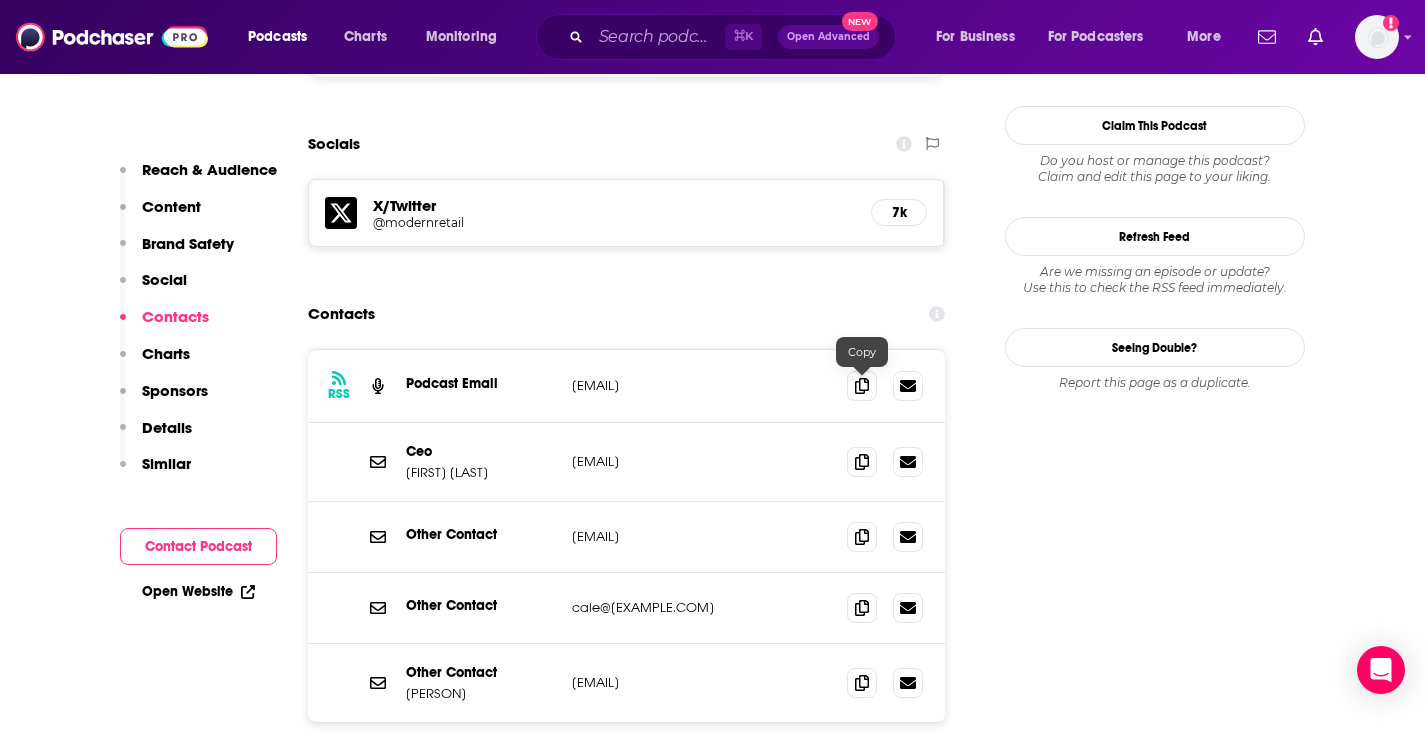 click at bounding box center [862, 367] 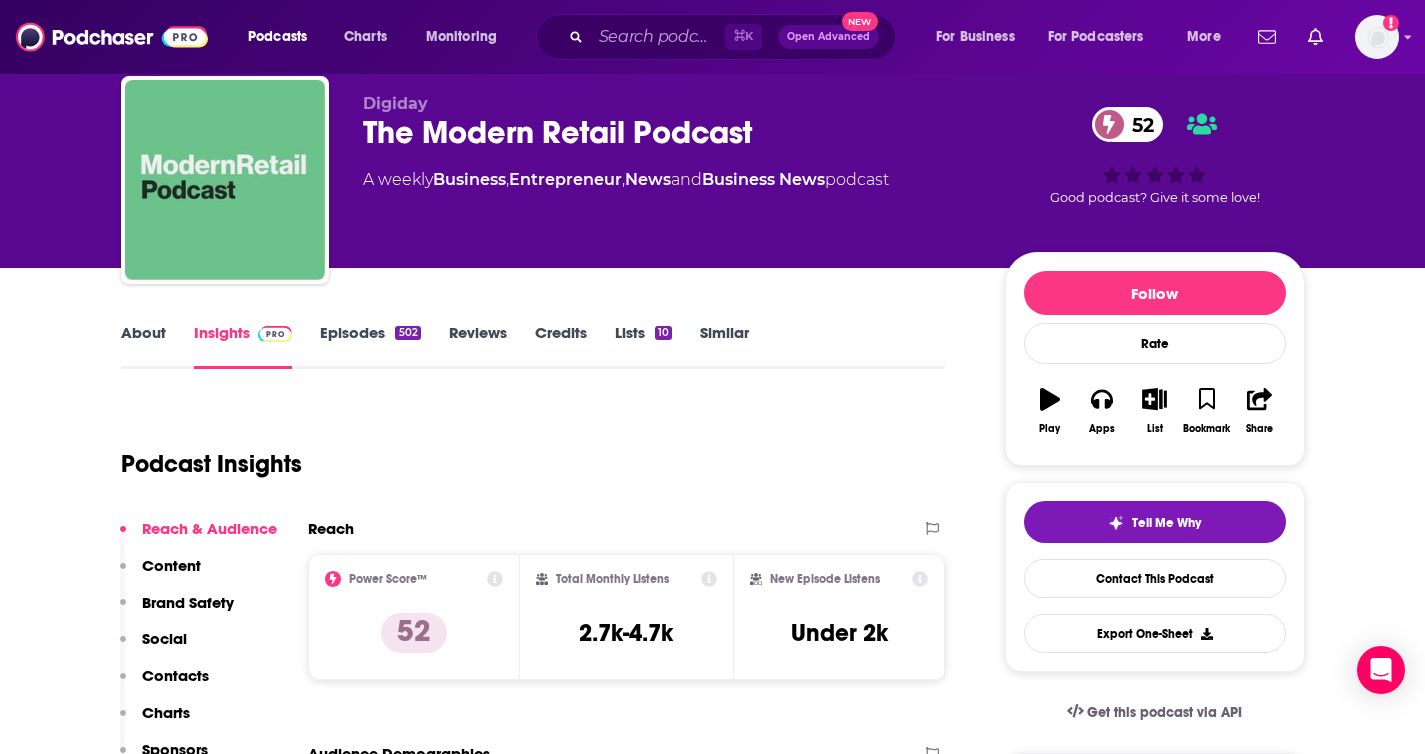 scroll, scrollTop: 0, scrollLeft: 0, axis: both 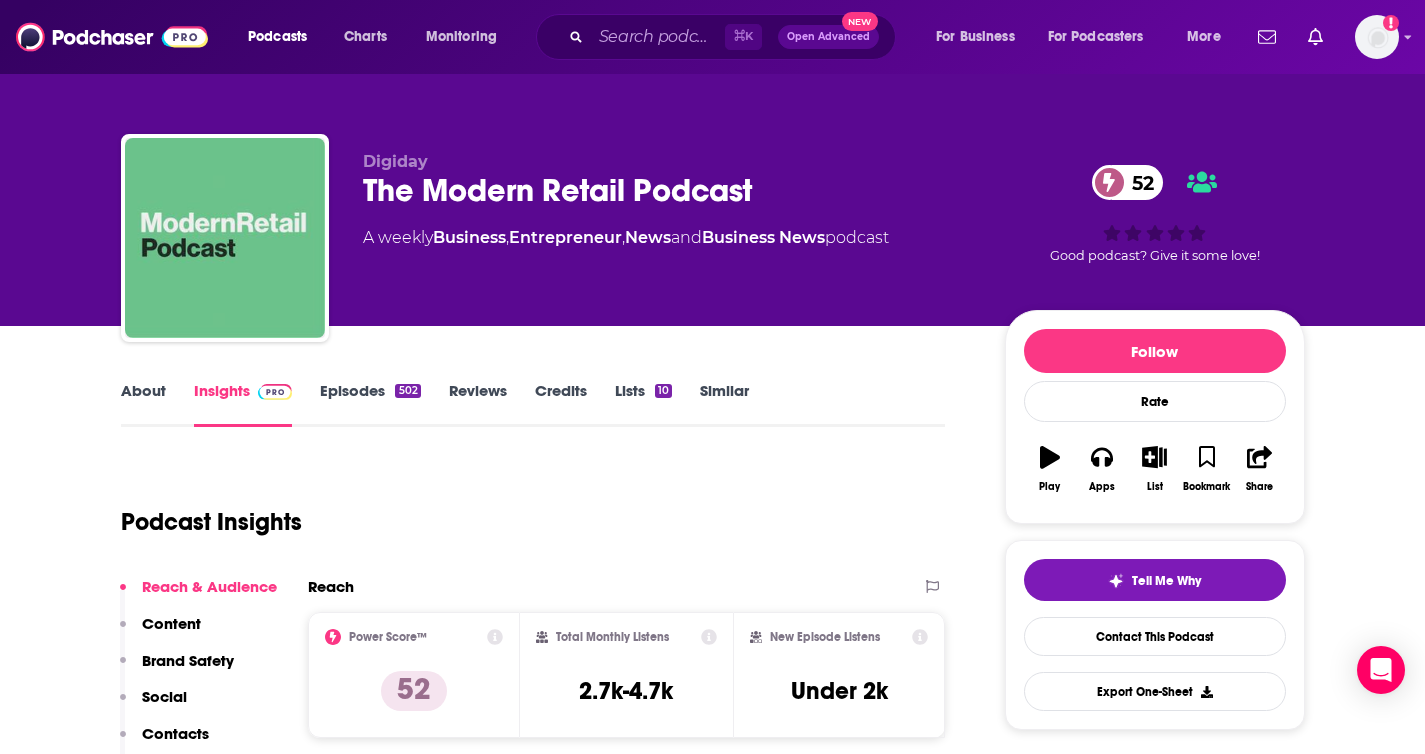 click on "About" at bounding box center [143, 404] 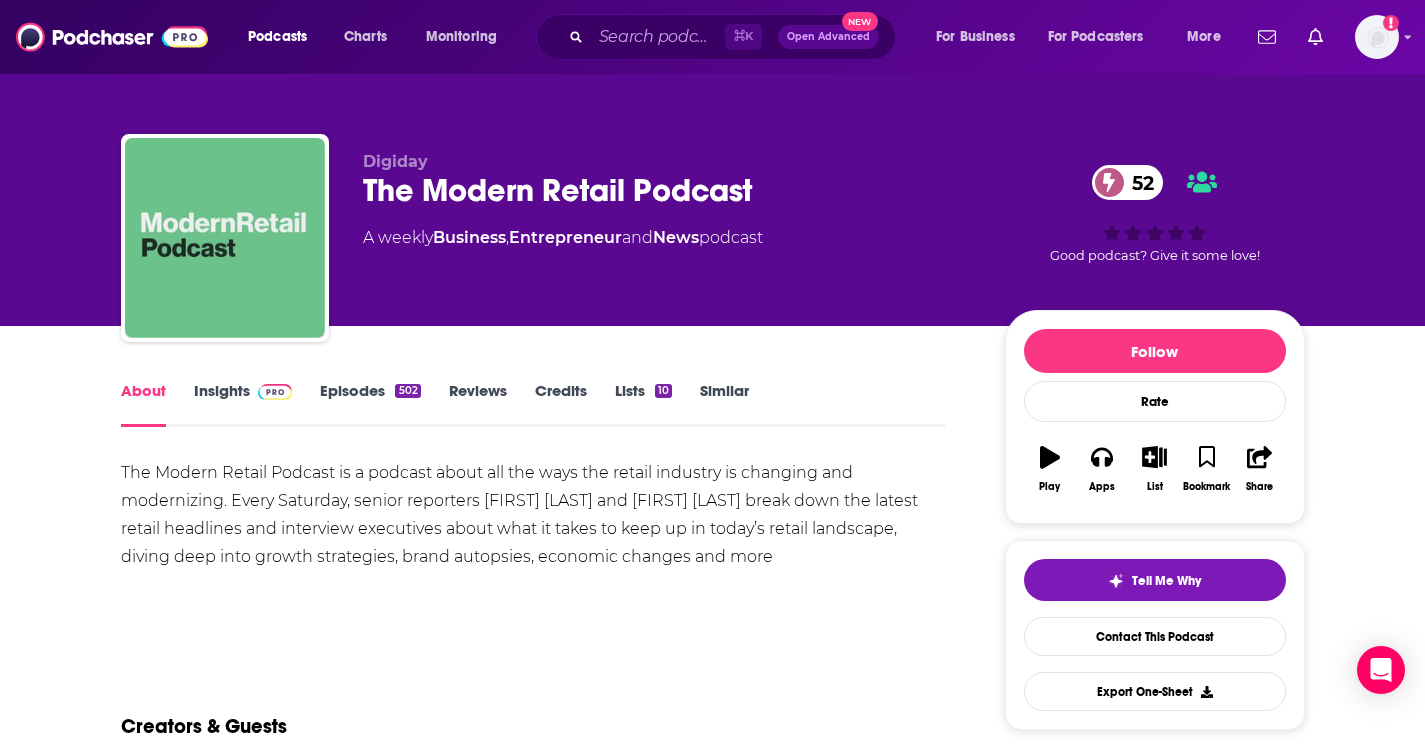 scroll, scrollTop: 127, scrollLeft: 0, axis: vertical 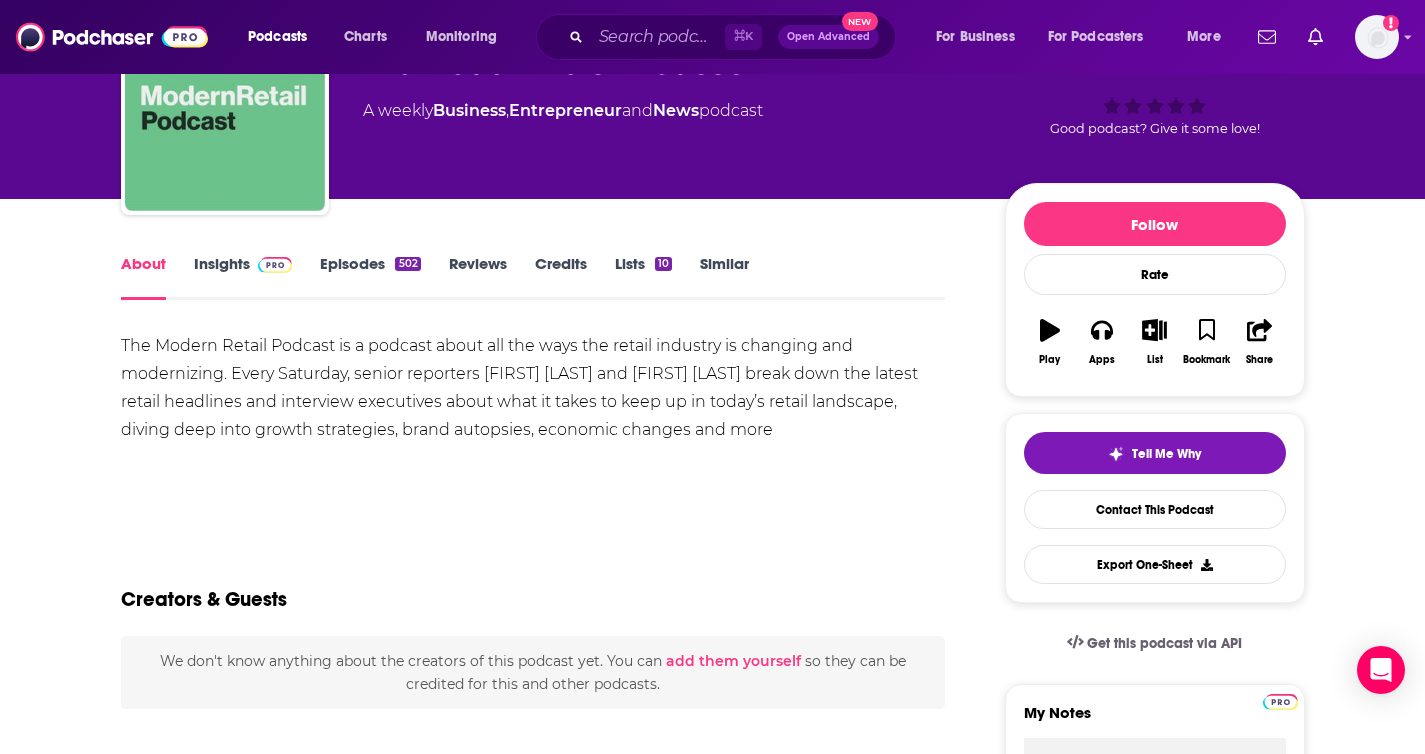 click on "Insights" at bounding box center [243, 277] 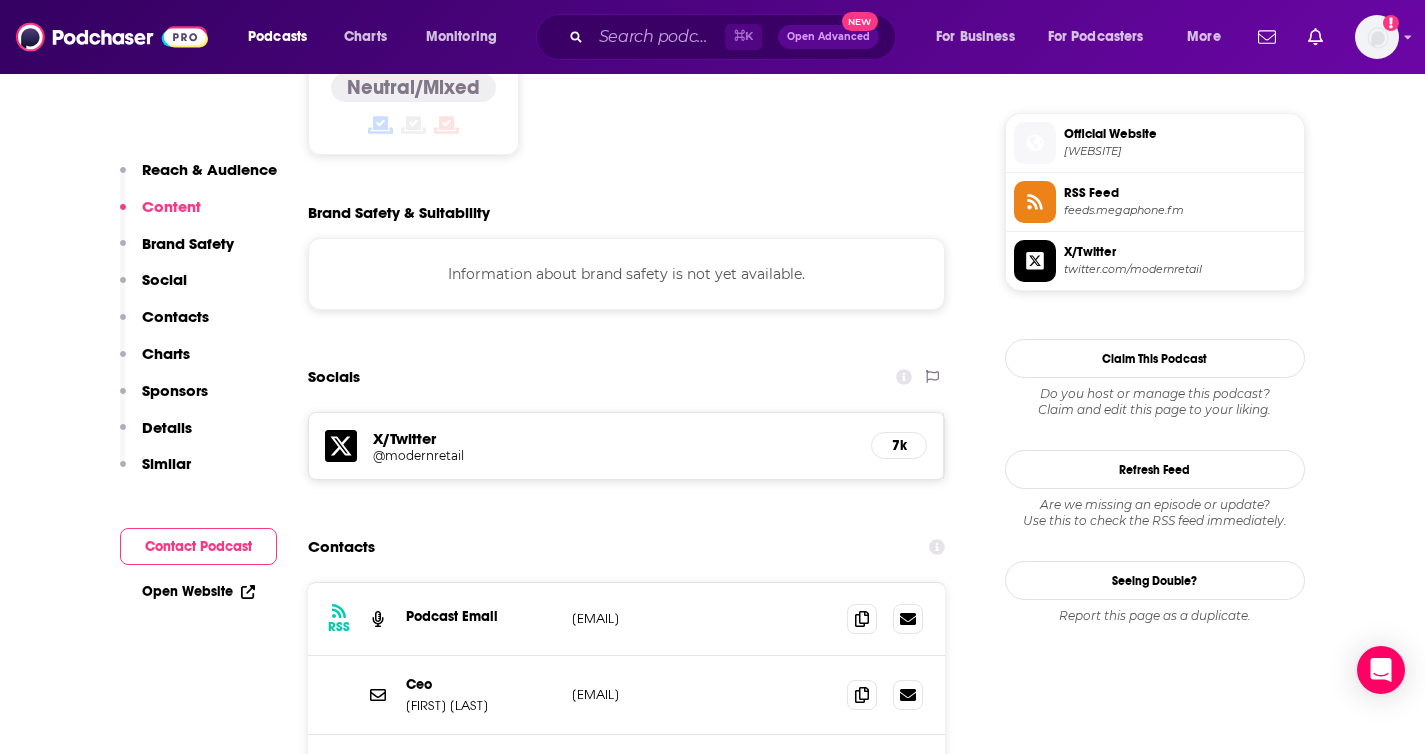 scroll, scrollTop: 1948, scrollLeft: 0, axis: vertical 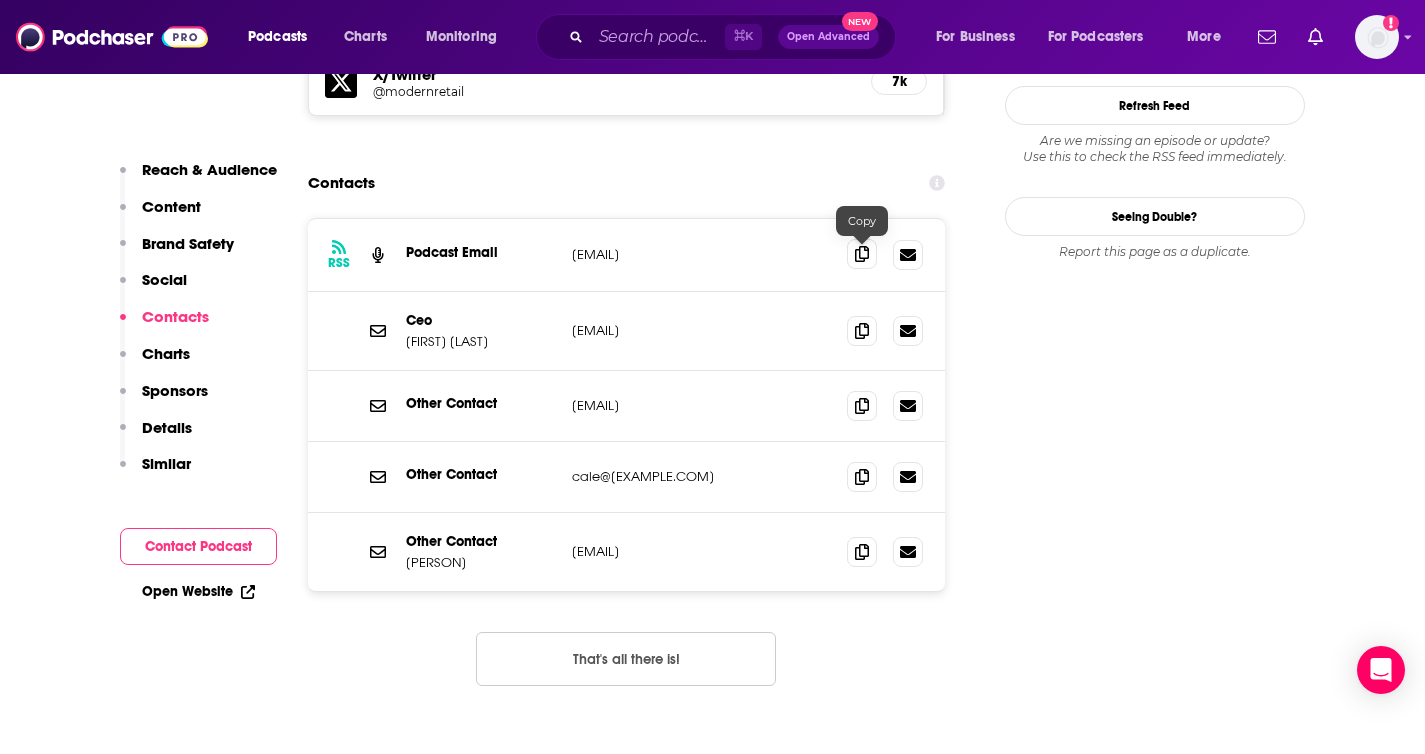 click 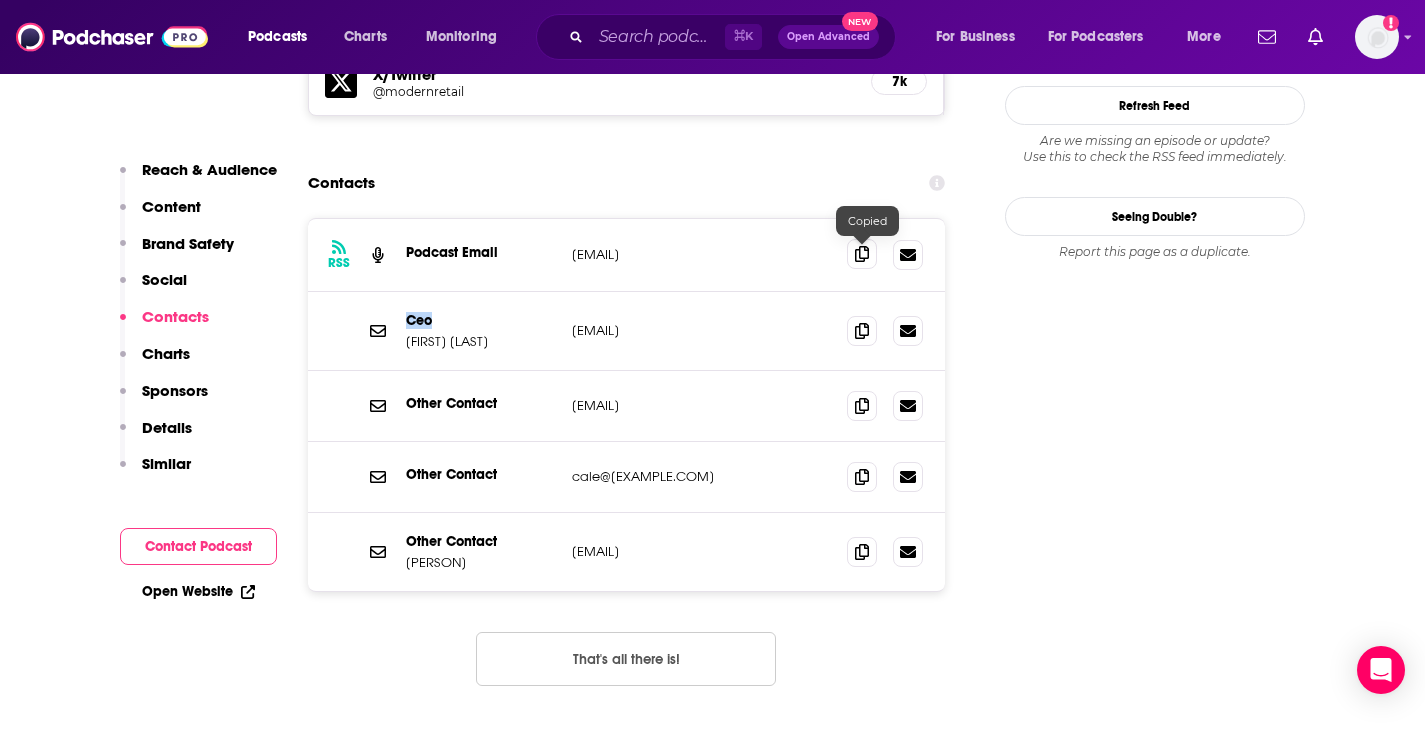click 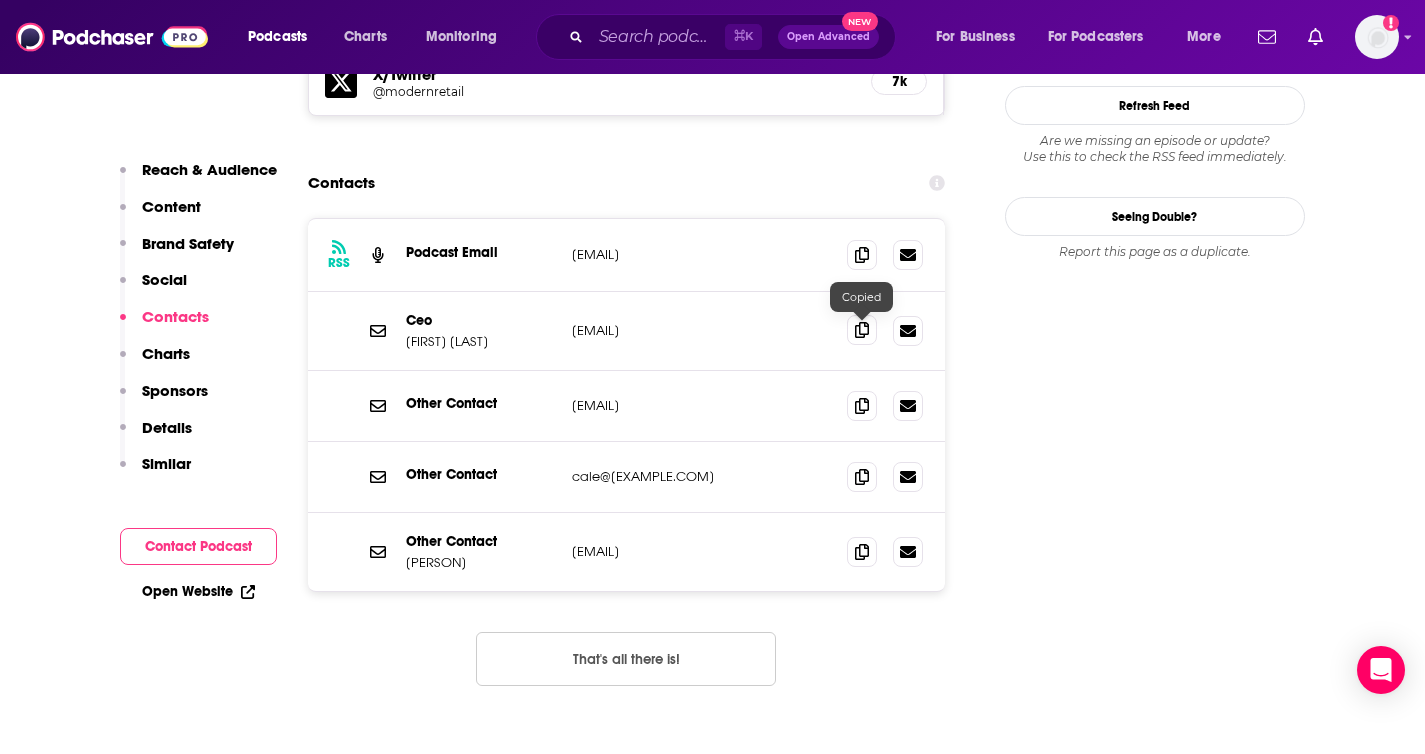click 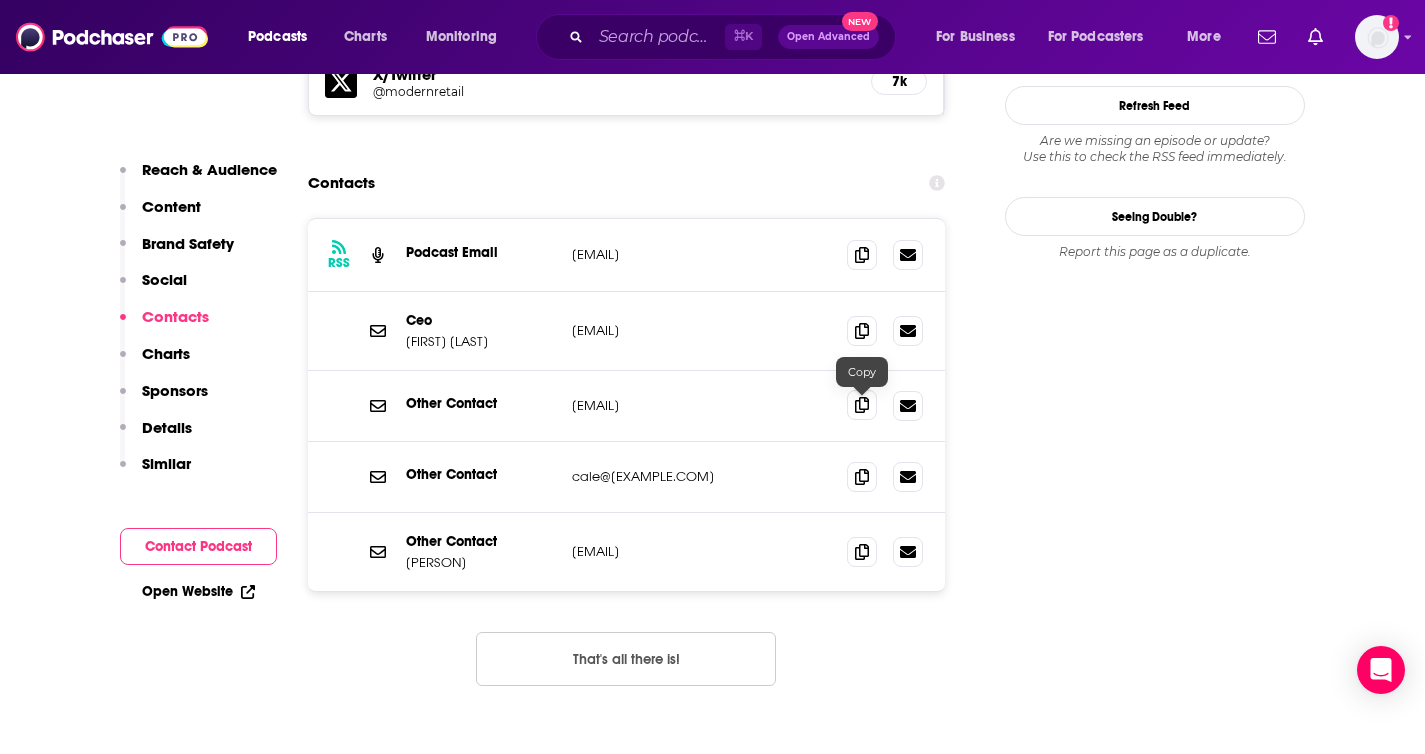 click at bounding box center [862, 405] 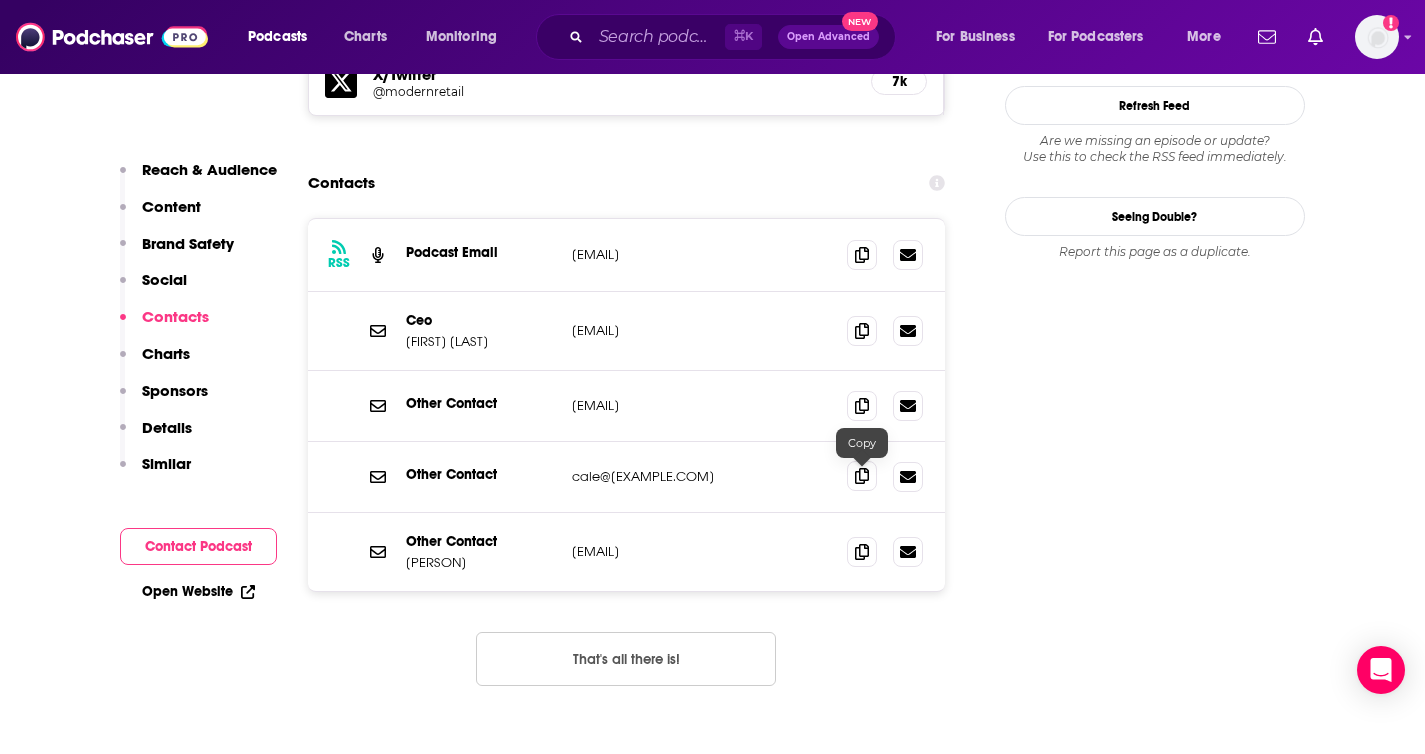 click 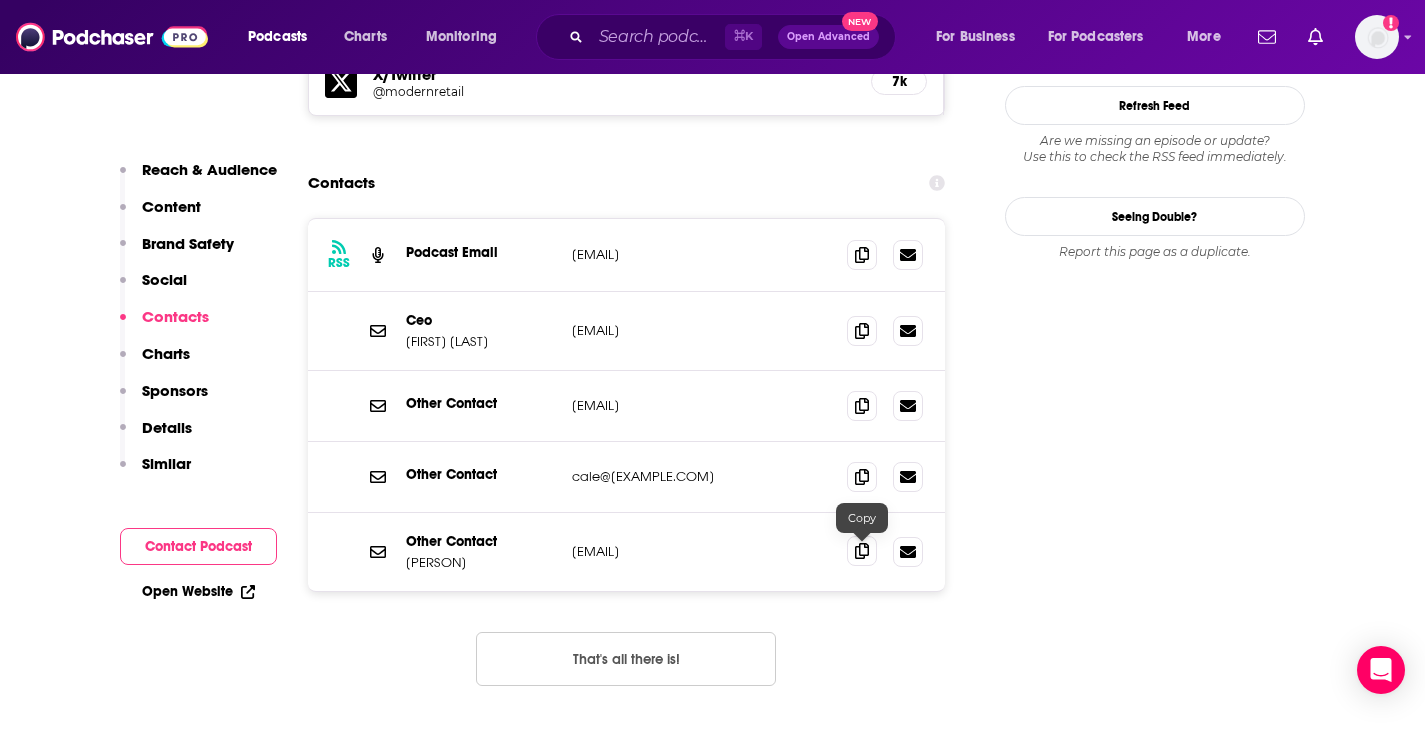 click at bounding box center (862, 551) 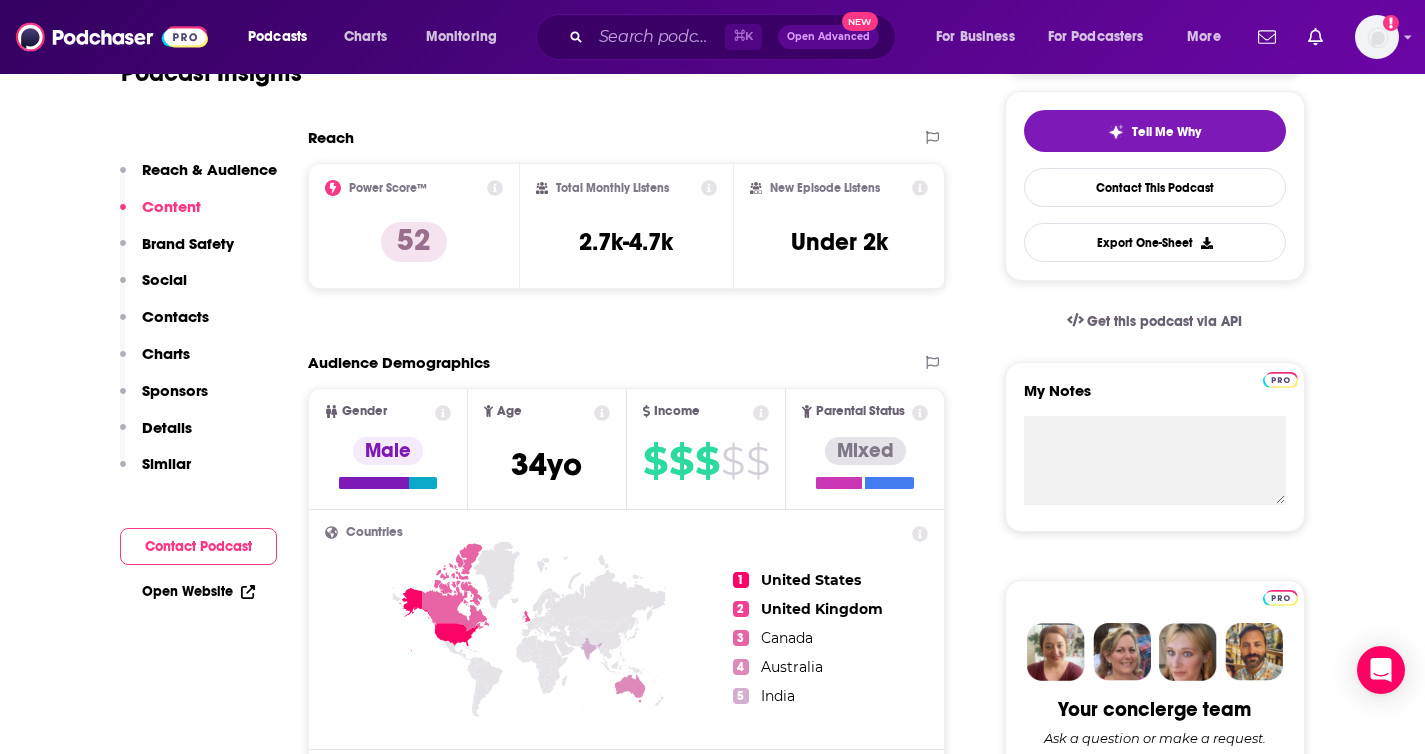 scroll, scrollTop: 439, scrollLeft: 0, axis: vertical 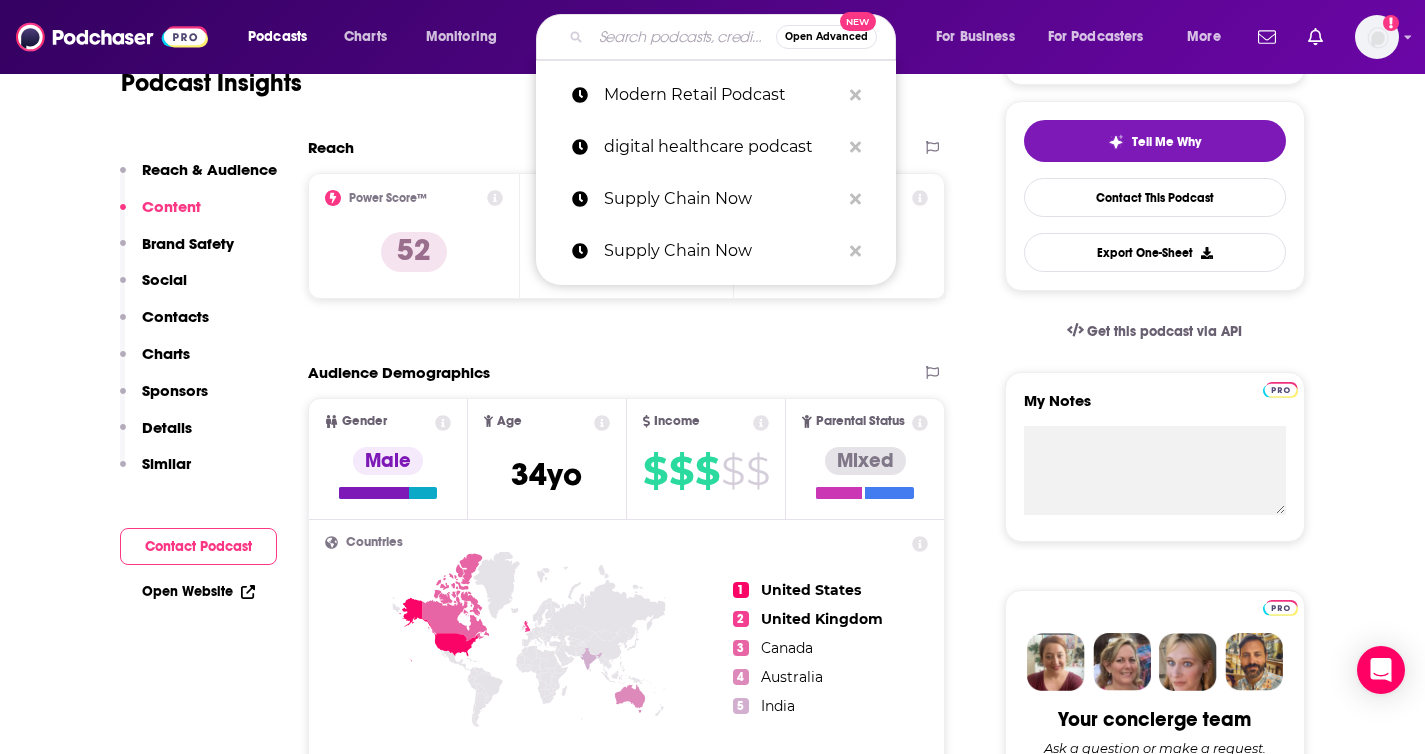 click at bounding box center [683, 37] 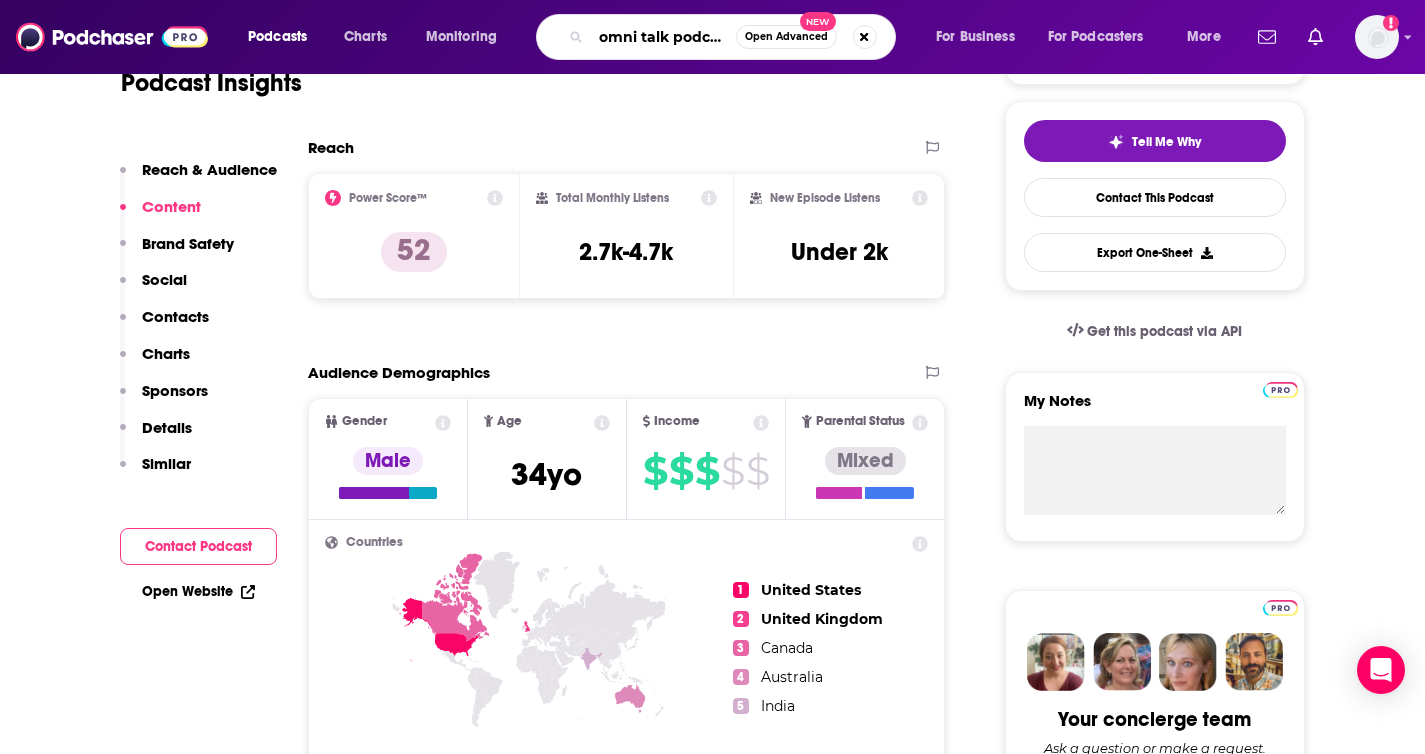 type on "omni talk podcast" 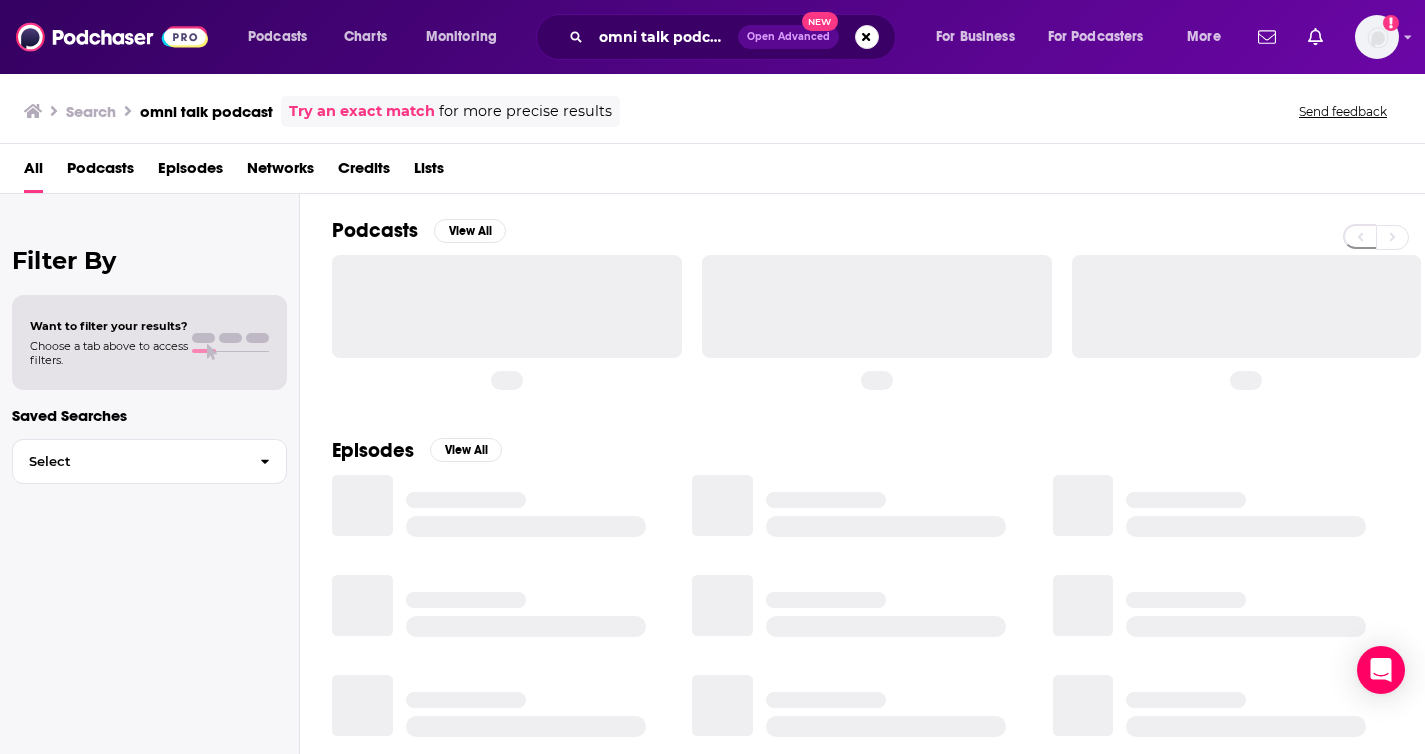 scroll, scrollTop: 0, scrollLeft: 0, axis: both 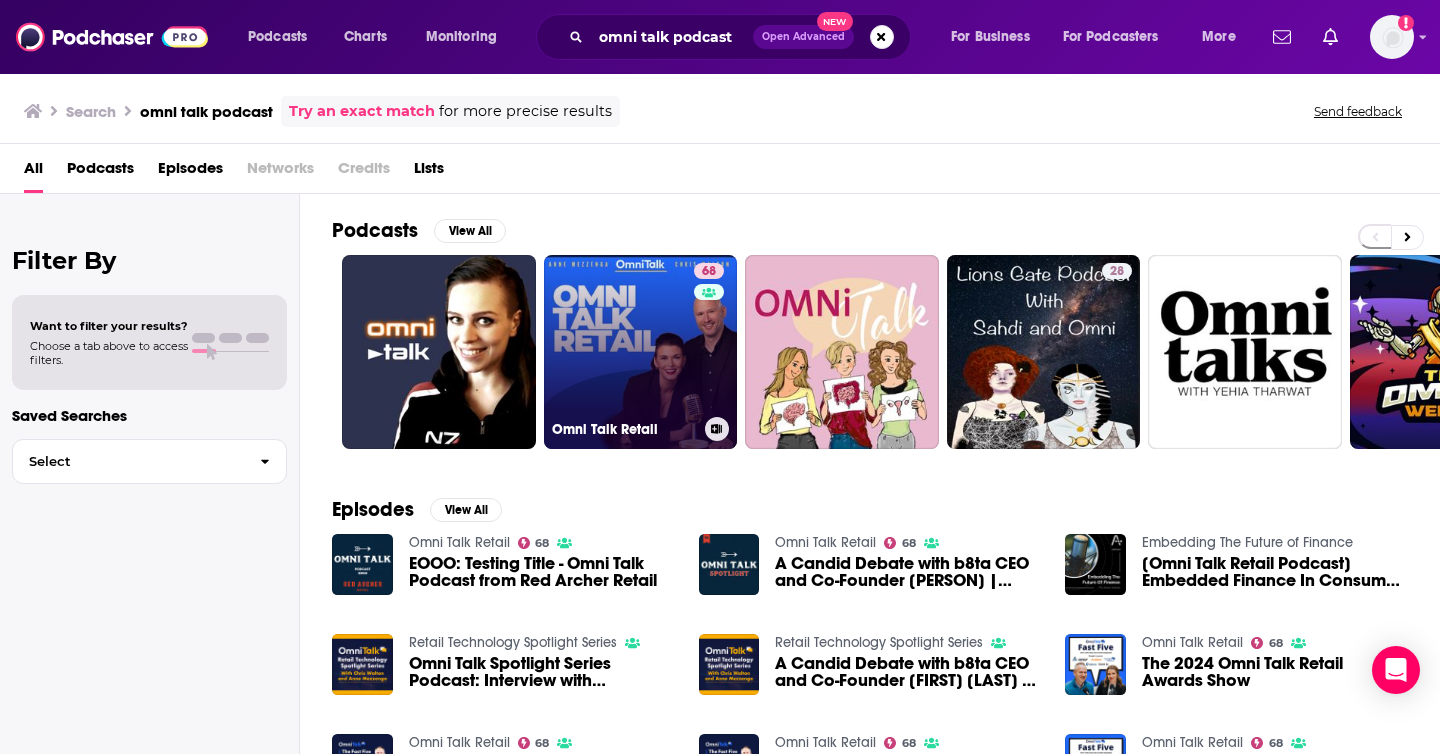 click on "68 Omni Talk Retail" at bounding box center (641, 352) 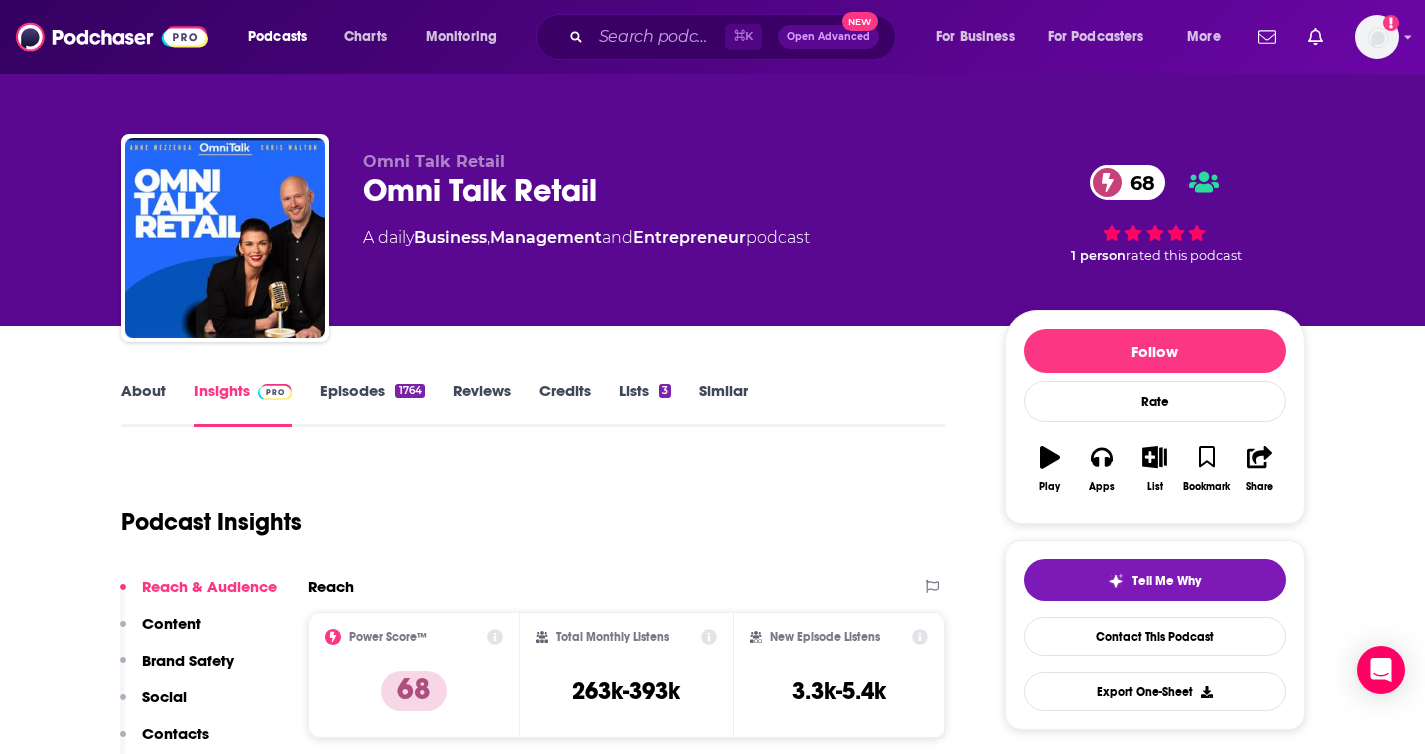 click on "About" at bounding box center [143, 404] 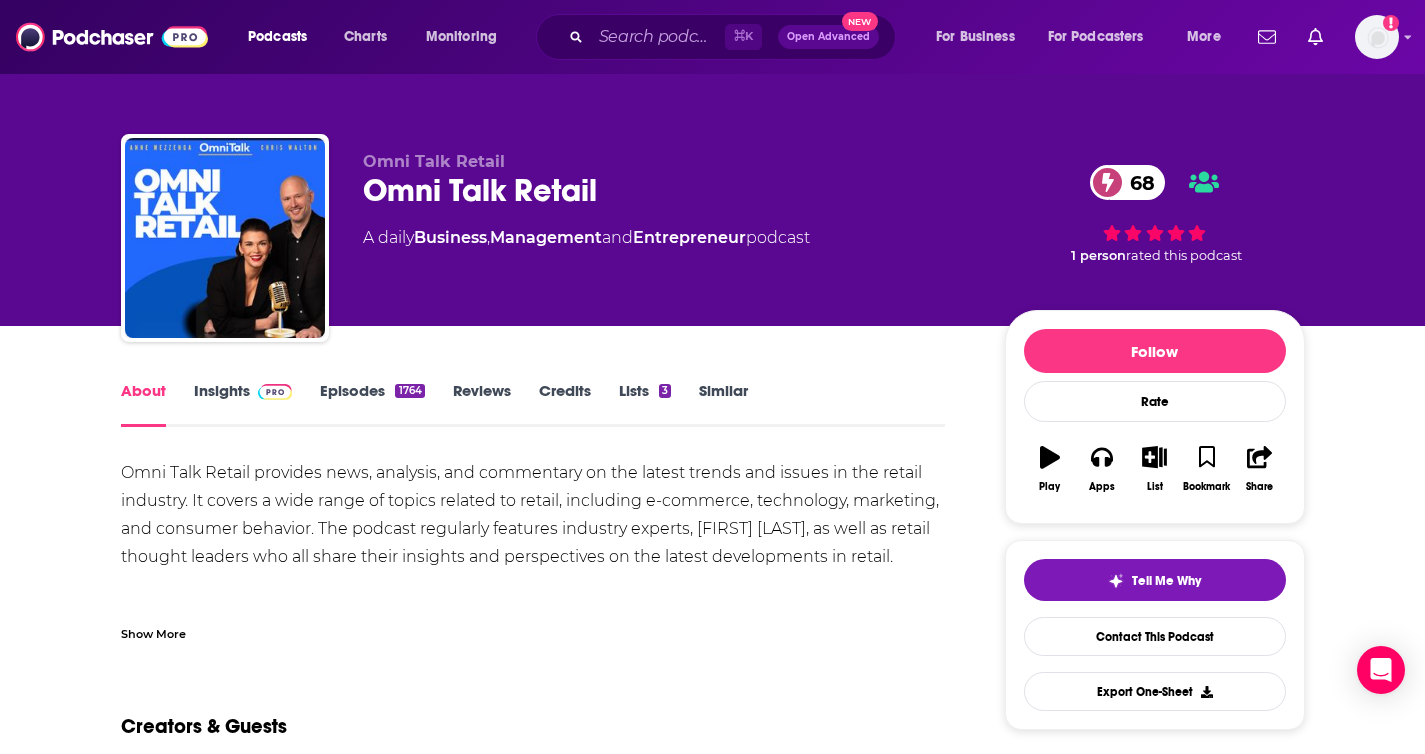 scroll, scrollTop: 103, scrollLeft: 0, axis: vertical 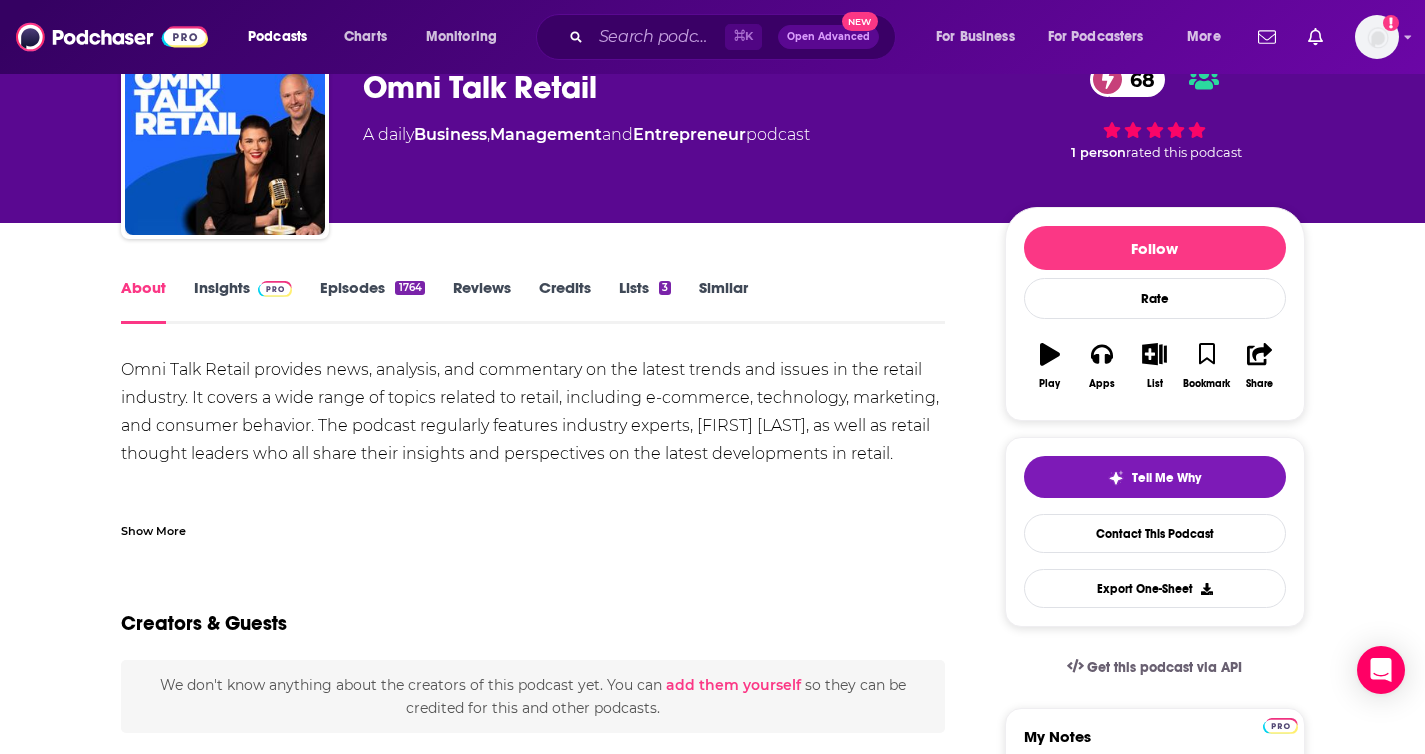 click on "Omni Talk Retail provides news, analysis, and commentary on the latest trends and issues in the retail industry. It covers a wide range of topics related to retail, including e-commerce, technology, marketing, and consumer behavior. The podcast regularly features industry experts, [FIRST] [LAST] and [FIRST] [LAST], as well as retail thought leaders who all share their insights and perspectives on the latest developments in retail.
This podcast uses the following third-party services for analysis:
Podcorn -  https://podcorn.com/privacy" at bounding box center [533, 468] 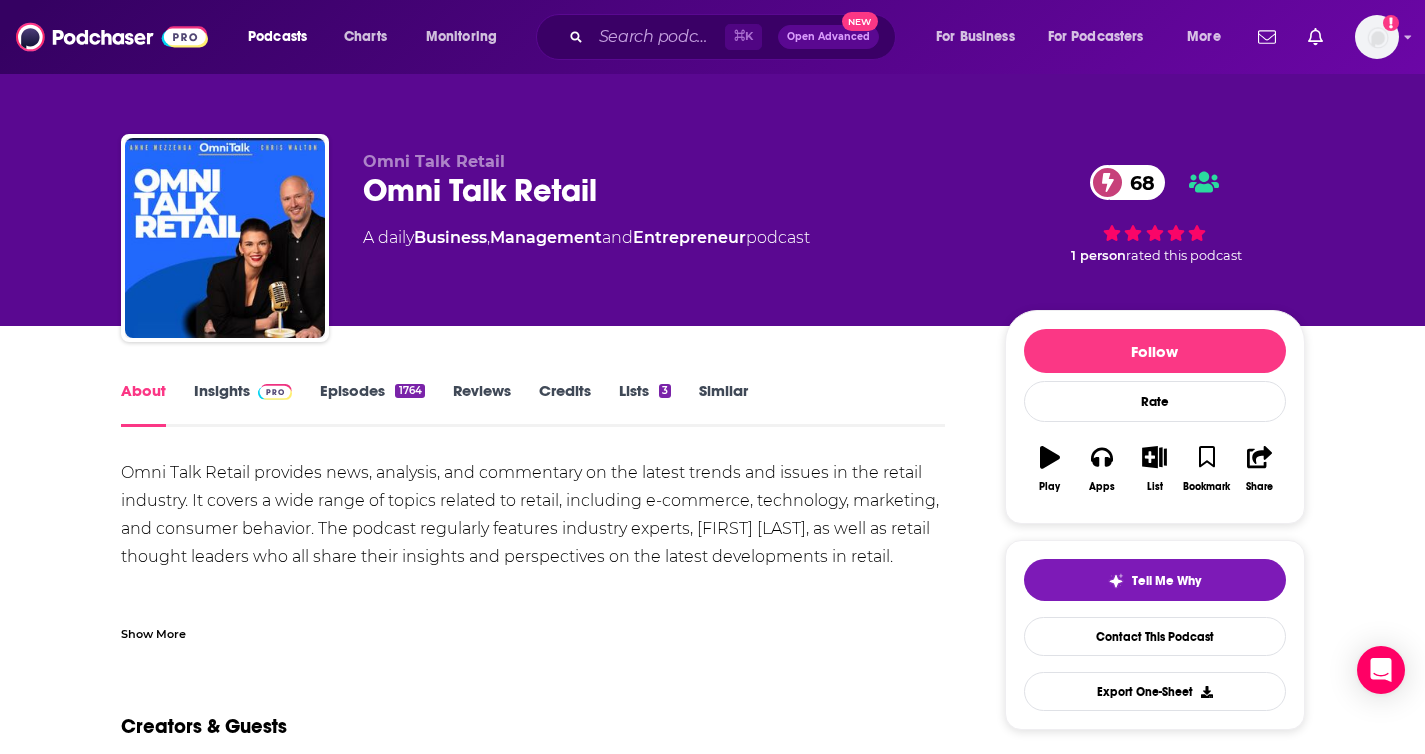 scroll, scrollTop: 64, scrollLeft: 0, axis: vertical 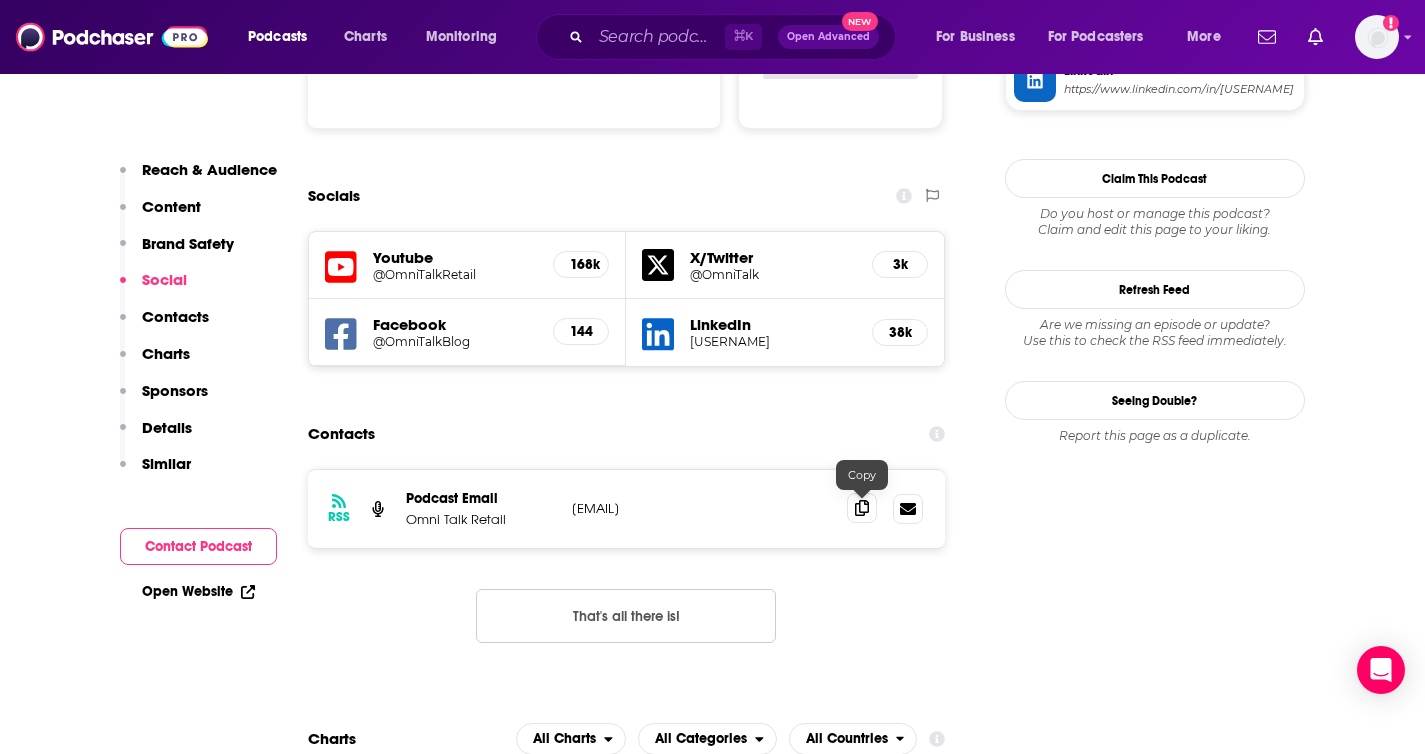 click 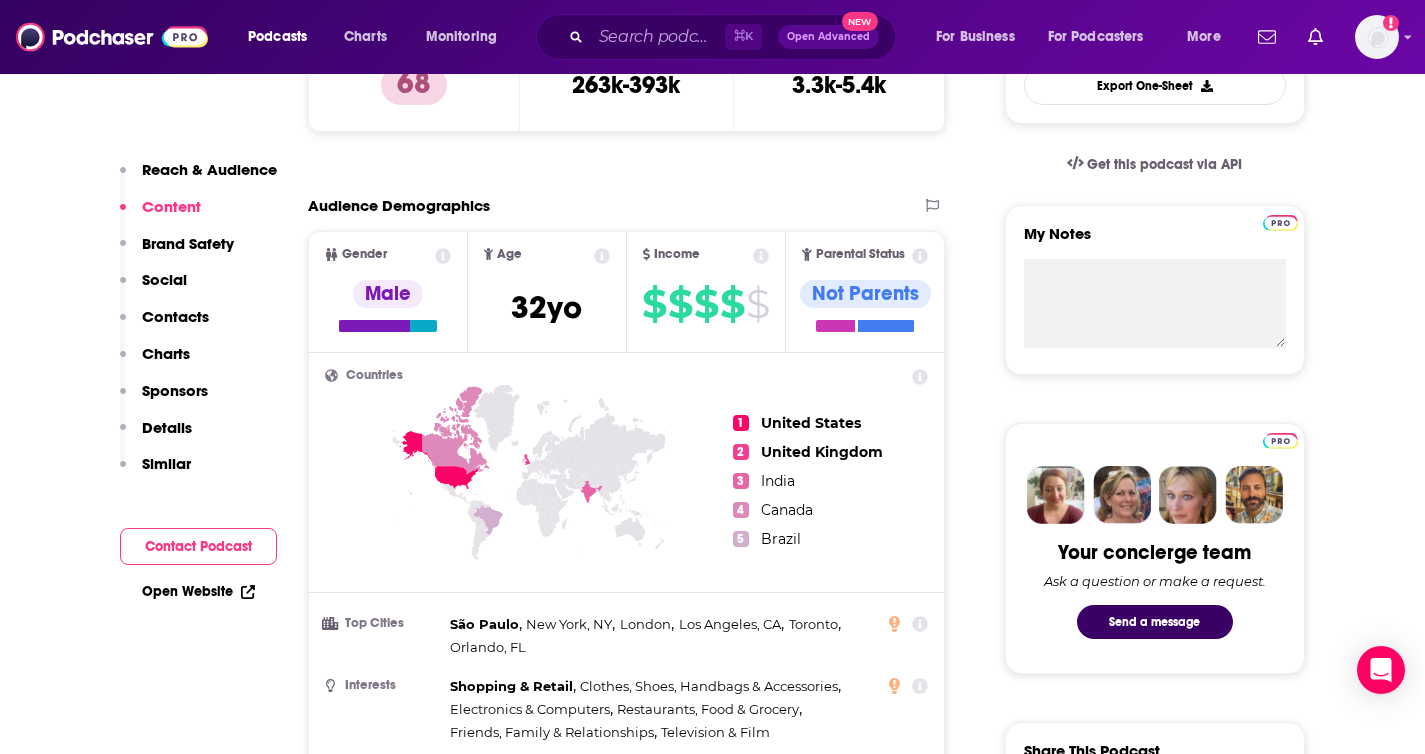 scroll, scrollTop: 492, scrollLeft: 0, axis: vertical 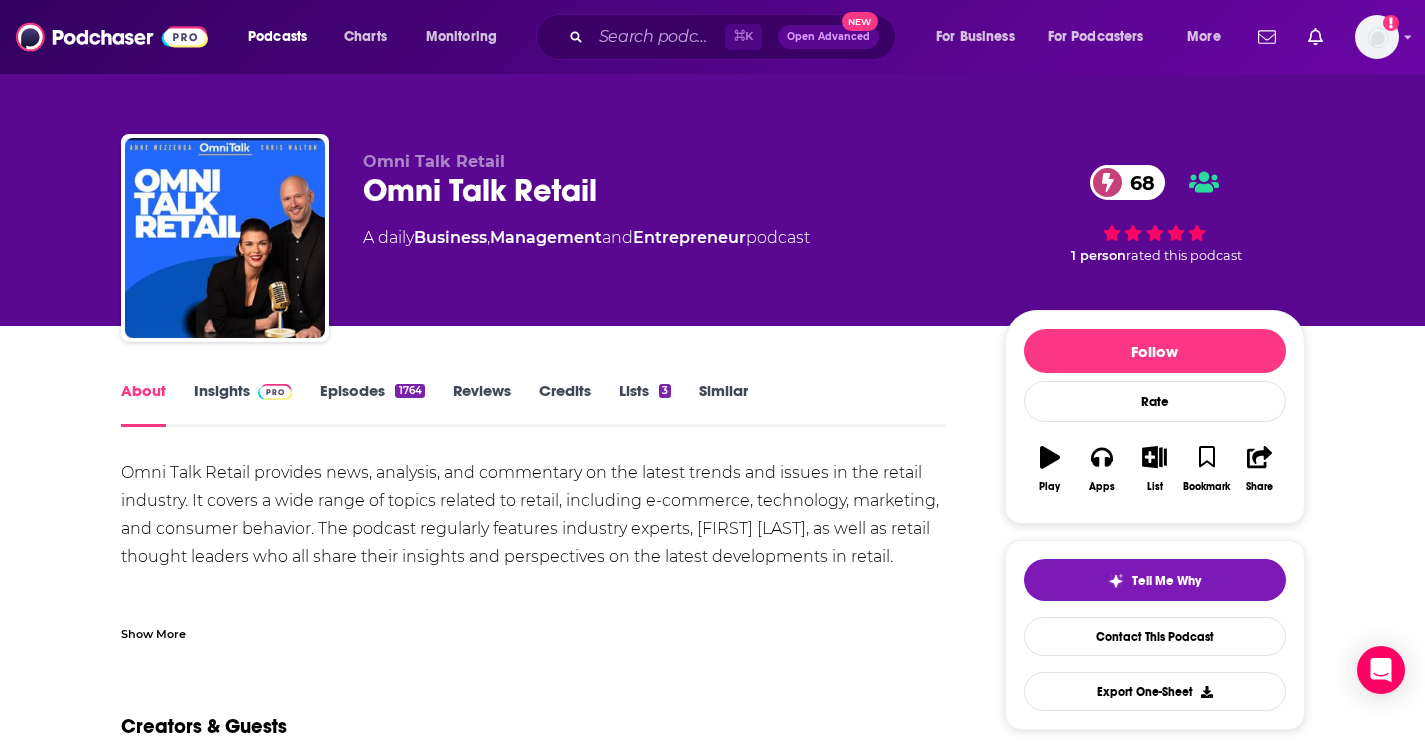 click on "Insights" at bounding box center (243, 404) 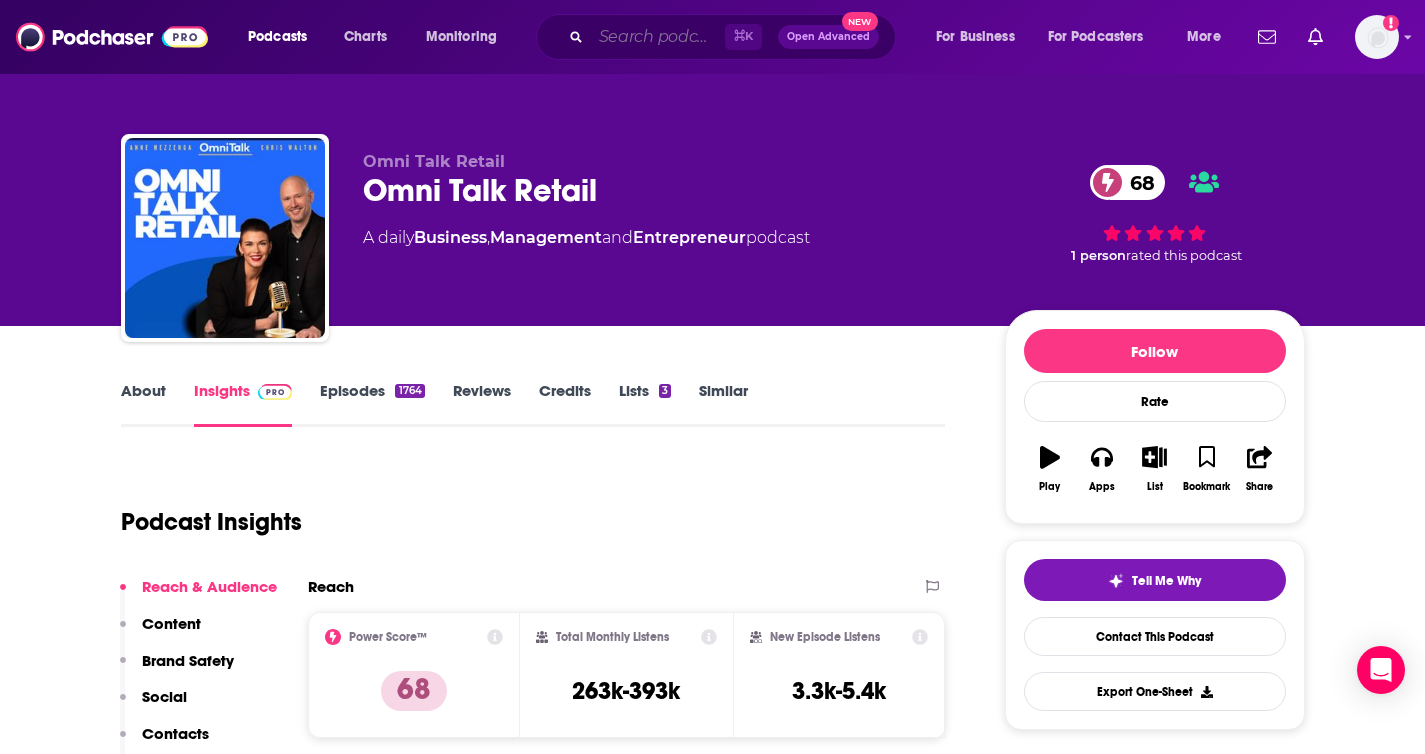 click at bounding box center (658, 37) 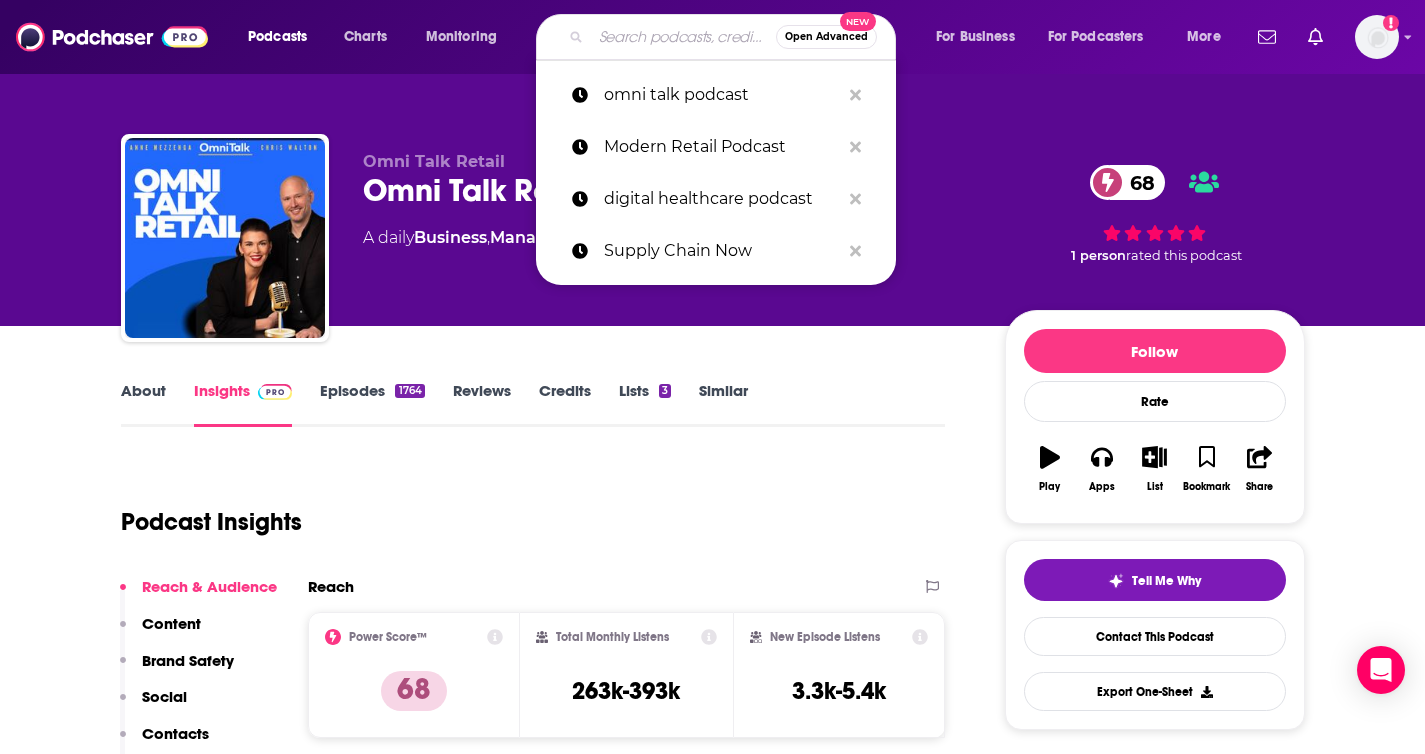paste on "The Jason & Scot Show - E-Commerce And Retail News" 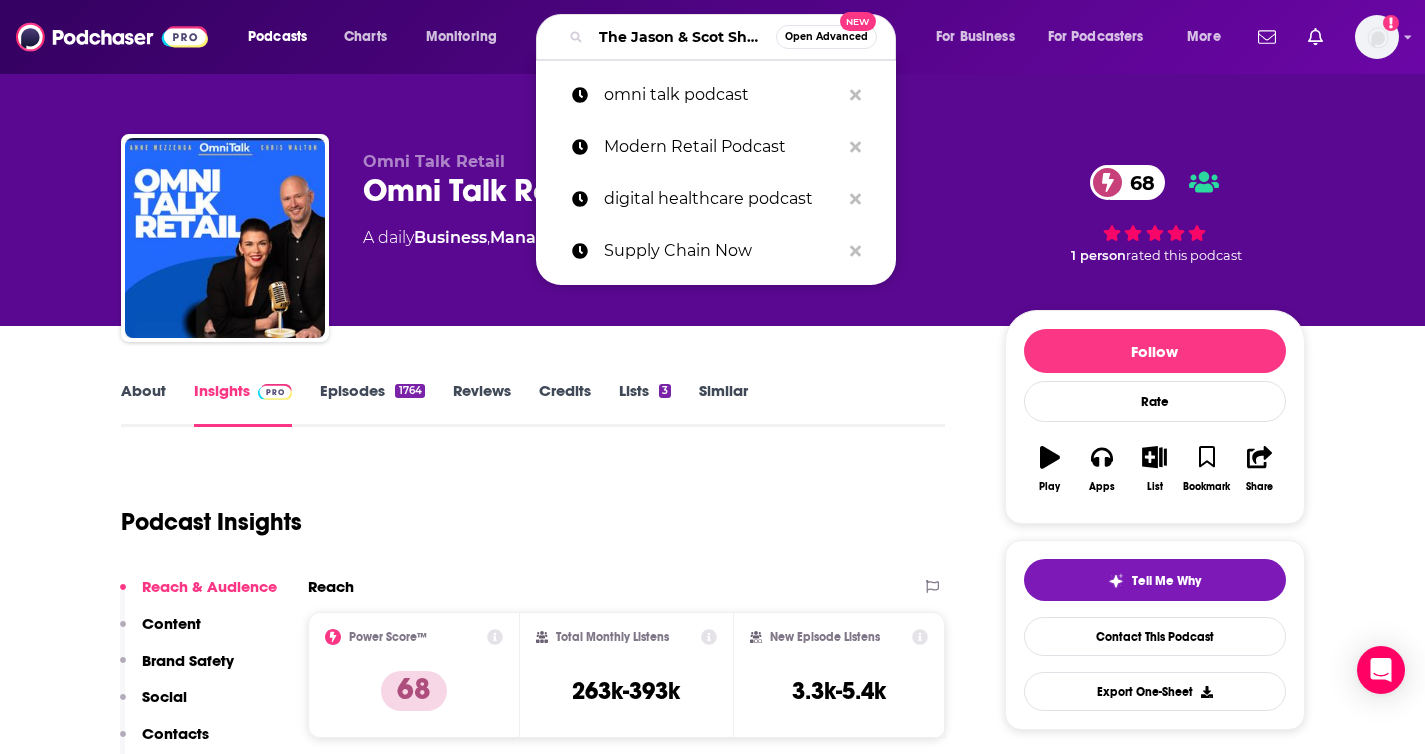 scroll, scrollTop: 0, scrollLeft: 275, axis: horizontal 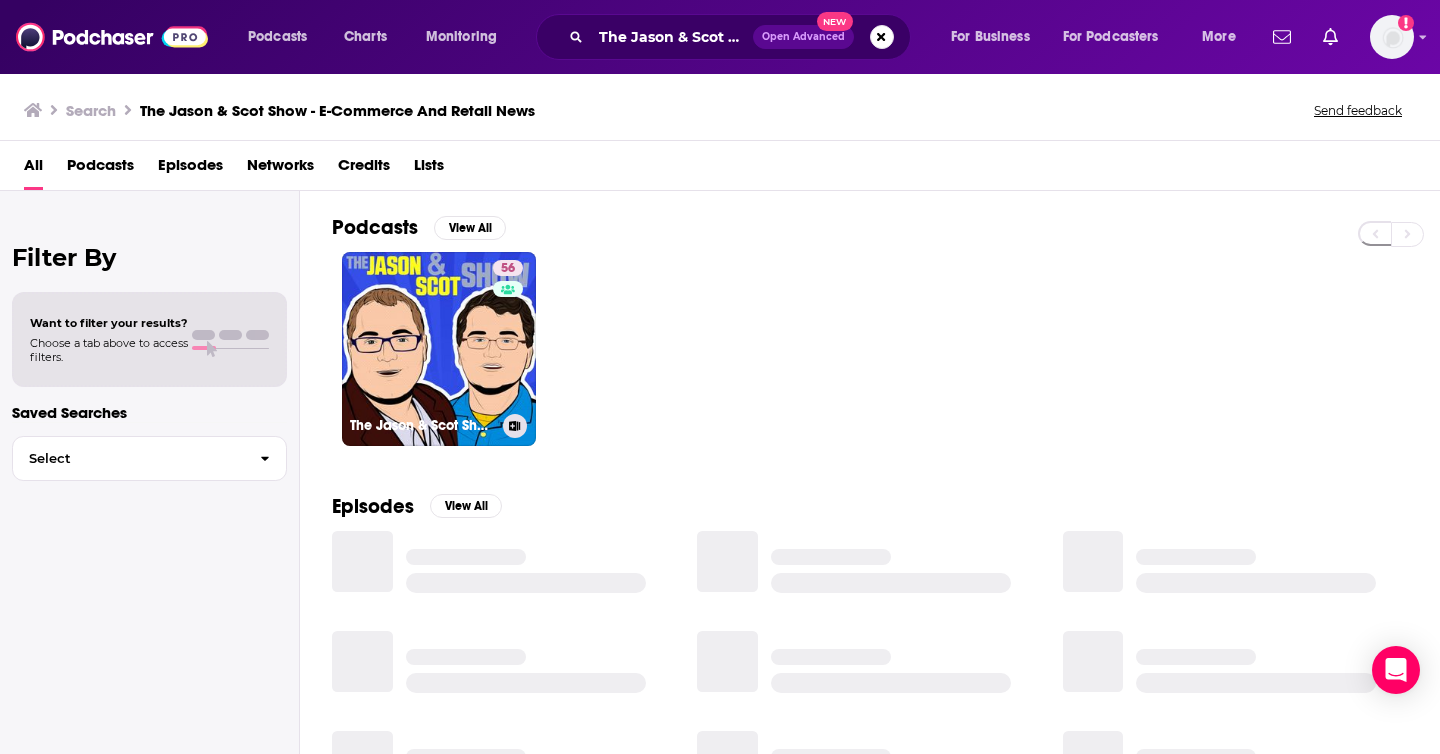 click on "56 The Jason & Scot Show - E-Commerce And Retail News" at bounding box center (439, 349) 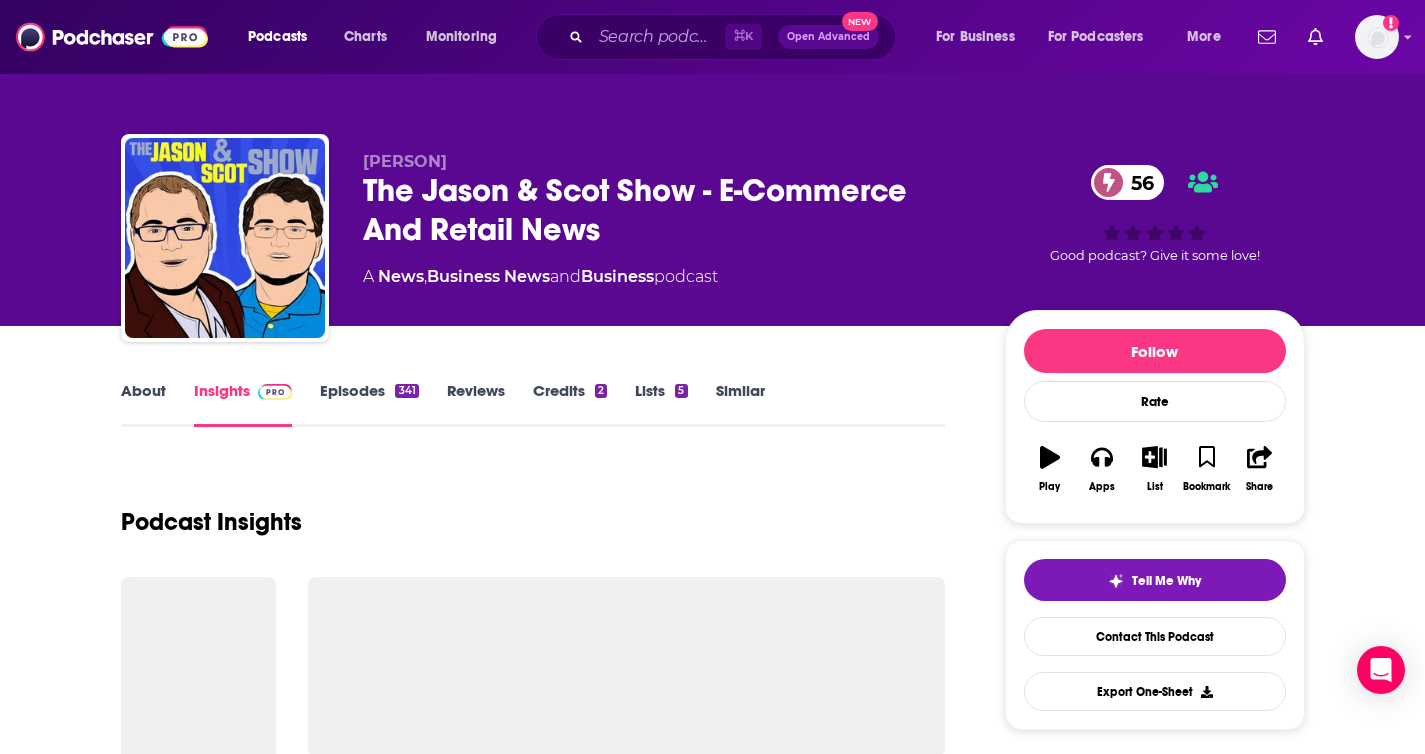 click on "About" at bounding box center (143, 404) 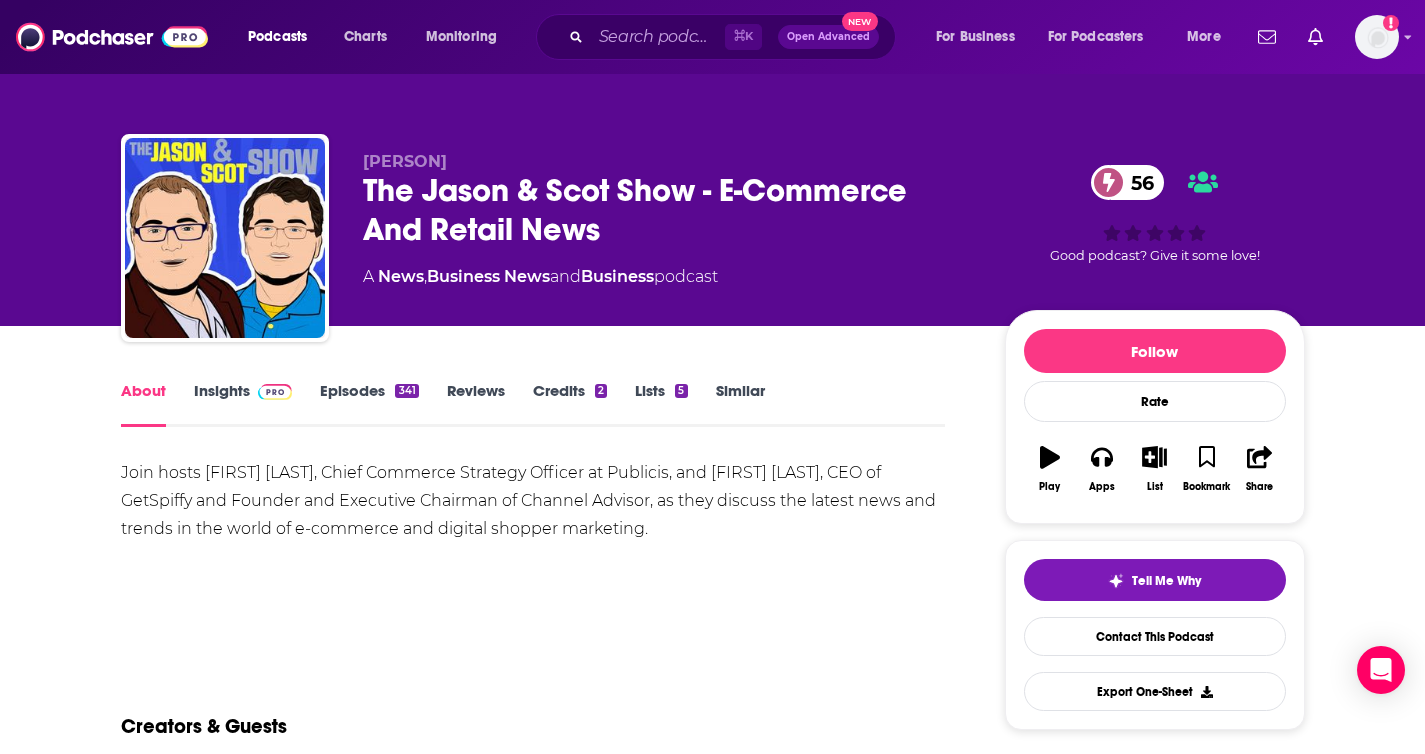 click on "Join hosts [FIRST] [LAST], Chief Commerce Strategy Officer at Publicis, and [FIRST] [LAST], CEO of GetSpiffy and Founder and Executive Chairman of Channel Advisor, as they discuss the latest news and trends in the world of e-commerce and digital shopper marketing." at bounding box center [533, 501] 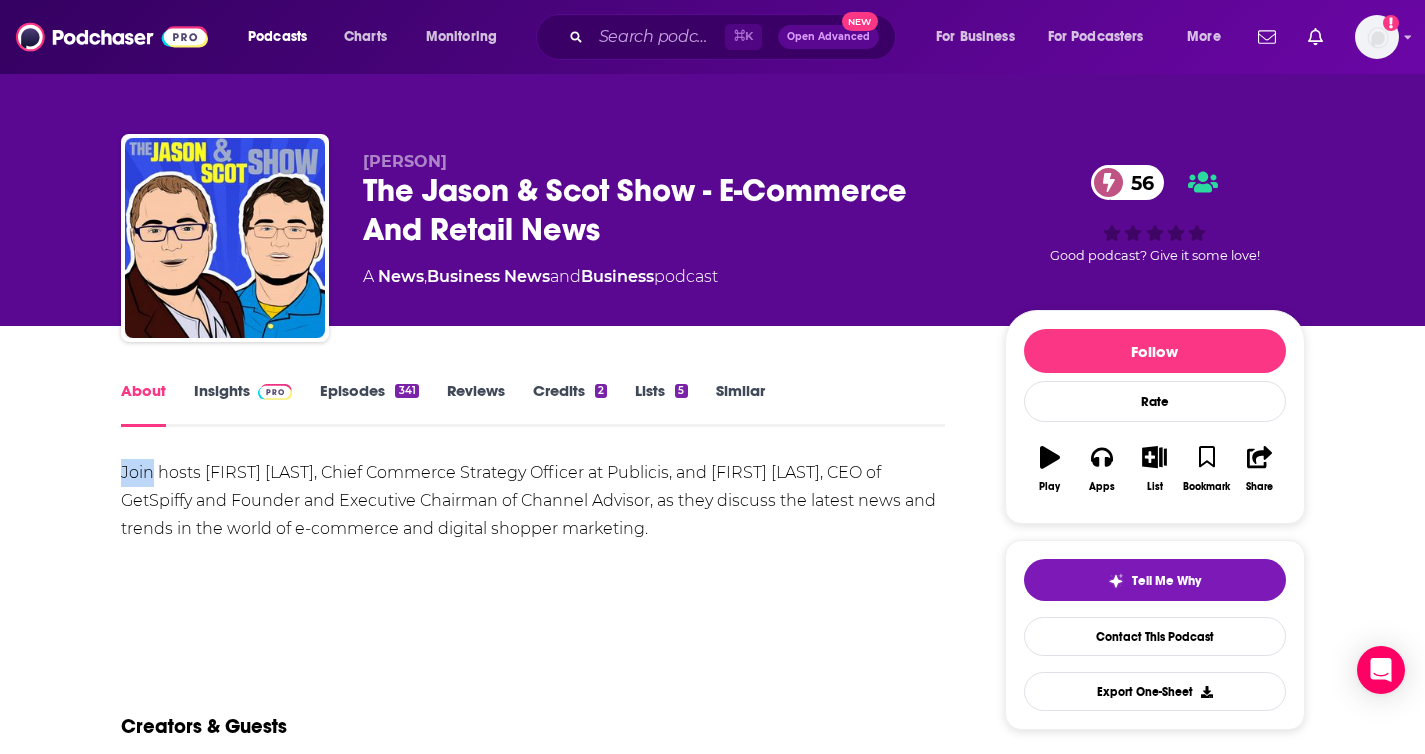 click on "Join hosts [FIRST] [LAST], Chief Commerce Strategy Officer at Publicis, and [FIRST] [LAST], CEO of GetSpiffy and Founder and Executive Chairman of Channel Advisor, as they discuss the latest news and trends in the world of e-commerce and digital shopper marketing." at bounding box center [533, 501] 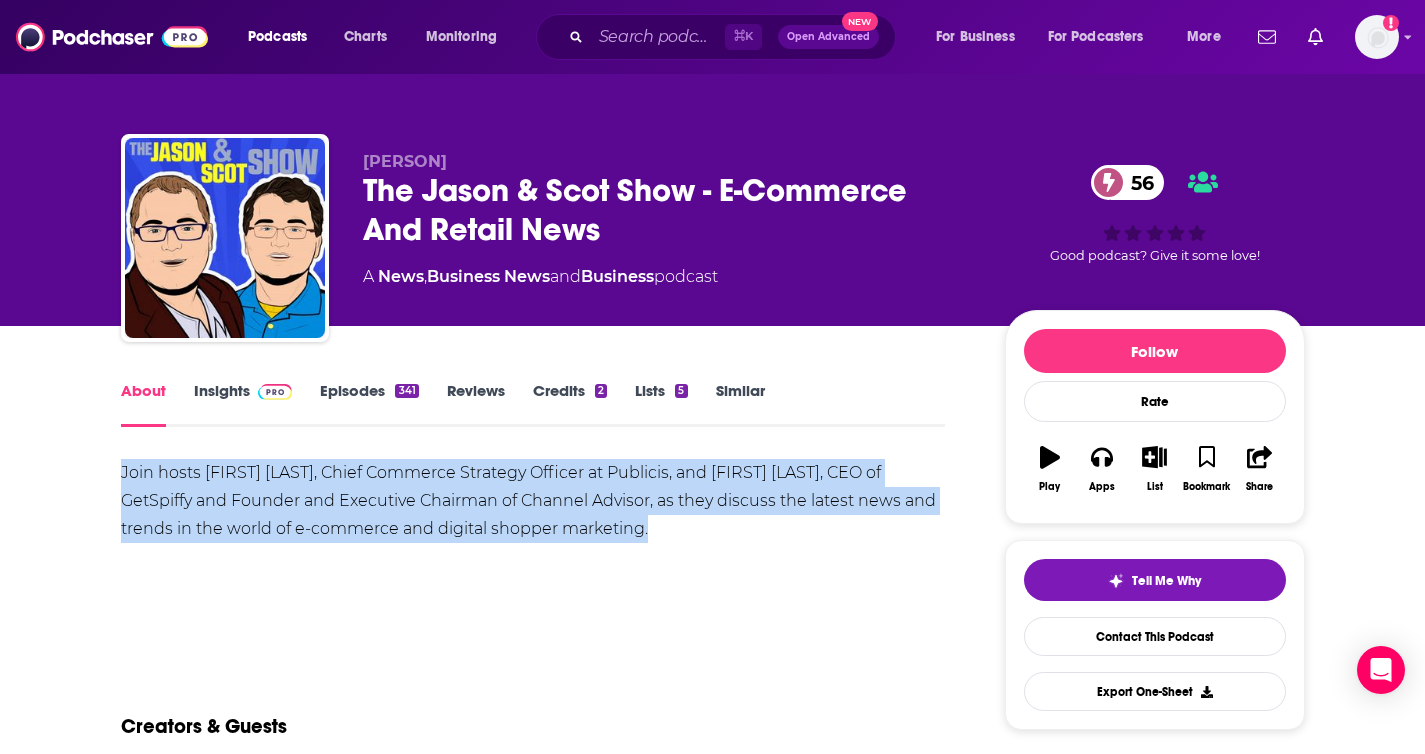 click on "Join hosts [FIRST] [LAST], Chief Commerce Strategy Officer at Publicis, and [FIRST] [LAST], CEO of GetSpiffy and Founder and Executive Chairman of Channel Advisor, as they discuss the latest news and trends in the world of e-commerce and digital shopper marketing." at bounding box center (533, 501) 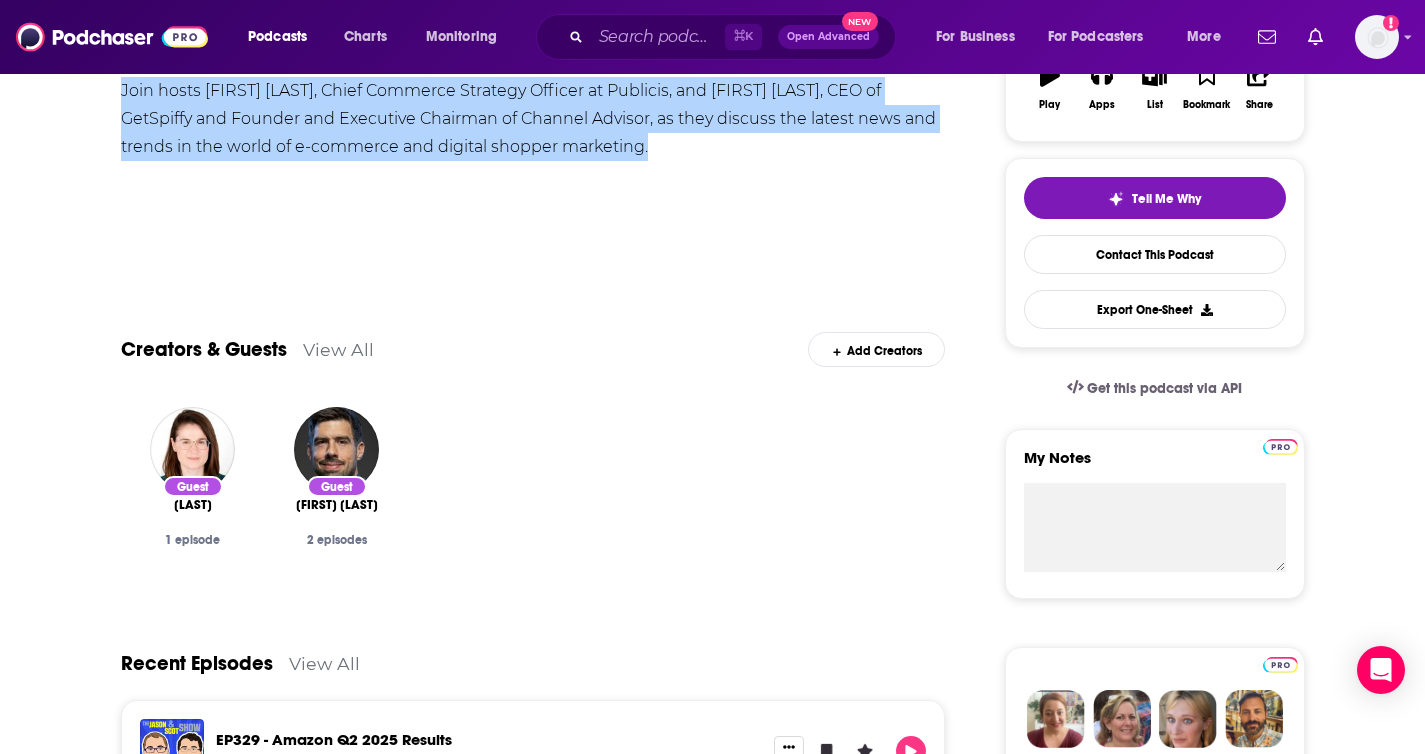 scroll, scrollTop: 0, scrollLeft: 0, axis: both 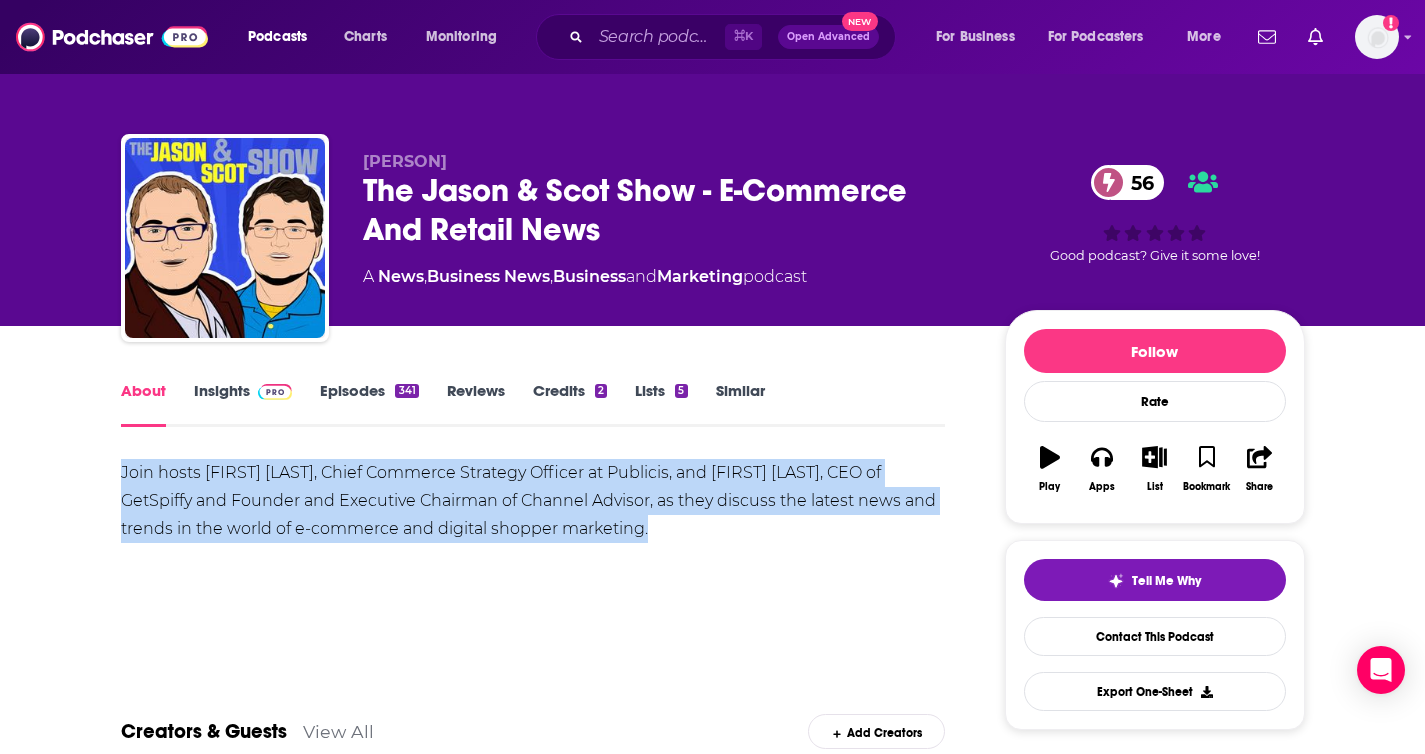 click on "Insights" at bounding box center [243, 404] 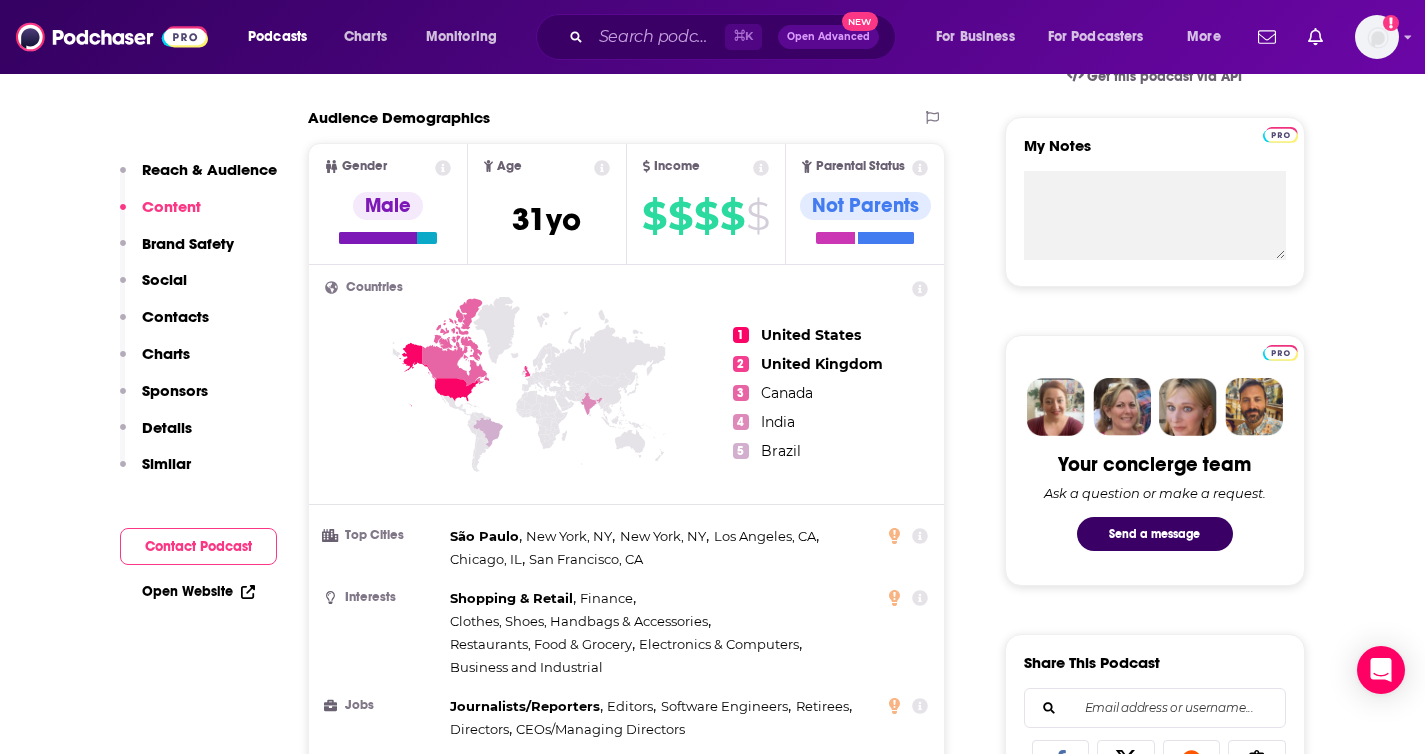 scroll, scrollTop: 153, scrollLeft: 0, axis: vertical 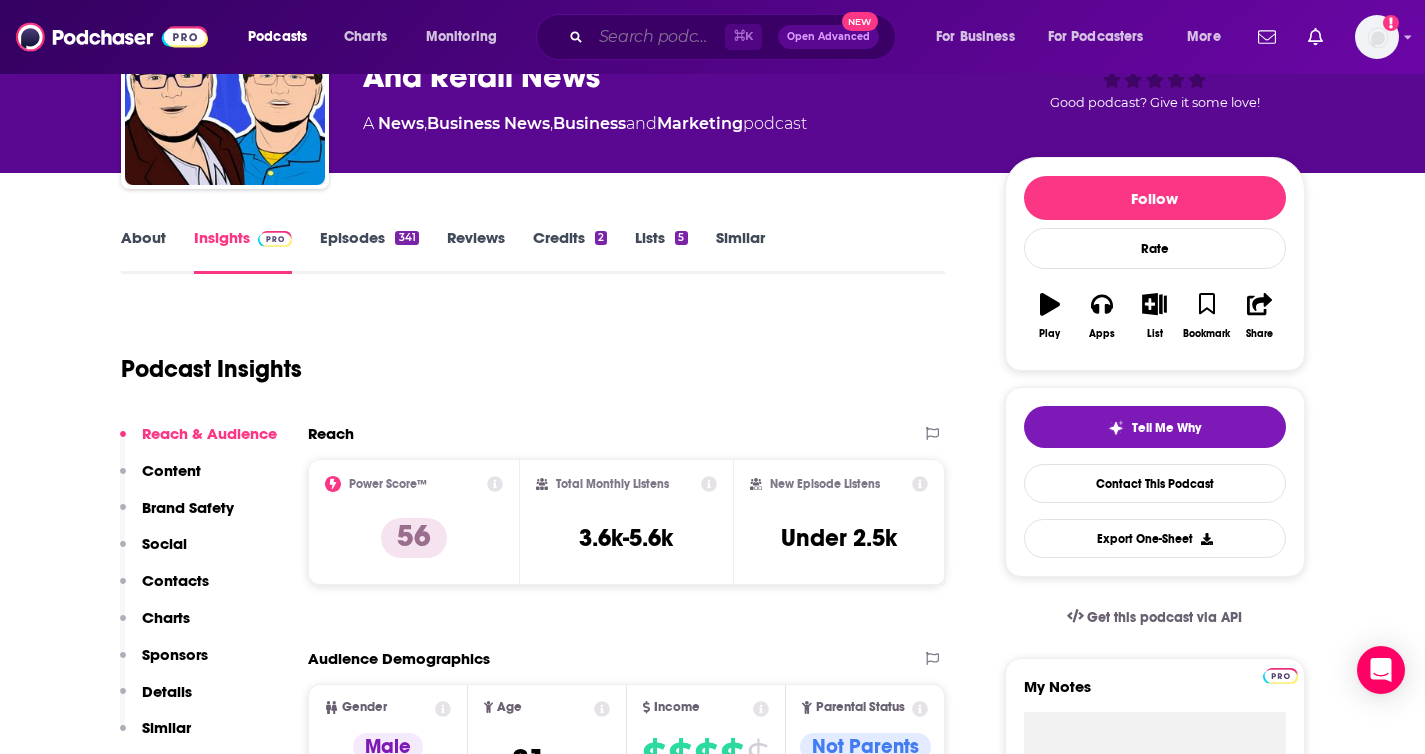 click at bounding box center (658, 37) 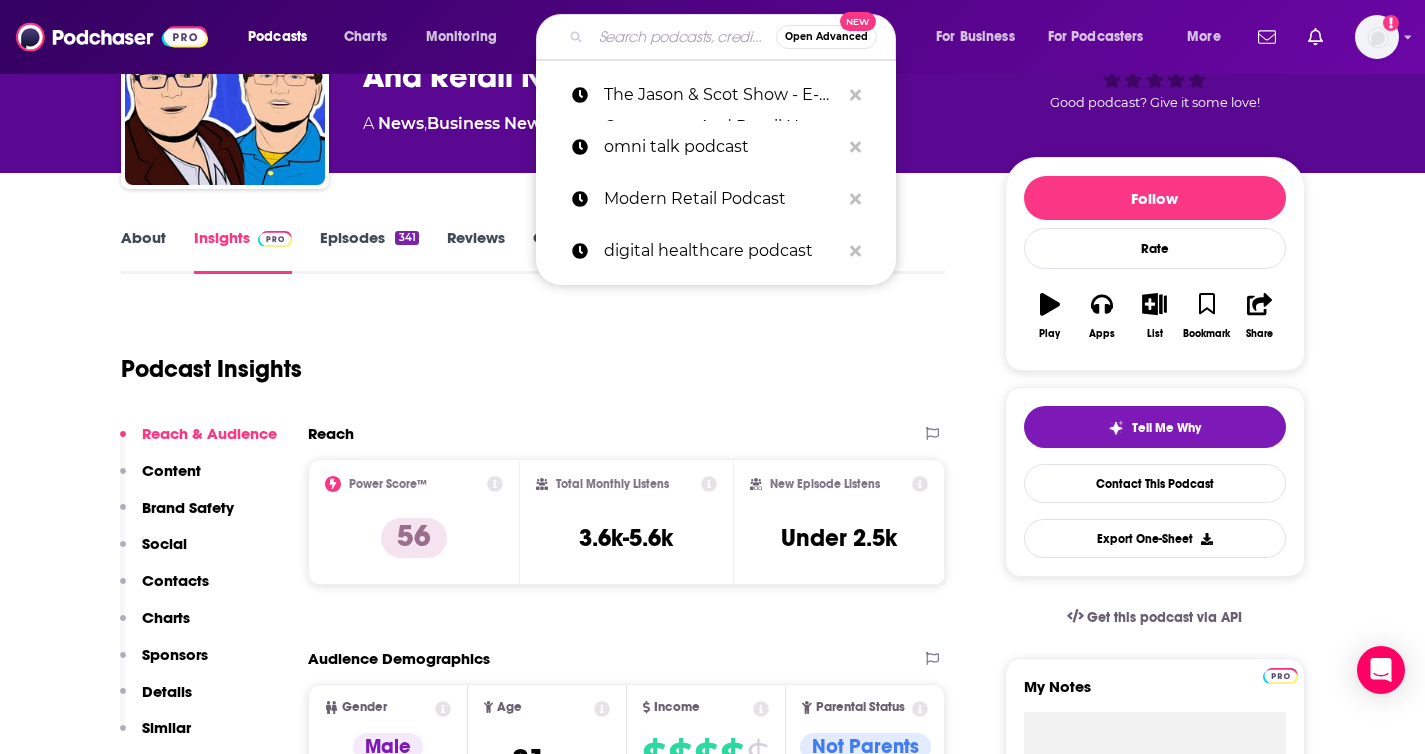 paste on "https://podcasts.apple.com/us/podcast/[BRAND]/id[NUMBER]" 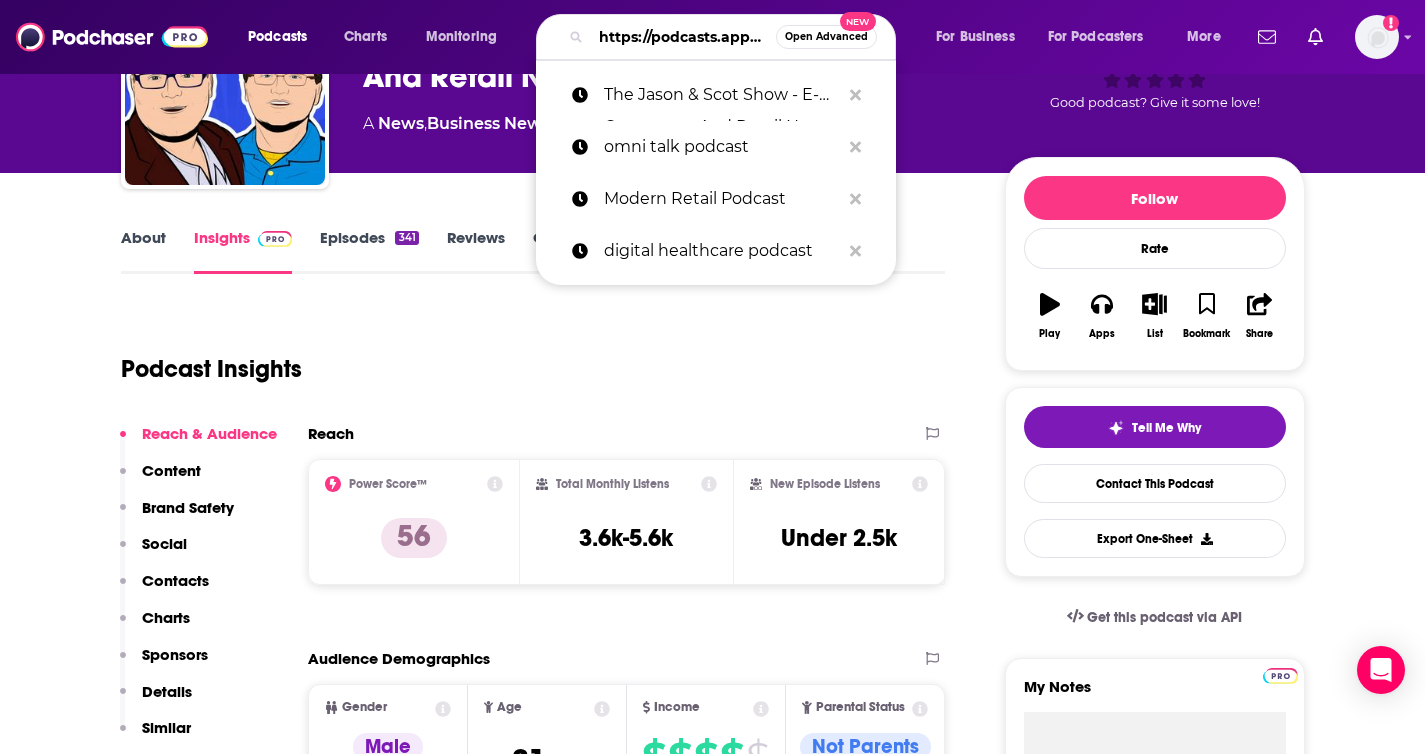 scroll, scrollTop: 0, scrollLeft: 533, axis: horizontal 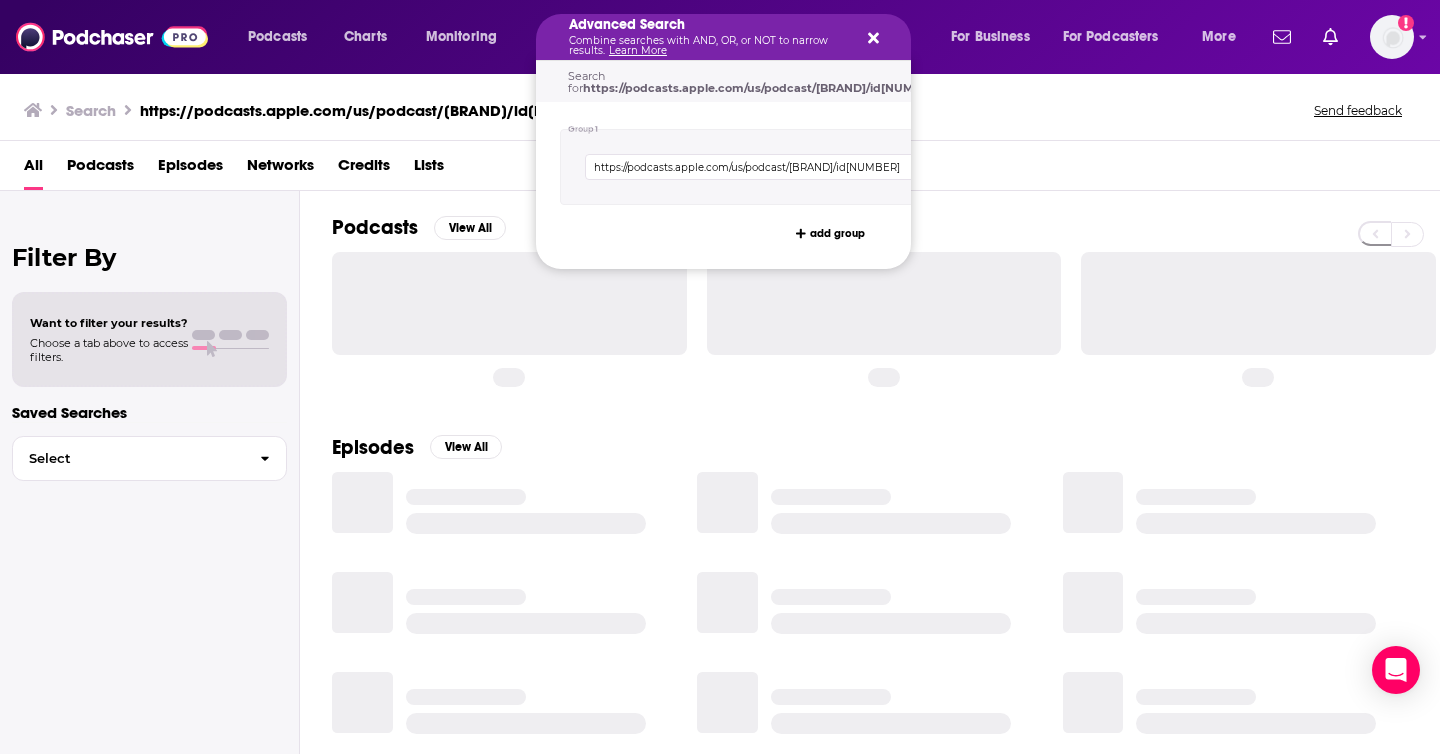 click on "Advanced Search" at bounding box center [707, 25] 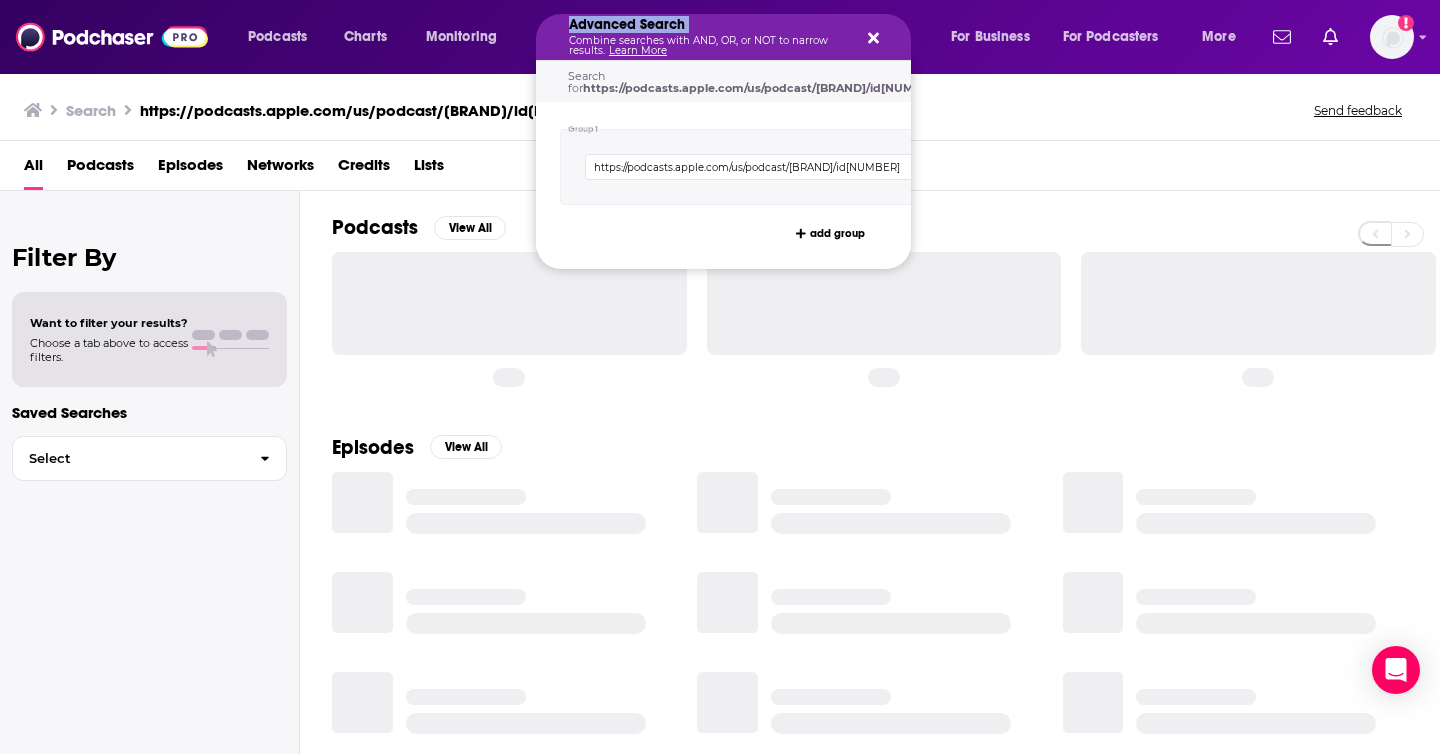 click on "Advanced Search" at bounding box center (707, 25) 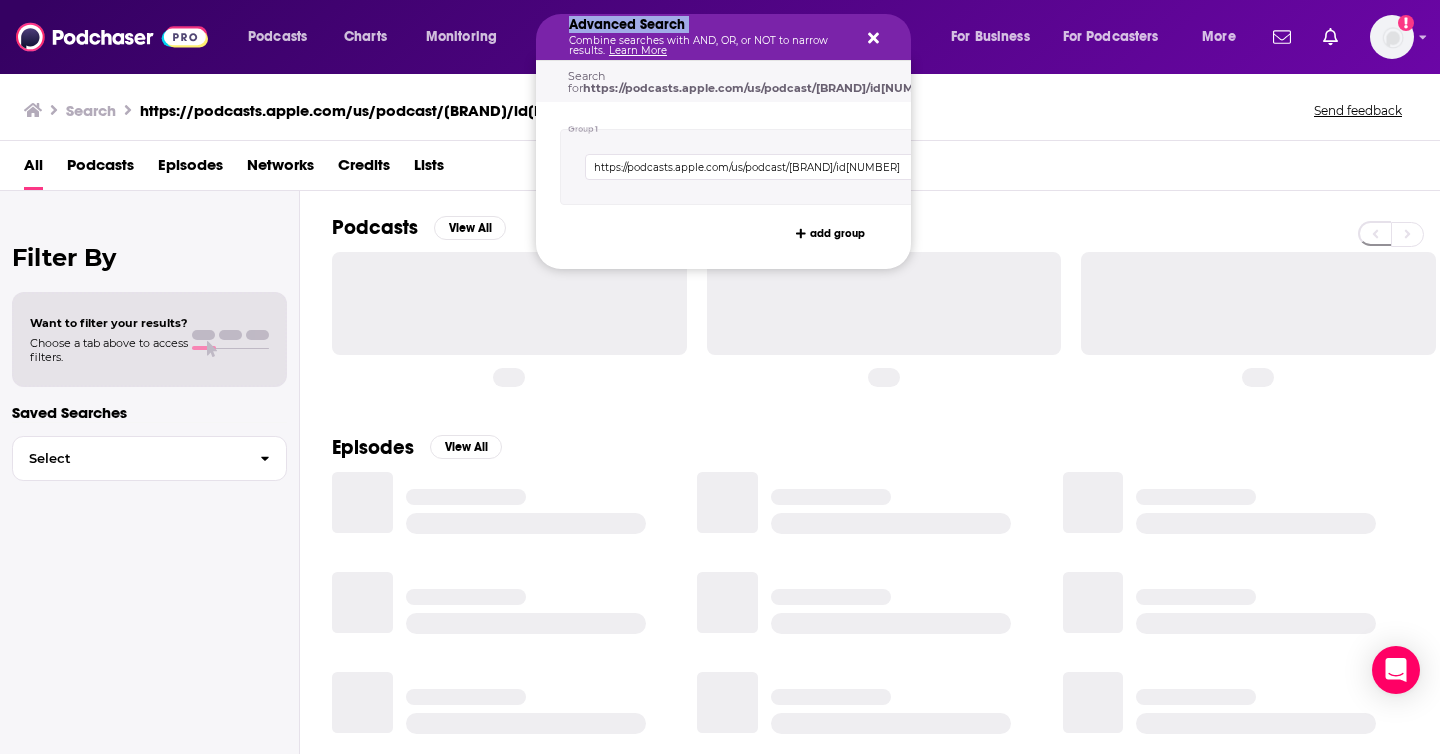 click 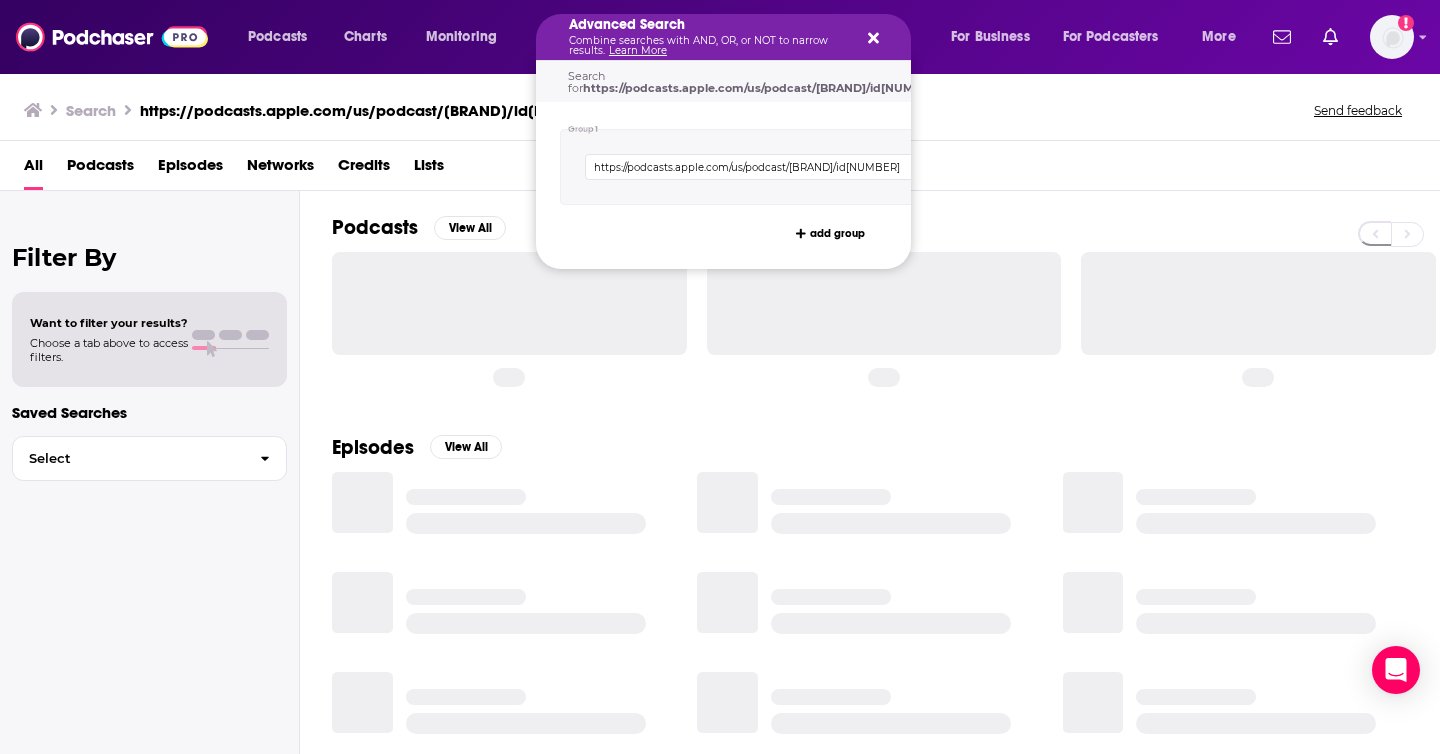 click on "Clear All" at bounding box center (987, 82) 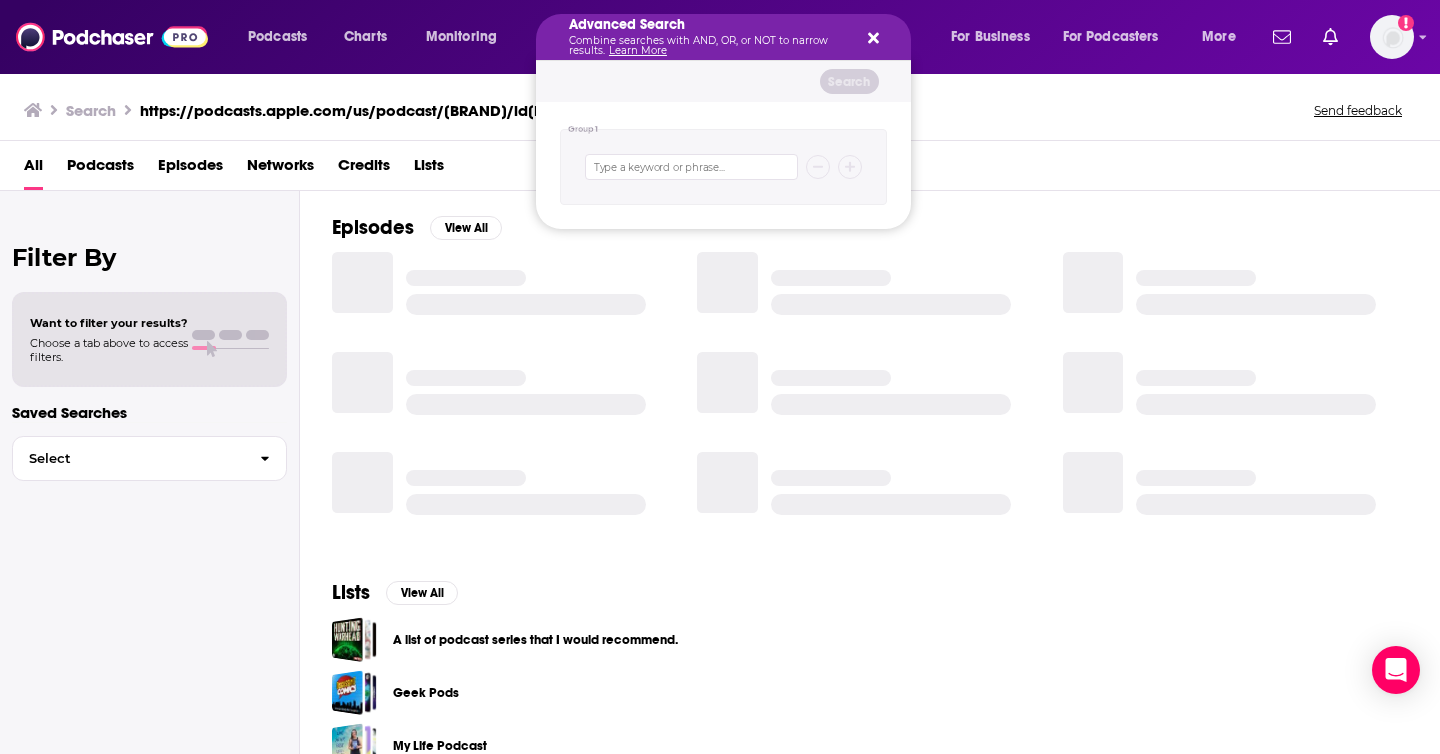 click on "Advanced Search Combine searches with AND, OR, or NOT to narrow results. Learn More" at bounding box center (723, 37) 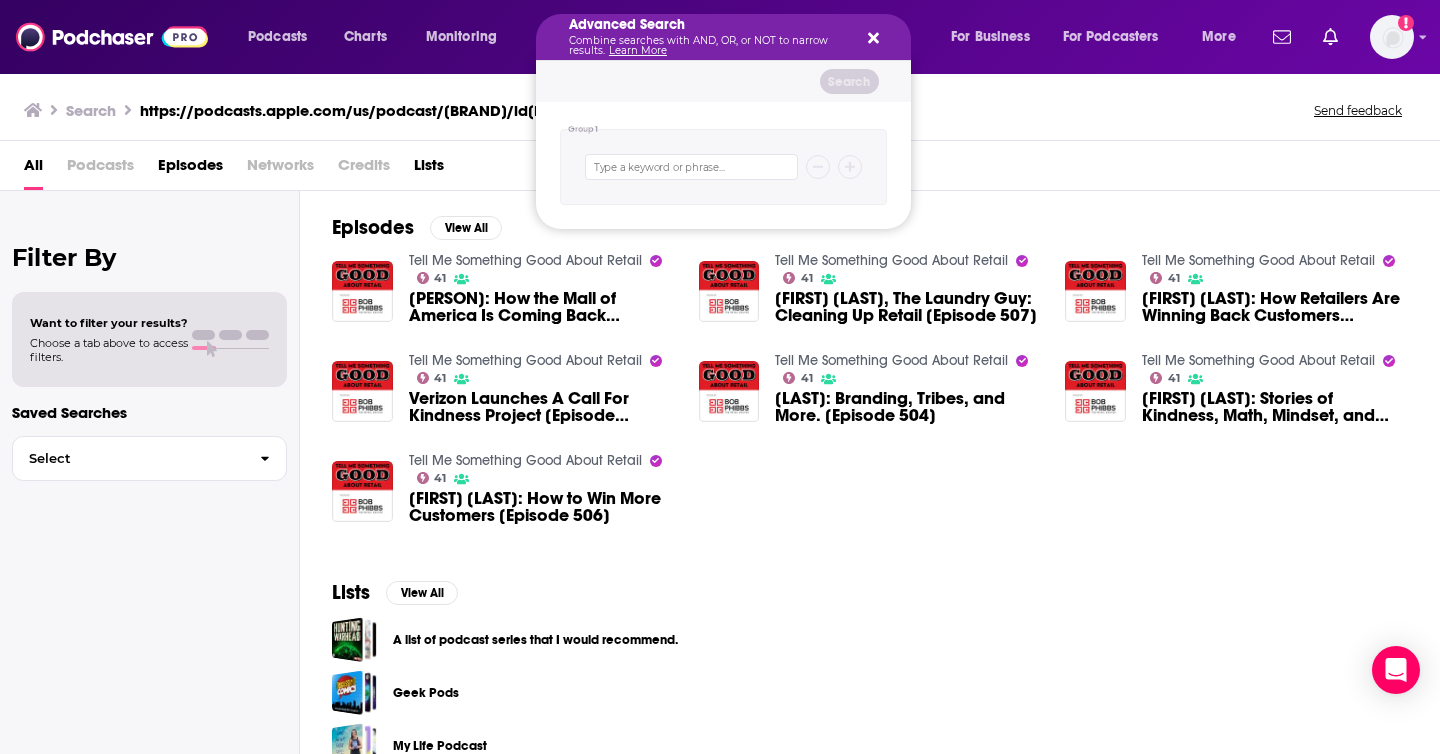 click 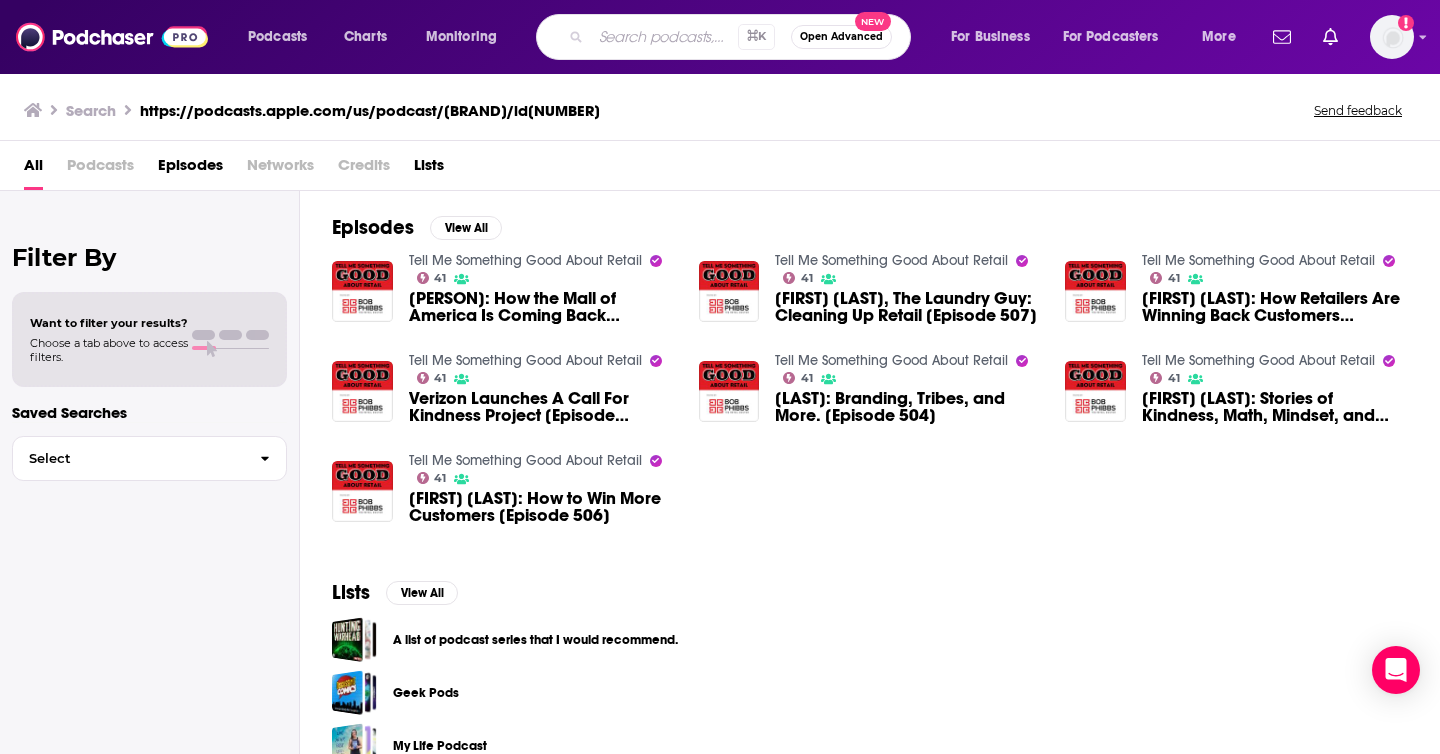 click on "Tell Me Something Good About Retail 41" at bounding box center [542, 269] 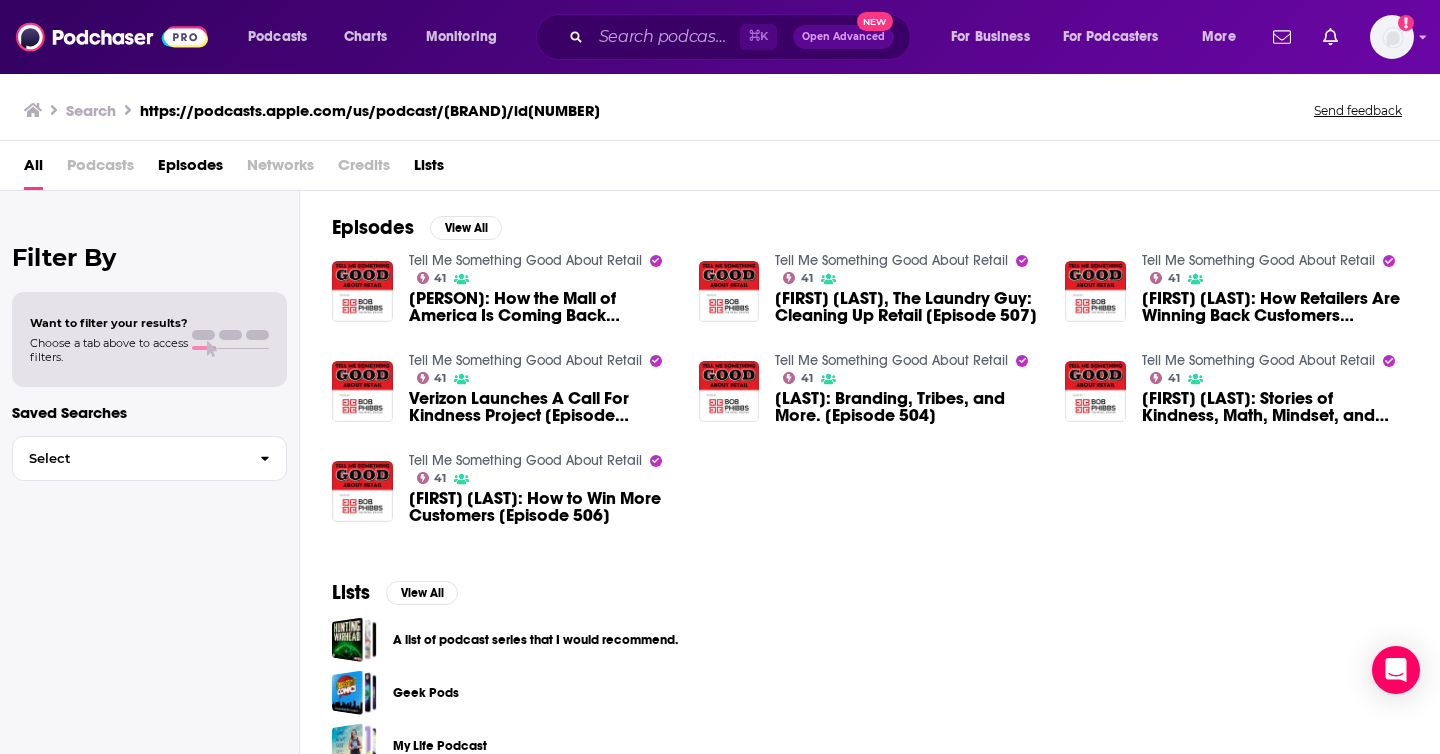click on "Tell Me Something Good About Retail" at bounding box center [525, 260] 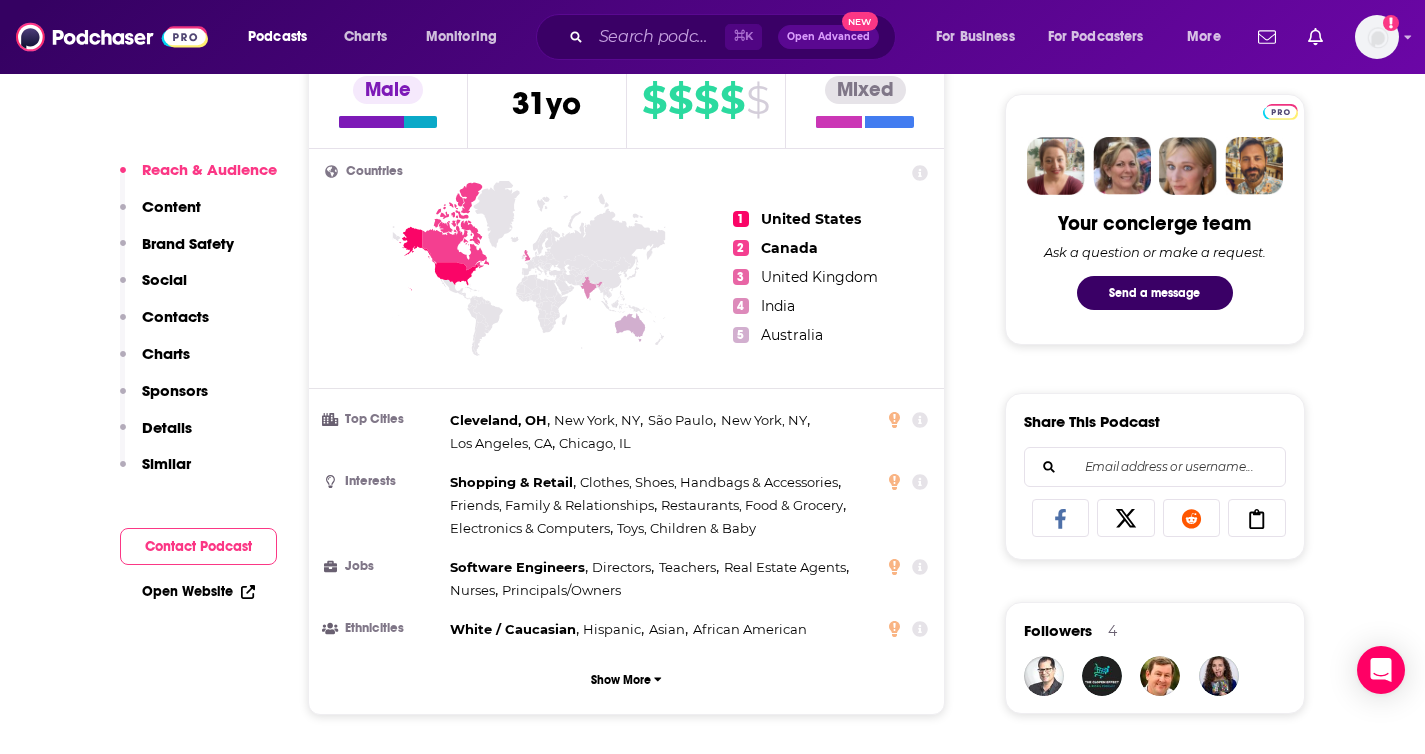 scroll, scrollTop: 942, scrollLeft: 0, axis: vertical 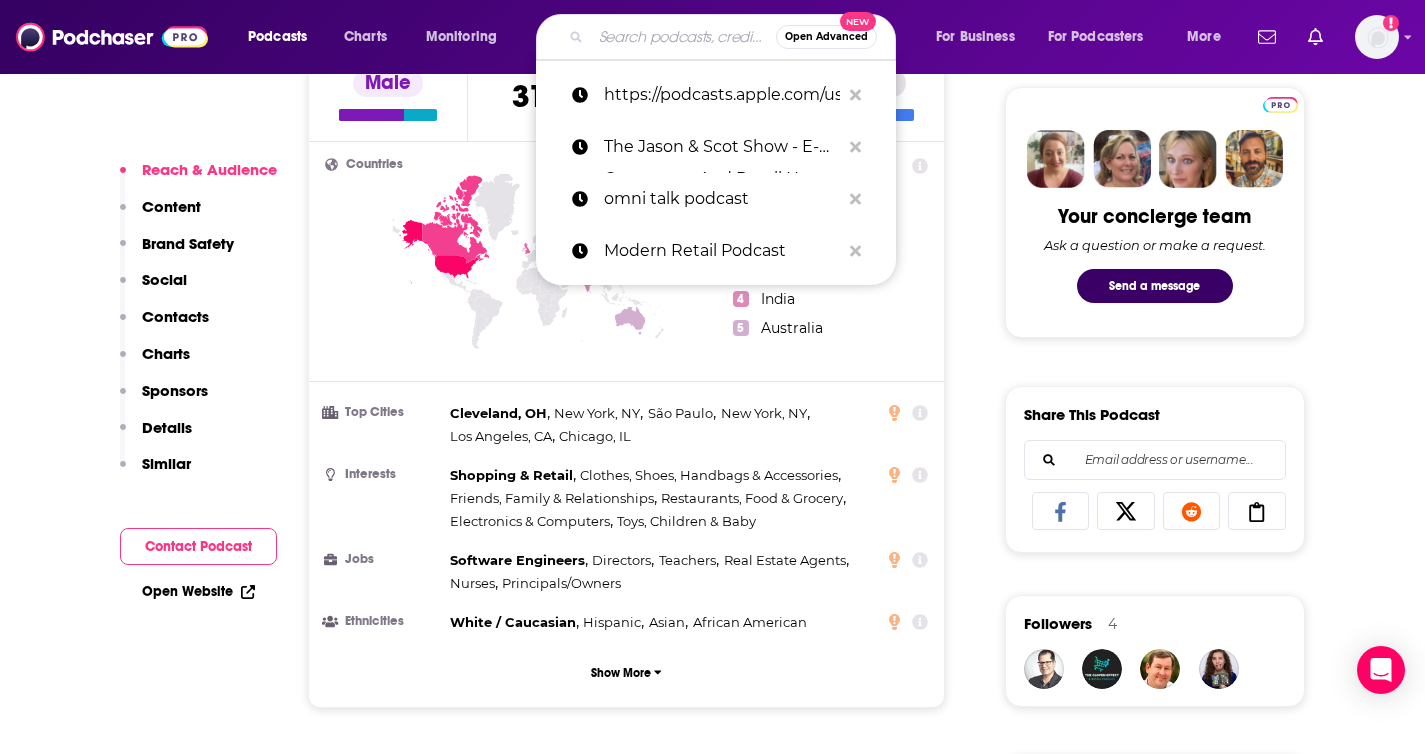 click at bounding box center [683, 37] 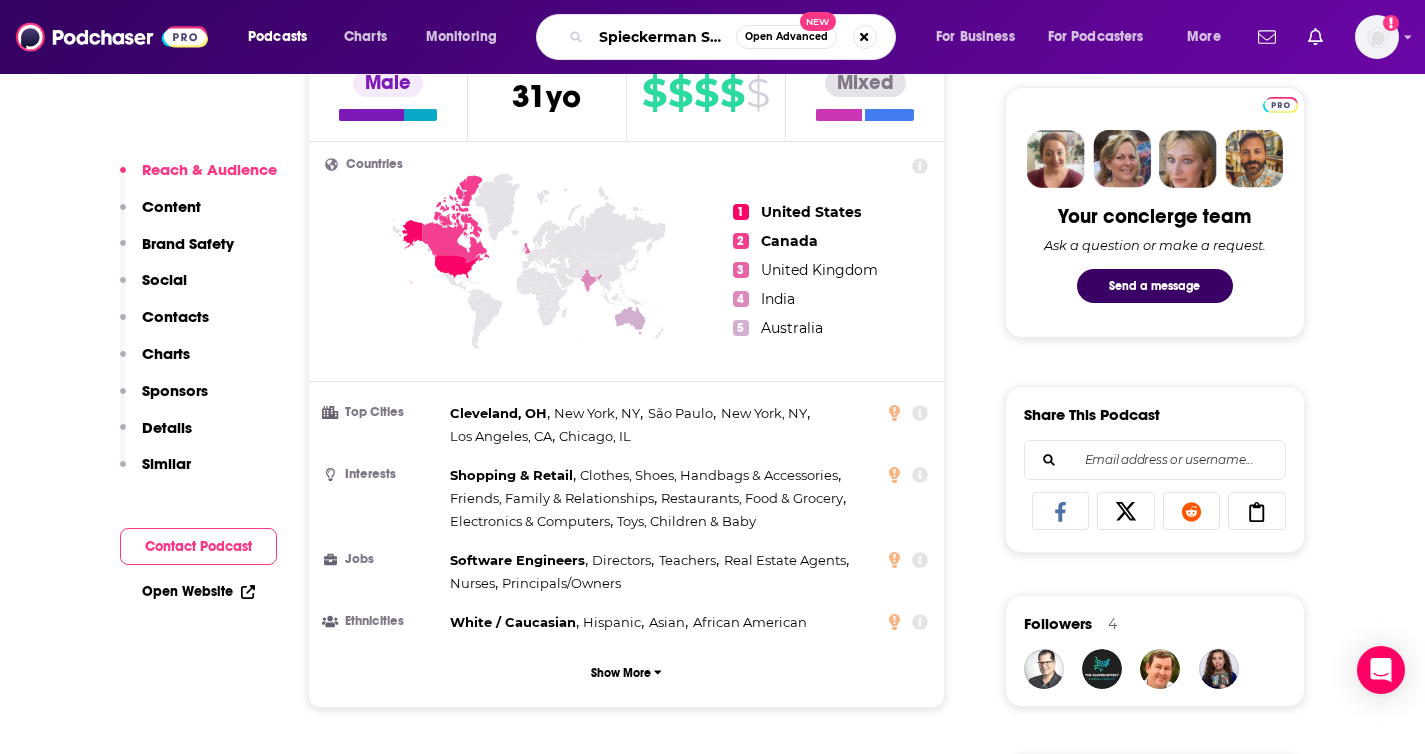 scroll, scrollTop: 0, scrollLeft: 72, axis: horizontal 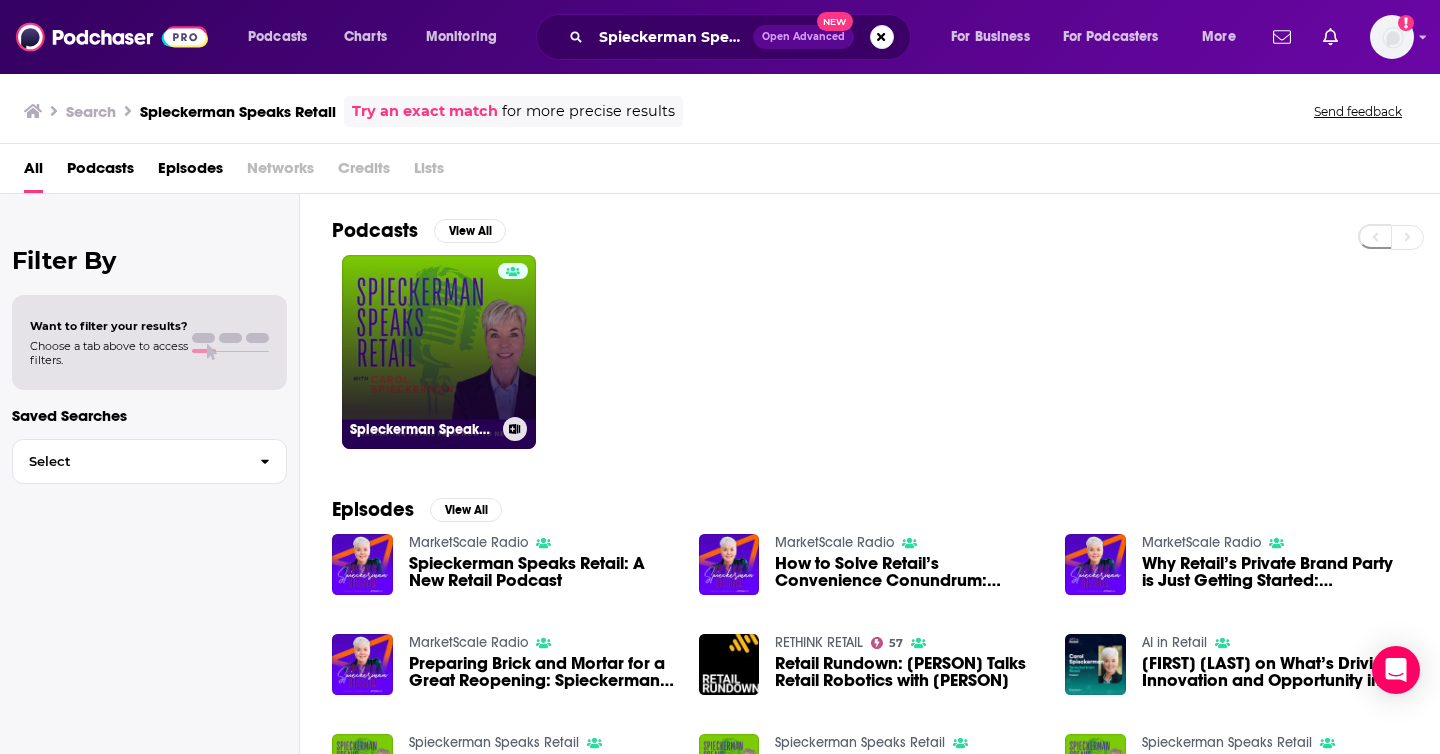 click on "Spieckerman Speaks Retail" at bounding box center [439, 352] 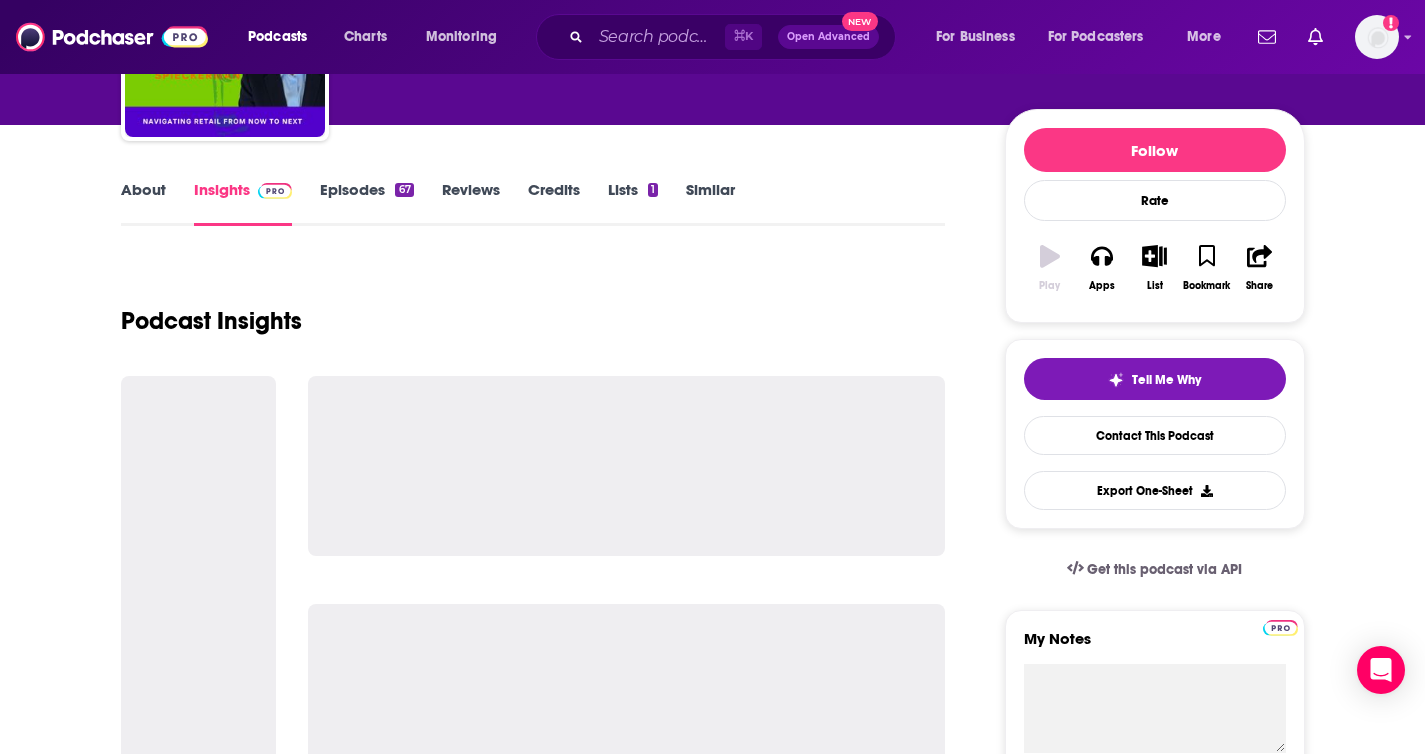 scroll, scrollTop: 230, scrollLeft: 0, axis: vertical 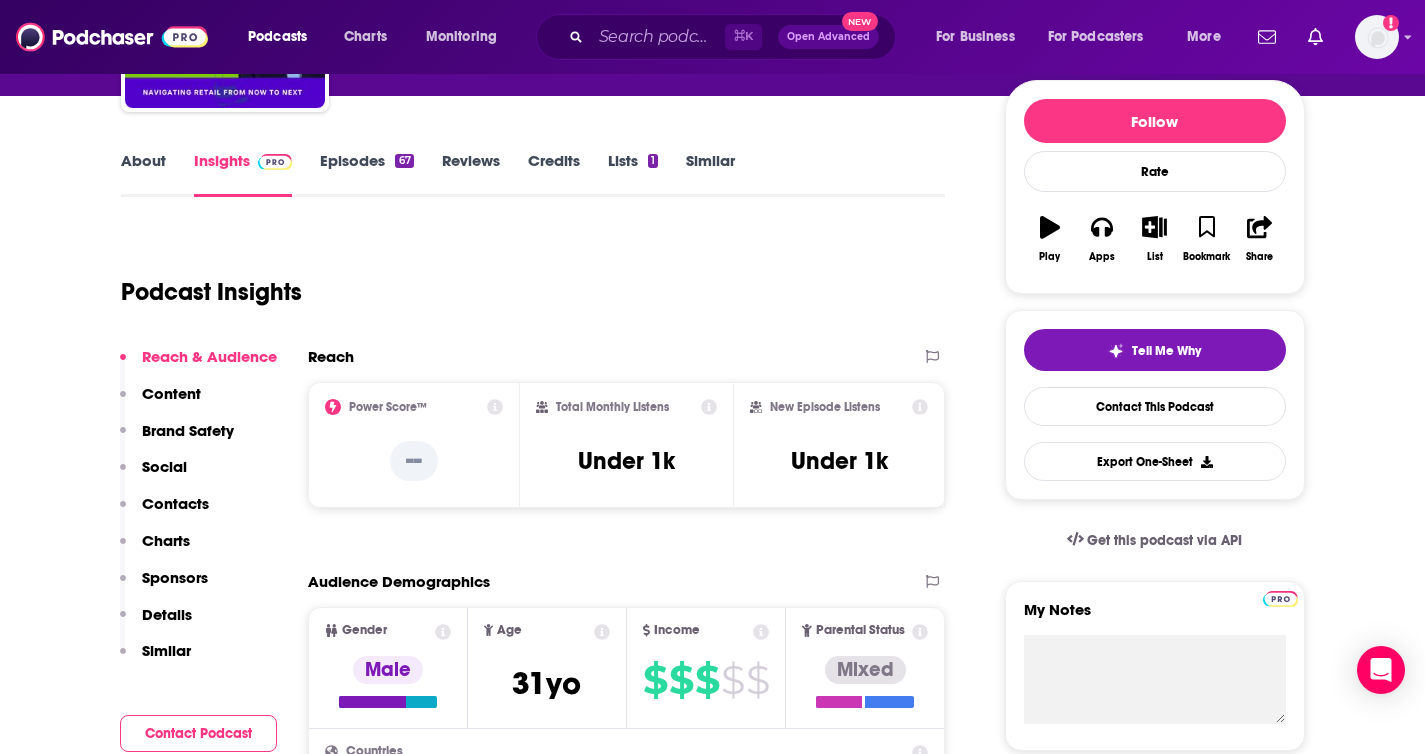 click on "About" at bounding box center [143, 174] 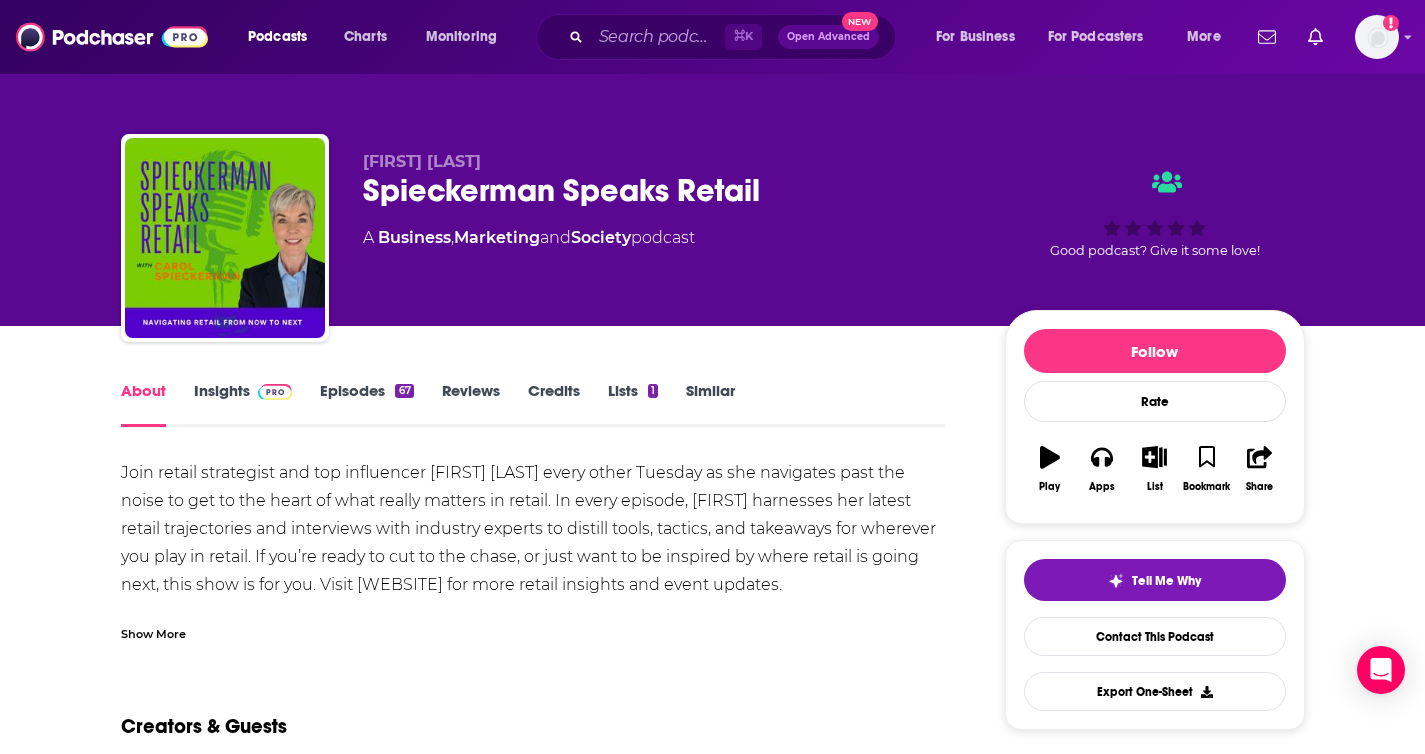 click on "Join retail strategist and top influencer [FIRST] [LAST] every other Tuesday as she navigates past the noise to get to the heart of what really matters in retail. In every episode, [FIRST] harnesses her latest retail trajectories and interviews with industry experts to distill tools, tactics, and takeaways for wherever you play in retail. If you’re ready to cut to the chase, or just want to be inspired by where retail is going next, this show is for you. Visit [WEBSITE] for more retail insights and event updates." at bounding box center (533, 529) 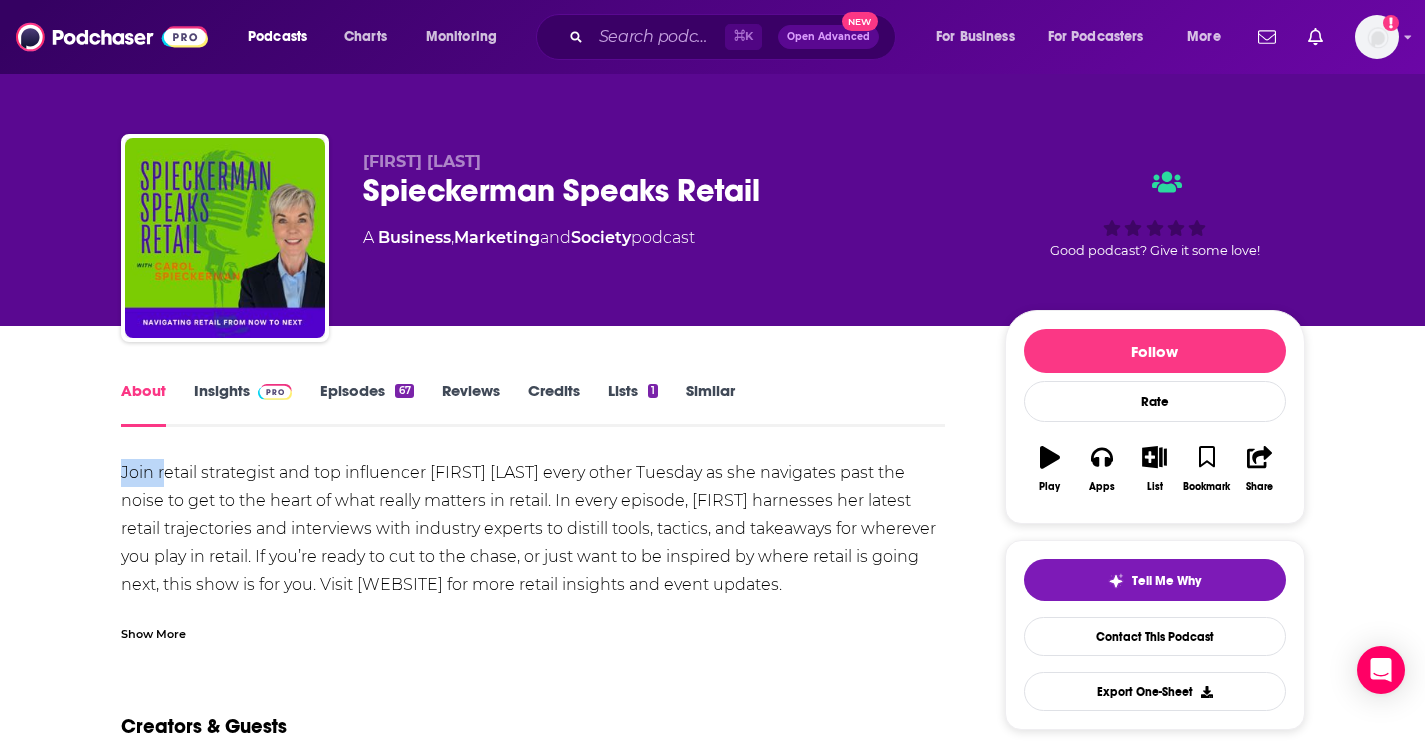 click on "Join retail strategist and top influencer [FIRST] [LAST] every other Tuesday as she navigates past the noise to get to the heart of what really matters in retail. In every episode, [FIRST] harnesses her latest retail trajectories and interviews with industry experts to distill tools, tactics, and takeaways for wherever you play in retail. If you’re ready to cut to the chase, or just want to be inspired by where retail is going next, this show is for you. Visit [WEBSITE] for more retail insights and event updates." at bounding box center [533, 529] 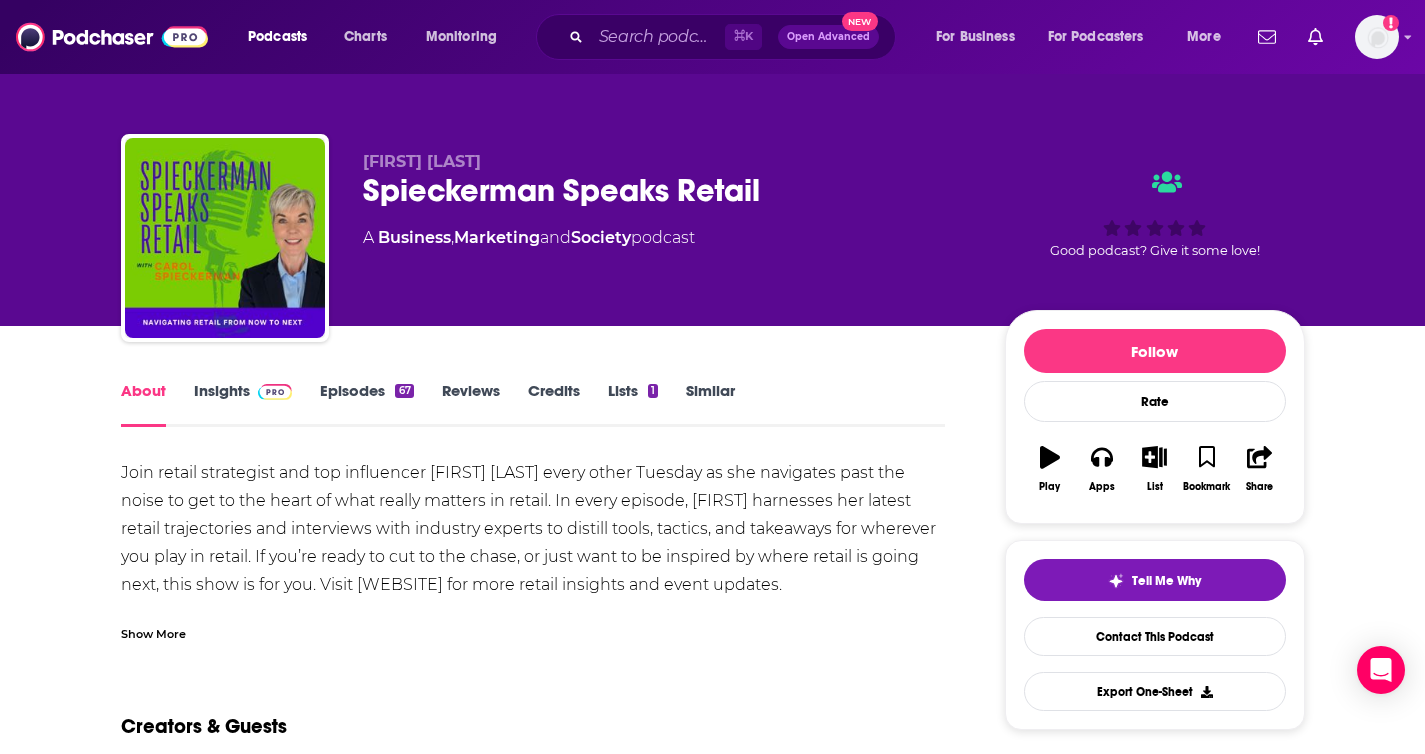 click on "Show More" at bounding box center [153, 632] 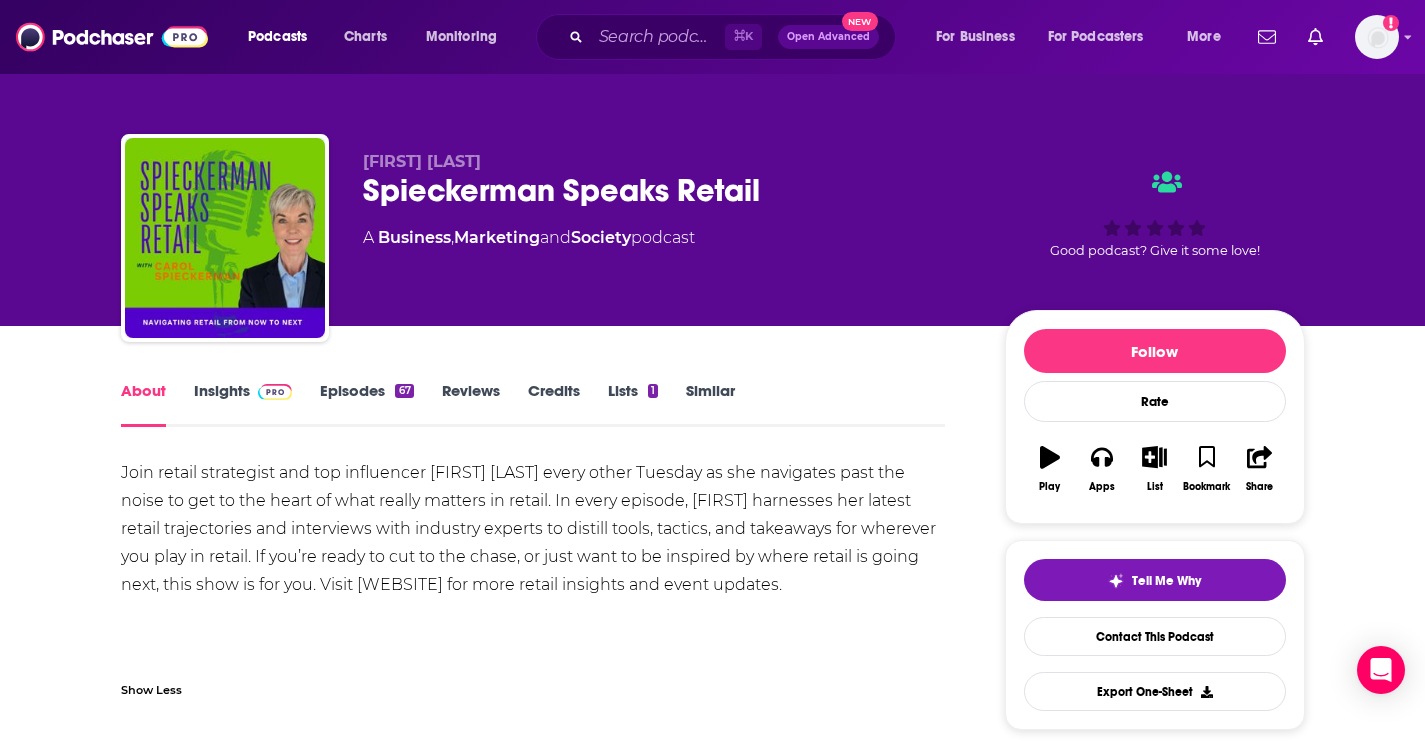 click on "Join retail strategist and top influencer [FIRST] [LAST] every other Tuesday as she navigates past the noise to get to the heart of what really matters in retail. In every episode, [FIRST] harnesses her latest retail trajectories and interviews with industry experts to distill tools, tactics, and takeaways for wherever you play in retail. If you’re ready to cut to the chase, or just want to be inspired by where retail is going next, this show is for you. Visit [WEBSITE] for more retail insights and event updates." at bounding box center (533, 529) 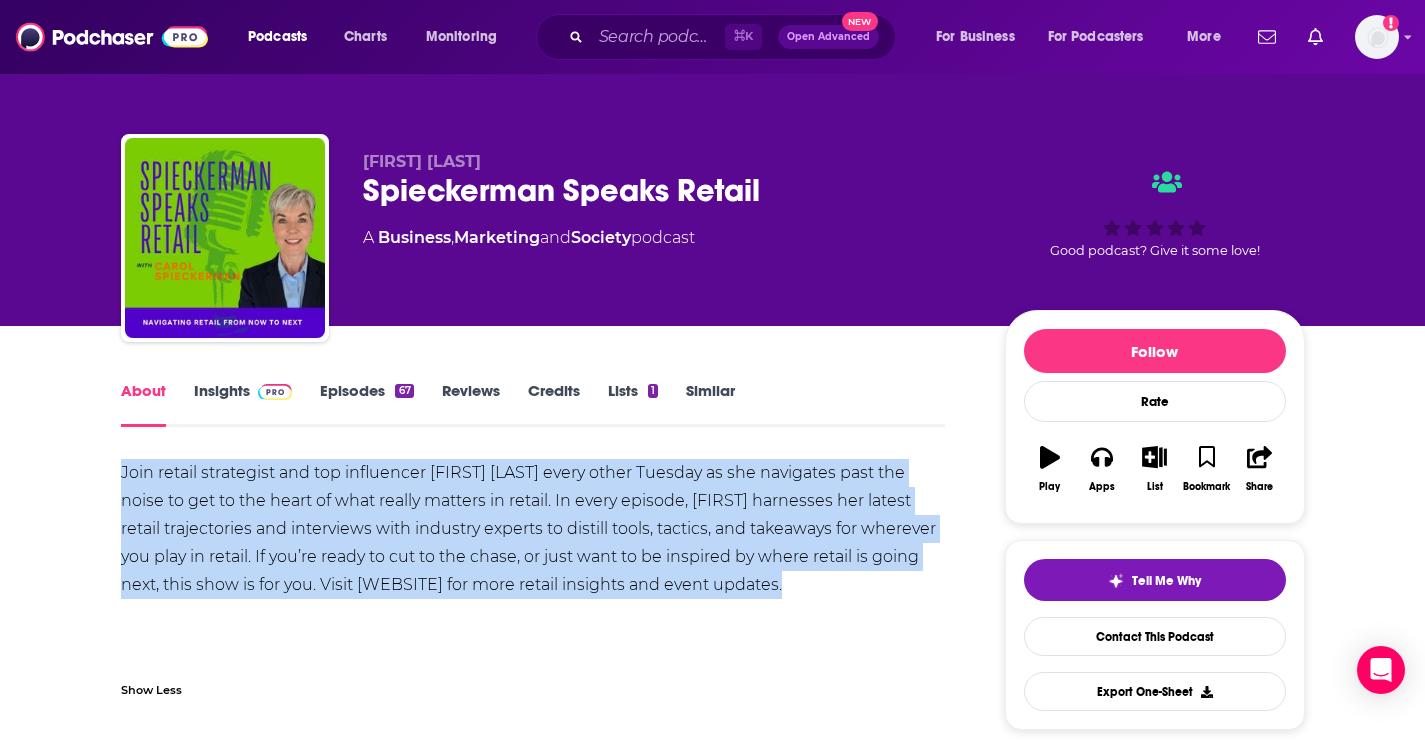 drag, startPoint x: 140, startPoint y: 474, endPoint x: 256, endPoint y: 637, distance: 200.06248 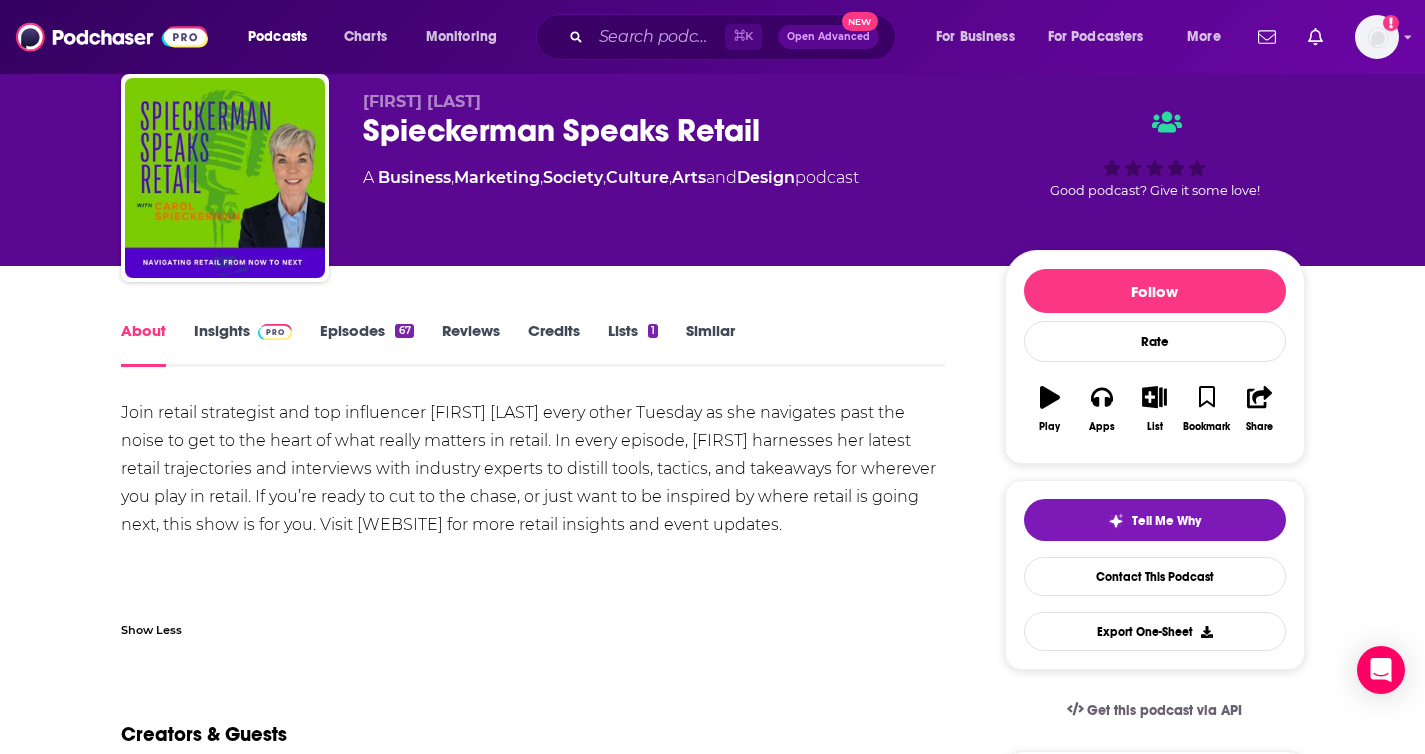 scroll, scrollTop: 0, scrollLeft: 0, axis: both 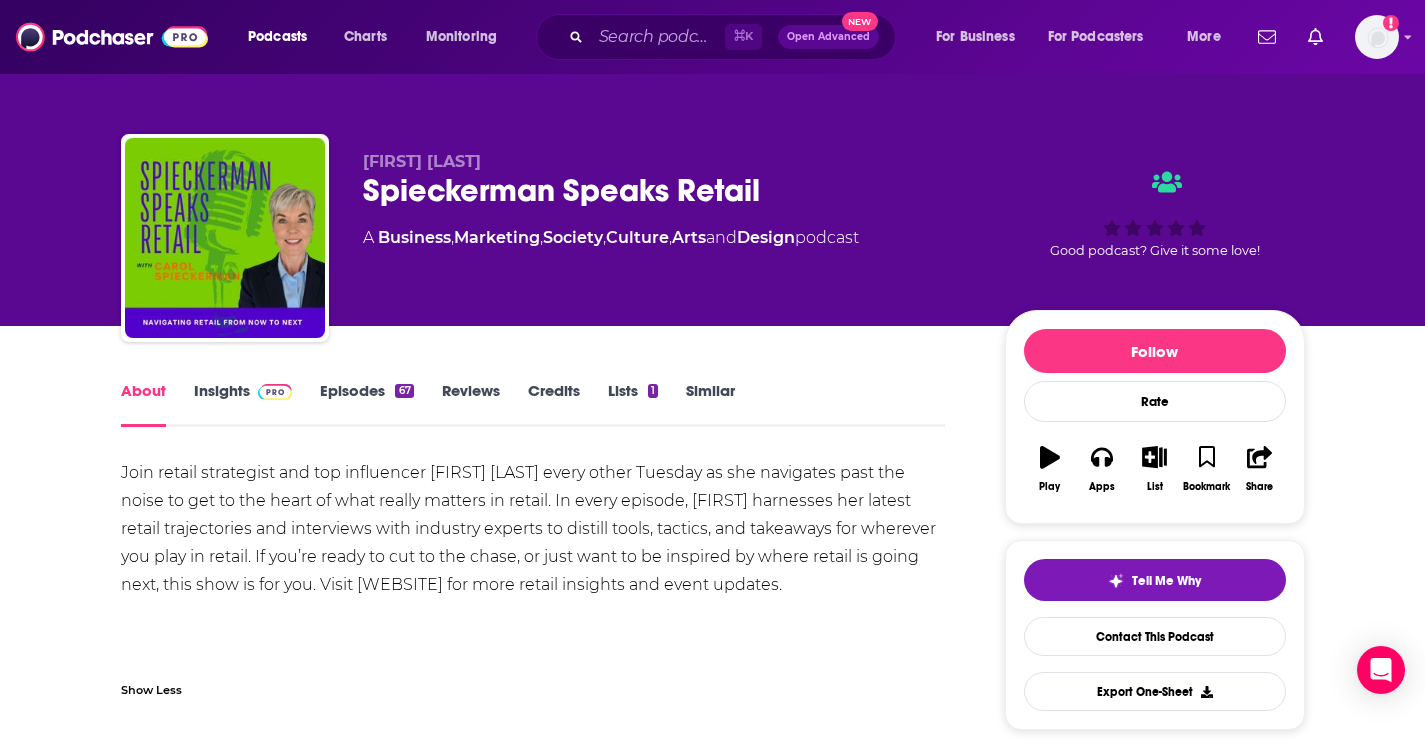 click on "Insights" at bounding box center (243, 404) 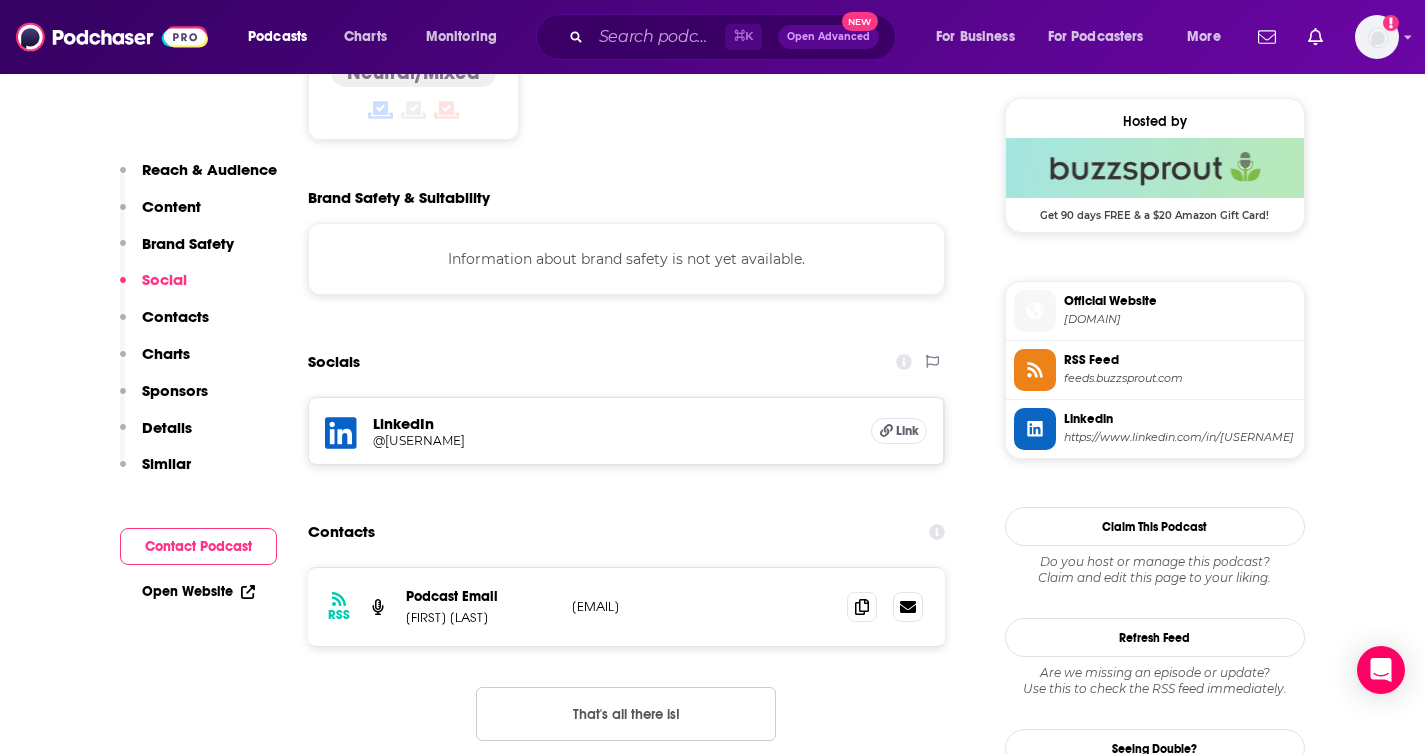 scroll, scrollTop: 1606, scrollLeft: 0, axis: vertical 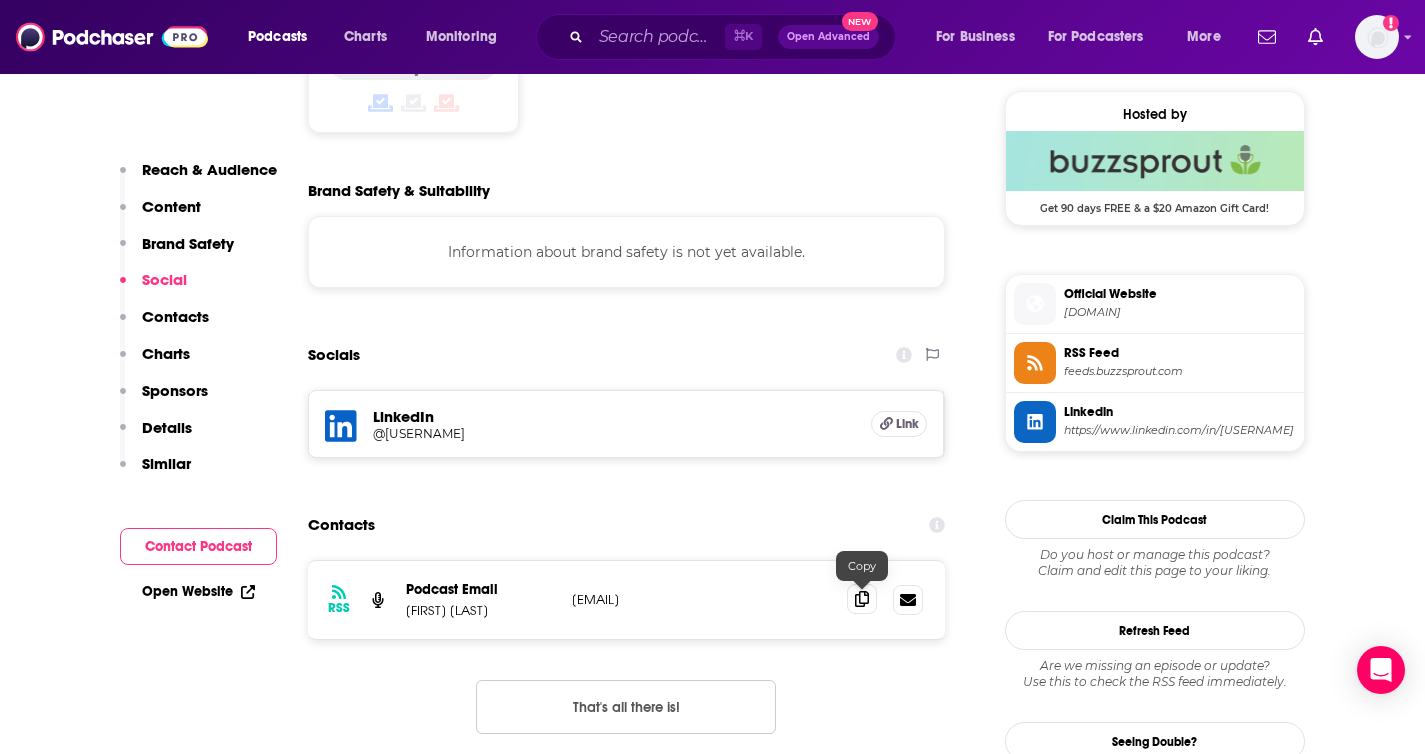 click at bounding box center (862, 599) 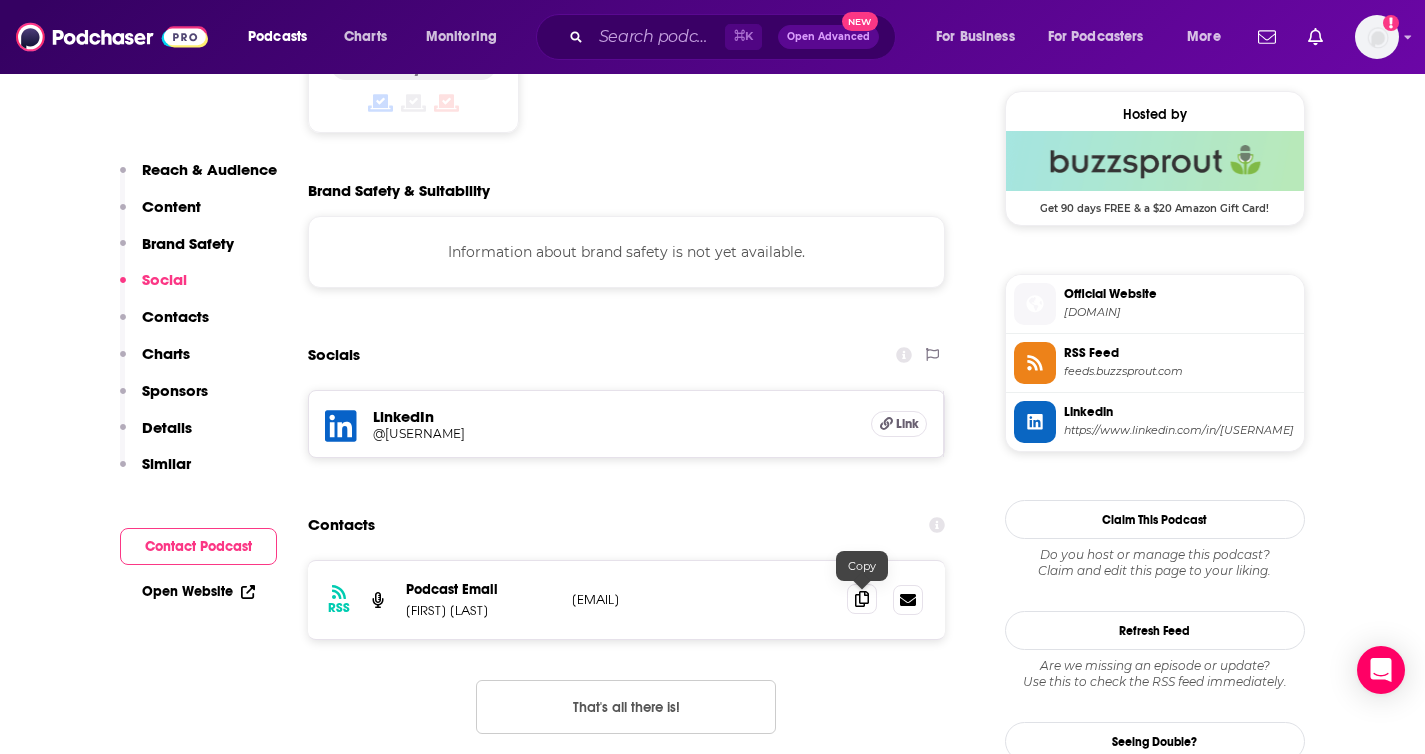 click 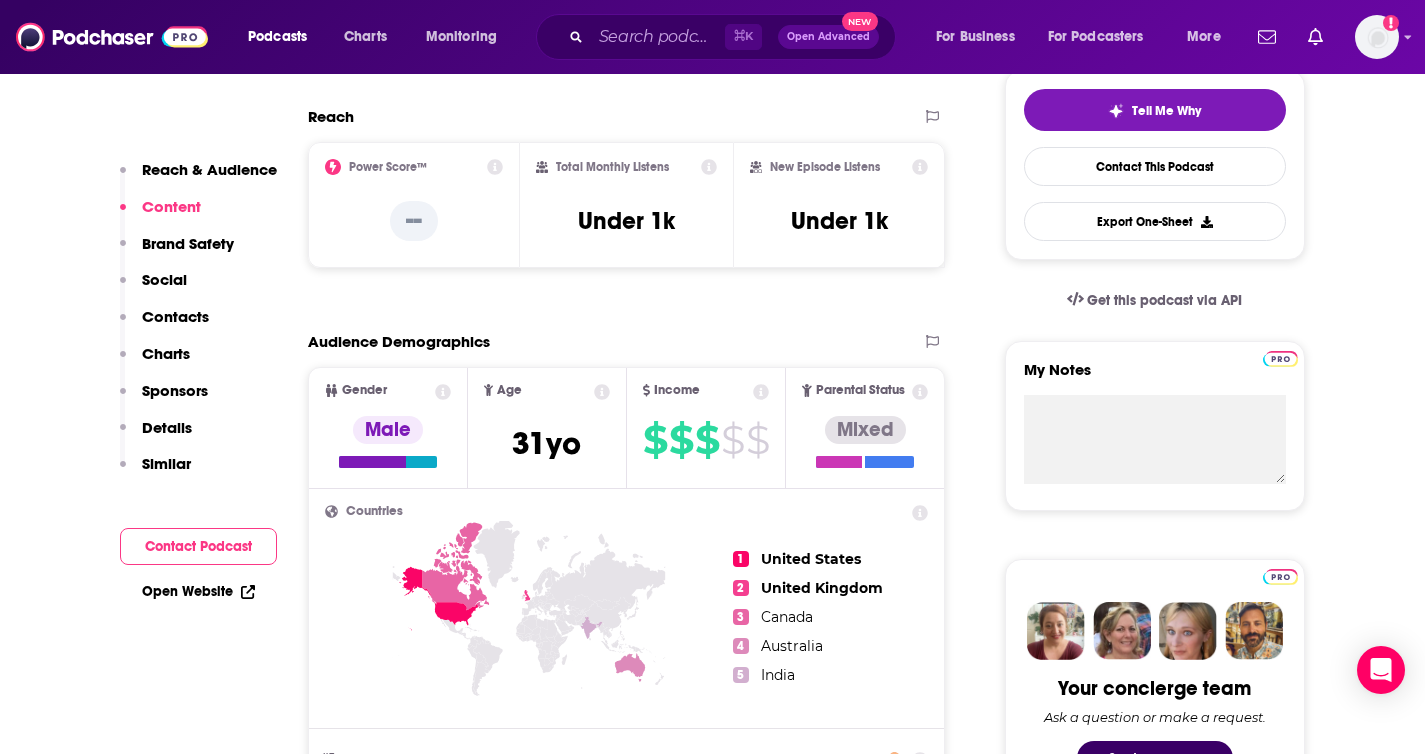 scroll, scrollTop: 377, scrollLeft: 0, axis: vertical 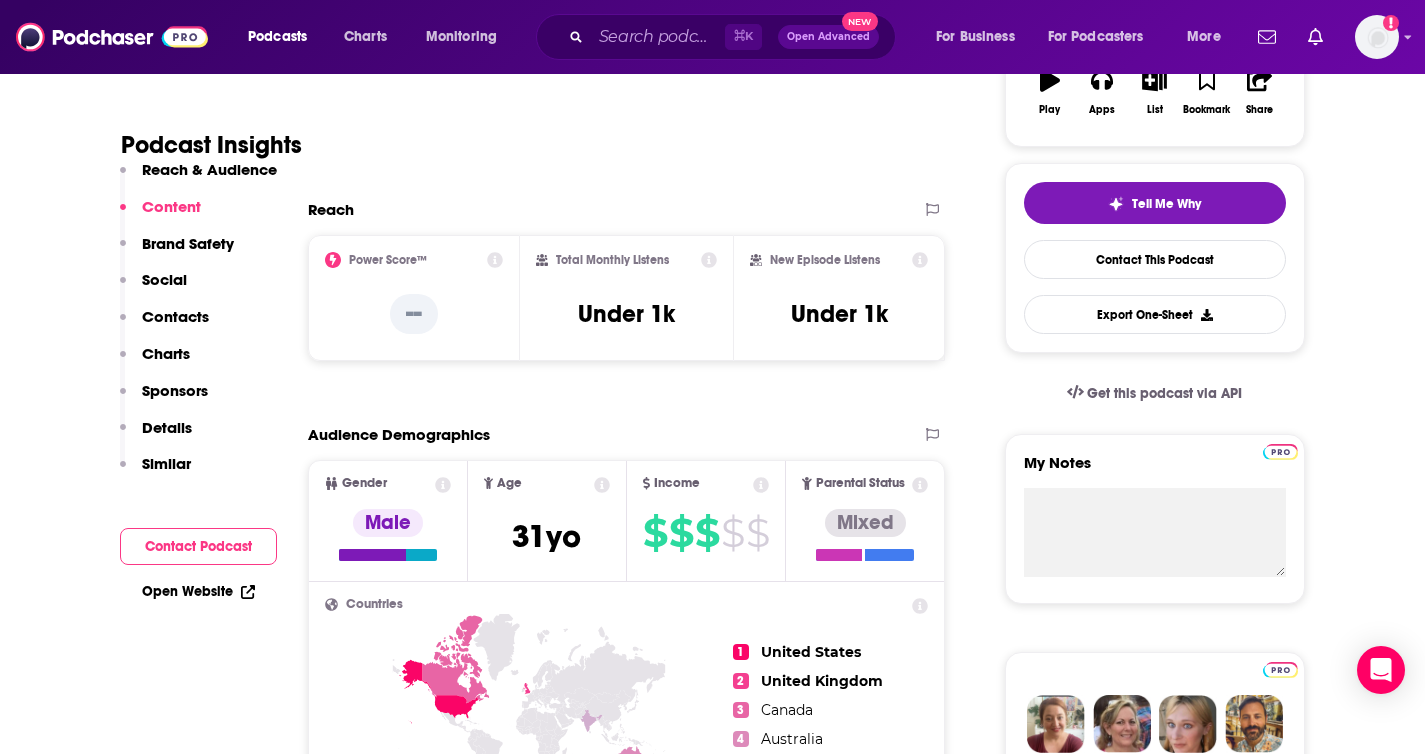 click on "⌘  K Open Advanced New" at bounding box center [716, 37] 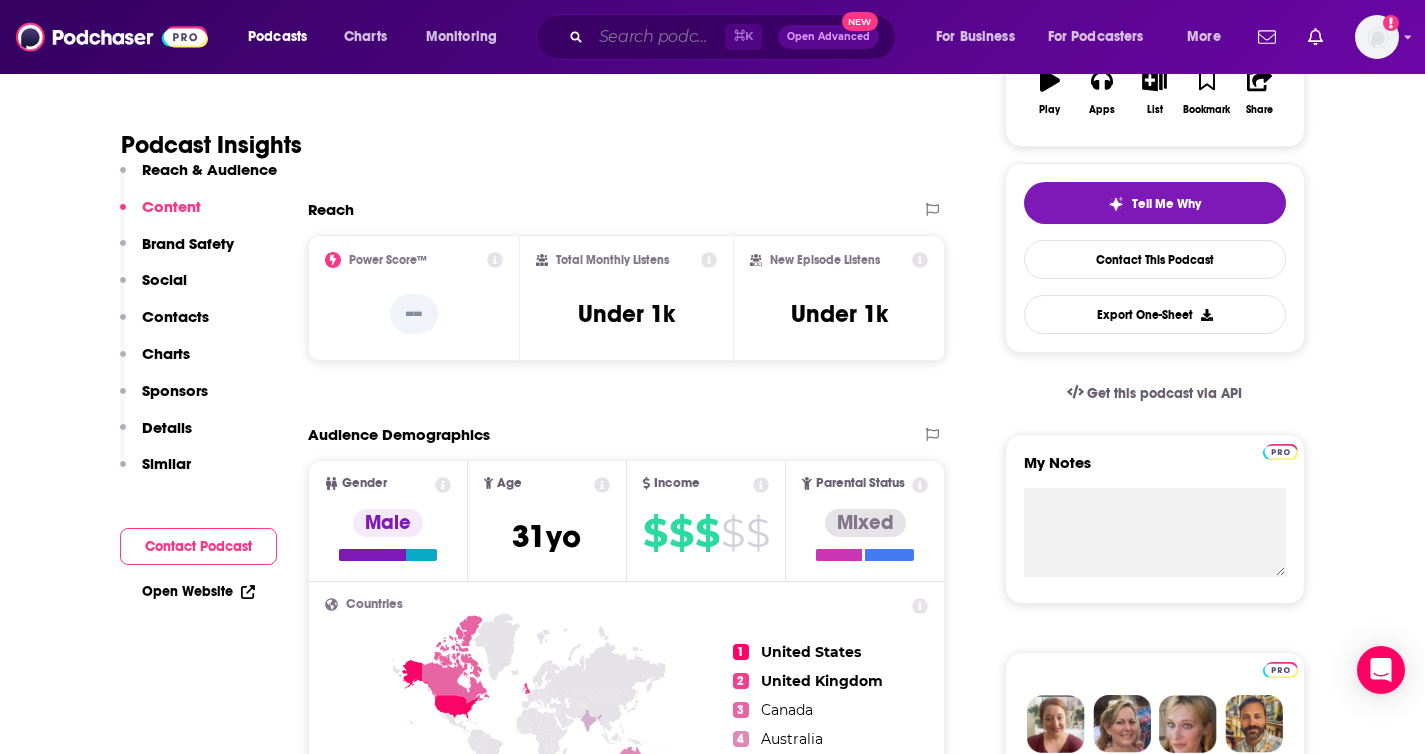 click at bounding box center [658, 37] 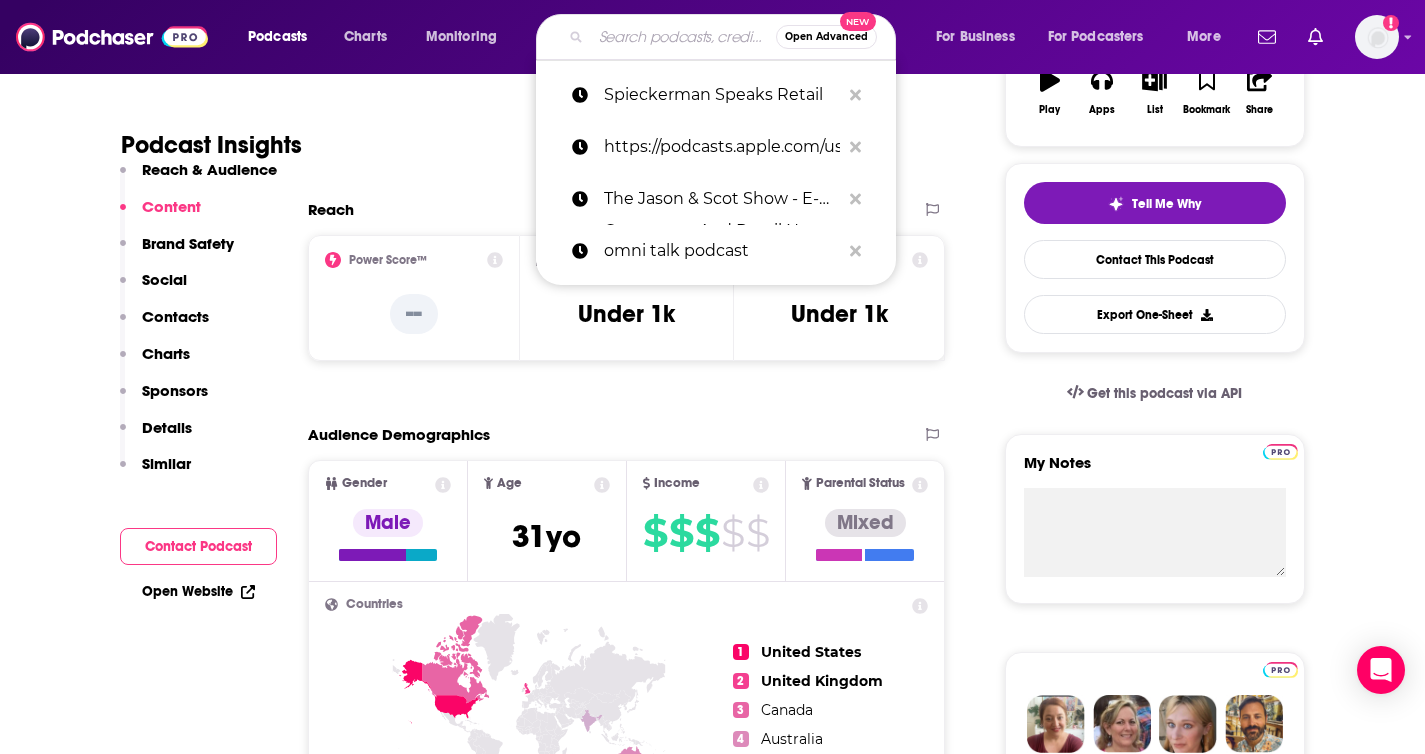 paste on "Retail Unwrapped Podcast" 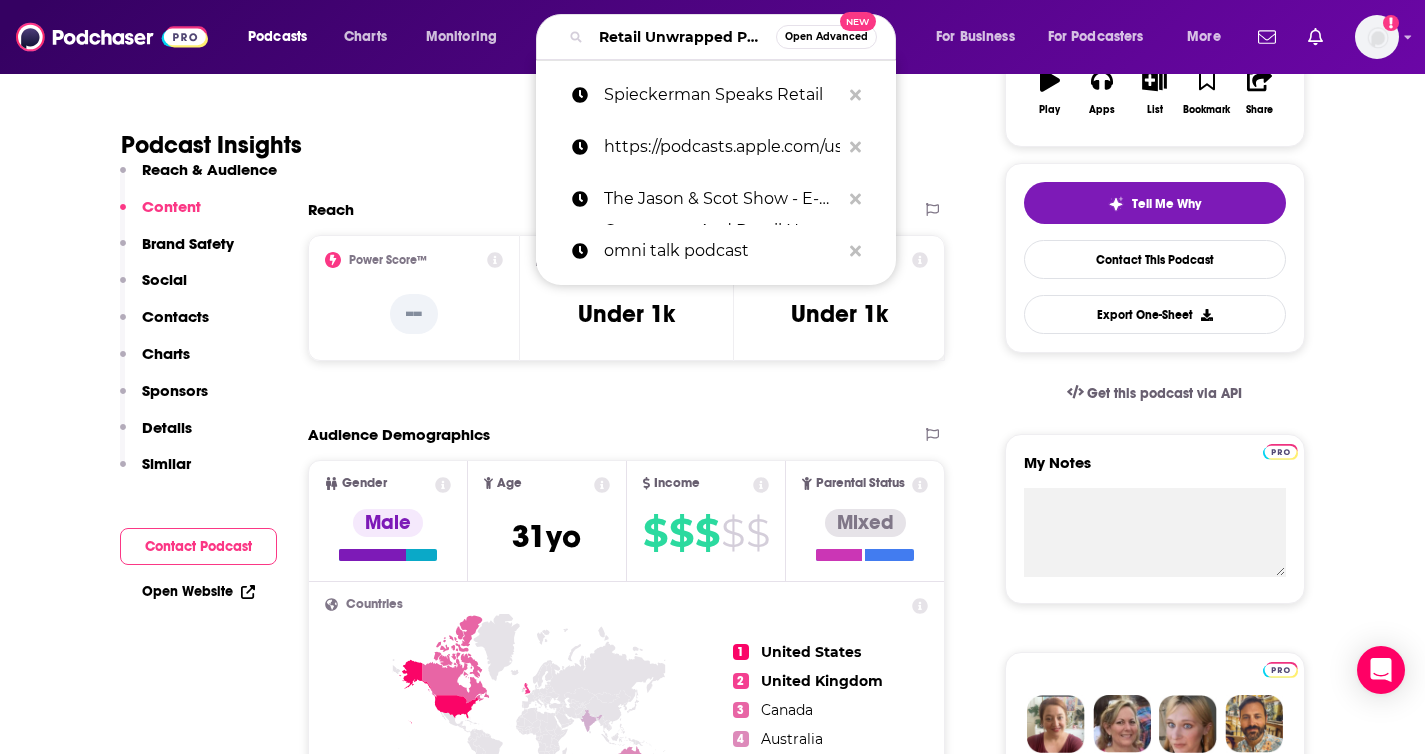 scroll, scrollTop: 0, scrollLeft: 68, axis: horizontal 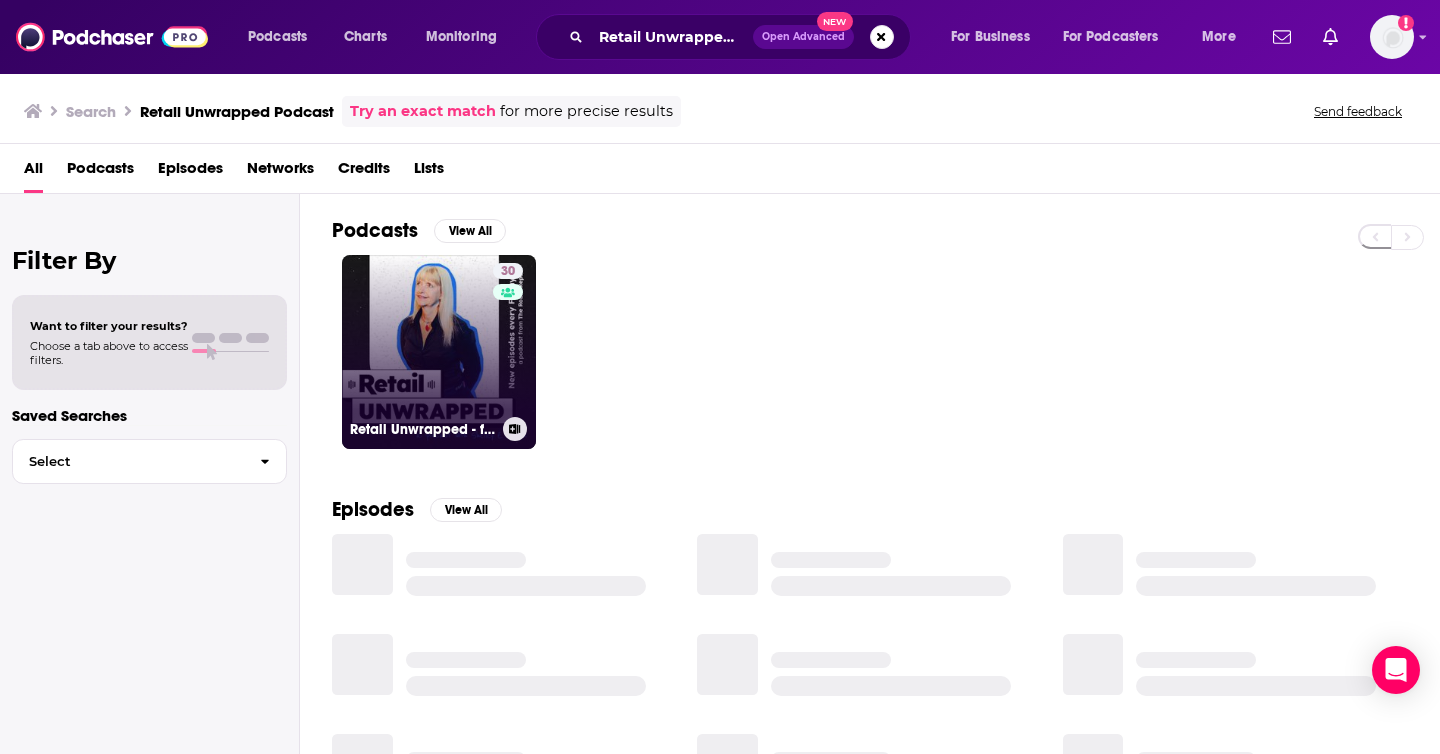 click on "30 Retail Unwrapped - from The Robin Report" at bounding box center (439, 352) 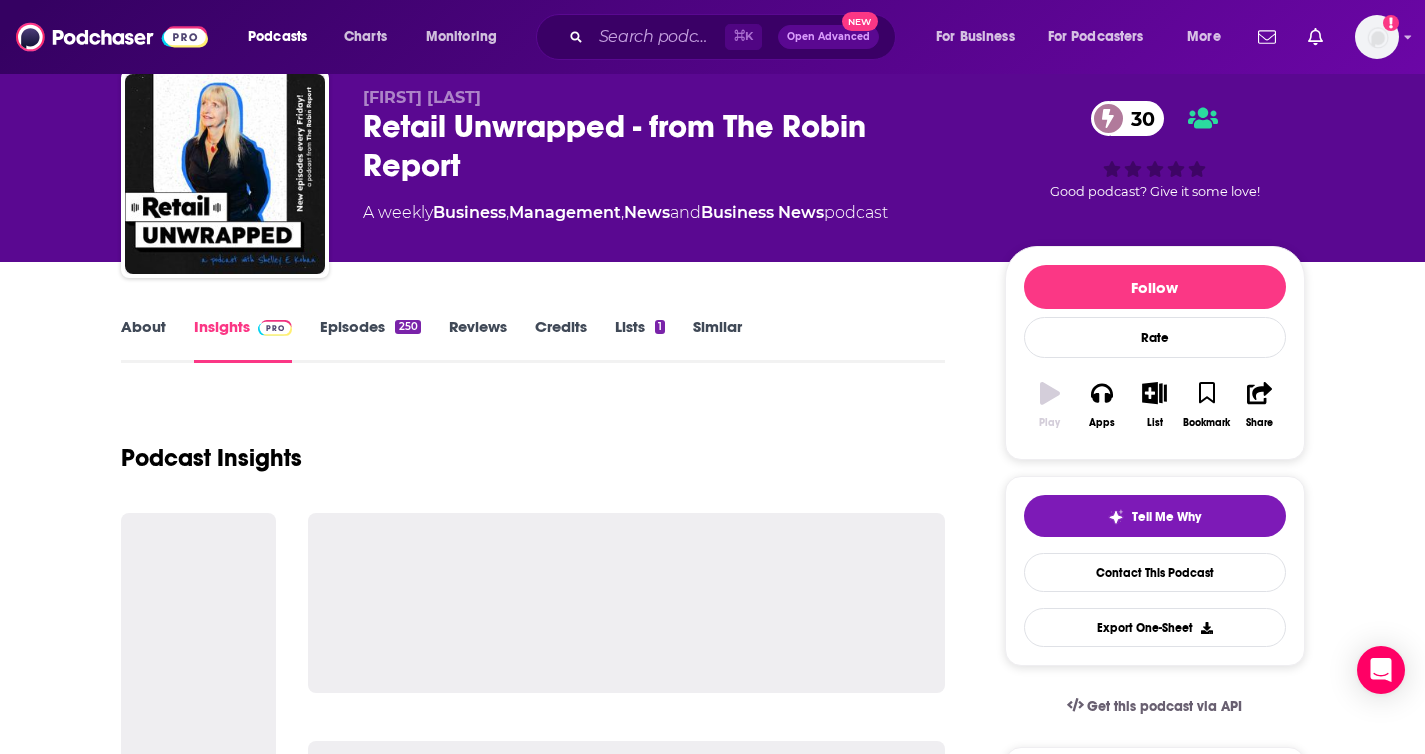 scroll, scrollTop: 67, scrollLeft: 0, axis: vertical 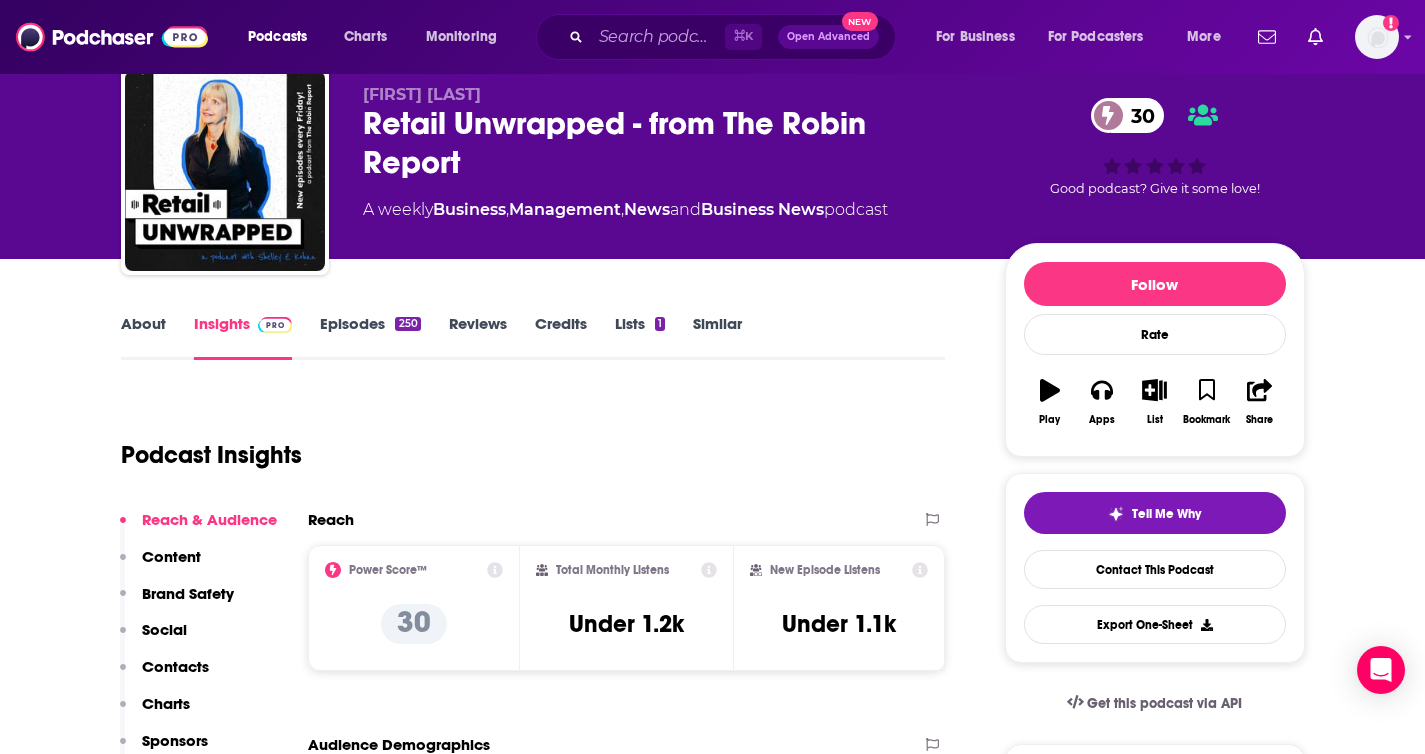click on "About Insights Episodes 250 Reviews Credits Lists 1 Similar Podcast Insights Reach & Audience Content Brand Safety Social Contacts Charts Sponsors Details Similar Contact Podcast Open Website  Reach Power Score™ 30 Total Monthly Listens Under 1.2k New Episode Listens Under 1.1k Export One-Sheet Audience Demographics Gender Mixed Age 36 yo Income $ $ $ $ $ Parental Status Mixed Countries 1 United States 2 United Kingdom 3 Canada 4 India 5 Australia Top Cities [CITY], [STATE] , [CITY], [STATE] , [CITY] , [CITY], [STATE] , [CITY], [STATE] , [CITY] Interests Shopping & Retail , Clothes, Shoes, Handbags & Accessories , Friends, Family & Relationships , Toys, Children & Baby , Restaurants, Food & Grocery , Camera & Photography Jobs Journalists/Reporters , Directors , Retirees , Editors , Software Engineers , Designers Ethnicities White / Caucasian , Hispanic , Asian , African American Show More Content Political Skew Neutral/Mixed Brand Safety & Suitability Information about brand safety is not yet available. Socials" at bounding box center [547, 4555] 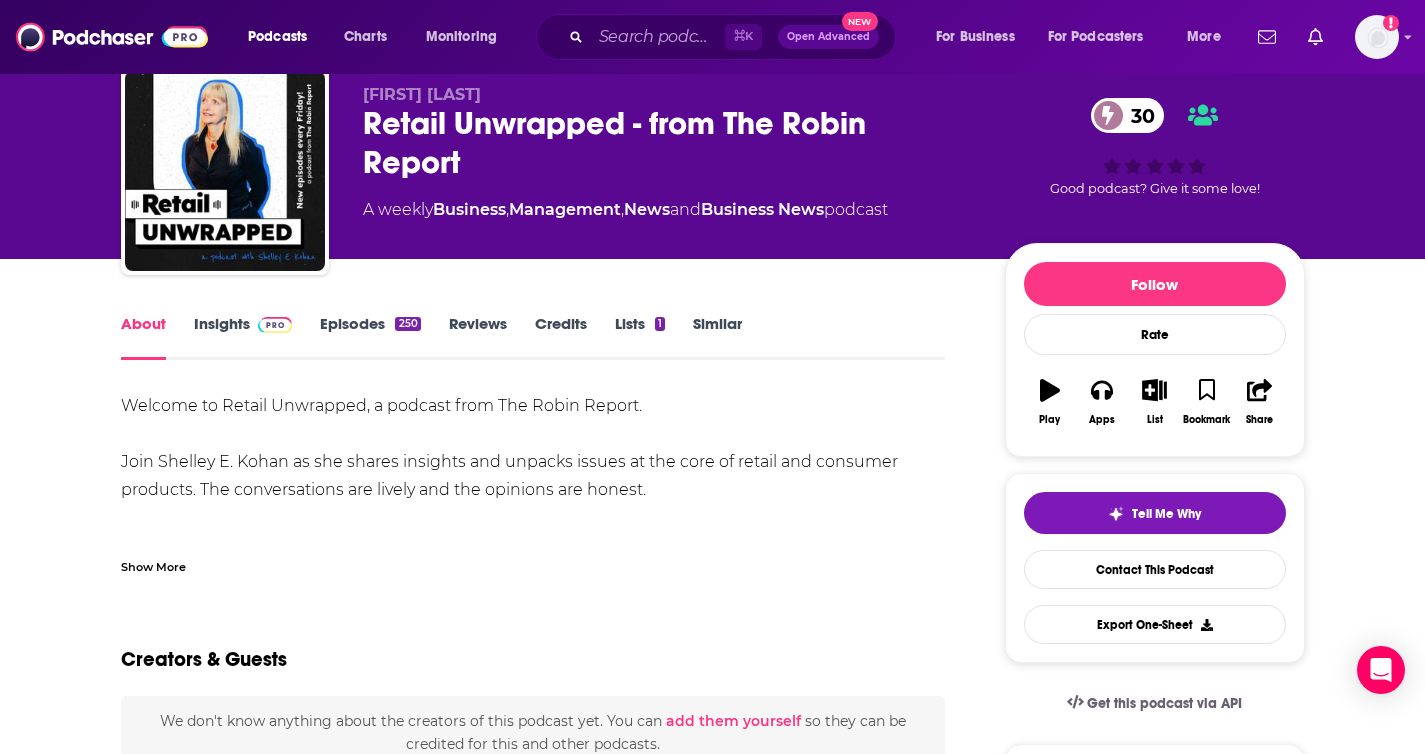 scroll, scrollTop: 0, scrollLeft: 0, axis: both 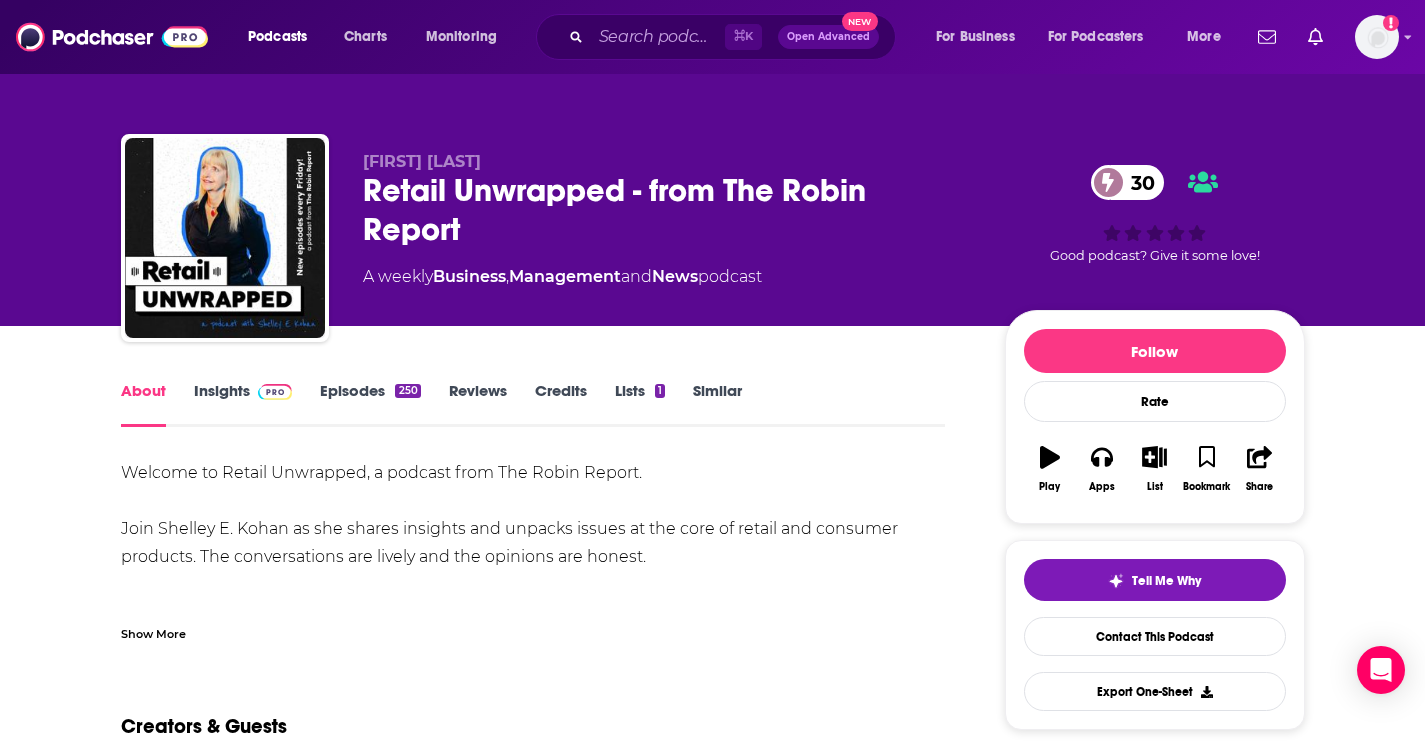 click on "Show More" at bounding box center (533, 626) 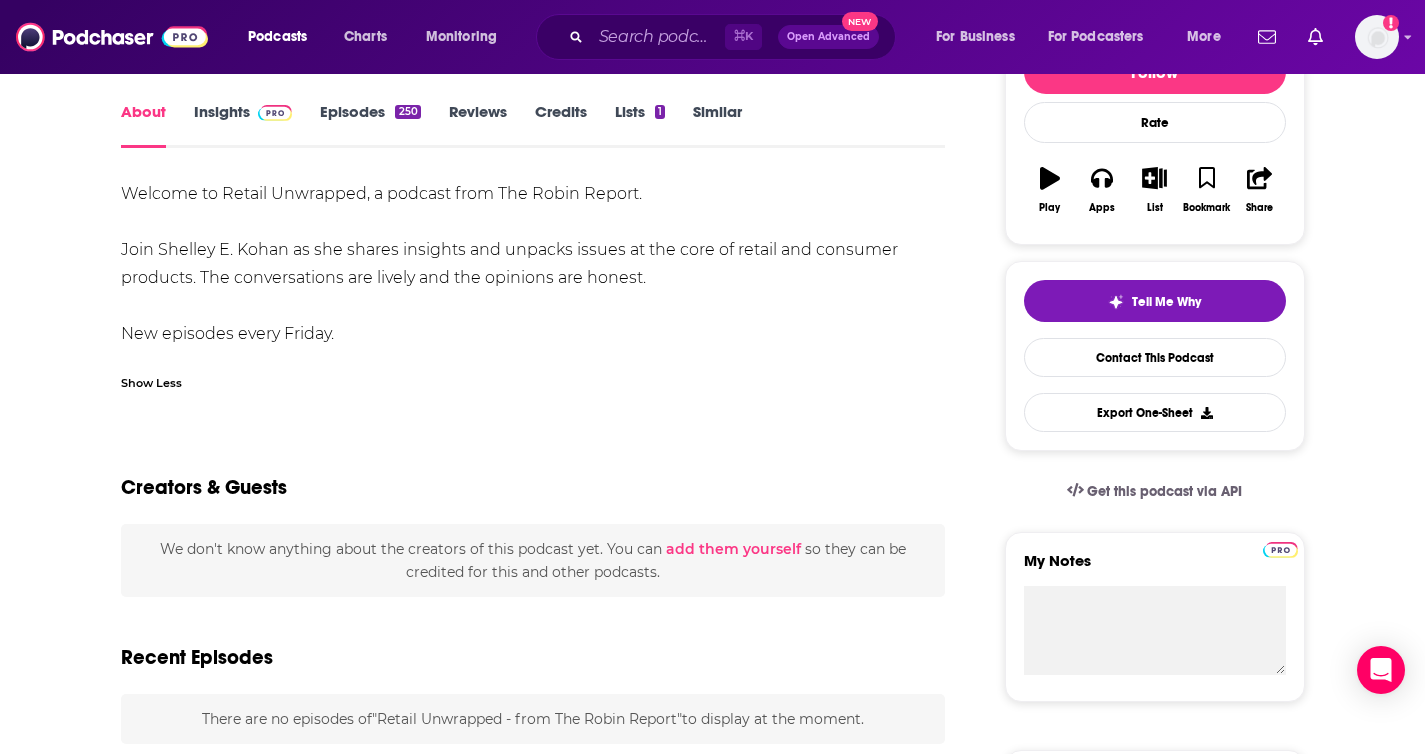 scroll, scrollTop: 328, scrollLeft: 0, axis: vertical 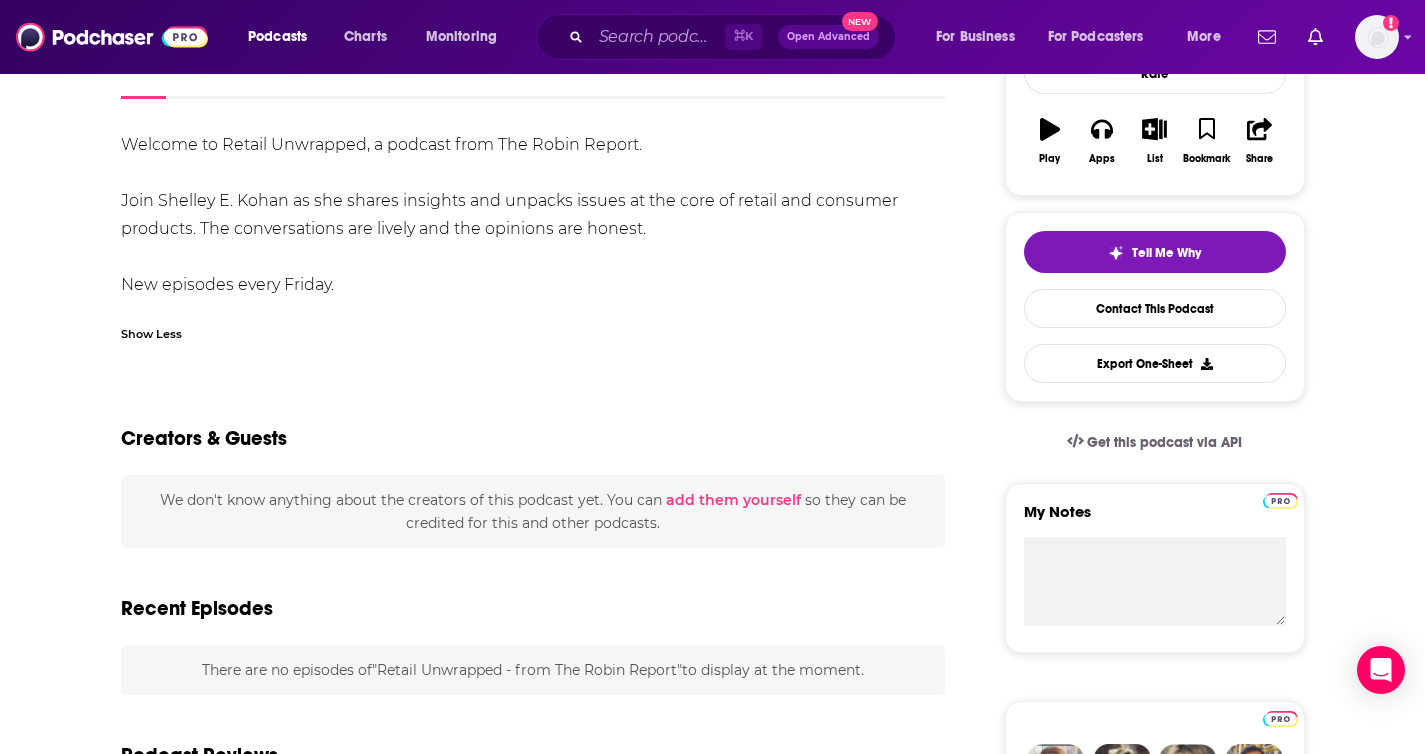 click on "Welcome to Retail Unwrapped, a podcast from The Robin Report.
Join [PERSON] as she shares insights and unpacks issues at the core of retail and consumer products. The conversations are lively and the opinions are honest.
New episodes every Friday." at bounding box center (533, 215) 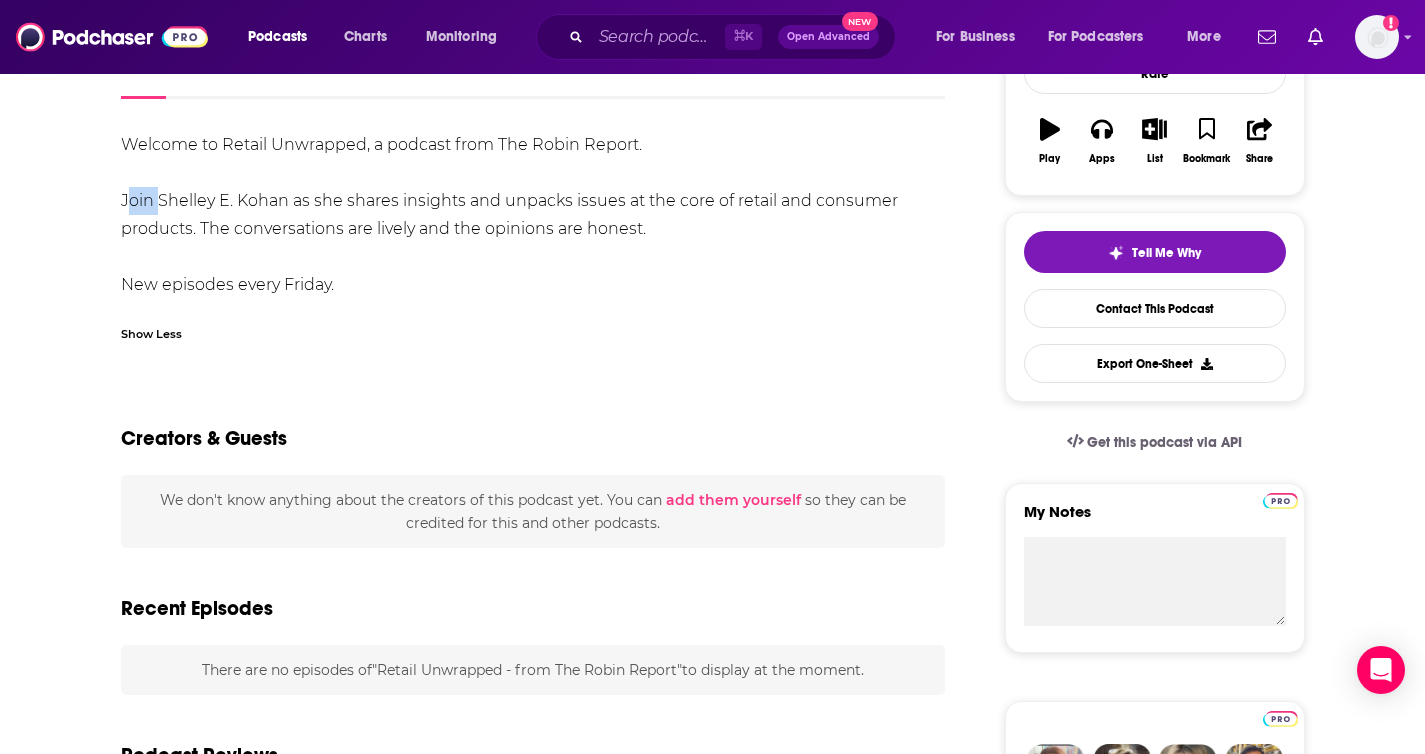 click on "Welcome to Retail Unwrapped, a podcast from The Robin Report.
Join [PERSON] as she shares insights and unpacks issues at the core of retail and consumer products. The conversations are lively and the opinions are honest.
New episodes every Friday." at bounding box center [533, 215] 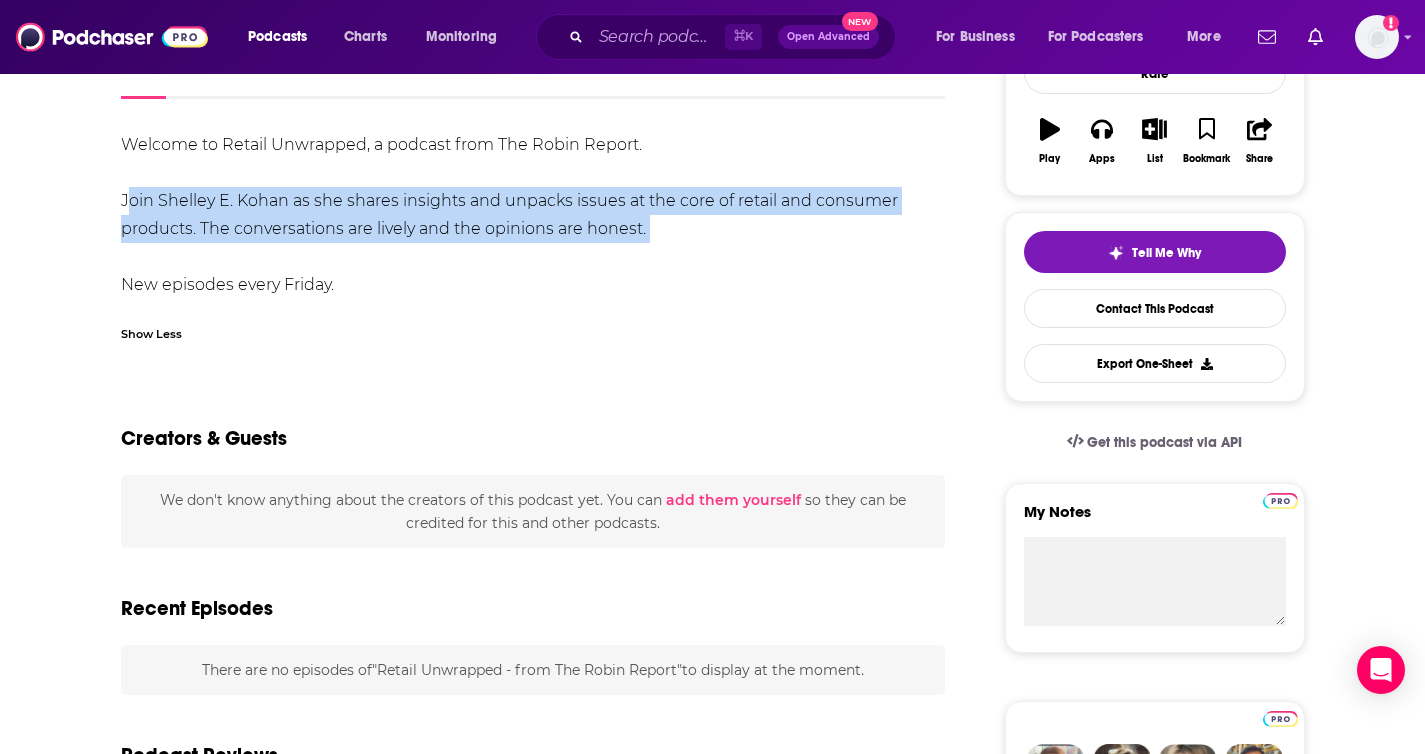 click on "Welcome to Retail Unwrapped, a podcast from The Robin Report.
Join [PERSON] as she shares insights and unpacks issues at the core of retail and consumer products. The conversations are lively and the opinions are honest.
New episodes every Friday." at bounding box center (533, 215) 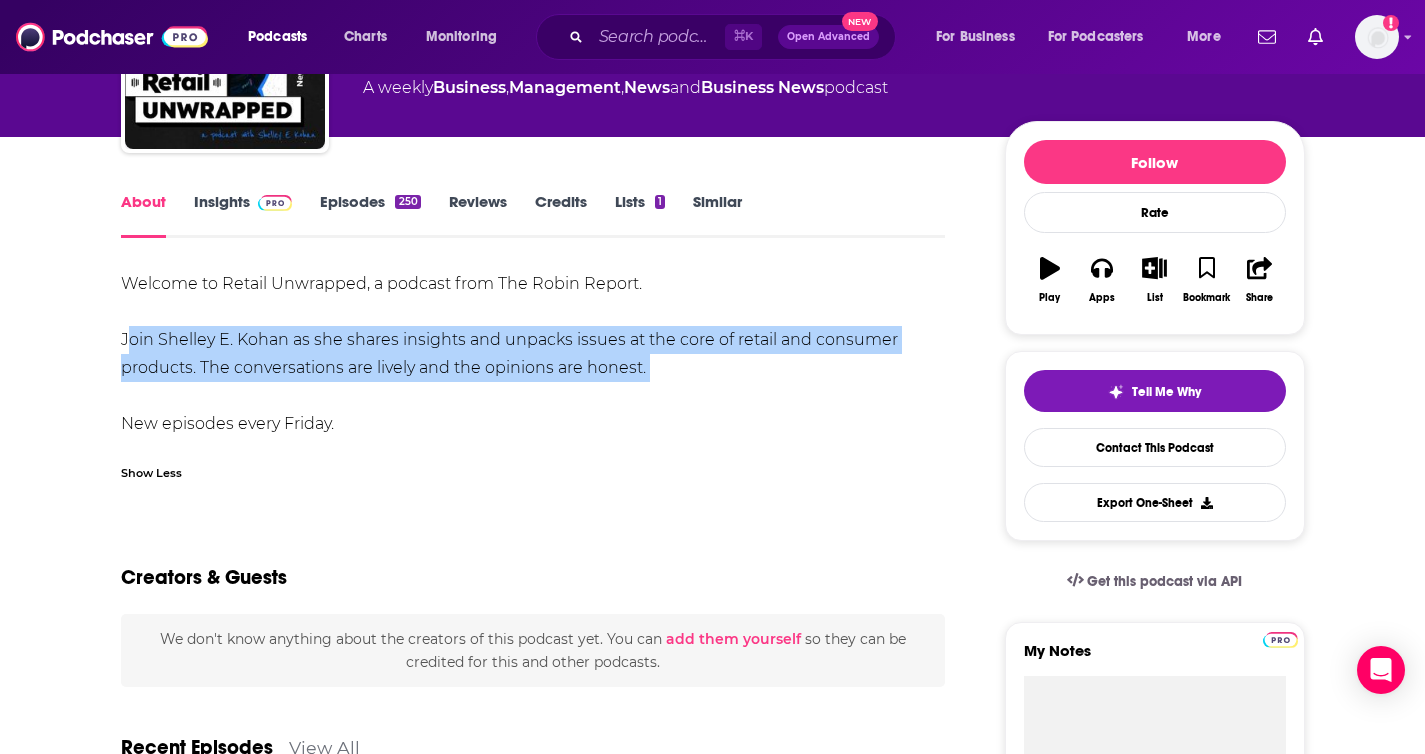 scroll, scrollTop: 0, scrollLeft: 0, axis: both 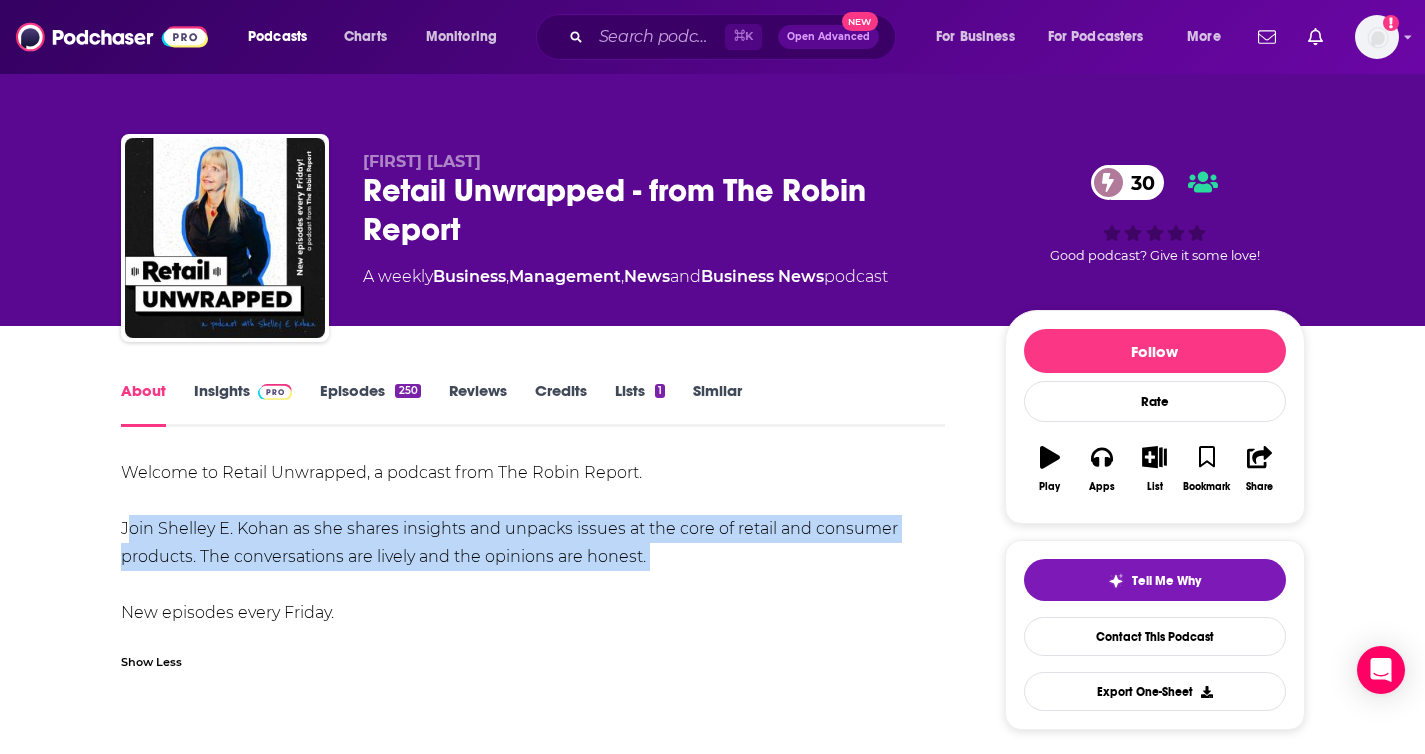 click on "Insights" at bounding box center [243, 404] 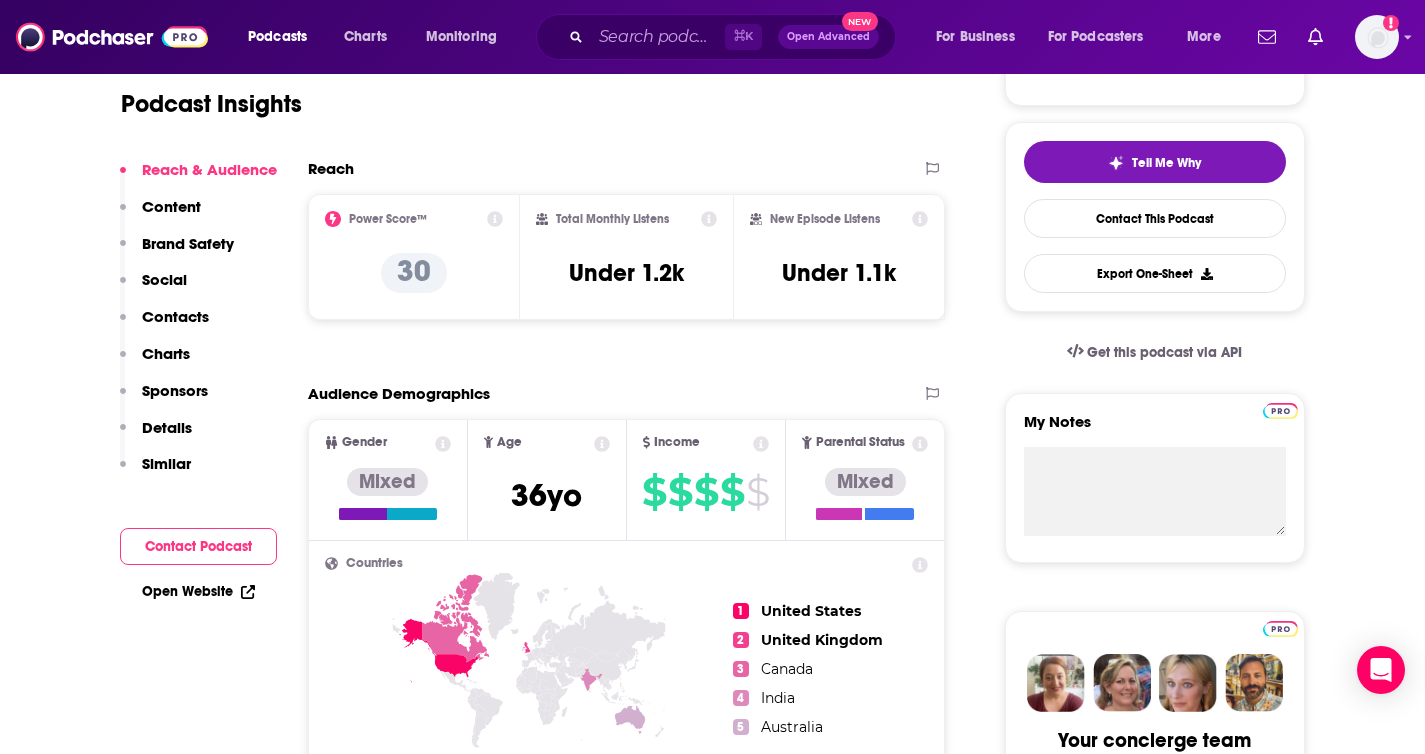 scroll, scrollTop: 429, scrollLeft: 0, axis: vertical 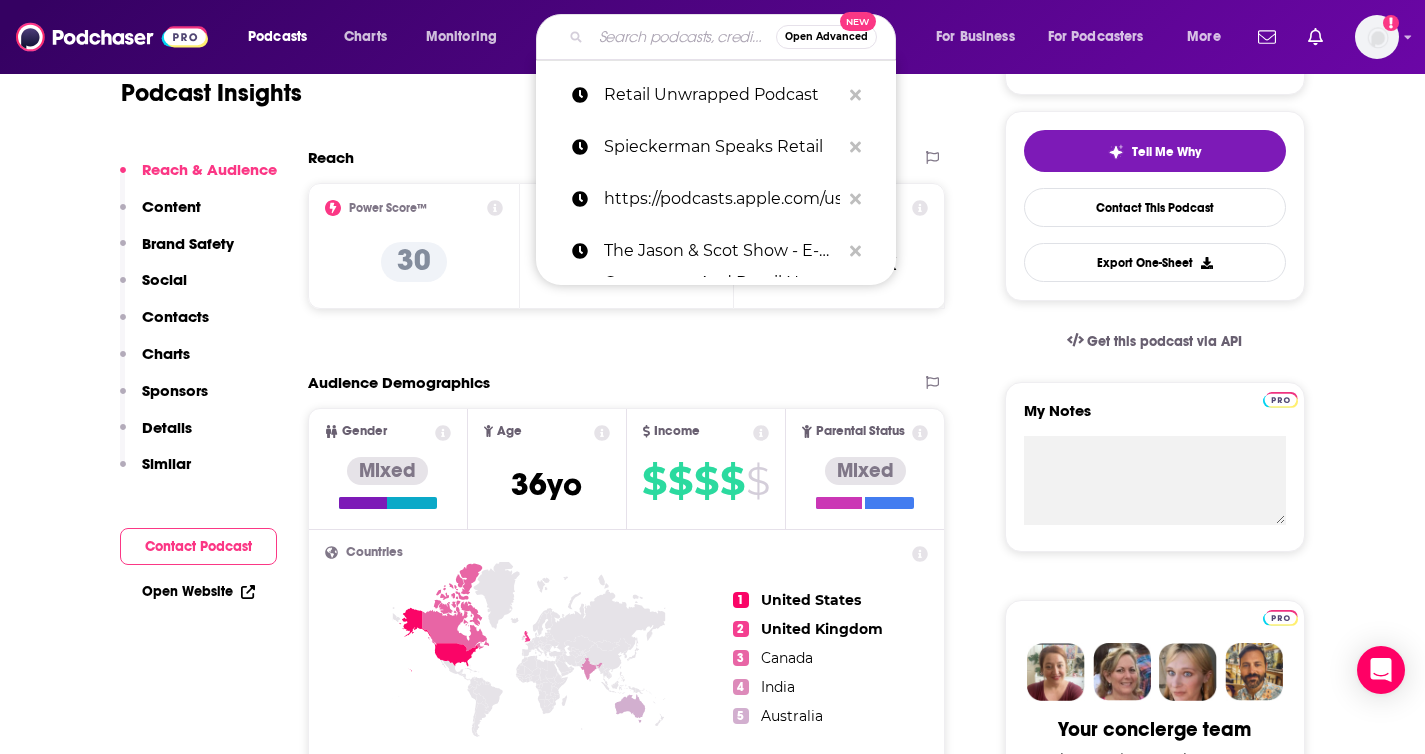 click at bounding box center (683, 37) 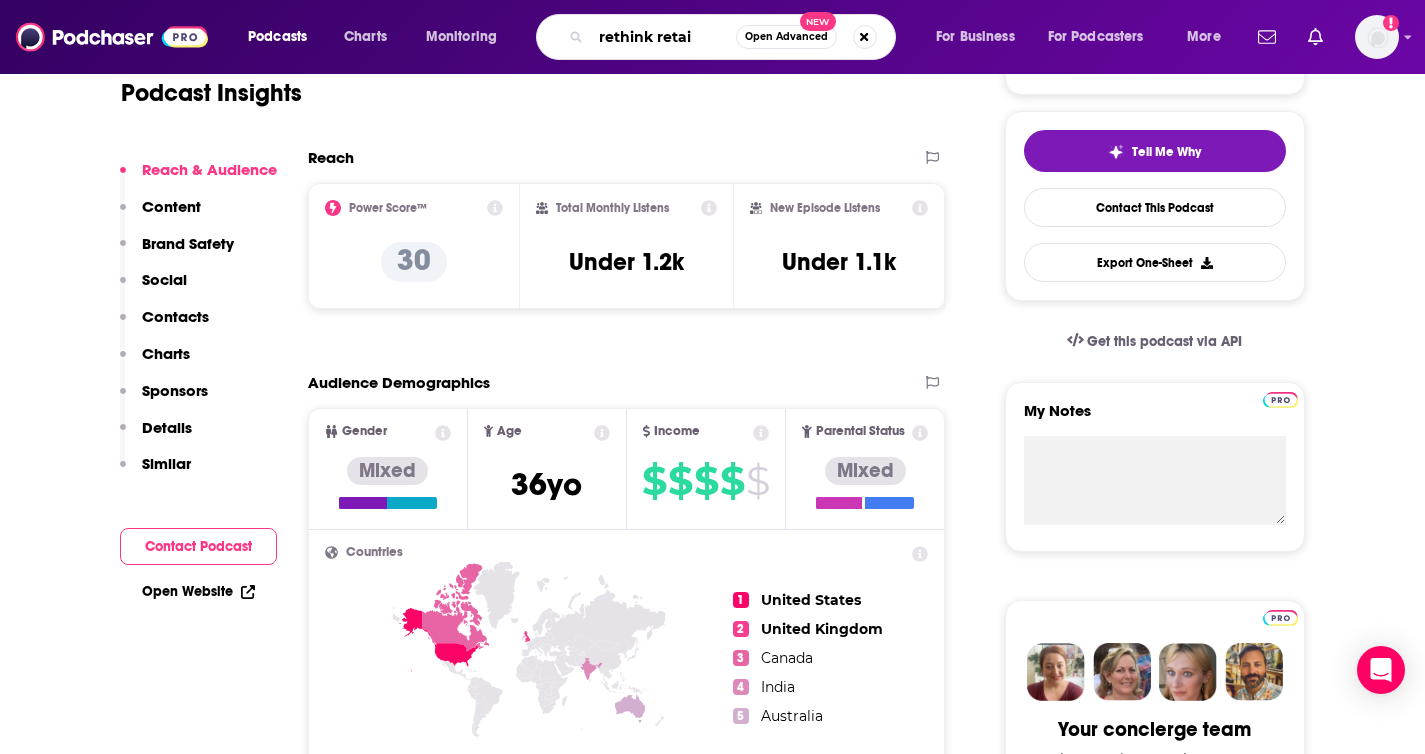 type on "rethink retail" 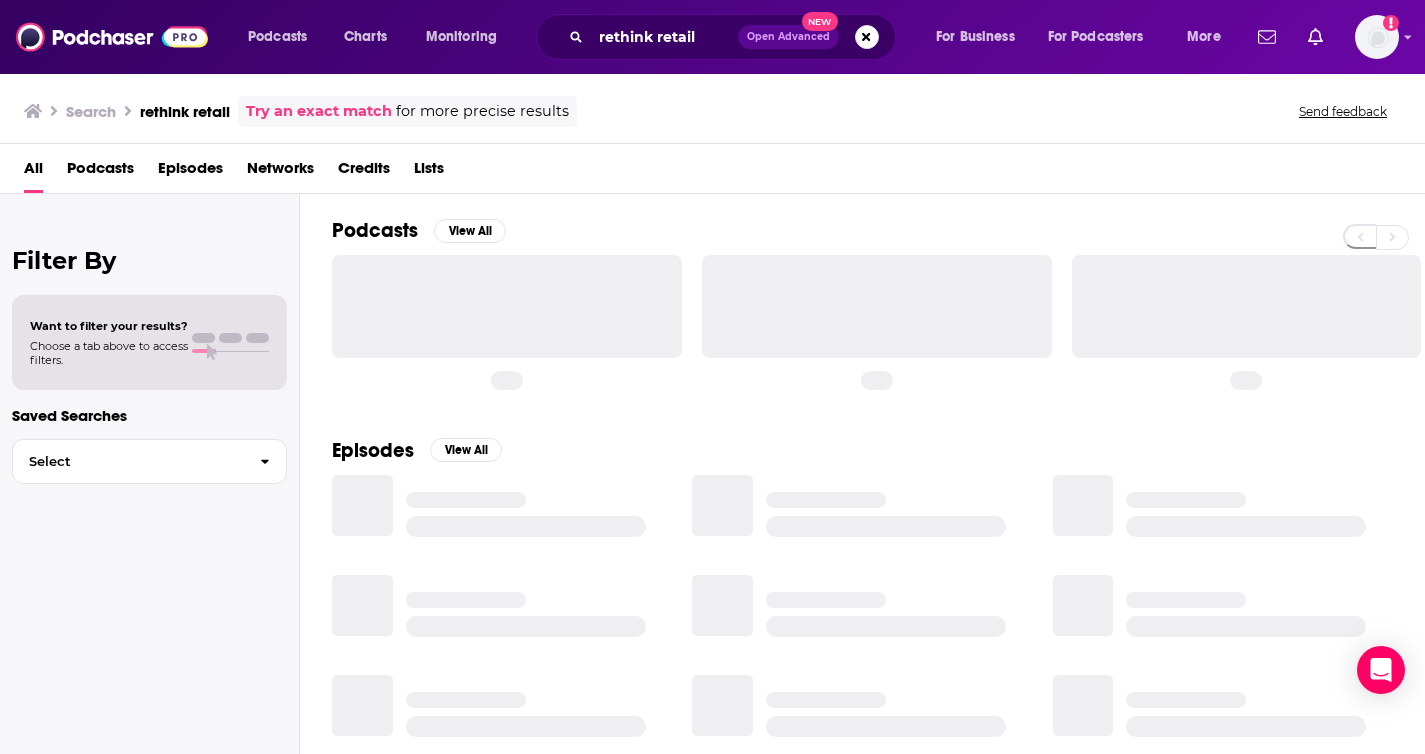 scroll, scrollTop: 0, scrollLeft: 0, axis: both 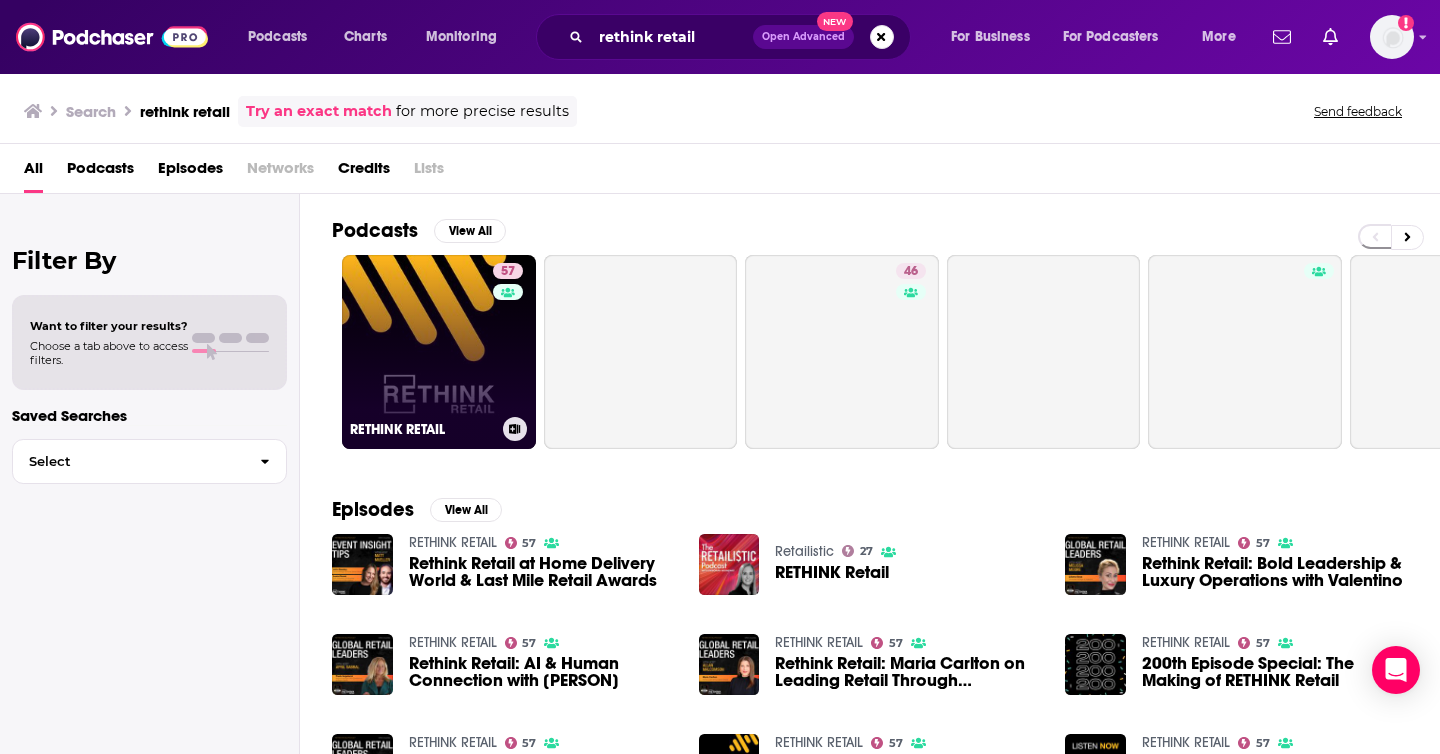 click on "57 RETHINK RETAIL" at bounding box center (439, 352) 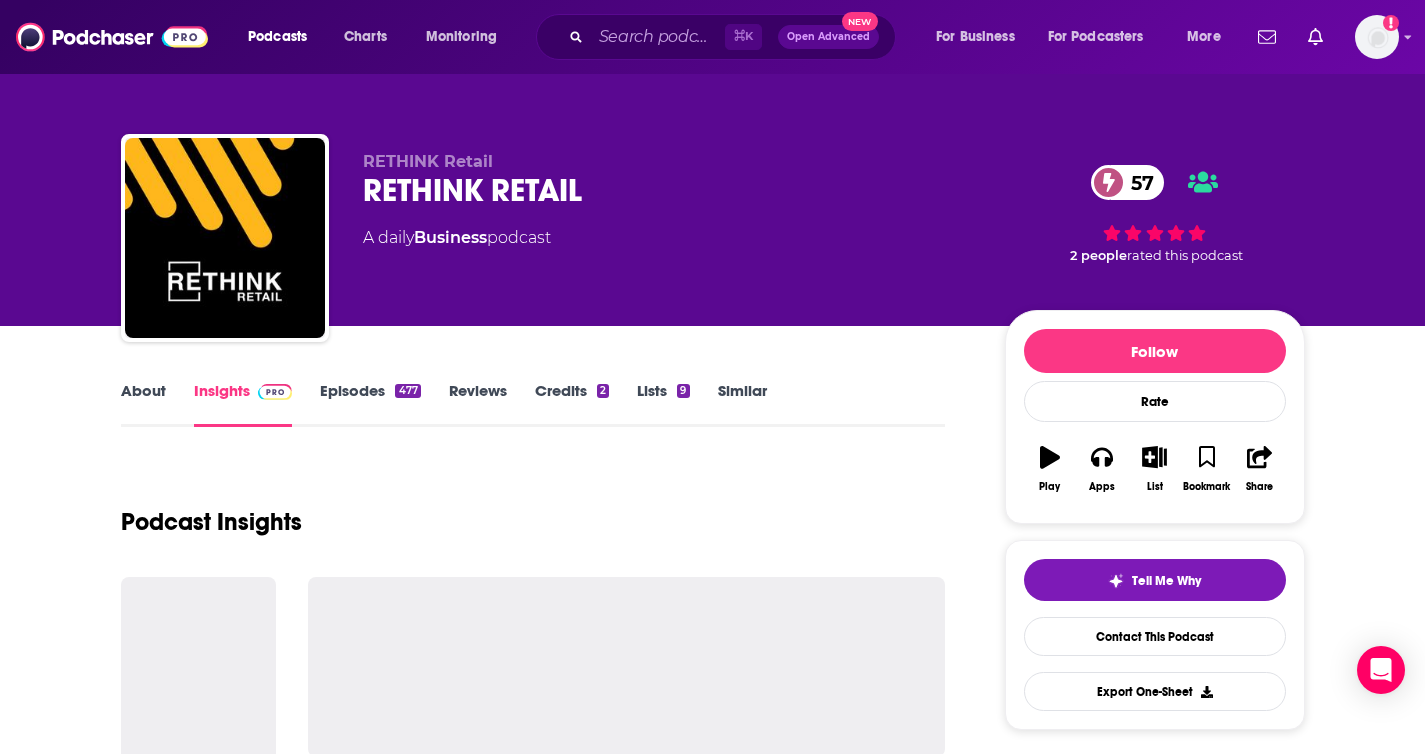 click on "About" at bounding box center (143, 404) 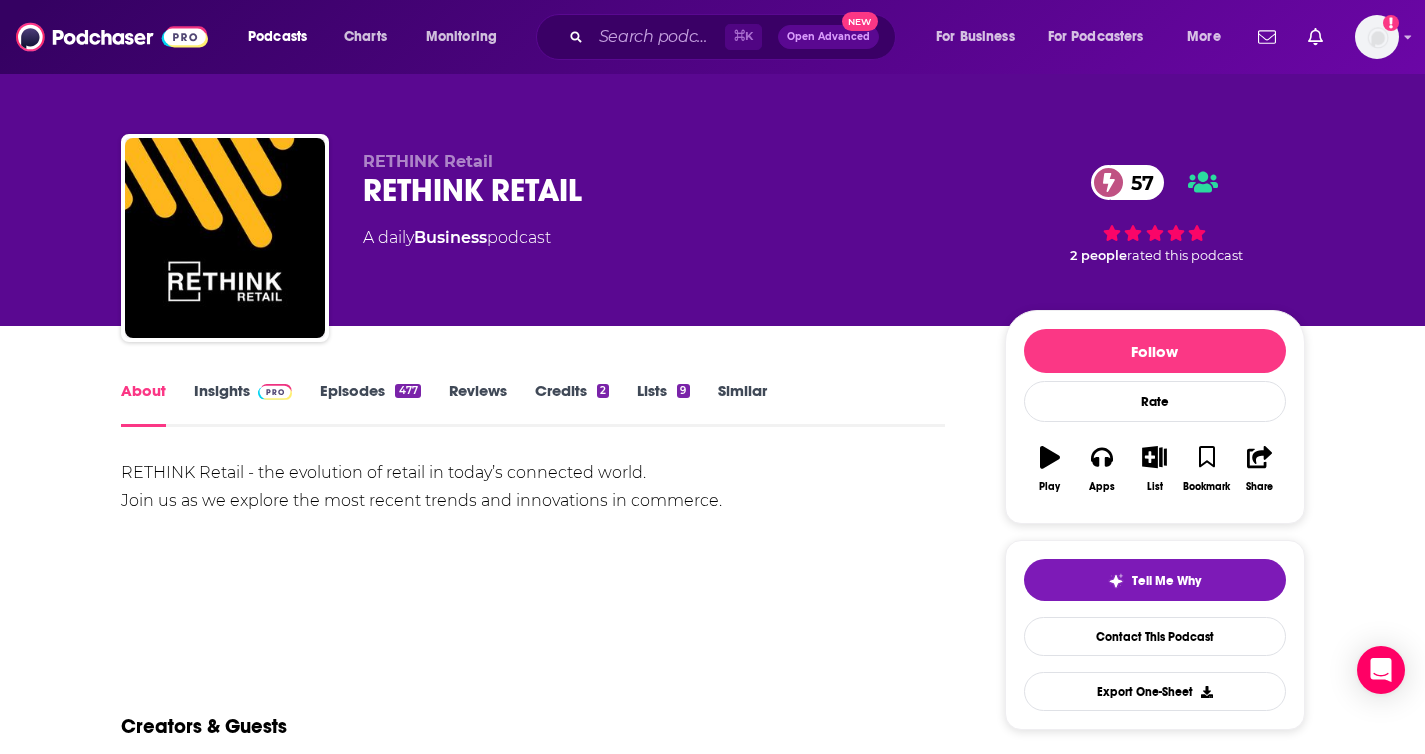 scroll, scrollTop: 126, scrollLeft: 0, axis: vertical 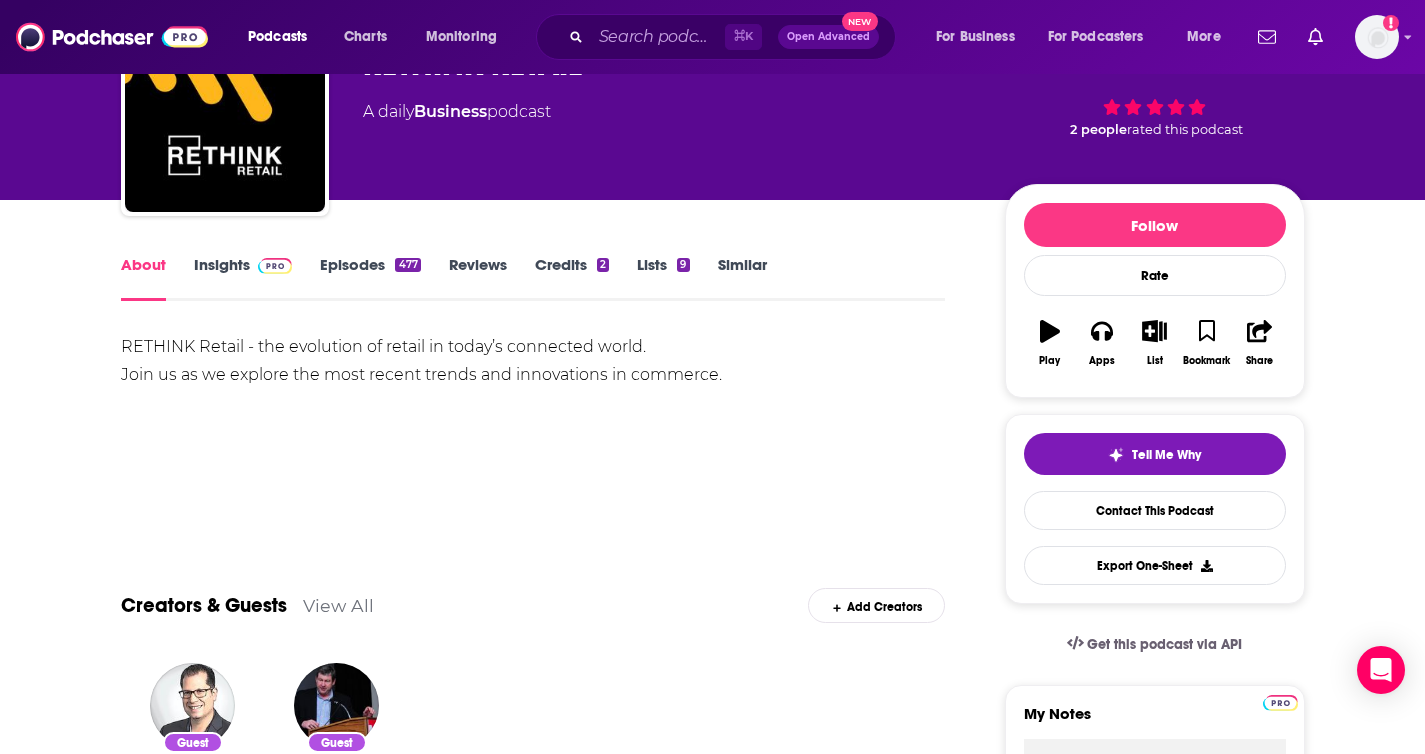 click on "RETHINK Retail - the evolution of retail in today’s connected world. Join us as we explore the most recent trends and innovations in commerce." at bounding box center (533, 361) 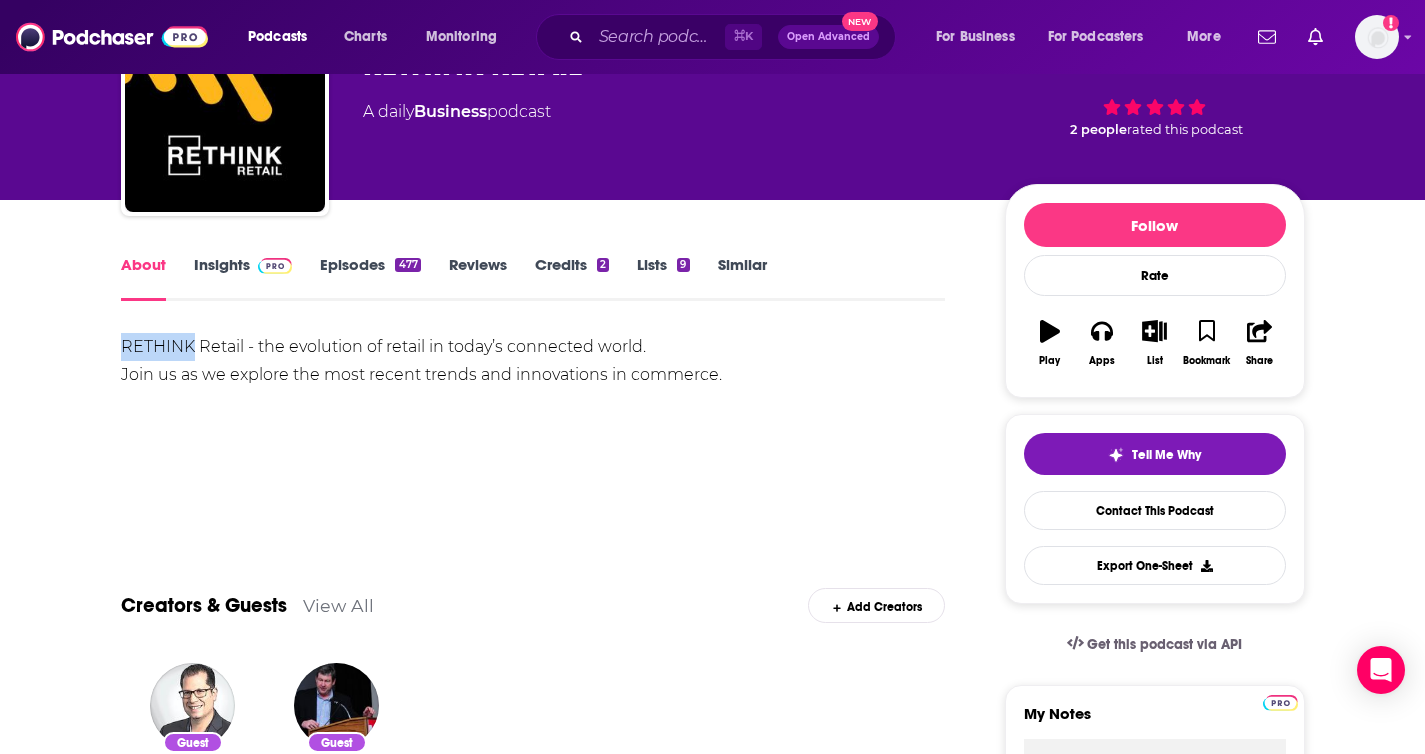 click on "RETHINK Retail - the evolution of retail in today’s connected world. Join us as we explore the most recent trends and innovations in commerce." at bounding box center (533, 361) 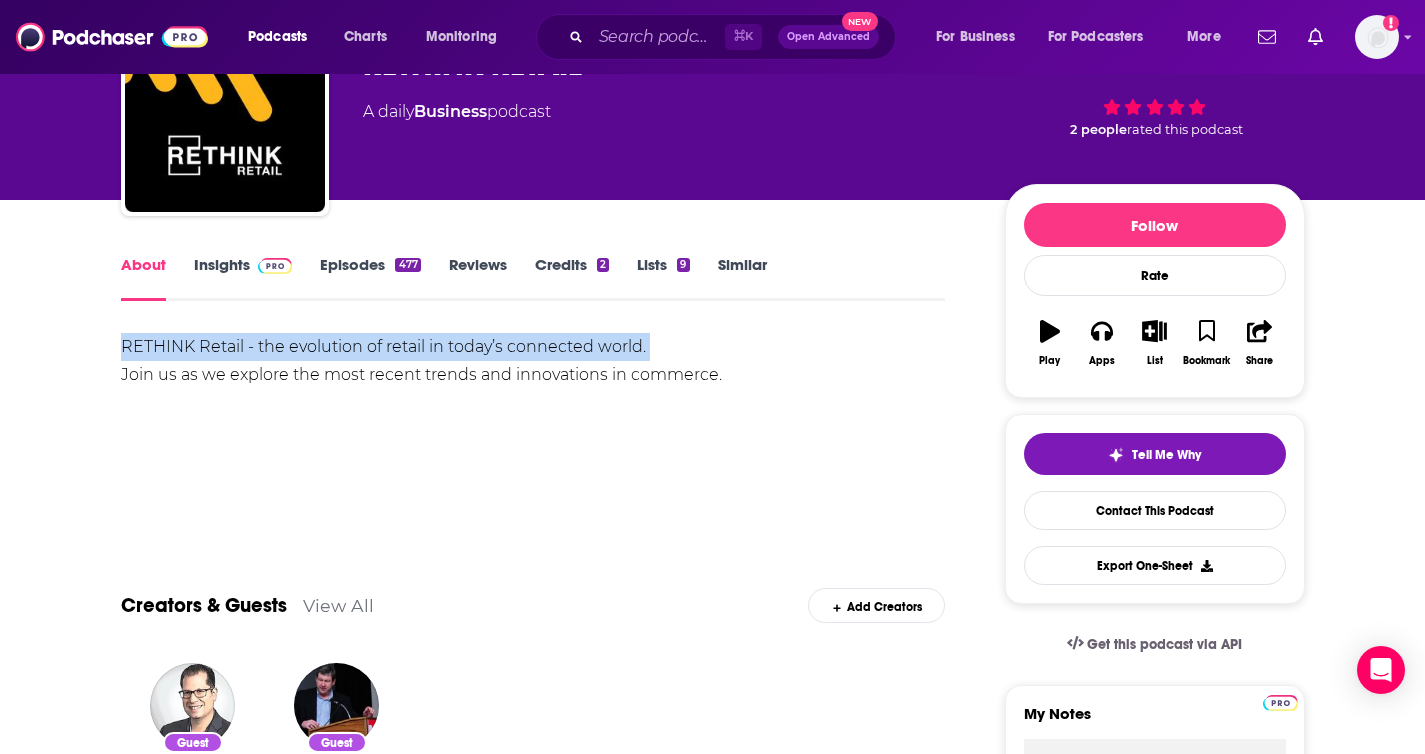 click on "RETHINK Retail - the evolution of retail in today’s connected world. Join us as we explore the most recent trends and innovations in commerce." at bounding box center [533, 361] 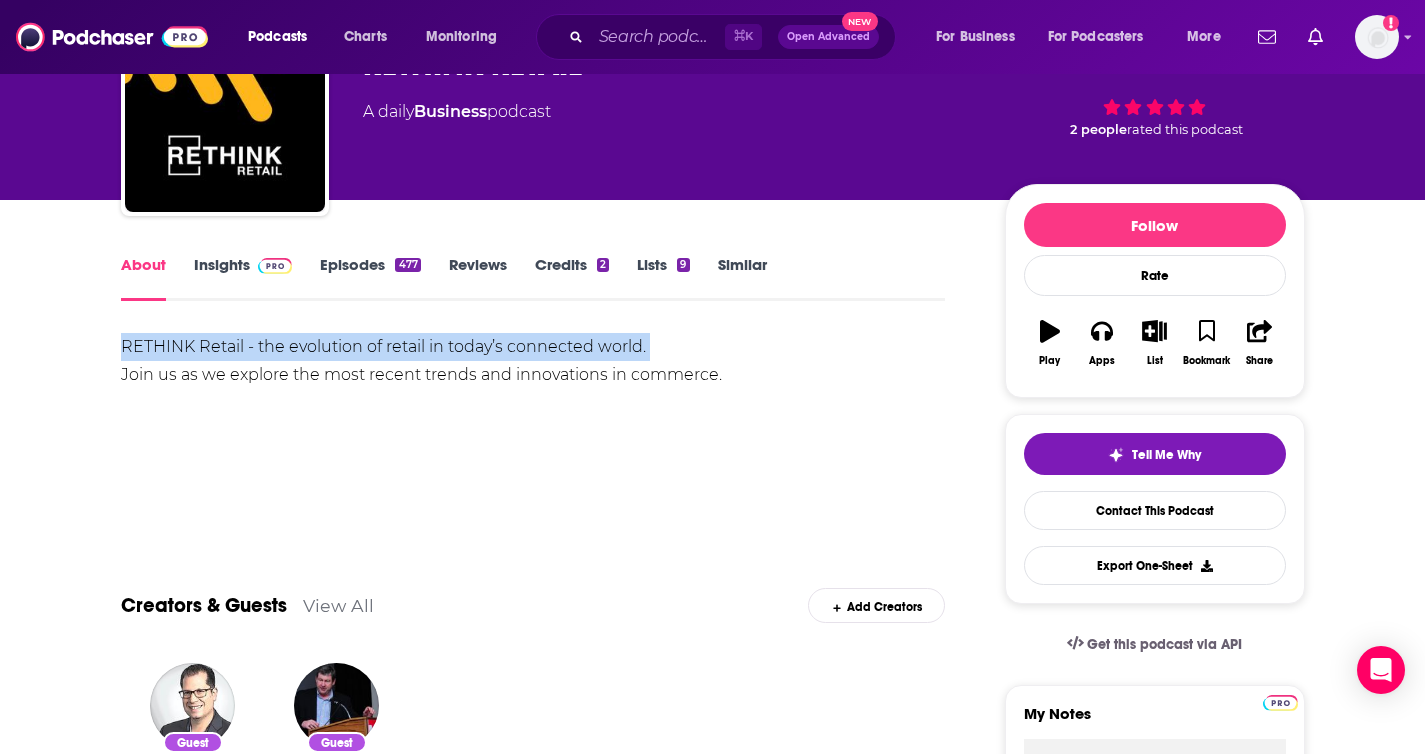 click on "RETHINK Retail - the evolution of retail in today’s connected world. Join us as we explore the most recent trends and innovations in commerce." at bounding box center [533, 361] 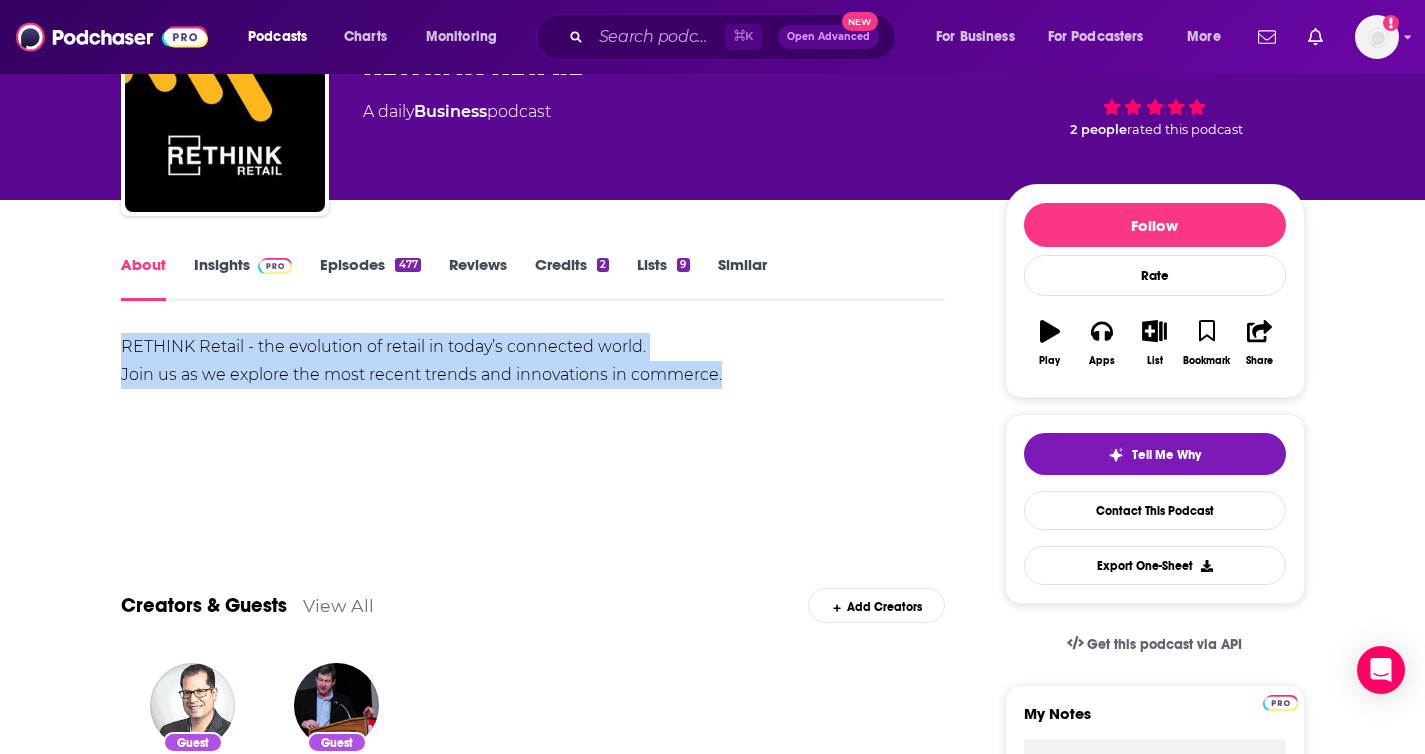 drag, startPoint x: 122, startPoint y: 348, endPoint x: 611, endPoint y: 453, distance: 500.14597 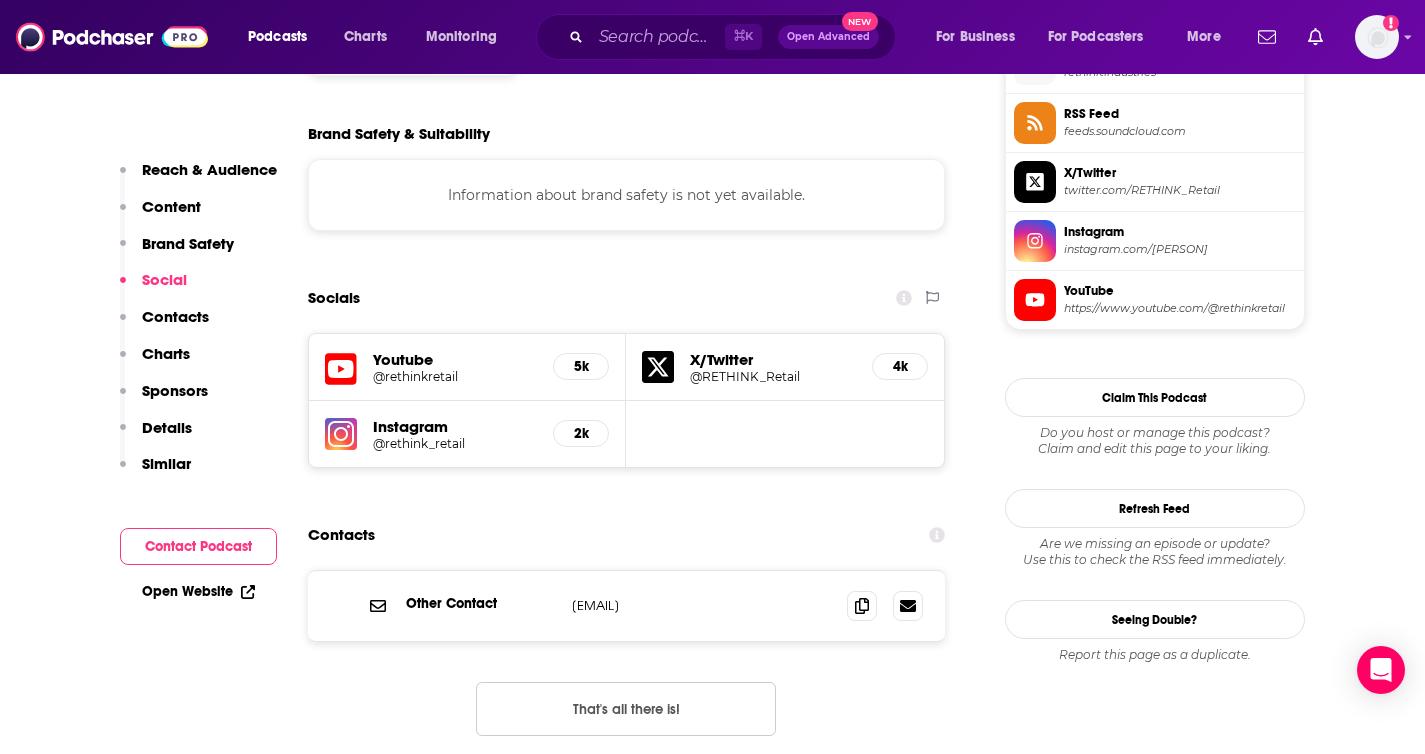 scroll, scrollTop: 1670, scrollLeft: 0, axis: vertical 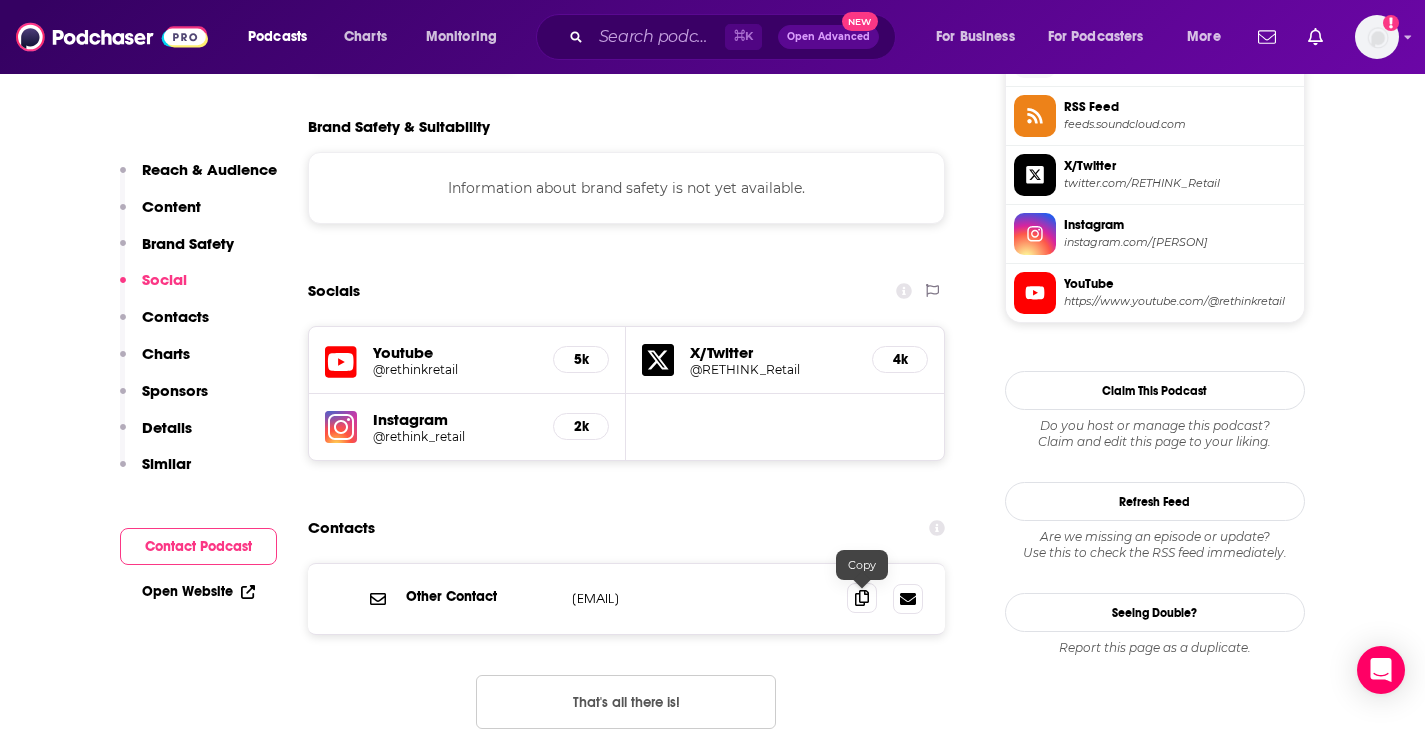 click 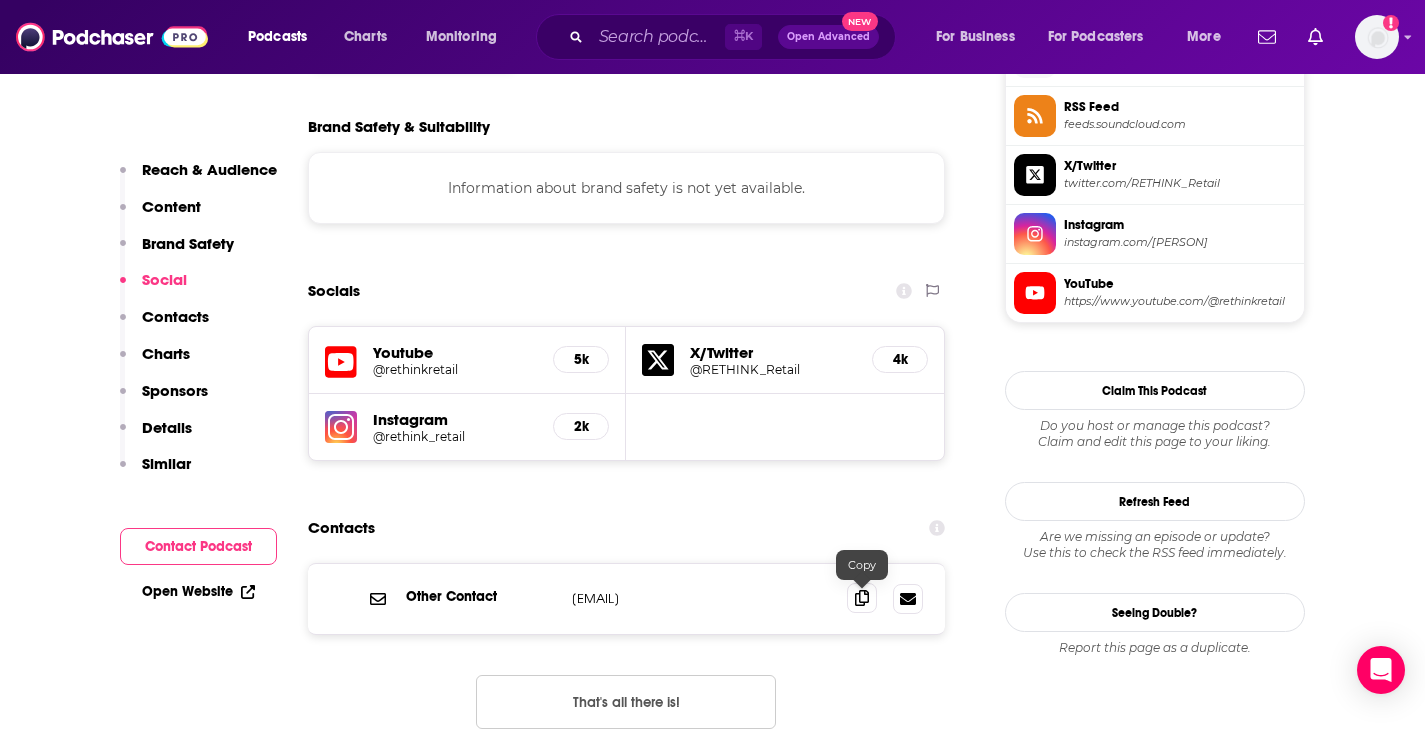 click 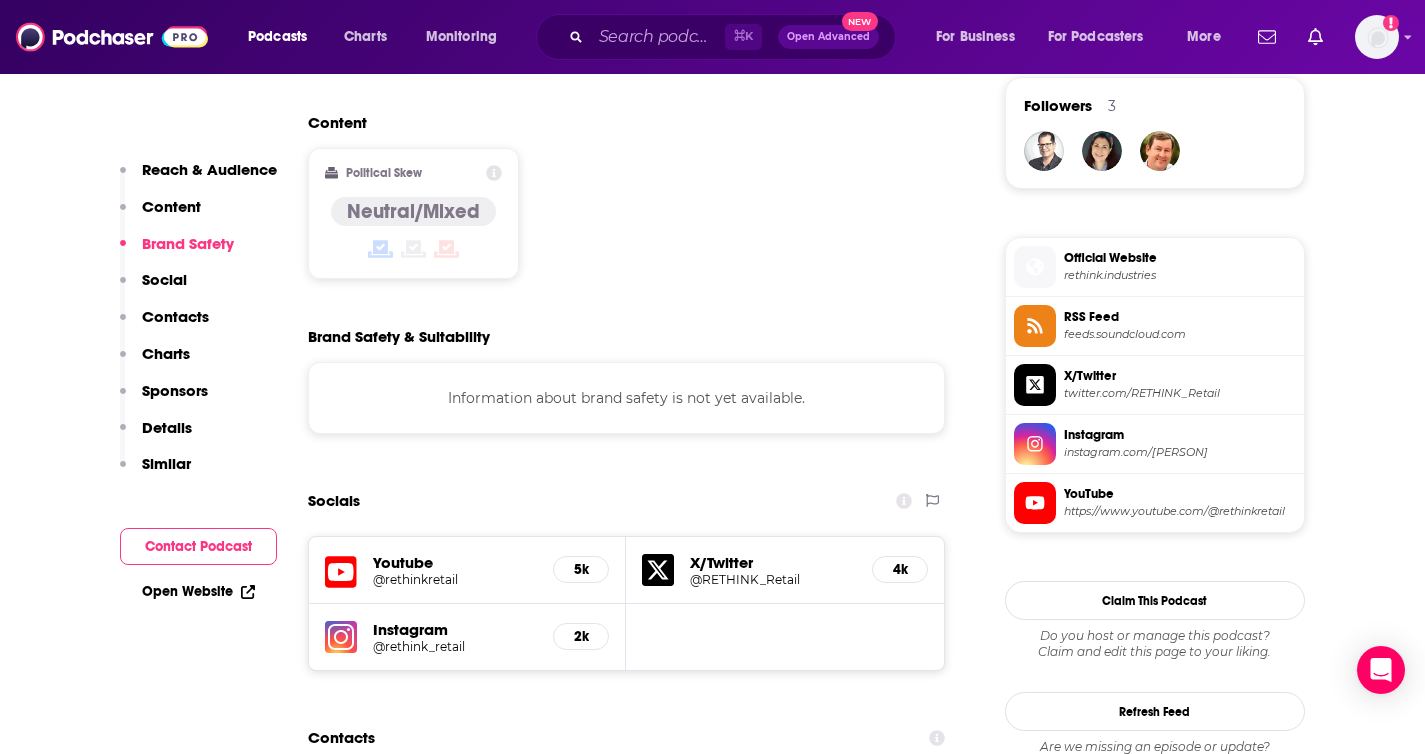 scroll, scrollTop: 0, scrollLeft: 0, axis: both 